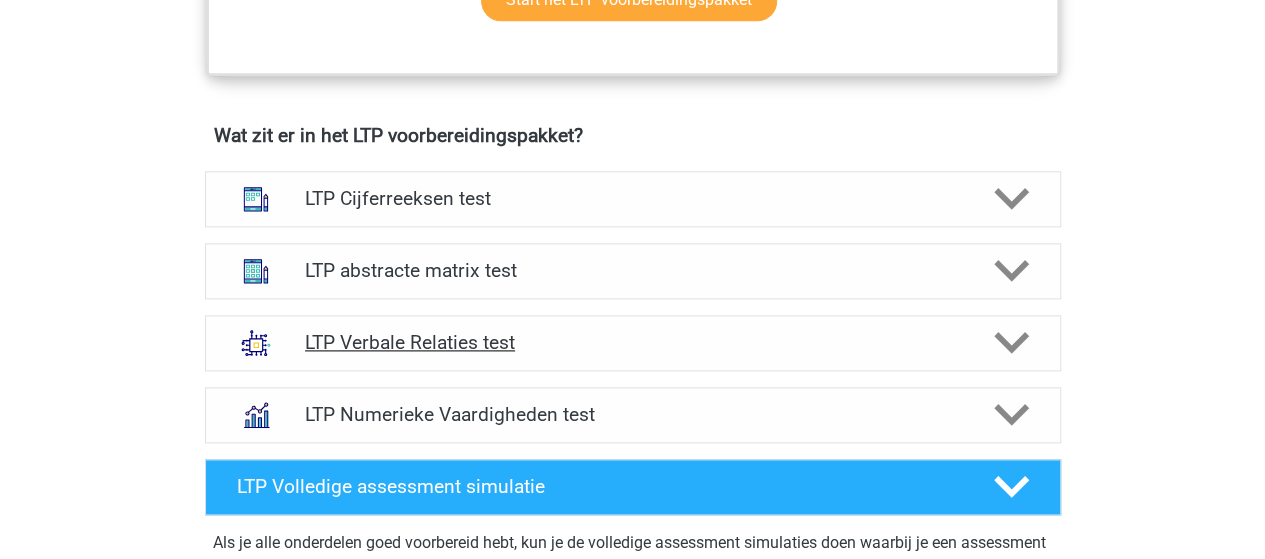 scroll, scrollTop: 1200, scrollLeft: 0, axis: vertical 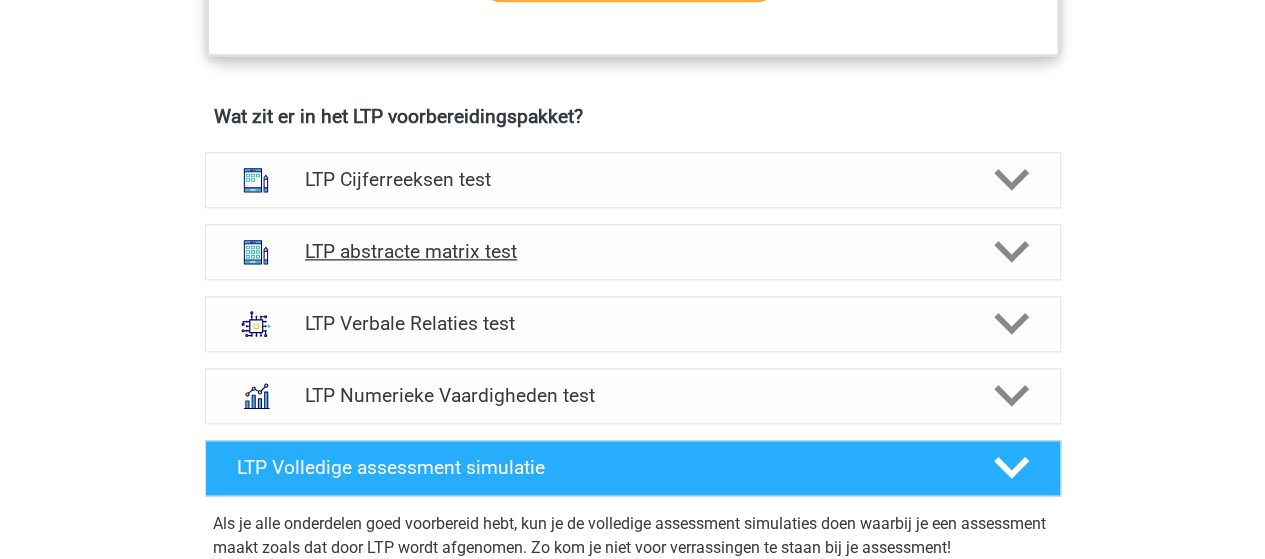 click at bounding box center (1011, 252) 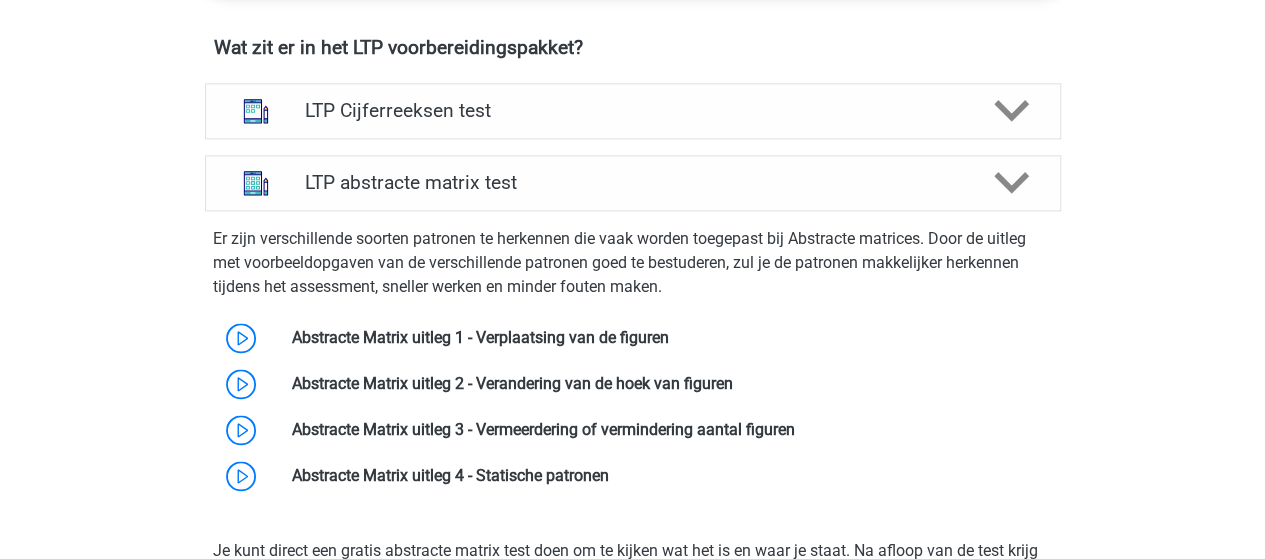 scroll, scrollTop: 1300, scrollLeft: 0, axis: vertical 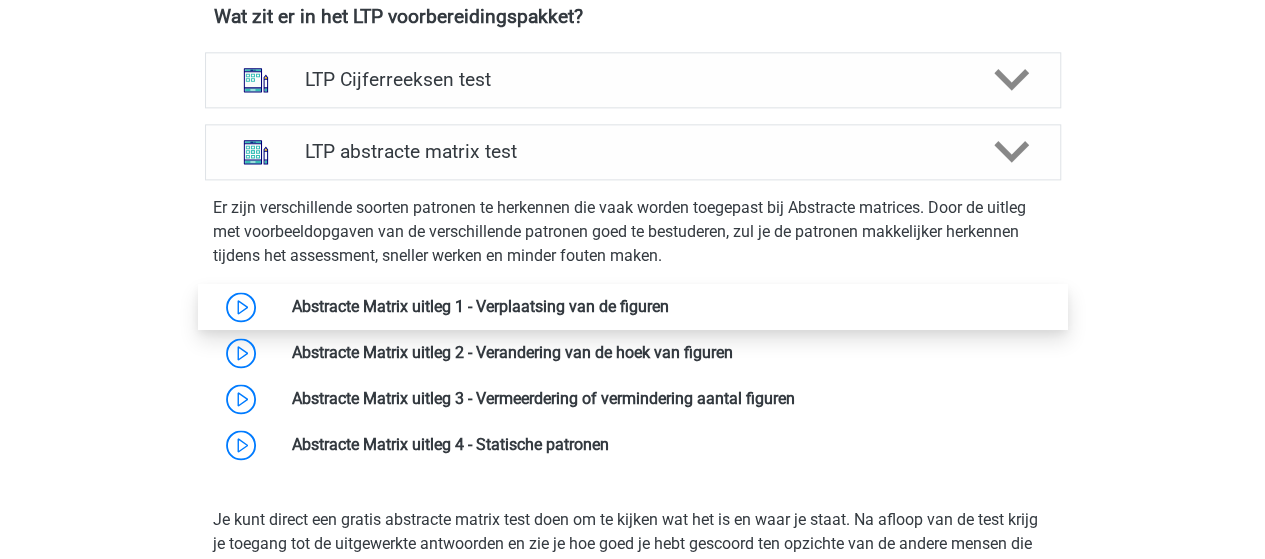 click at bounding box center (669, 306) 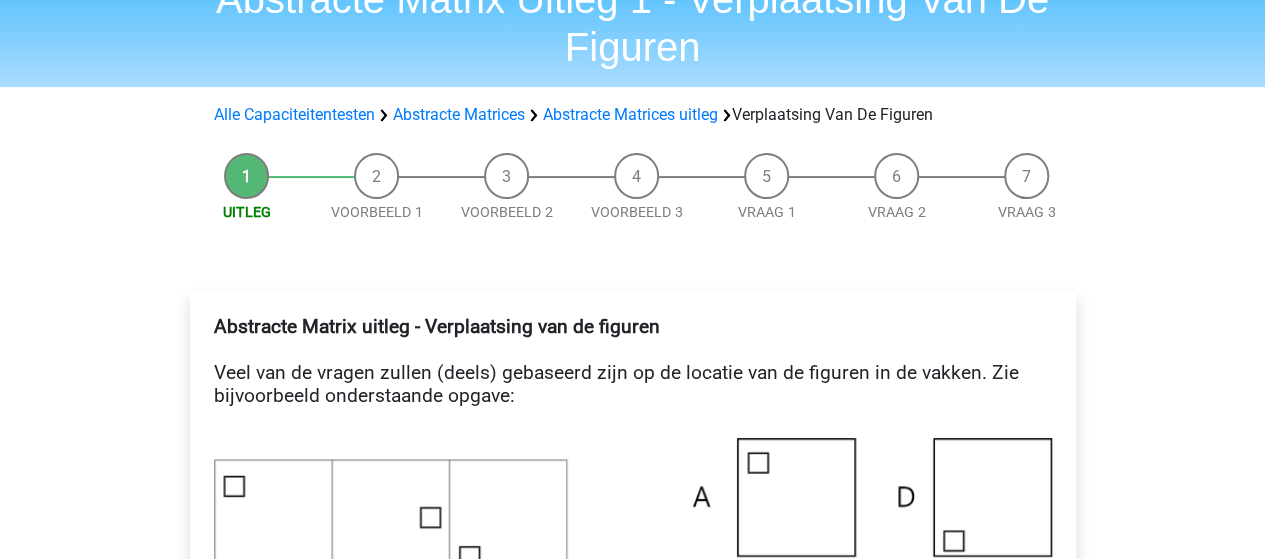 scroll, scrollTop: 300, scrollLeft: 0, axis: vertical 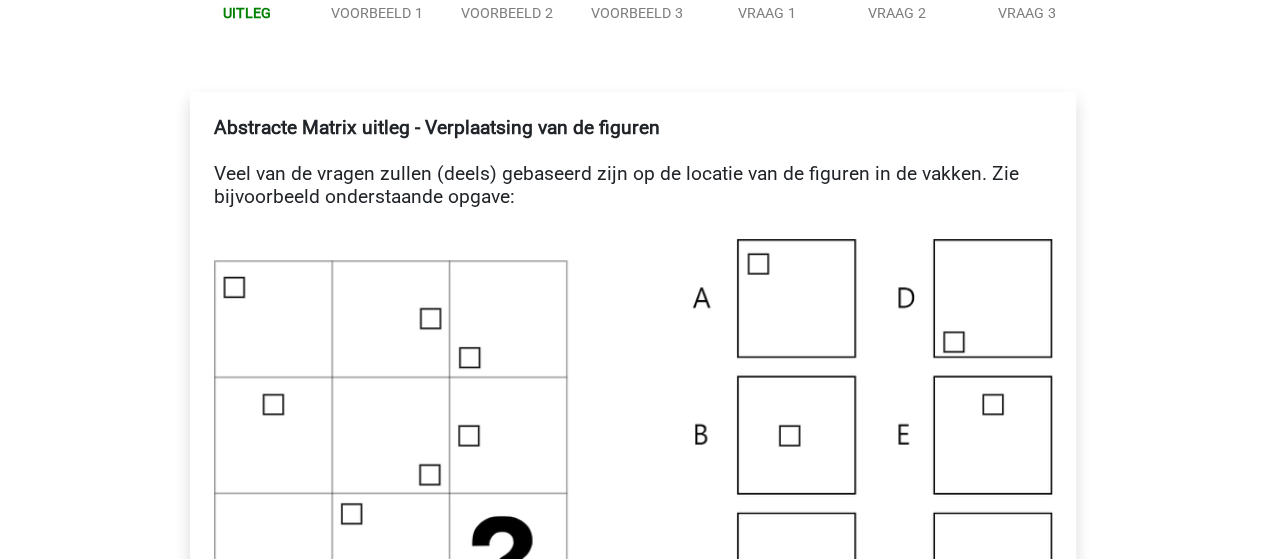 click on "Kies  premium
[INITIAL]
[EMAIL]" at bounding box center (632, 856) 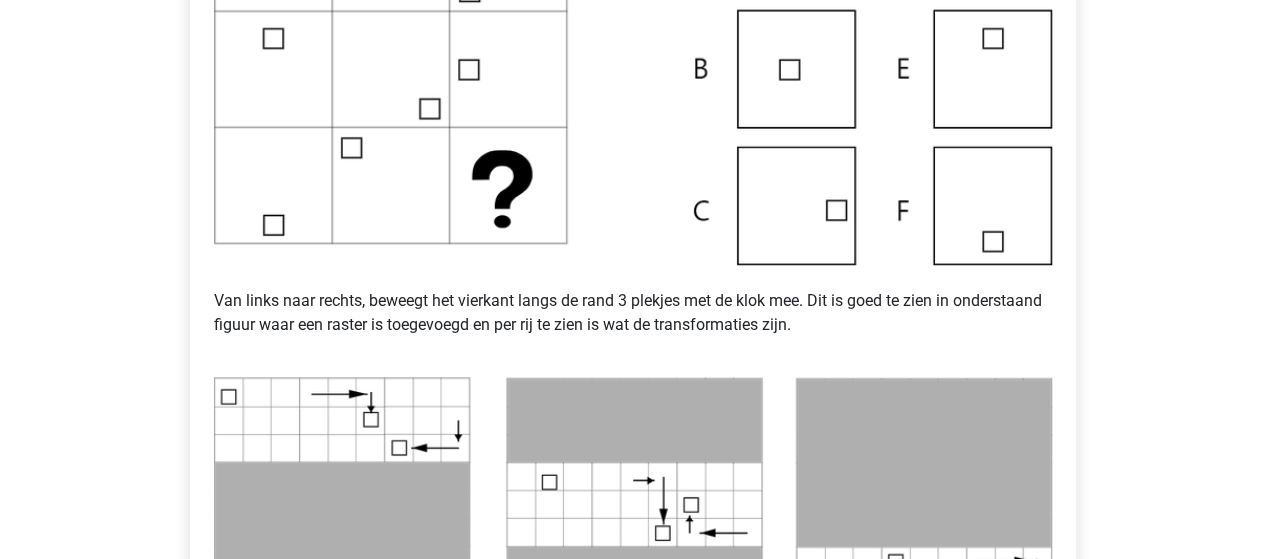 scroll, scrollTop: 700, scrollLeft: 0, axis: vertical 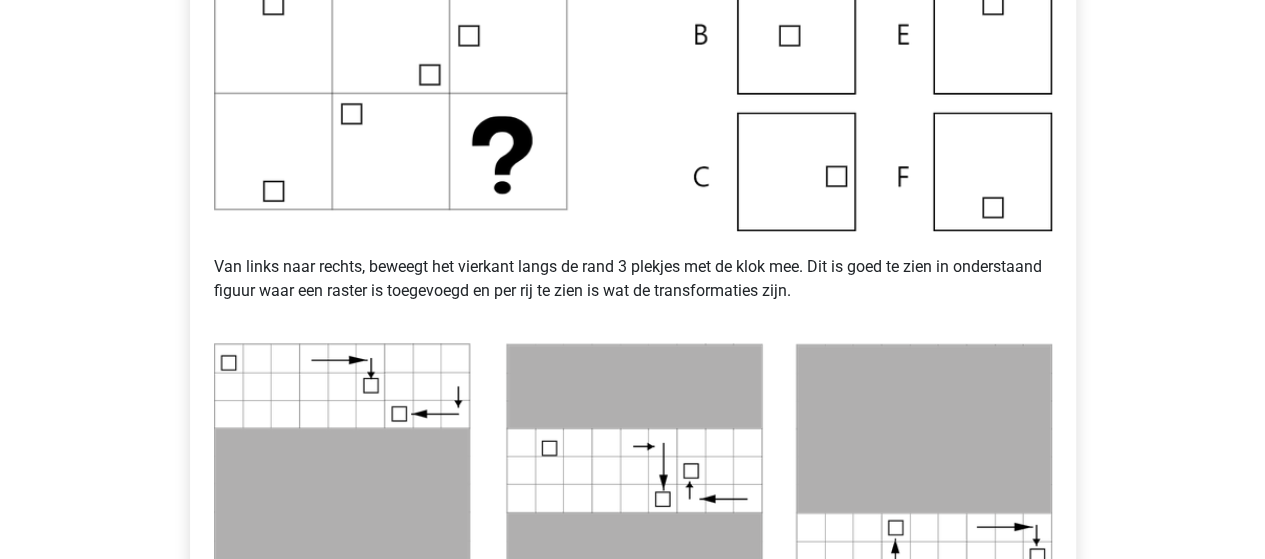 click on "Van links naar rechts, beweegt het vierkant langs de rand 3 plekjes met de klok mee. Dit is goed te zien in onderstaand figuur waar een raster is toegevoegd en per rij te zien is wat de transformaties zijn." at bounding box center [633, 279] 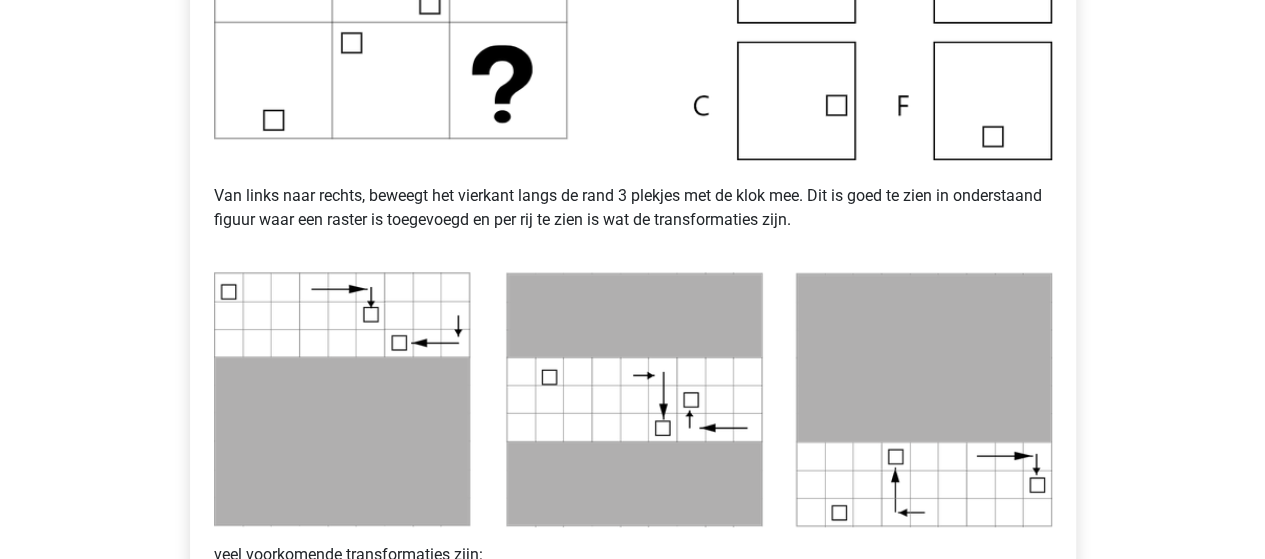 scroll, scrollTop: 800, scrollLeft: 0, axis: vertical 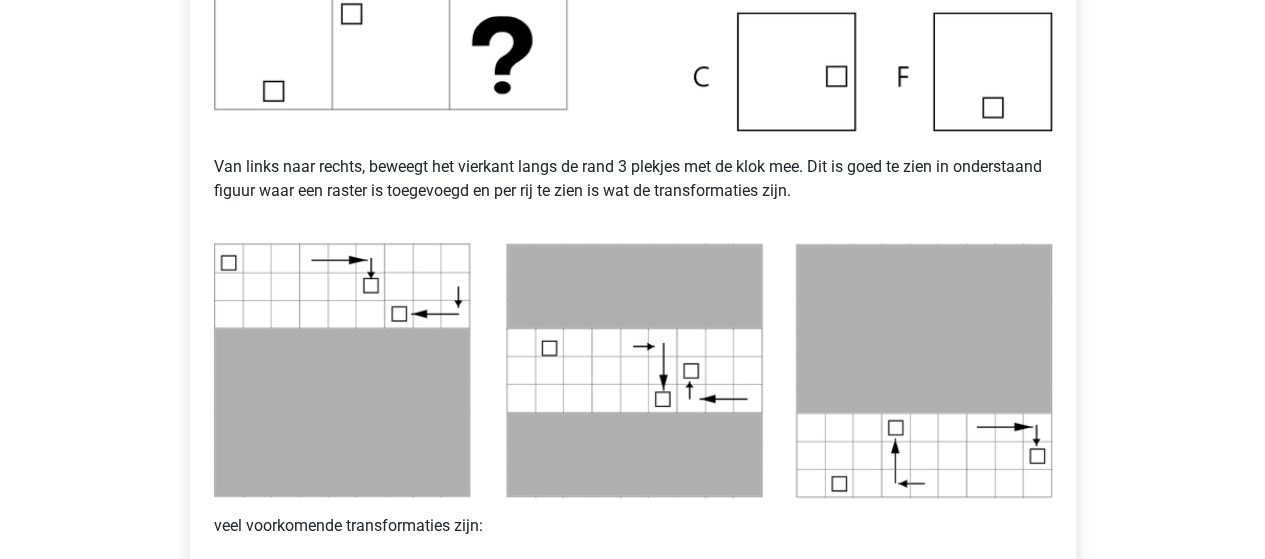 click on "Kies  premium
S.
shannen93@live.nl" at bounding box center (632, 356) 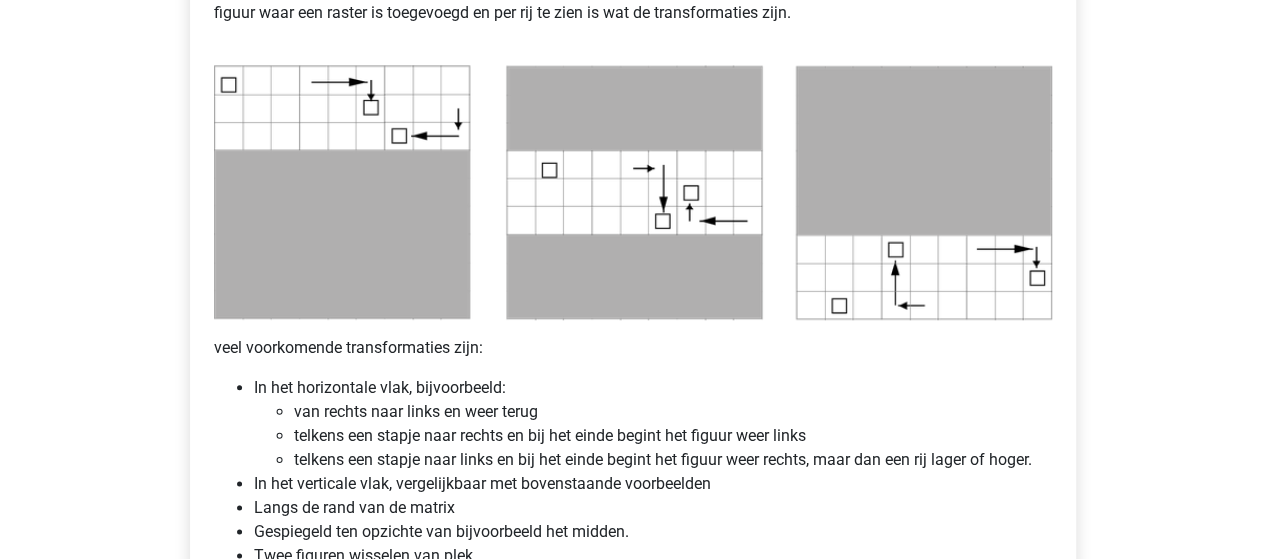 scroll, scrollTop: 1100, scrollLeft: 0, axis: vertical 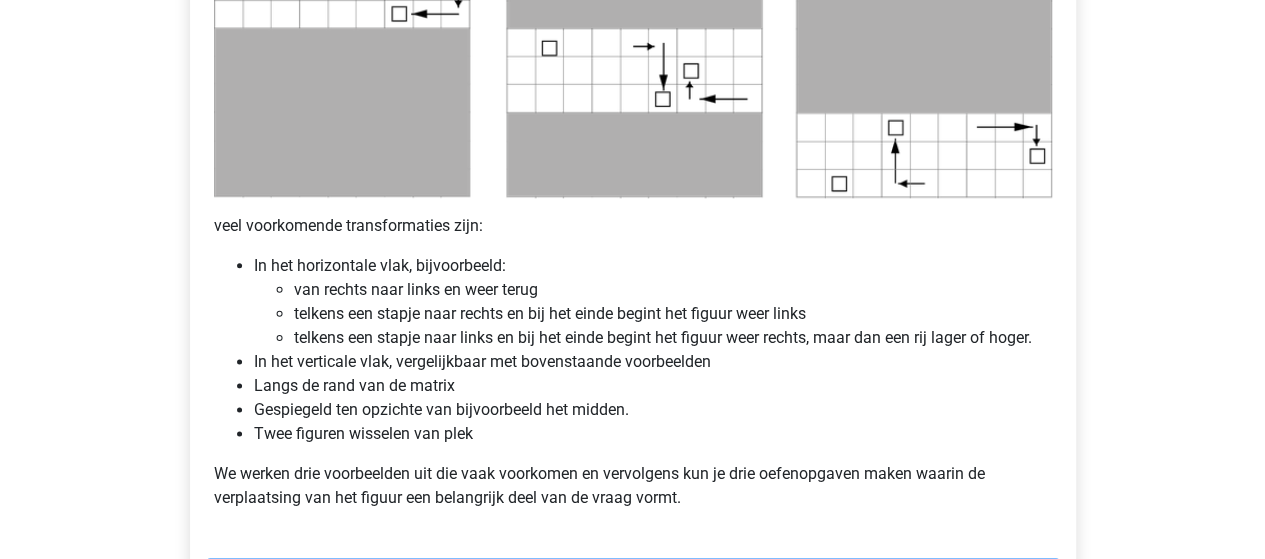 click on "van rechts naar links en weer terug" at bounding box center (673, 290) 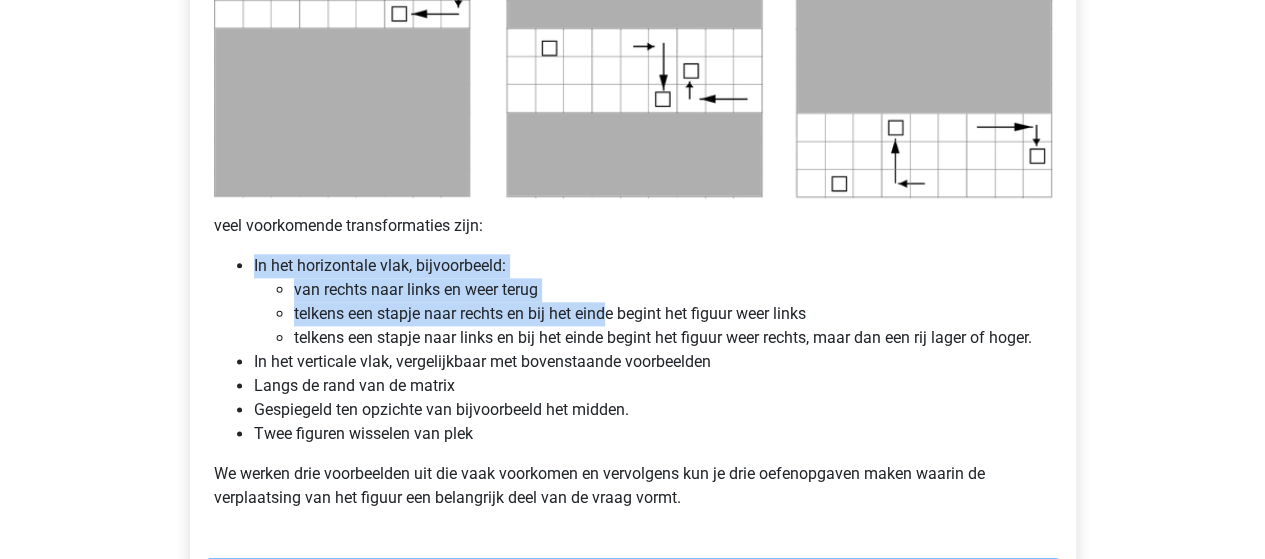 drag, startPoint x: 614, startPoint y: 280, endPoint x: 615, endPoint y: 270, distance: 10.049875 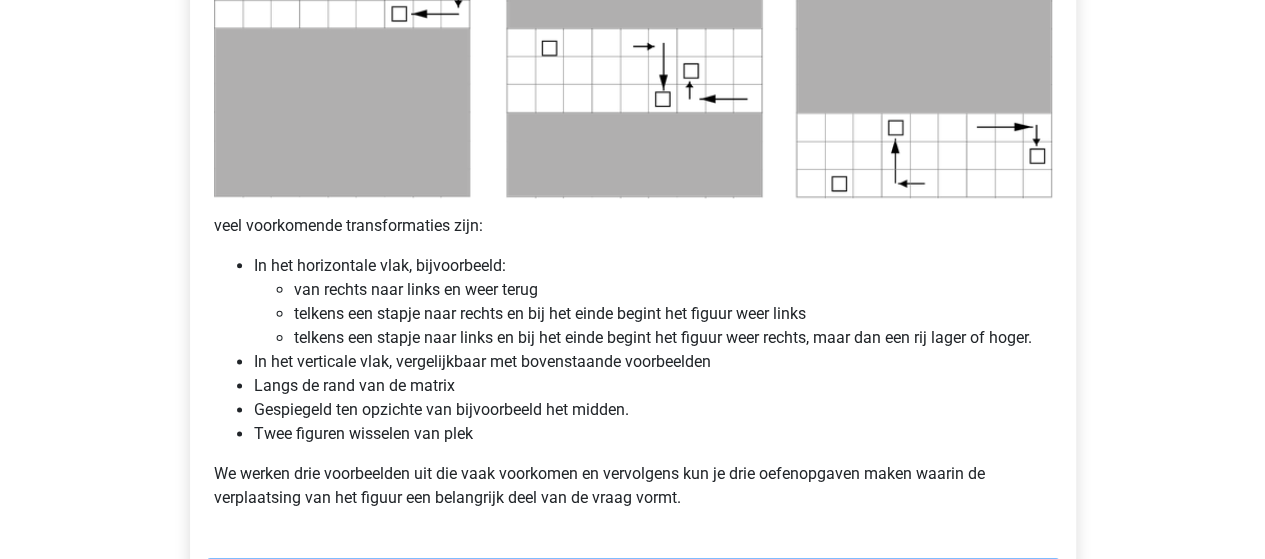 click on "Langs de rand van de matrix" at bounding box center [653, 386] 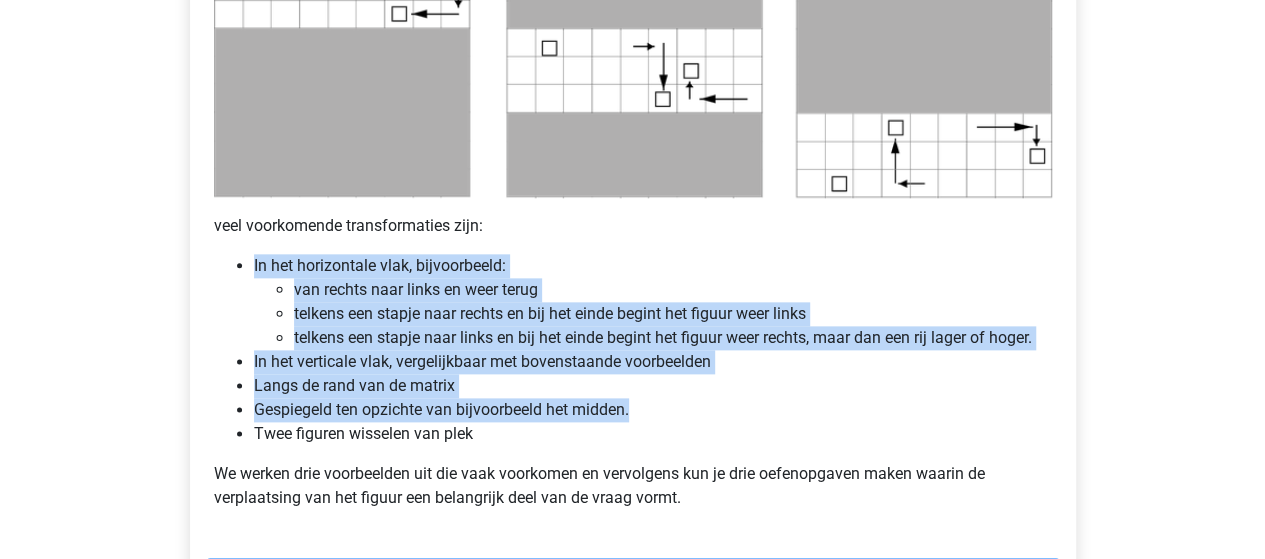 drag, startPoint x: 835, startPoint y: 310, endPoint x: 828, endPoint y: 263, distance: 47.518417 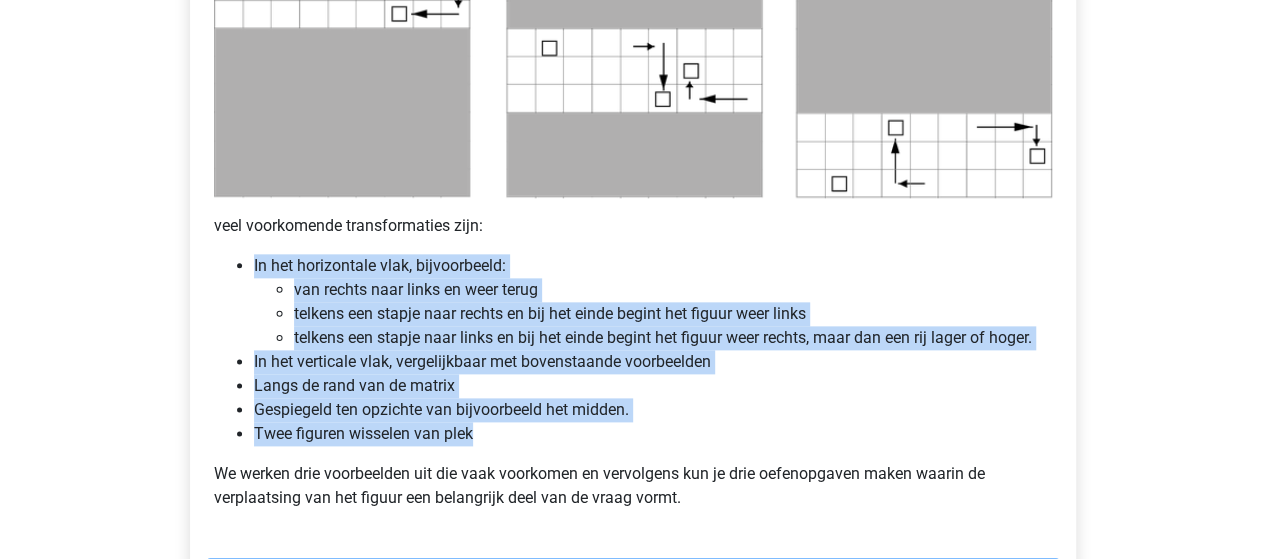 drag, startPoint x: 524, startPoint y: 438, endPoint x: 504, endPoint y: 263, distance: 176.13914 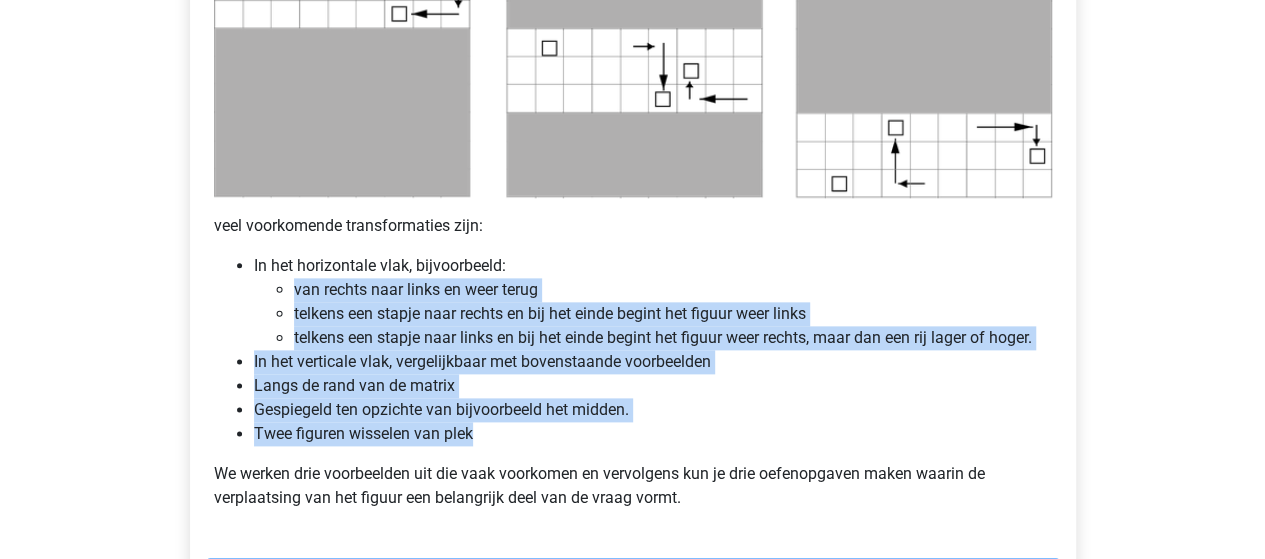 click on "In het horizontale vlak, bijvoorbeeld: van rechts naar links en weer terug telkens een stapje naar rechts en bij het einde begint het figuur weer links telkens een stapje naar links en bij het einde begint het figuur weer rechts, maar dan een rij lager of hoger. In het verticale vlak, vergelijkbaar met bovenstaande voorbeelden Langs de rand van de matrix Gespiegeld ten opzichte van bijvoorbeeld het midden. Twee figuren wisselen van plek" at bounding box center (633, 350) 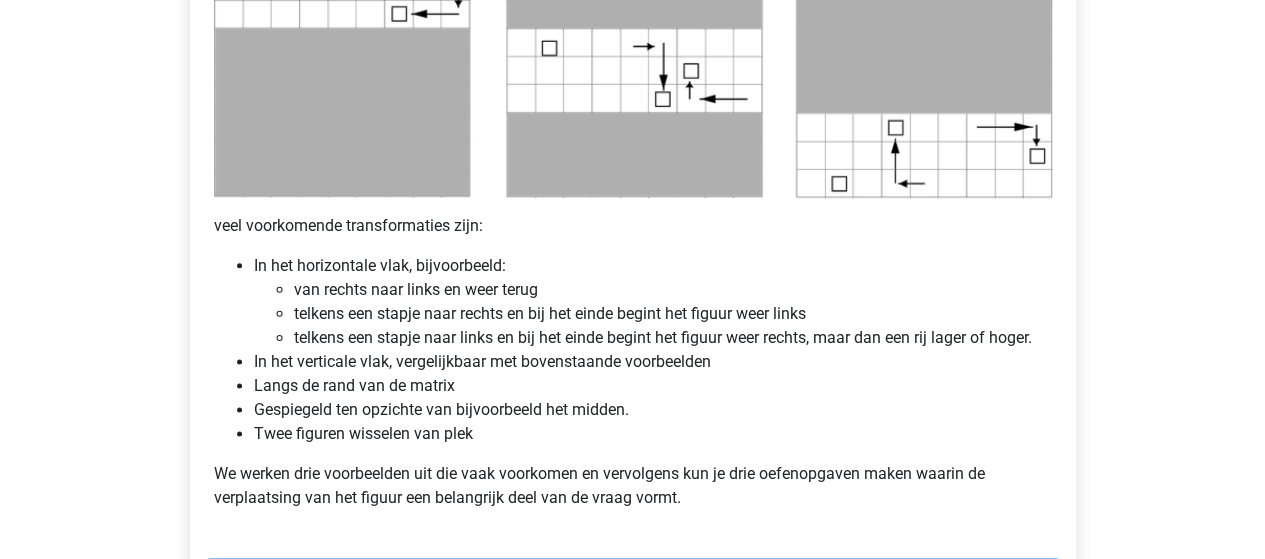 click on "In het horizontale vlak, bijvoorbeeld: van rechts naar links en weer terug telkens een stapje naar rechts en bij het einde begint het figuur weer links telkens een stapje naar links en bij het einde begint het figuur weer rechts, maar dan een rij lager of hoger." at bounding box center (653, 302) 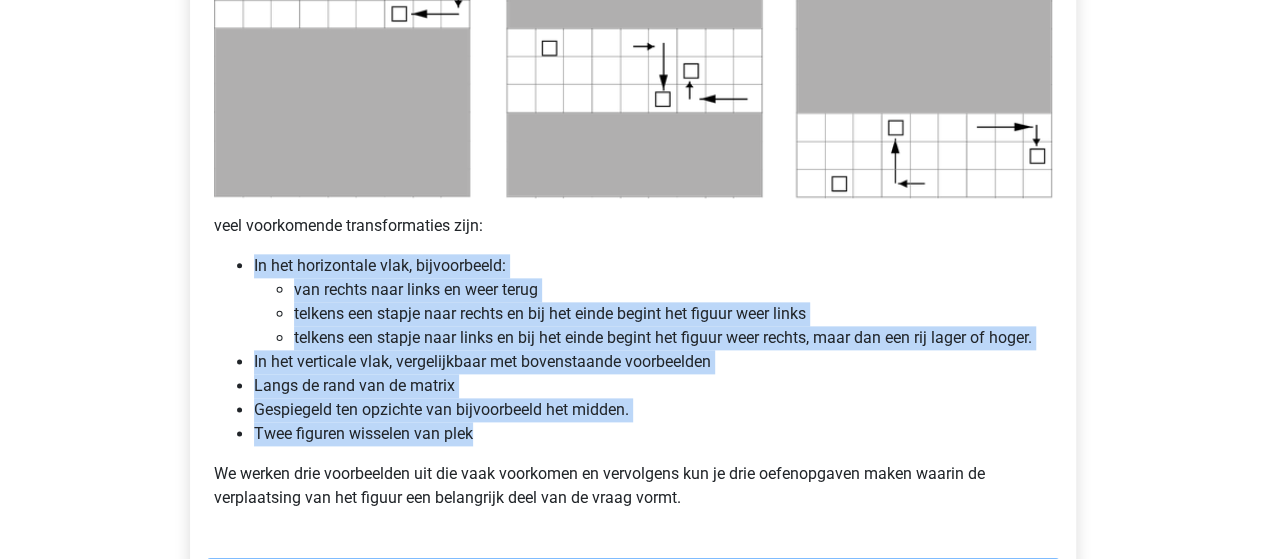 drag, startPoint x: 559, startPoint y: 421, endPoint x: 564, endPoint y: 262, distance: 159.0786 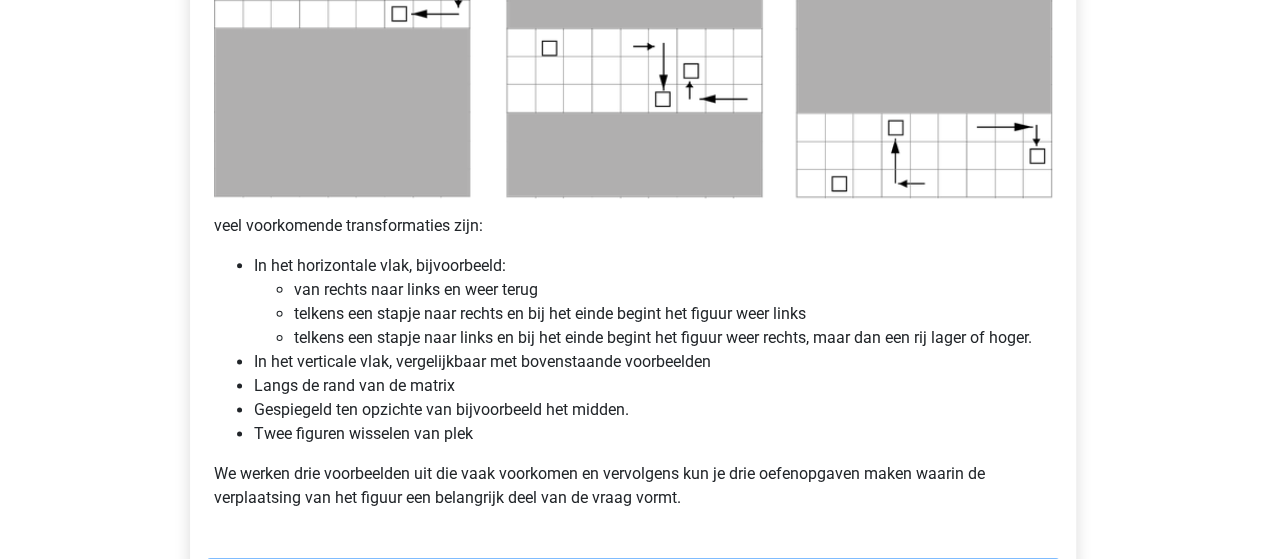 click on "In het horizontale vlak, bijvoorbeeld: van rechts naar links en weer terug telkens een stapje naar rechts en bij het einde begint het figuur weer links telkens een stapje naar links en bij het einde begint het figuur weer rechts, maar dan een rij lager of hoger." at bounding box center (653, 302) 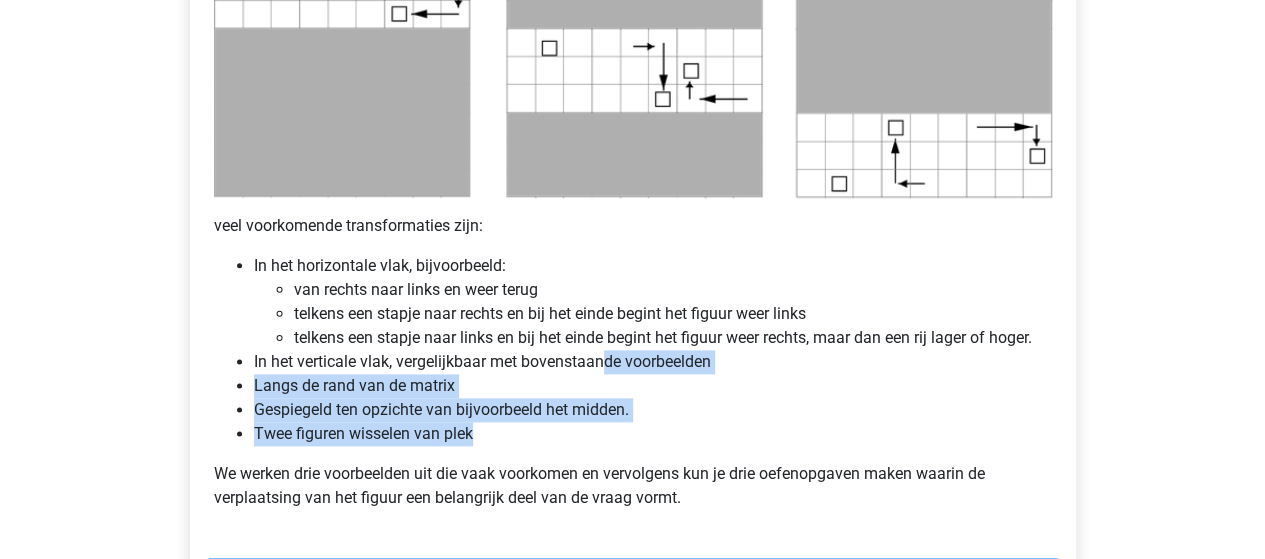 click on "In het horizontale vlak, bijvoorbeeld: van rechts naar links en weer terug telkens een stapje naar rechts en bij het einde begint het figuur weer links telkens een stapje naar links en bij het einde begint het figuur weer rechts, maar dan een rij lager of hoger. In het verticale vlak, vergelijkbaar met bovenstaande voorbeelden Langs de rand van de matrix Gespiegeld ten opzichte van bijvoorbeeld het midden. Twee figuren wisselen van plek" at bounding box center [633, 350] 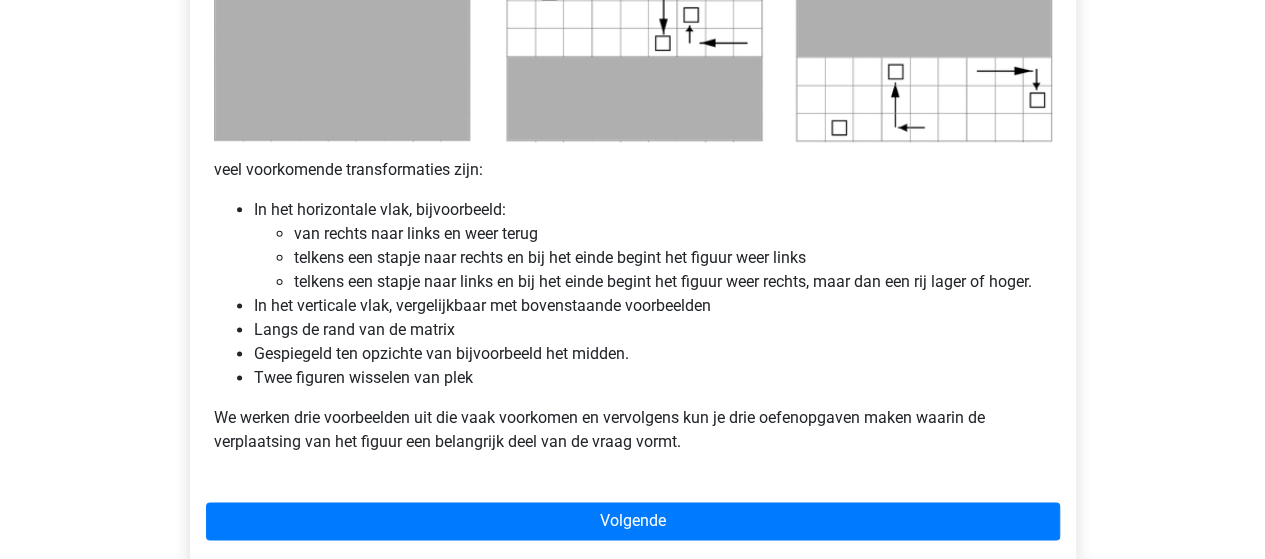 scroll, scrollTop: 1200, scrollLeft: 0, axis: vertical 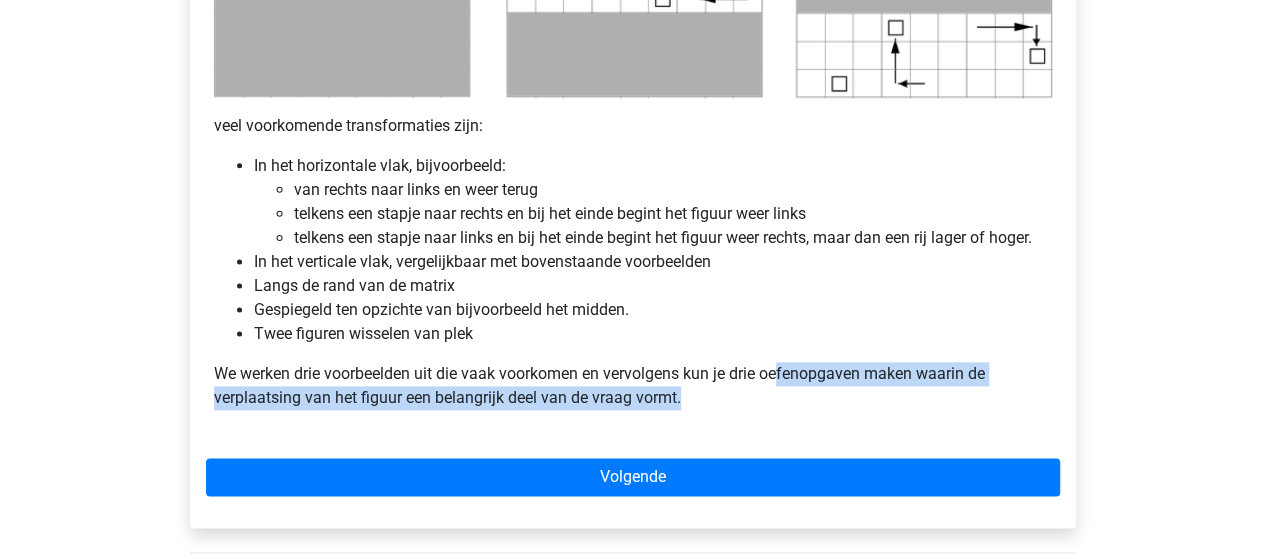 drag, startPoint x: 773, startPoint y: 413, endPoint x: 783, endPoint y: 338, distance: 75.66373 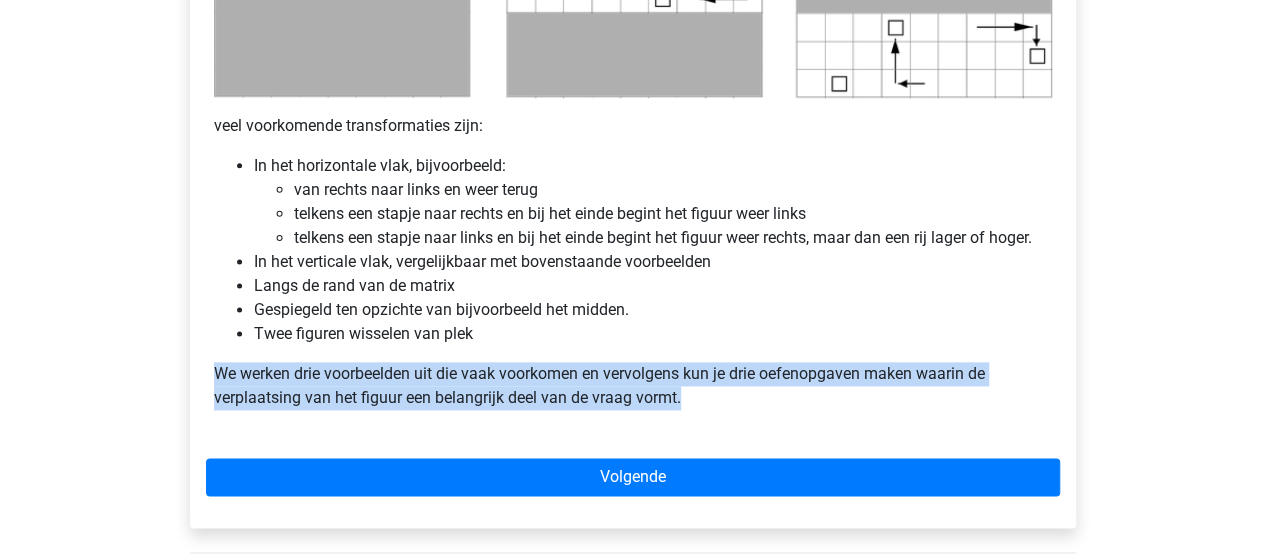 click on "Twee figuren wisselen van plek" at bounding box center (653, 334) 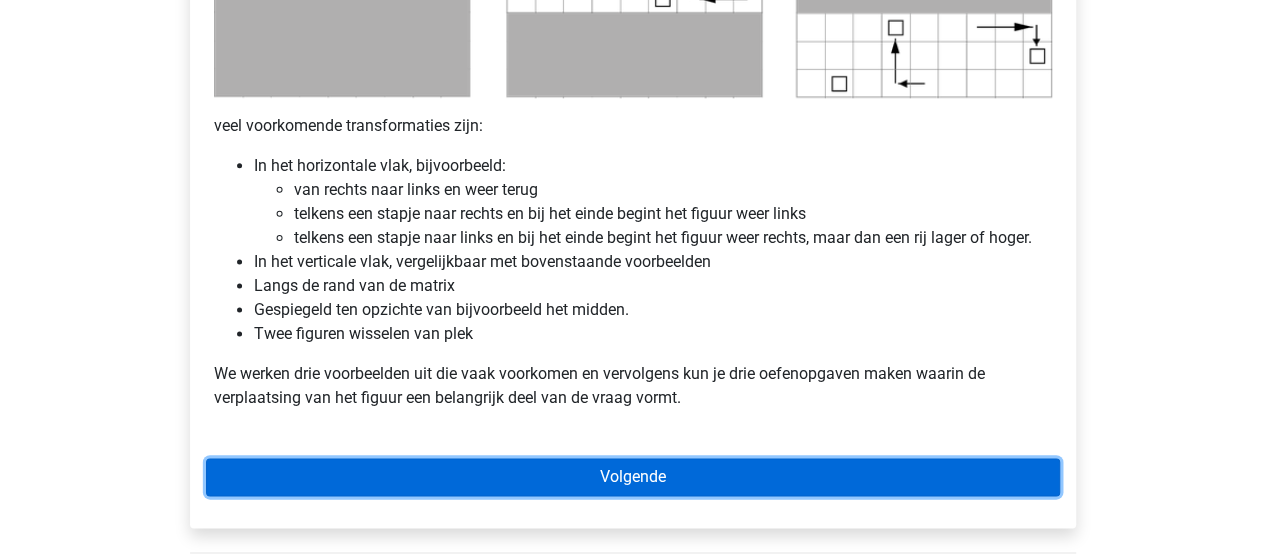 click on "Volgende" at bounding box center (633, 477) 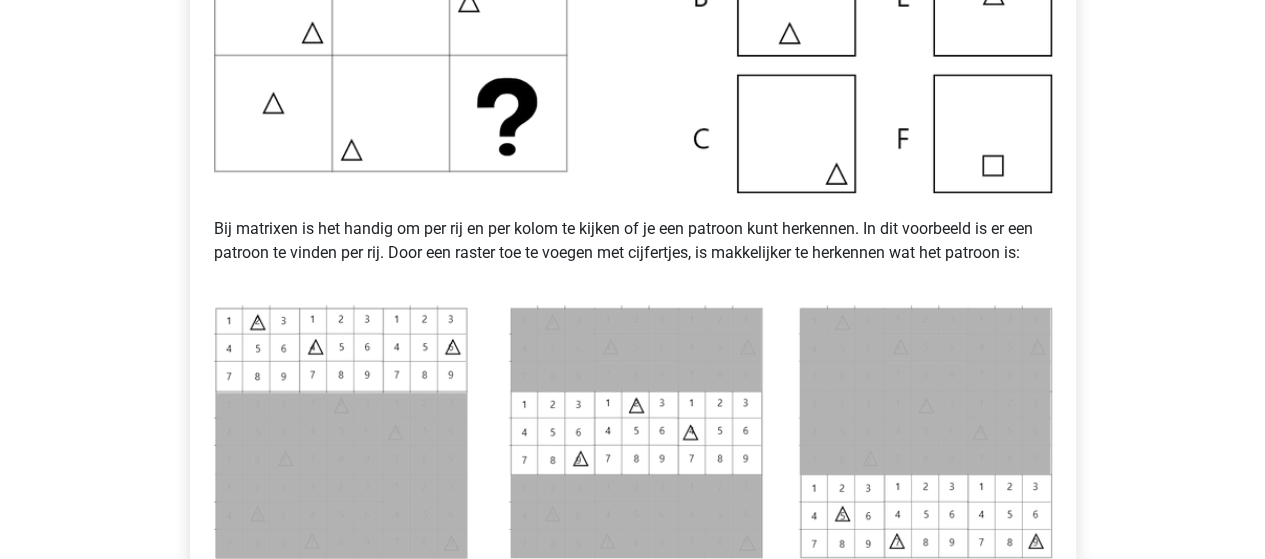 scroll, scrollTop: 700, scrollLeft: 0, axis: vertical 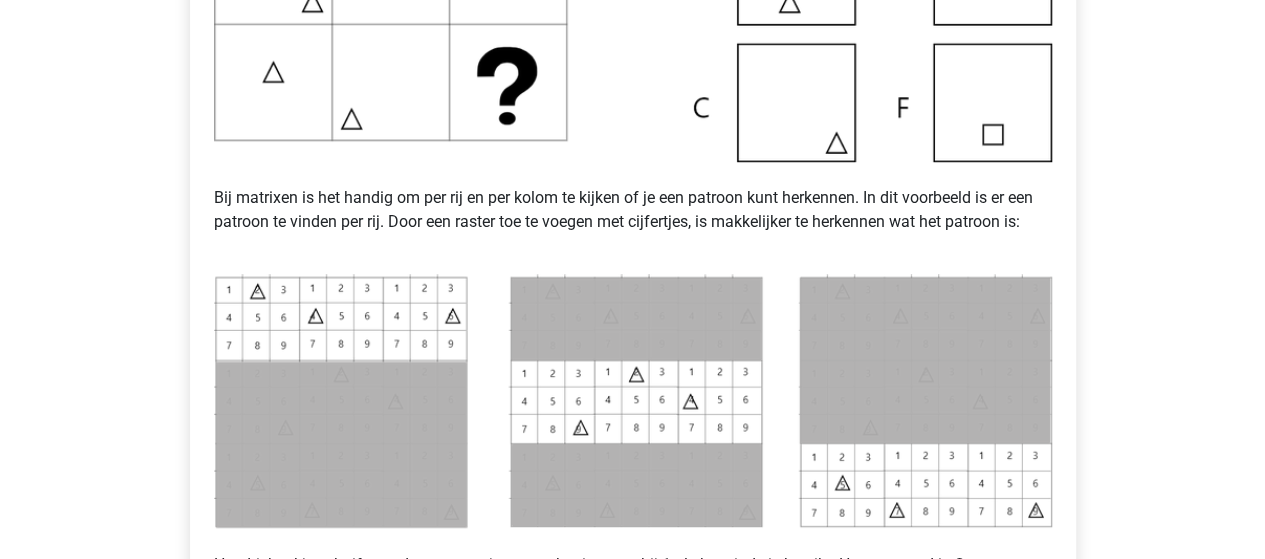 click on "Kies  premium
S.
shannen93@live.nl" at bounding box center [632, 290] 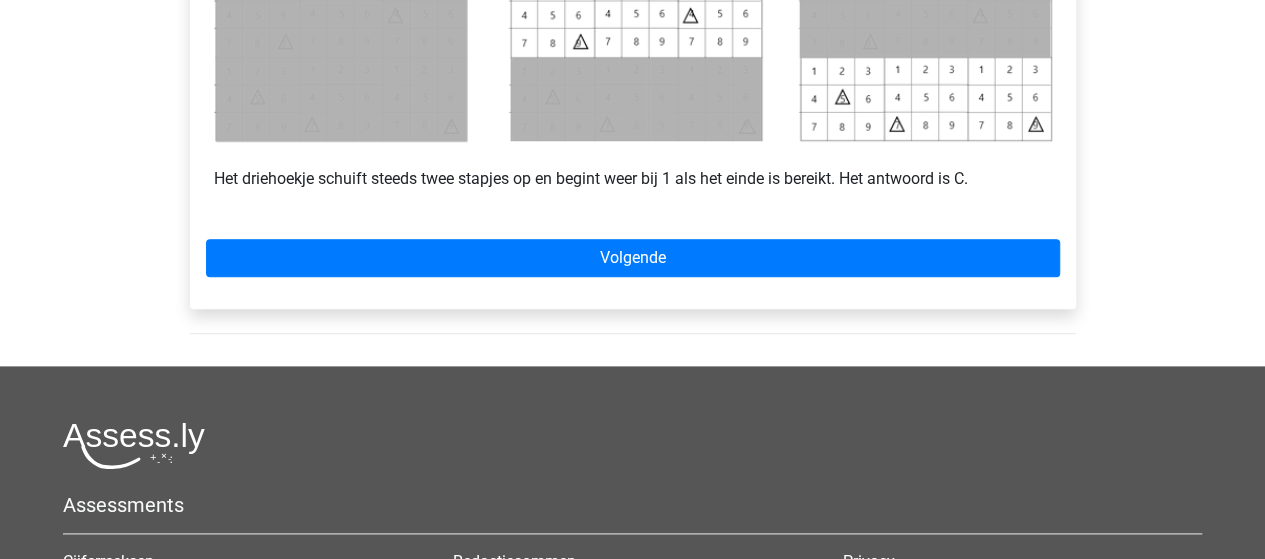 scroll, scrollTop: 1100, scrollLeft: 0, axis: vertical 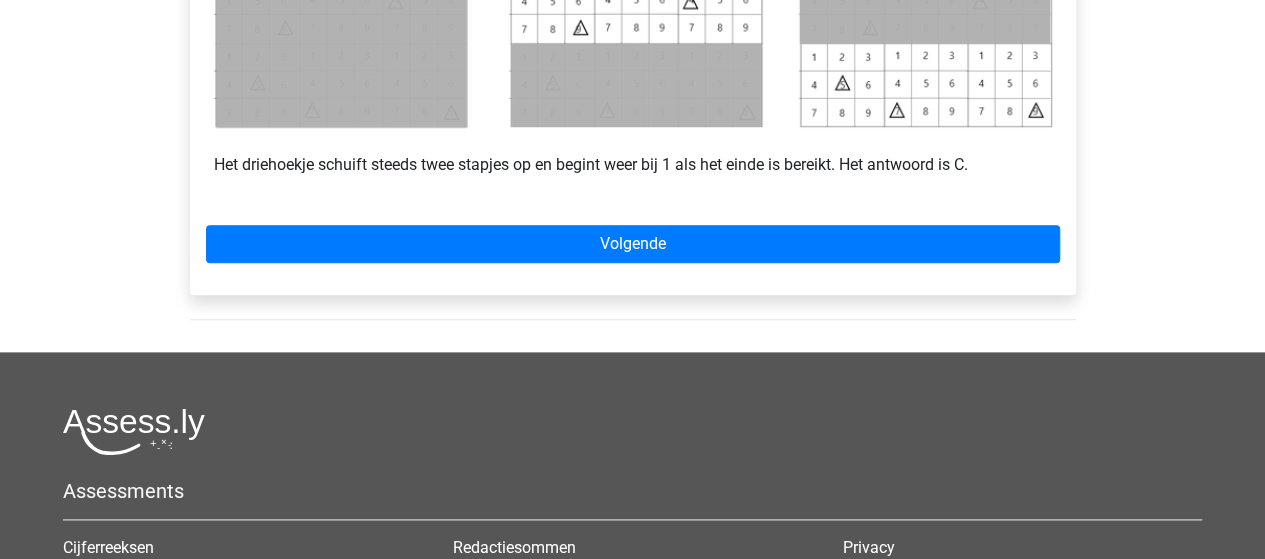 click on "Voorbeeld 1 Bij matrixen is het handig om per rij en per kolom te kijken of je een patroon kunt herkennen. In dit voorbeeld is er een patroon te vinden per rij. Door een raster toe te voegen met cijfertjes, is makkelijker te herkennen wat het patroon is: Het driehoekje schuift steeds twee stapjes op en begint weer bij 1 als het einde is bereikt. Het antwoord is C." at bounding box center [633, -246] 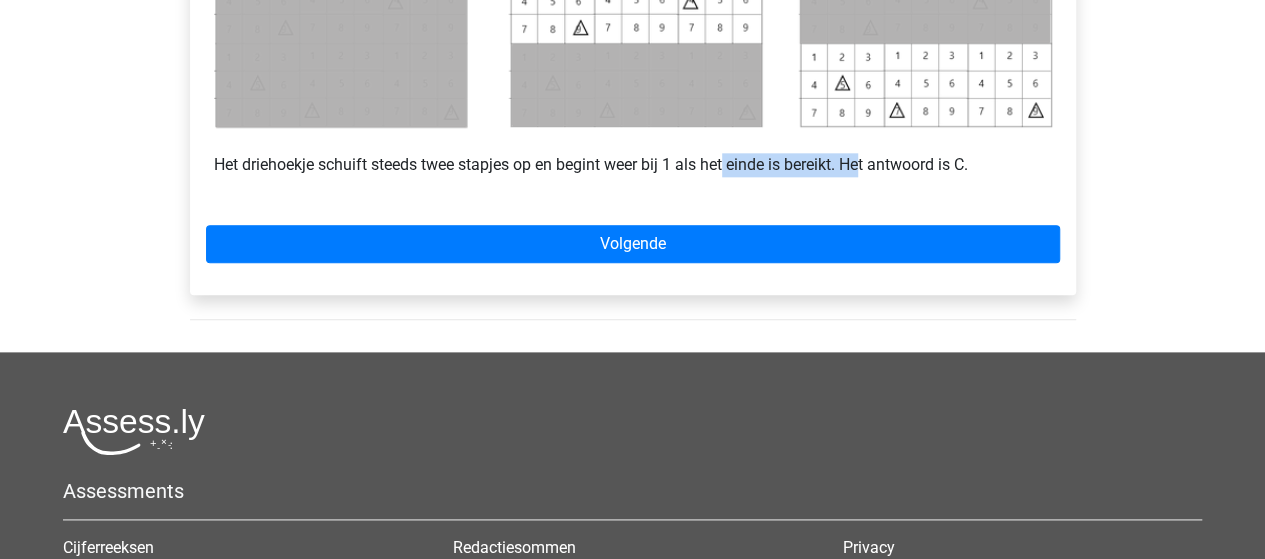 drag, startPoint x: 729, startPoint y: 174, endPoint x: 904, endPoint y: 177, distance: 175.02571 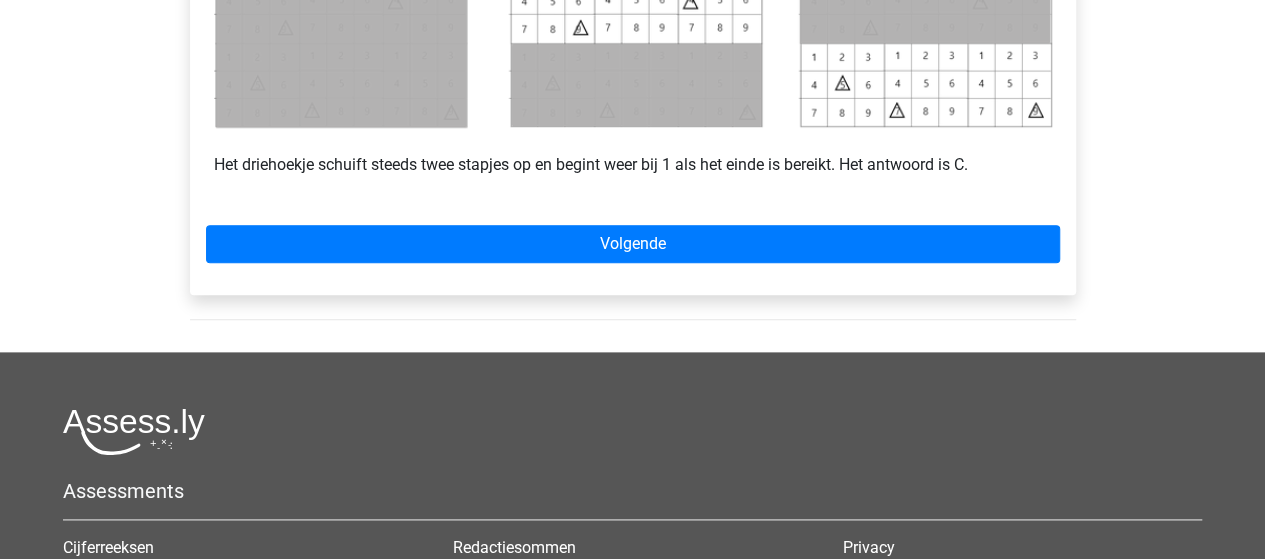 click on "Voorbeeld 1 Bij matrixen is het handig om per rij en per kolom te kijken of je een patroon kunt herkennen. In dit voorbeeld is er een patroon te vinden per rij. Door een raster toe te voegen met cijfertjes, is makkelijker te herkennen wat het patroon is: Het driehoekje schuift steeds twee stapjes op en begint weer bij 1 als het einde is bereikt. Het antwoord is C." at bounding box center (633, -246) 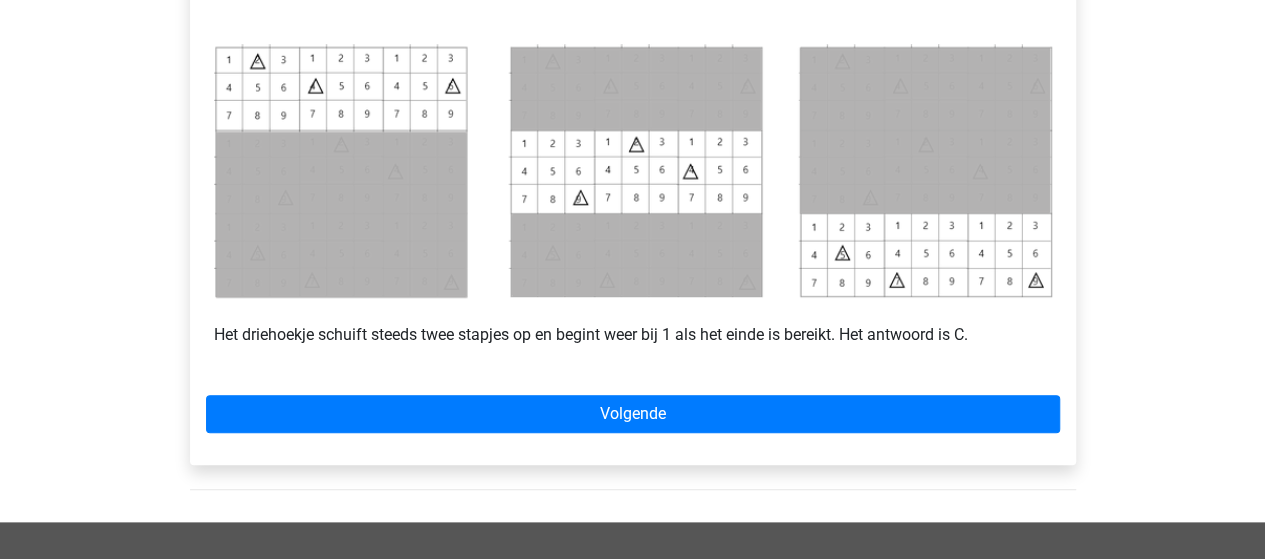 scroll, scrollTop: 900, scrollLeft: 0, axis: vertical 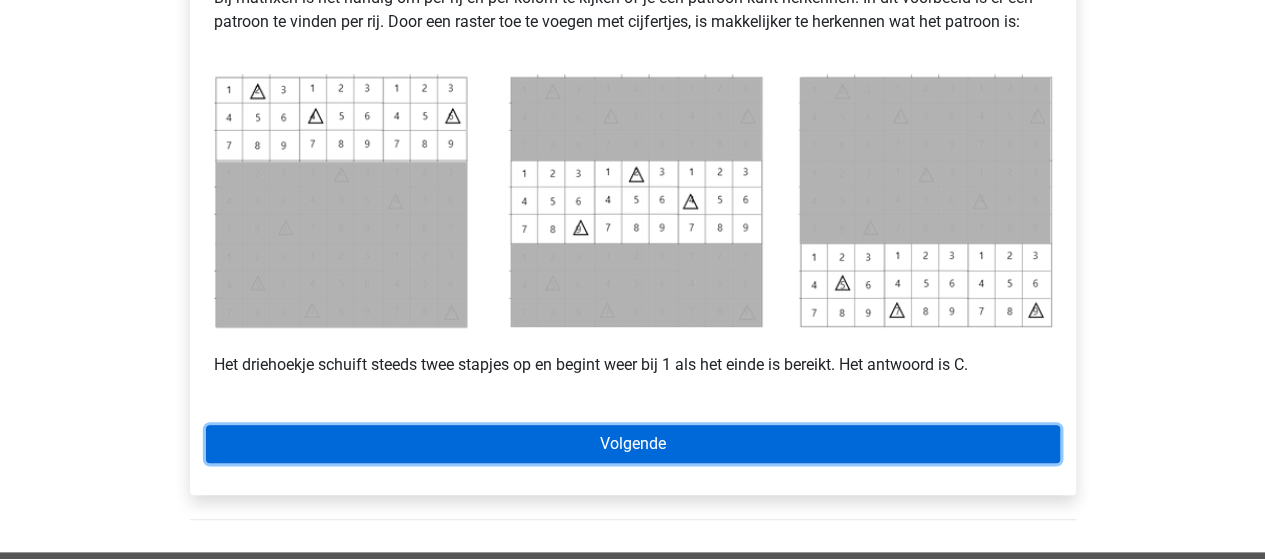 click on "Volgende" at bounding box center (633, 444) 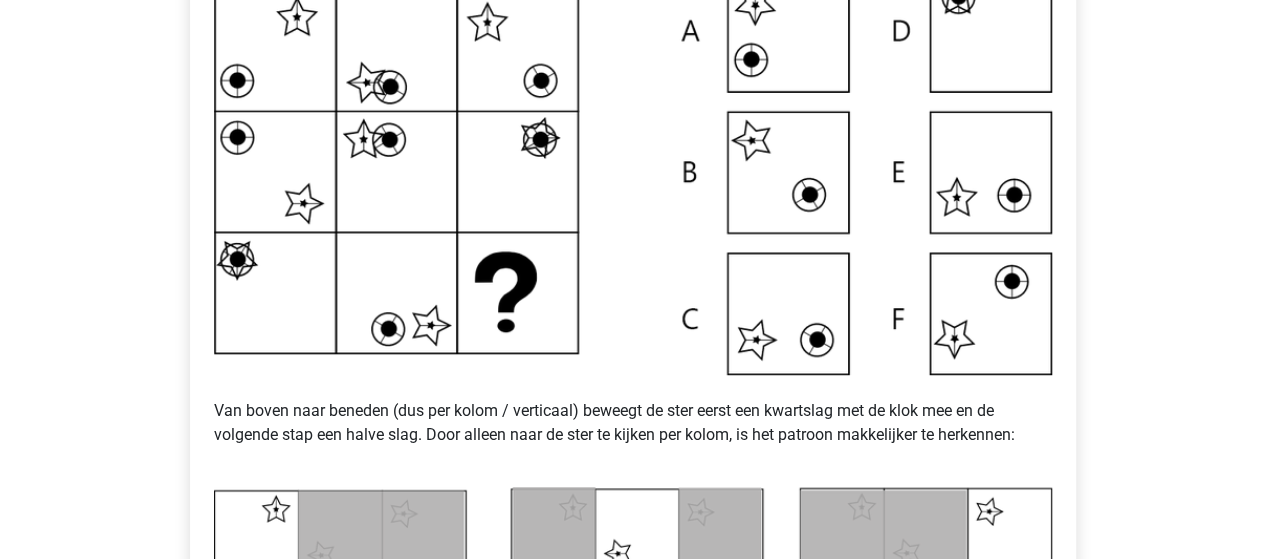 scroll, scrollTop: 600, scrollLeft: 0, axis: vertical 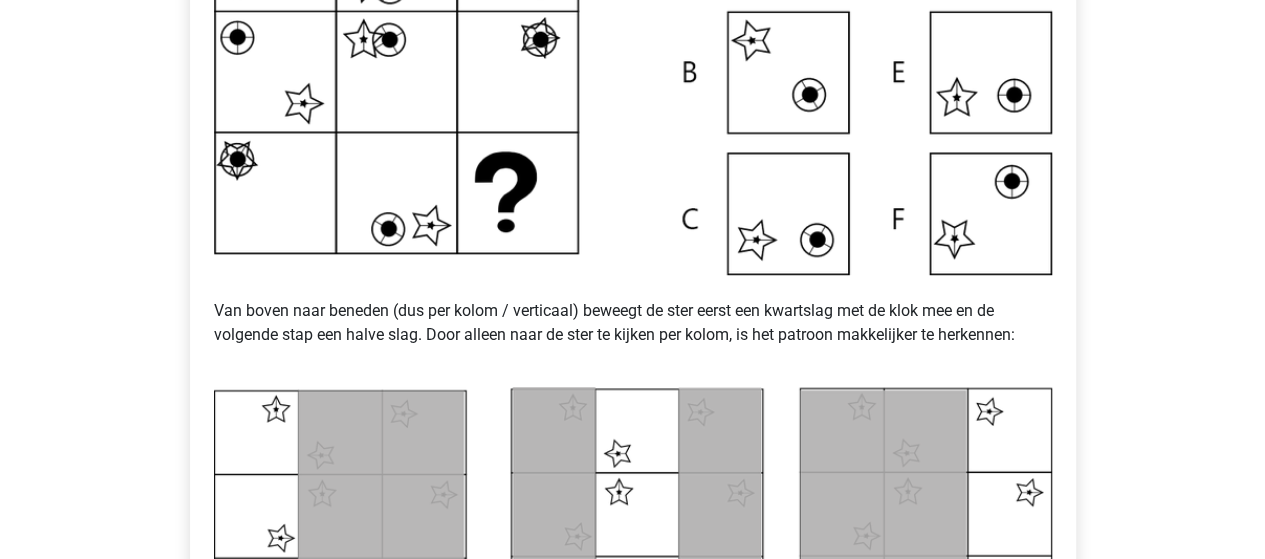 click on "Van boven naar beneden (dus per kolom / verticaal) beweegt de ster eerst een kwartslag met de klok mee en de volgende stap een halve slag. Door alleen naar de ster te kijken per kolom, is het patroon makkelijker te herkennen:" at bounding box center [633, 323] 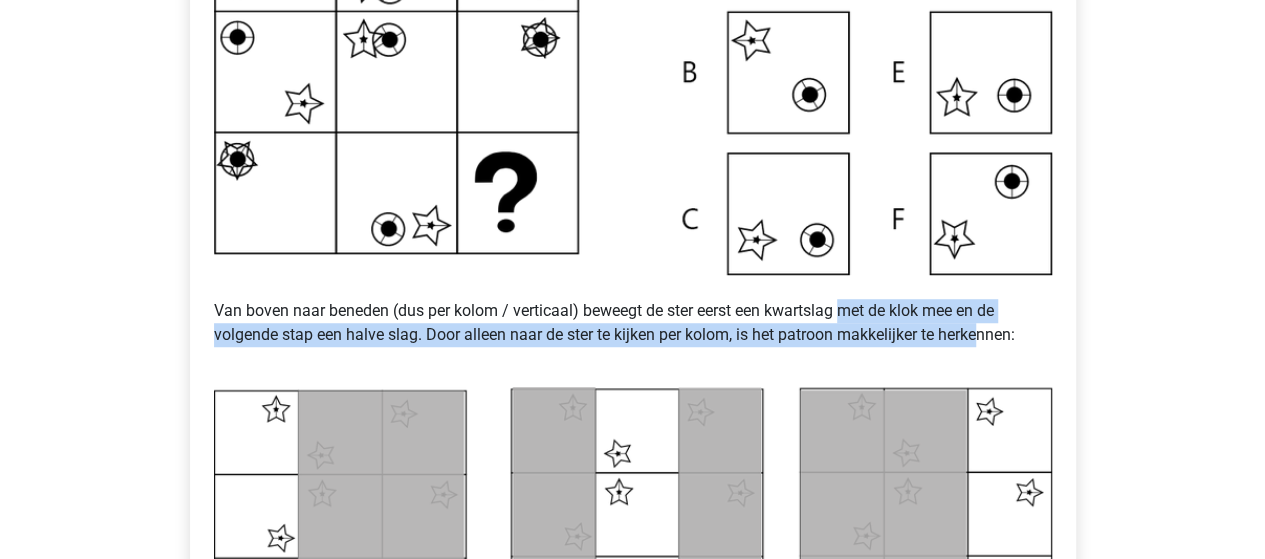 drag, startPoint x: 905, startPoint y: 317, endPoint x: 995, endPoint y: 323, distance: 90.199776 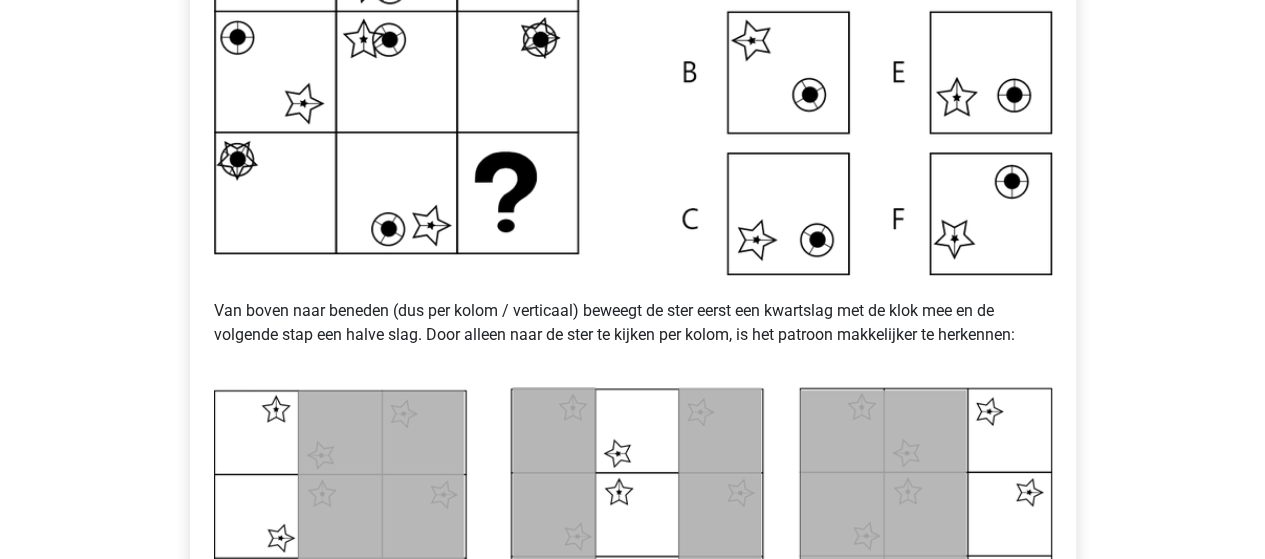 click on "Van boven naar beneden (dus per kolom / verticaal) beweegt de ster eerst een kwartslag met de klok mee en de volgende stap een halve slag. Door alleen naar de ster te kijken per kolom, is het patroon makkelijker te herkennen:" at bounding box center [633, 323] 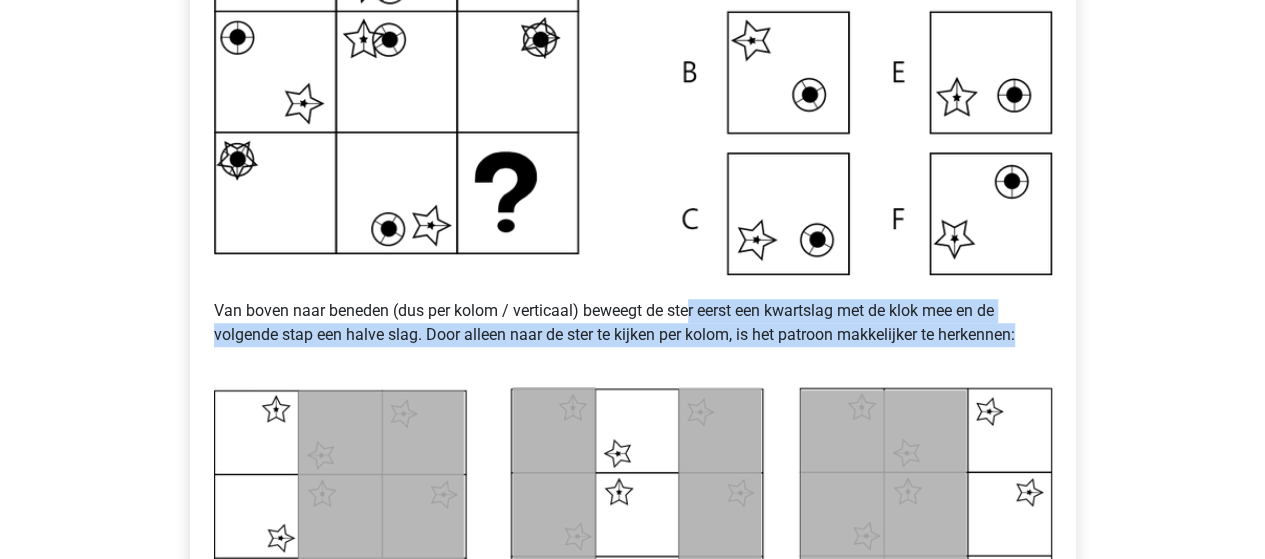 drag, startPoint x: 1035, startPoint y: 330, endPoint x: 652, endPoint y: 308, distance: 383.63135 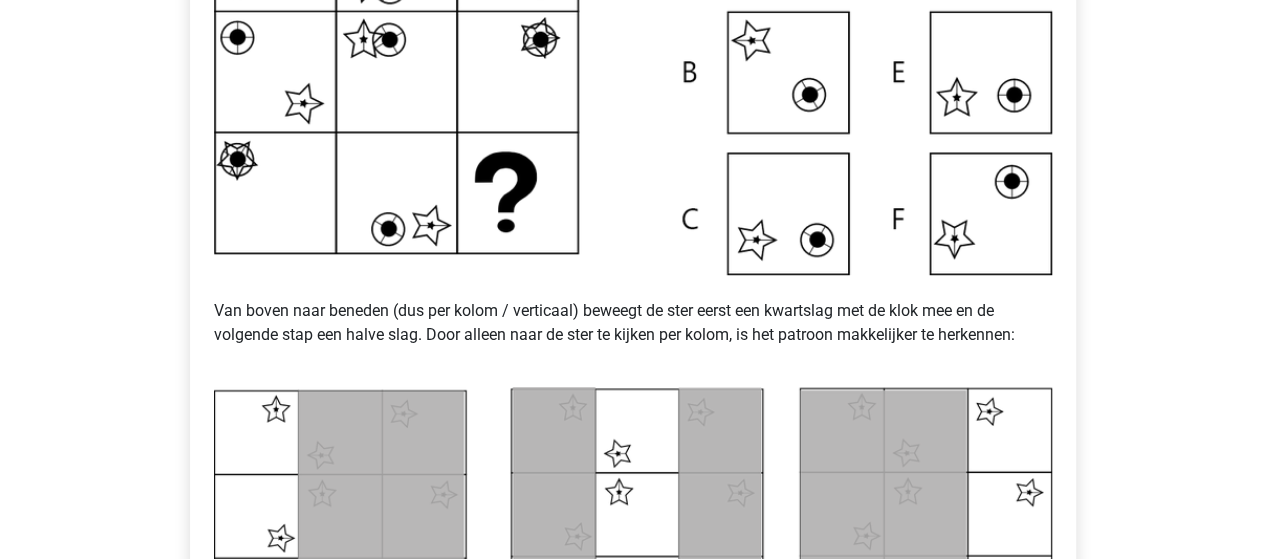 click on "Van boven naar beneden (dus per kolom / verticaal) beweegt de ster eerst een kwartslag met de klok mee en de volgende stap een halve slag. Door alleen naar de ster te kijken per kolom, is het patroon makkelijker te herkennen:" at bounding box center [633, 323] 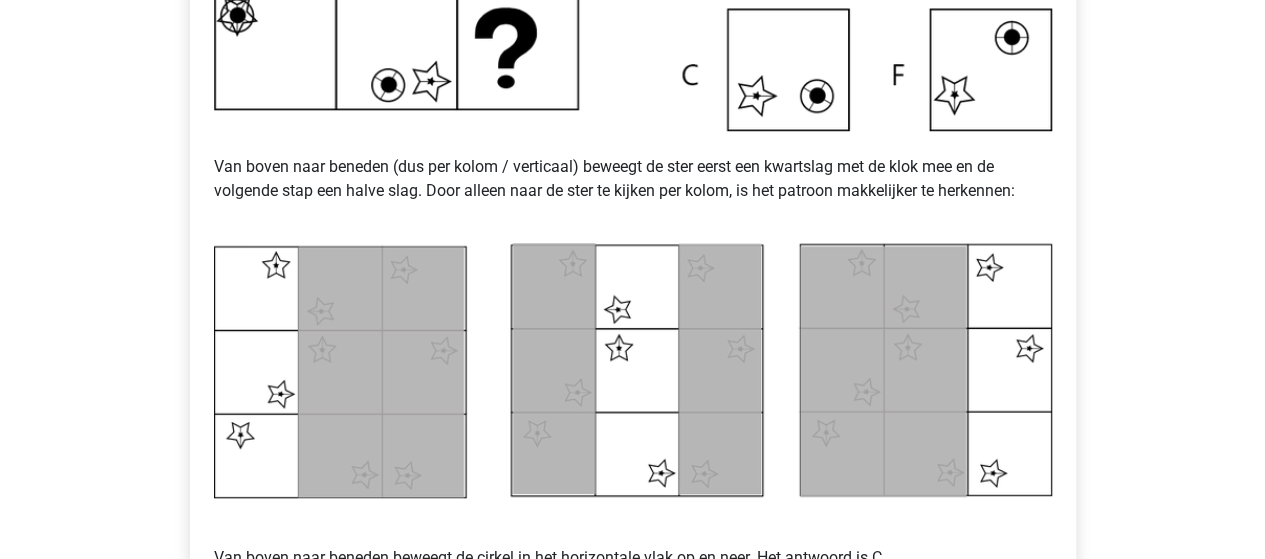 scroll, scrollTop: 800, scrollLeft: 0, axis: vertical 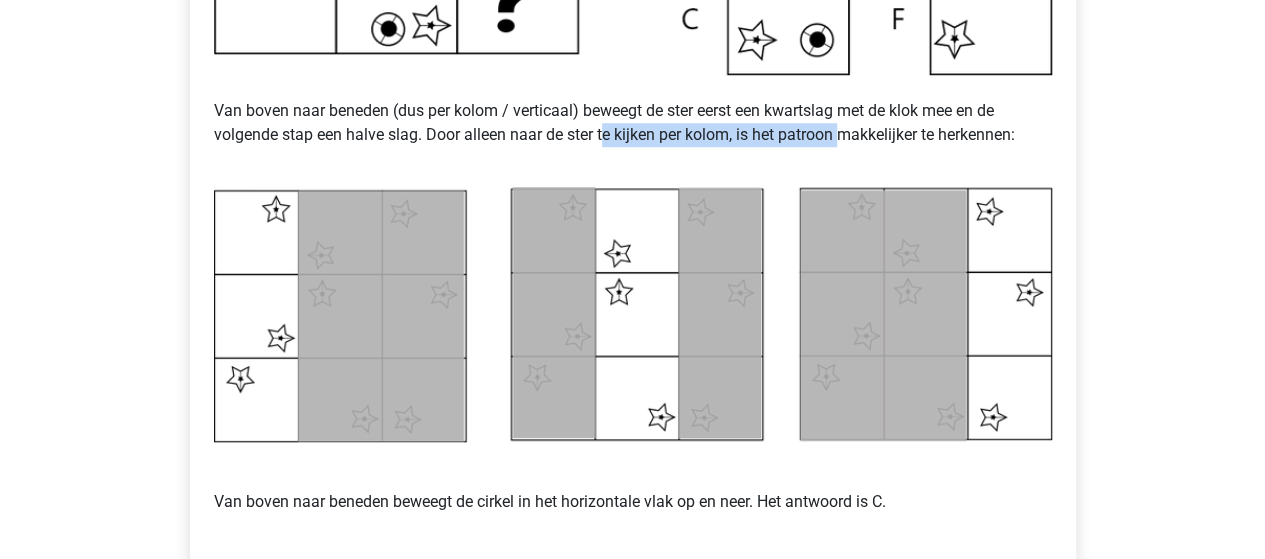 drag, startPoint x: 652, startPoint y: 130, endPoint x: 884, endPoint y: 135, distance: 232.05388 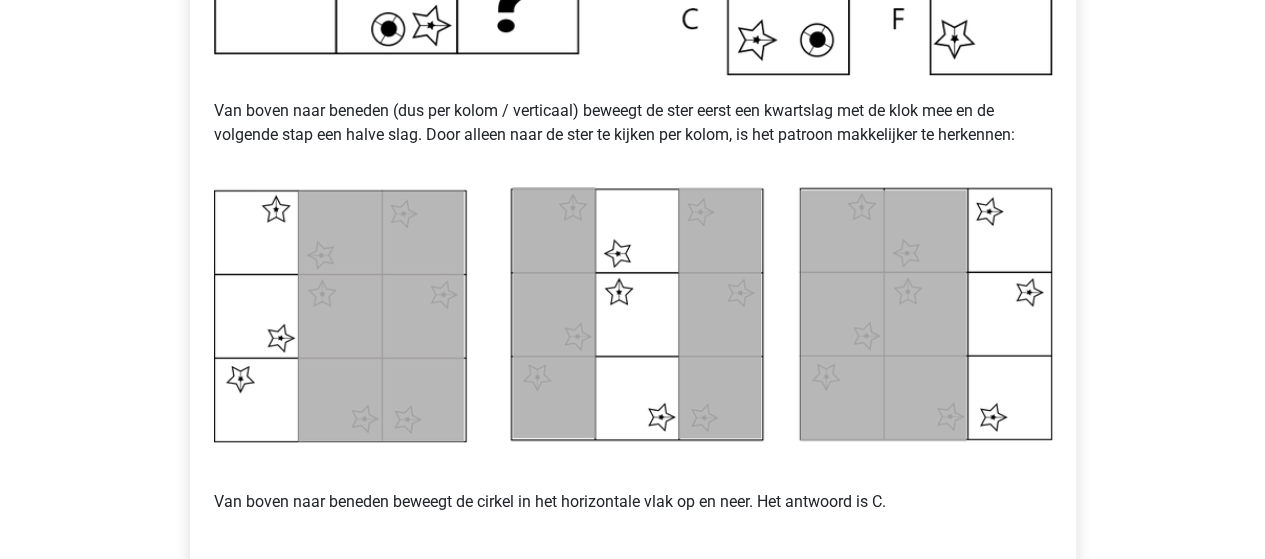 click on "Van boven naar beneden (dus per kolom / verticaal) beweegt de ster eerst een kwartslag met de klok mee en de volgende stap een halve slag. Door alleen naar de ster te kijken per kolom, is het patroon makkelijker te herkennen:" at bounding box center (633, 123) 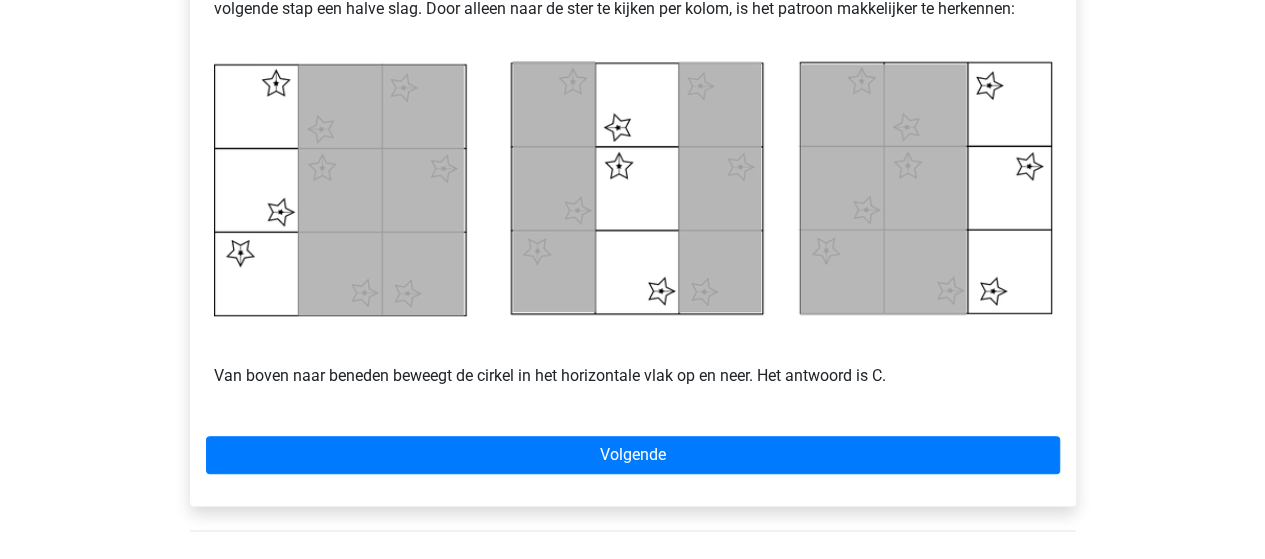 scroll, scrollTop: 1100, scrollLeft: 0, axis: vertical 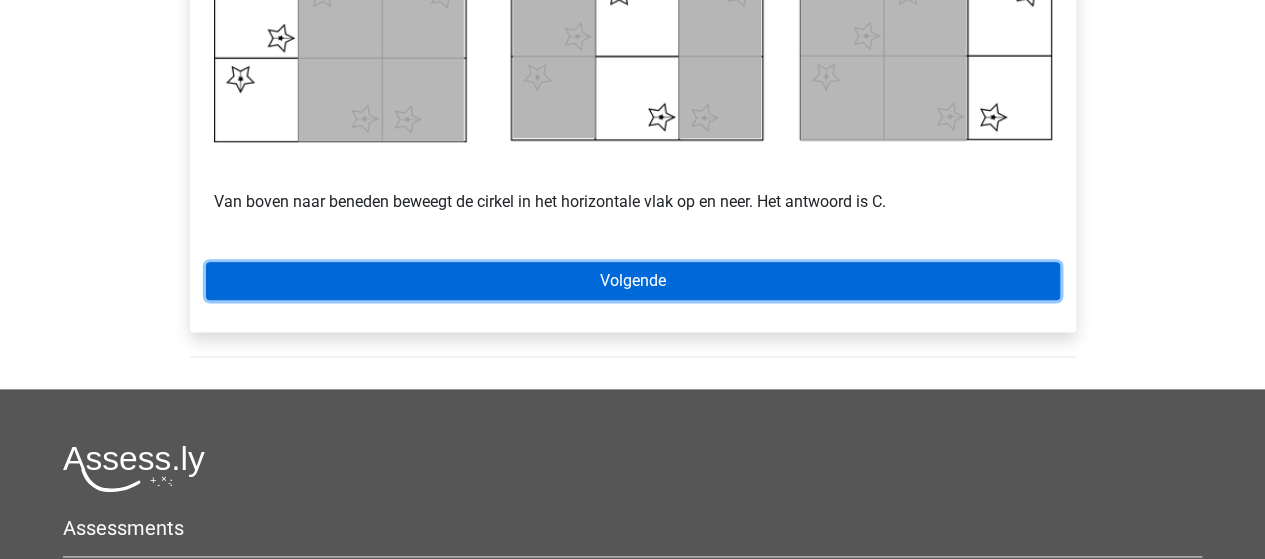 click on "Volgende" at bounding box center [633, 281] 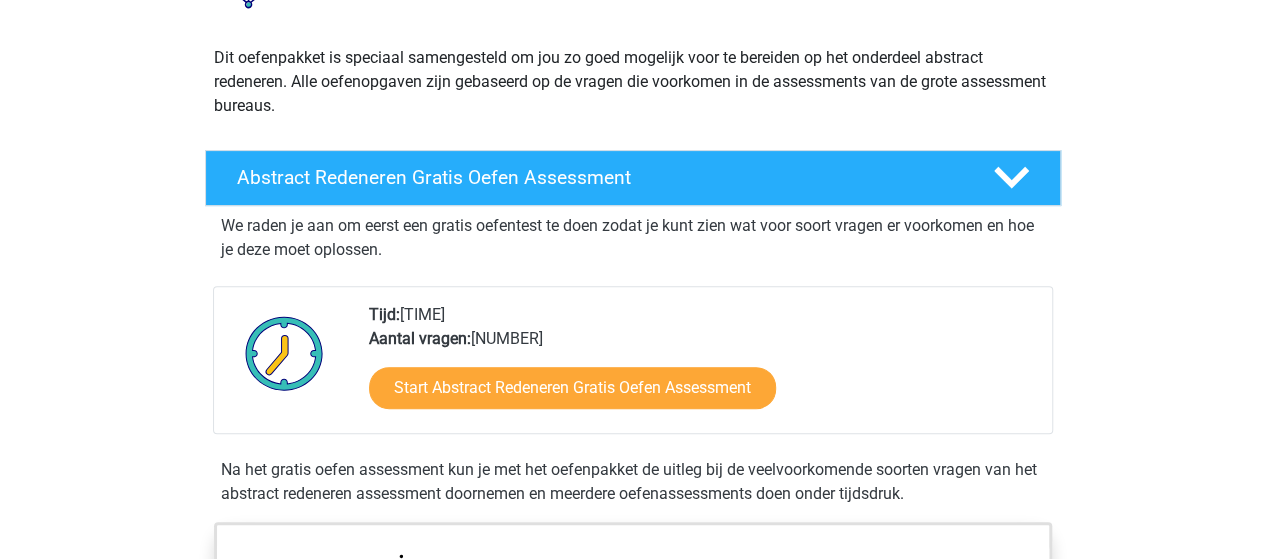 scroll, scrollTop: 300, scrollLeft: 0, axis: vertical 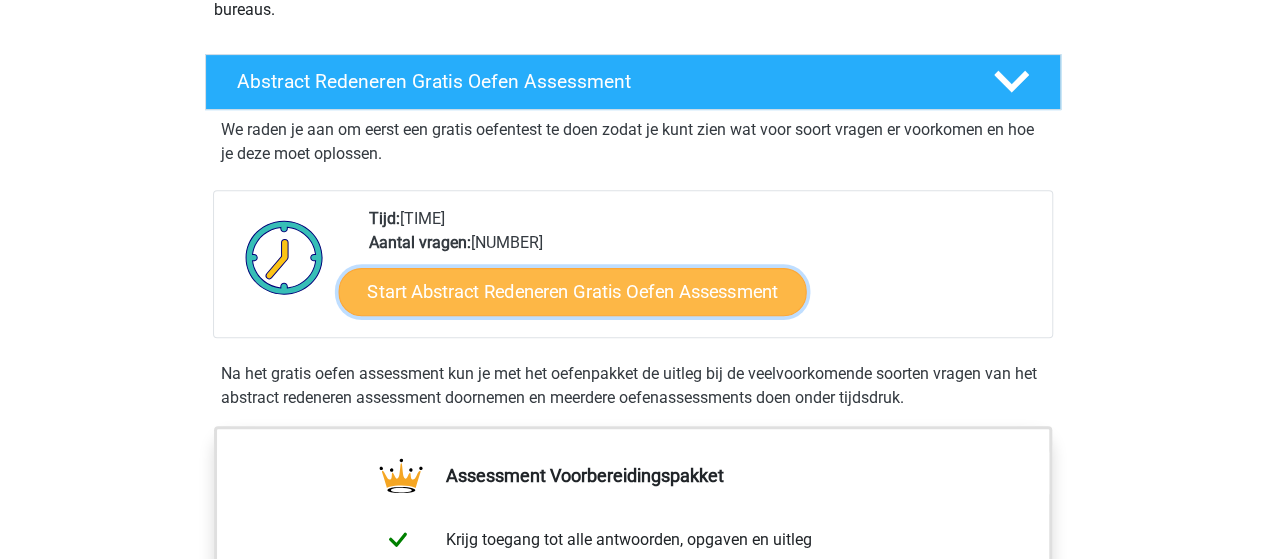 click on "Start Abstract Redeneren
Gratis Oefen Assessment" at bounding box center (572, 291) 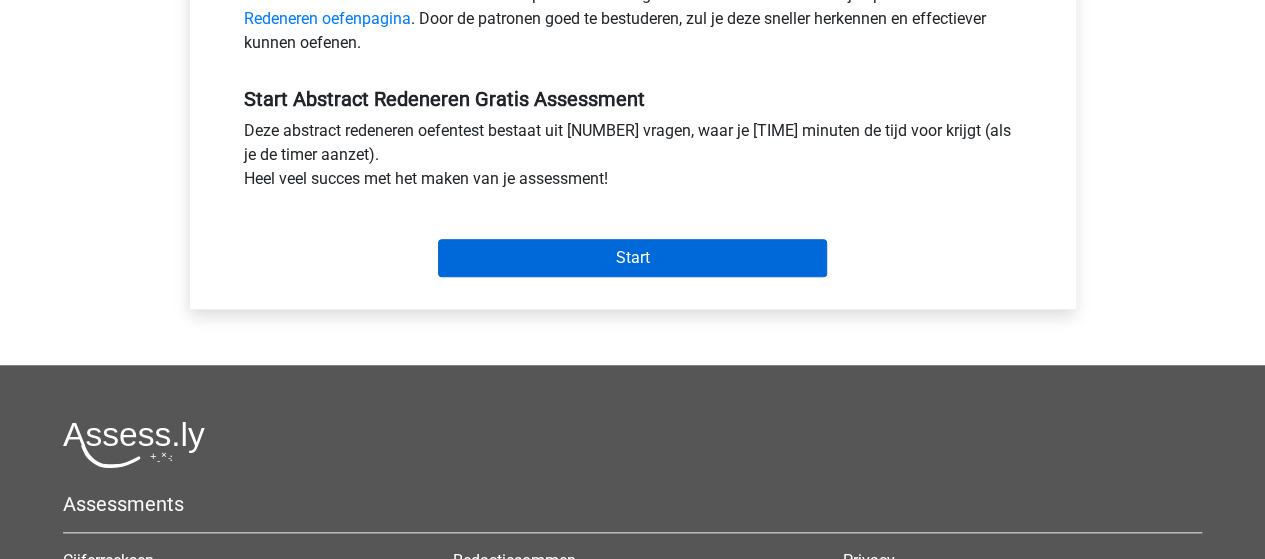scroll, scrollTop: 700, scrollLeft: 0, axis: vertical 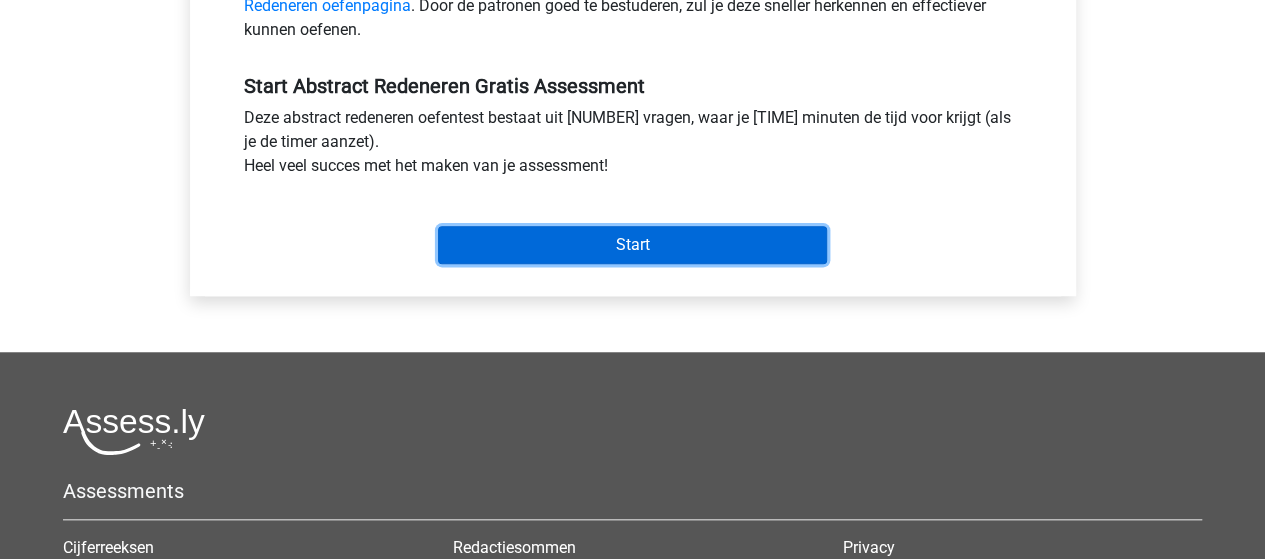 click on "Start" at bounding box center (632, 245) 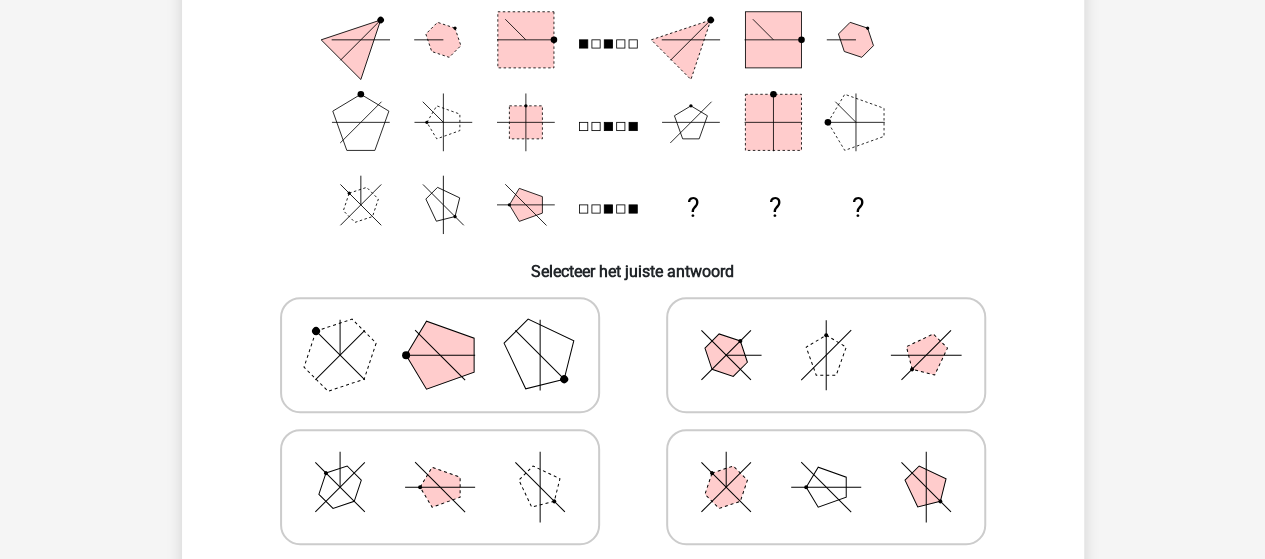 scroll, scrollTop: 300, scrollLeft: 0, axis: vertical 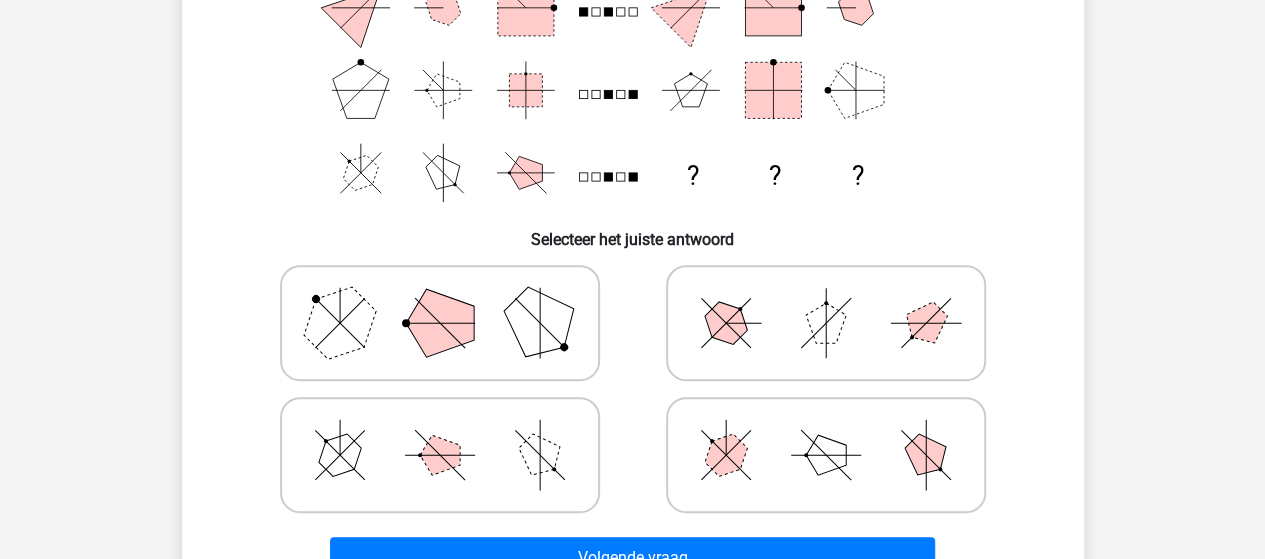 click at bounding box center (826, 455) 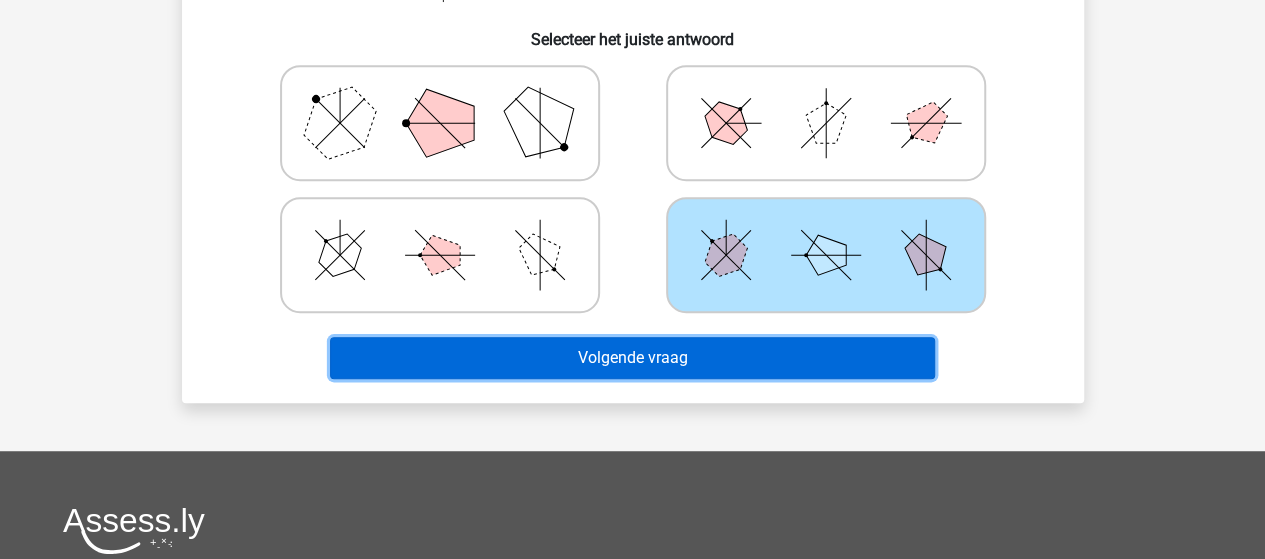 click on "Volgende vraag" at bounding box center (632, 358) 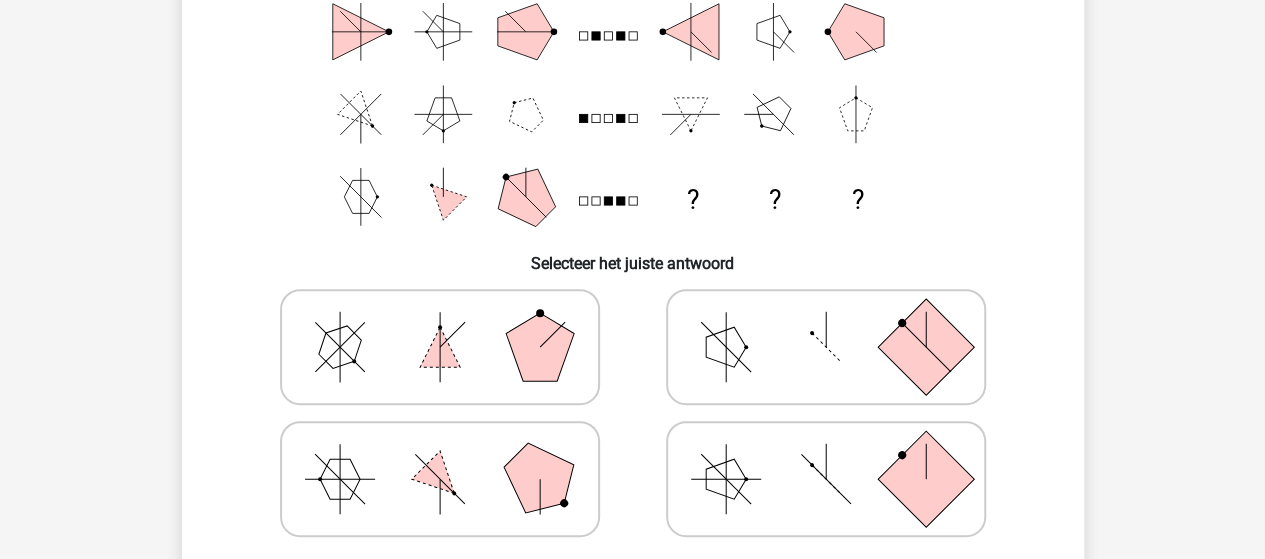 scroll, scrollTop: 392, scrollLeft: 0, axis: vertical 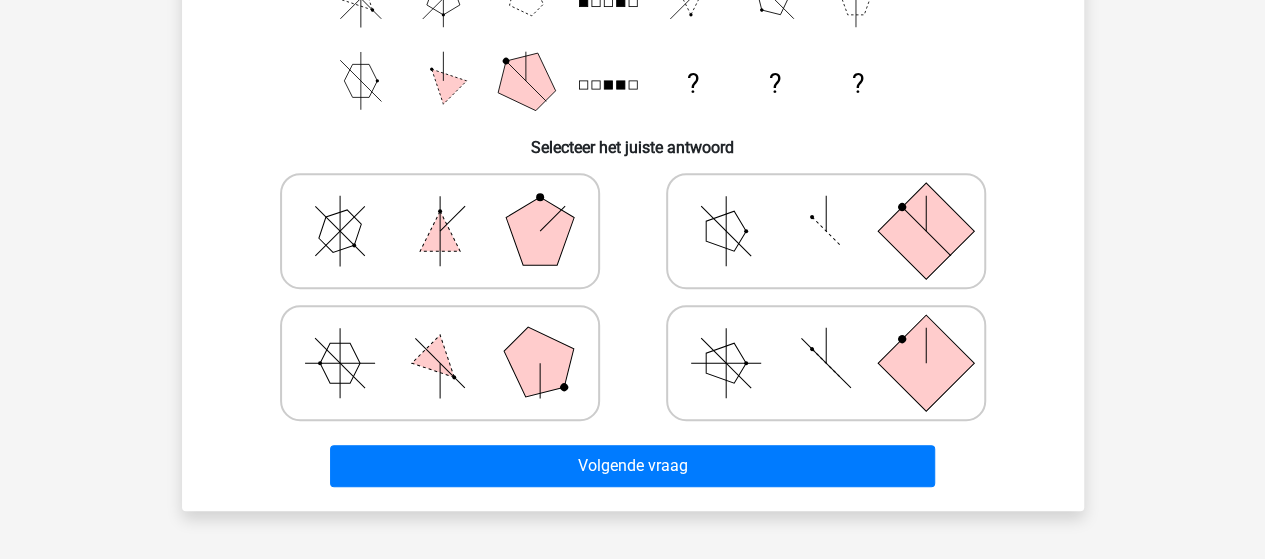 click at bounding box center (826, 231) 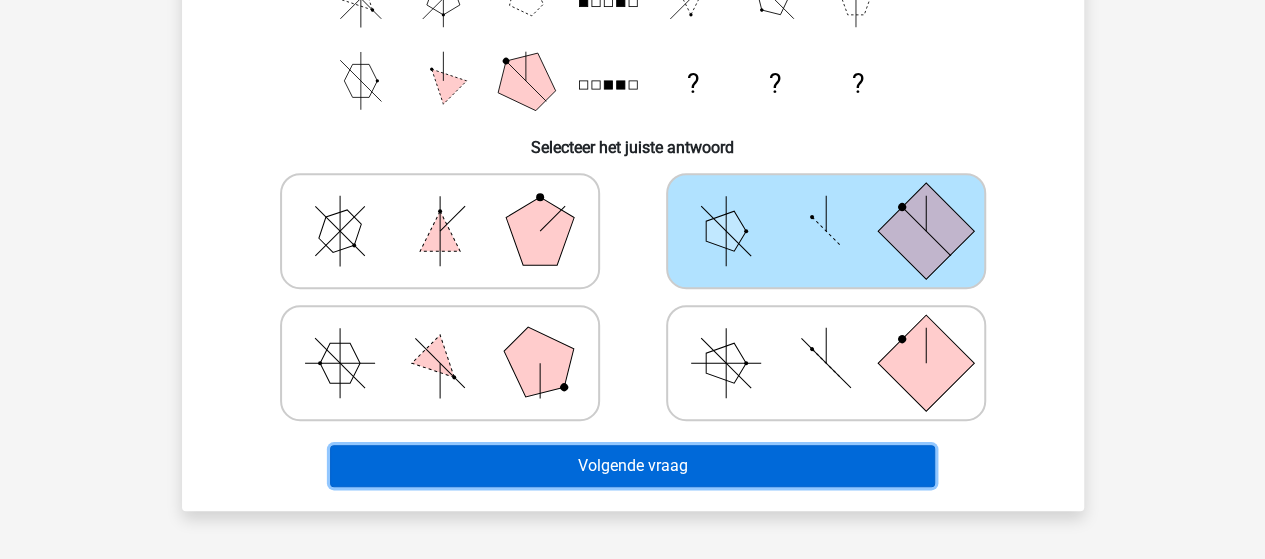 click on "Volgende vraag" at bounding box center (632, 466) 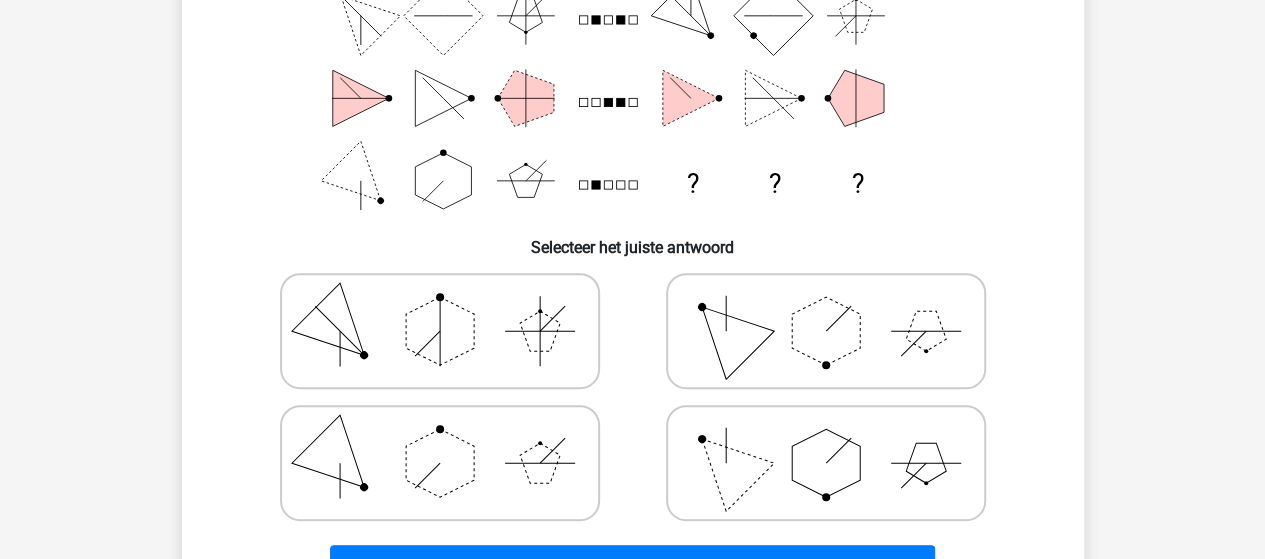 click at bounding box center [826, 331] 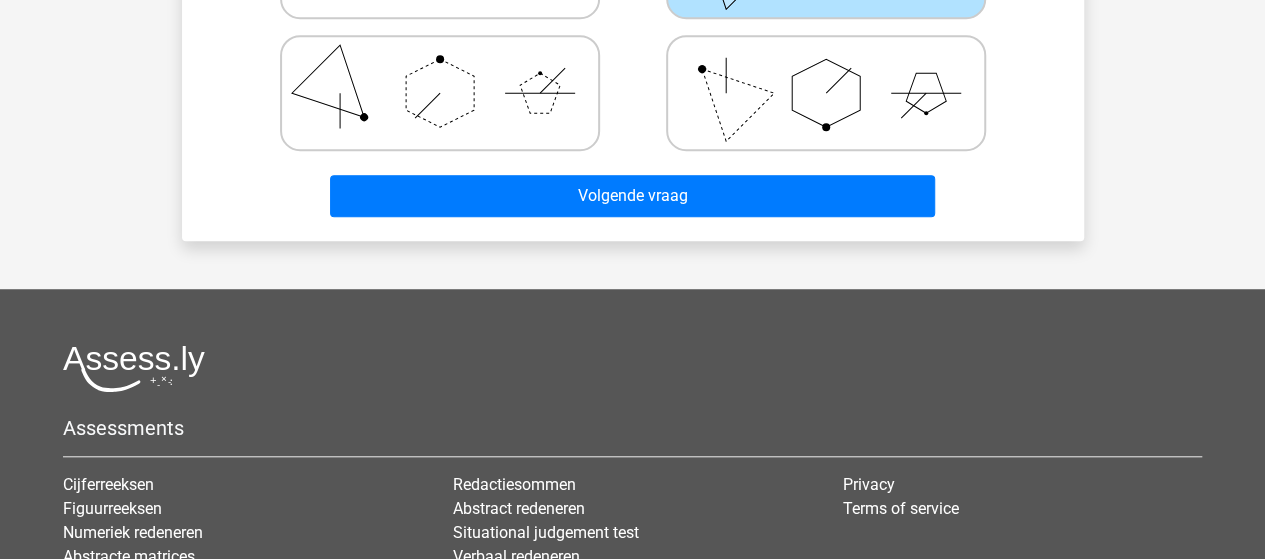 scroll, scrollTop: 692, scrollLeft: 0, axis: vertical 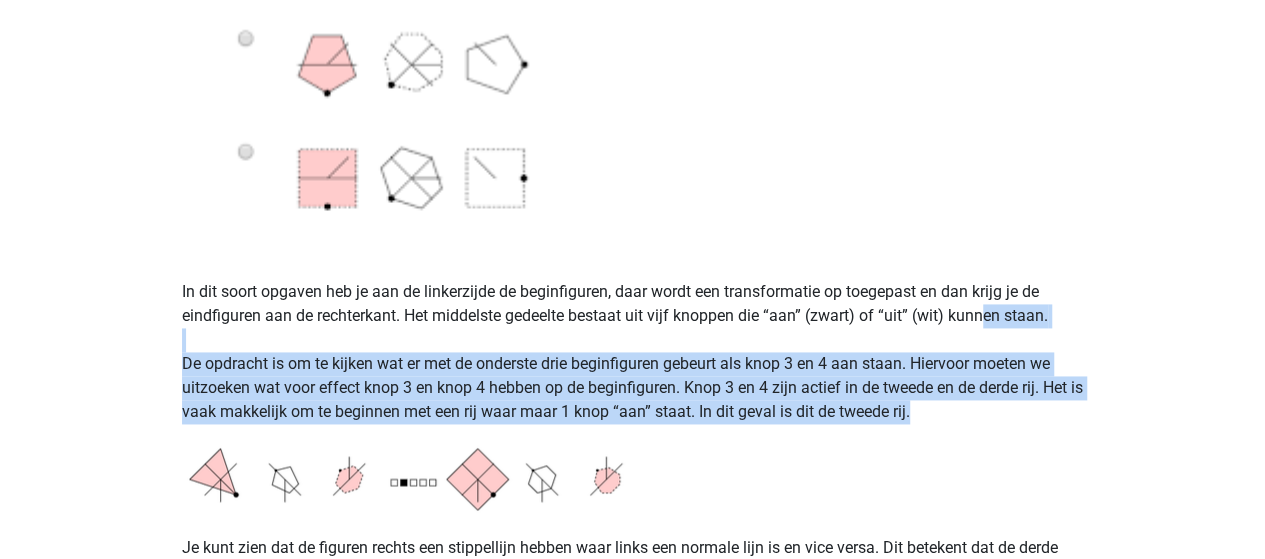 drag, startPoint x: 988, startPoint y: 403, endPoint x: 989, endPoint y: 323, distance: 80.00625 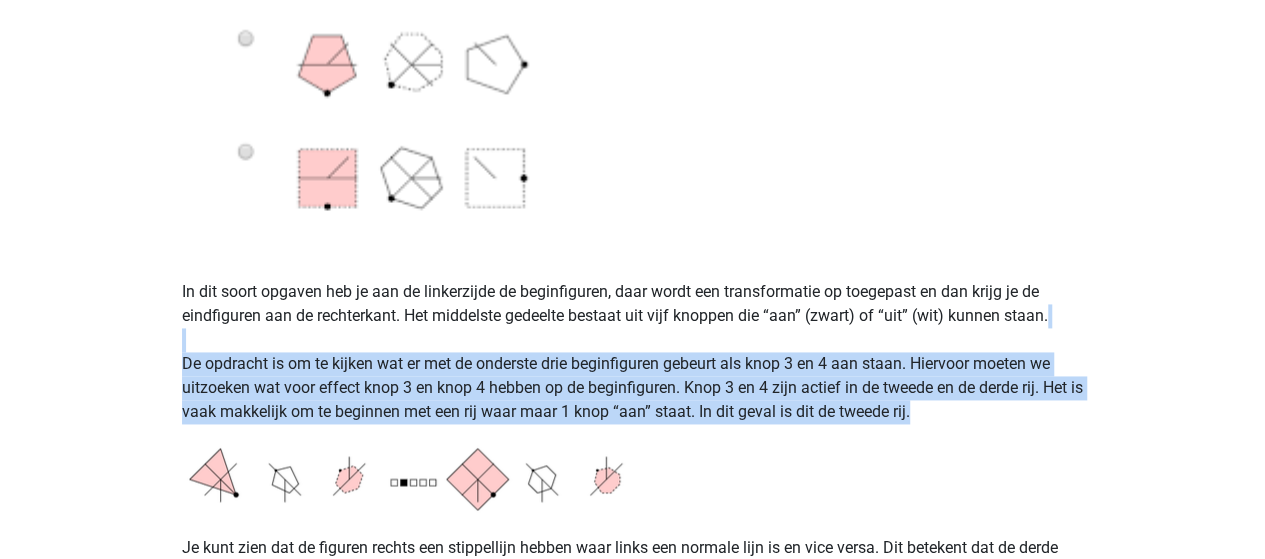drag, startPoint x: 976, startPoint y: 417, endPoint x: 987, endPoint y: 333, distance: 84.71718 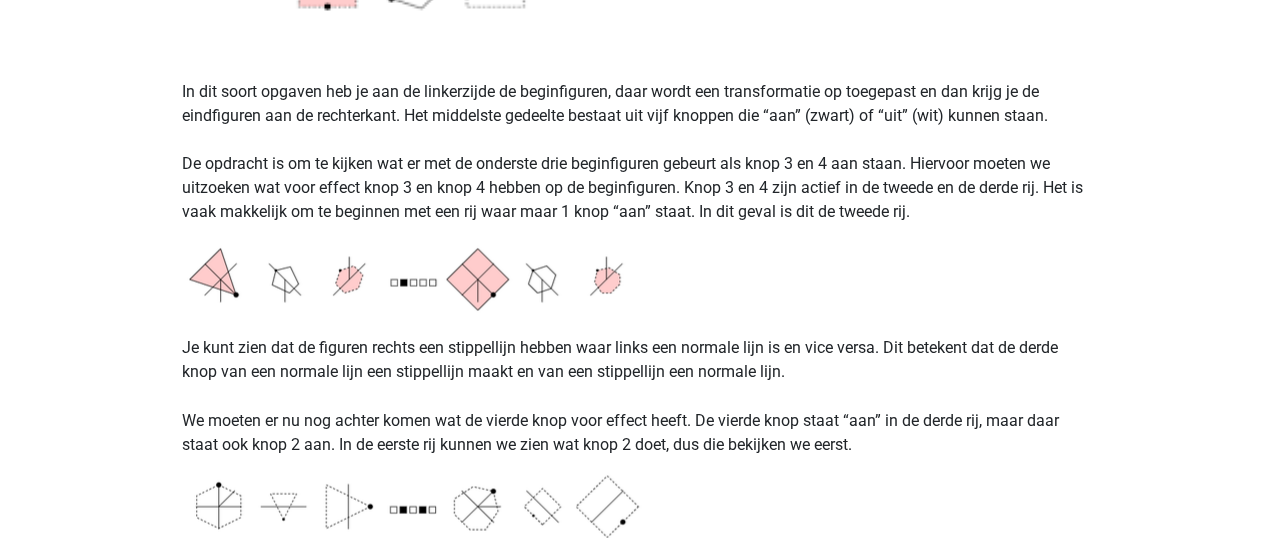 click on "Abstract Redeneren Abstract redeneren vormt een lastig deel van het Assessment of de Capaciteitentest. Hieronder vind je een duidelijke uitleg. Onderaan de pagina vind je veel oefenopgaven voor het onderdeel Abstract Redeneren. Bij abstract redeneren wordt getest hoe goed je verbanden en patronen kunt herkennen in een serie objecten. Aangezien het bij dit onderdeel er vooral om gaat inzicht te krijgen, zullen we hier de uitleg tot een minimum beperken en twee voorbeelden uitwerken.
Begin direct met het oefenen van abstract redeneren
Voorbeeld 1 In dit soort opgaven heb je aan de linkerzijde de beginfiguren, daar wordt een transformatie op toegepast en dan krijg je de eindfiguren aan de rechterkant. Het middelste gedeelte bestaat uit vijf knoppen die “aan” (zwart) of “uit” (wit) kunnen staan. Je ziet dat een driehoek verandert in een vierhoek, een vijfhoek in een zeshoek en een zeshoek in een zevenhoek. Dit betekent dat knop 2 een hoek toevoegt aan de figuren." at bounding box center (633, 625) 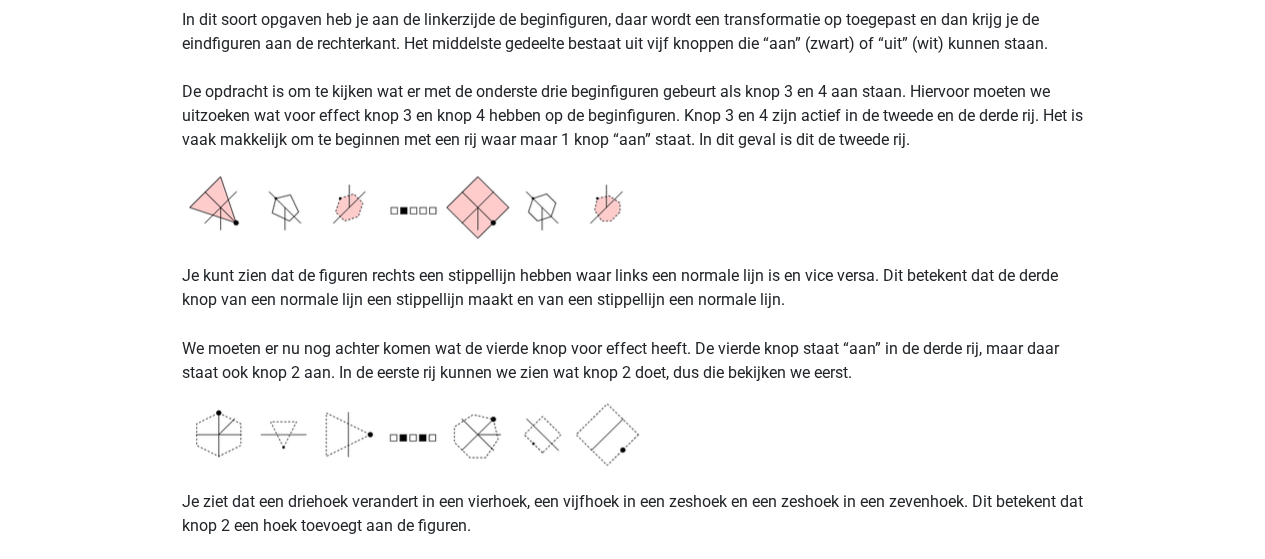 scroll, scrollTop: 1600, scrollLeft: 0, axis: vertical 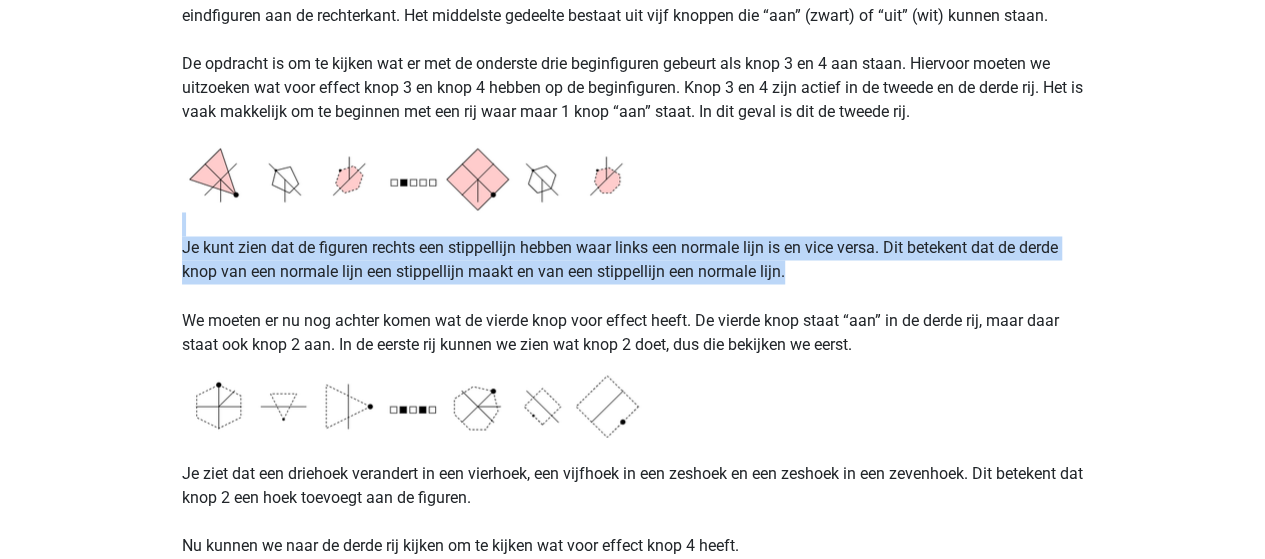 drag, startPoint x: 865, startPoint y: 271, endPoint x: 898, endPoint y: 217, distance: 63.28507 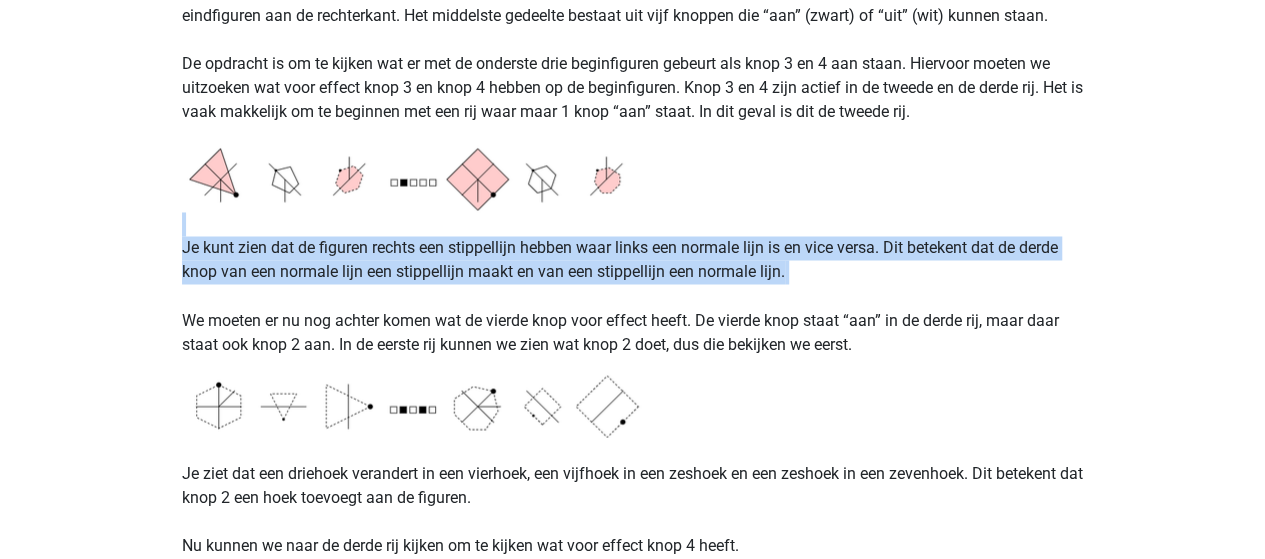 drag, startPoint x: 883, startPoint y: 291, endPoint x: 910, endPoint y: 222, distance: 74.094536 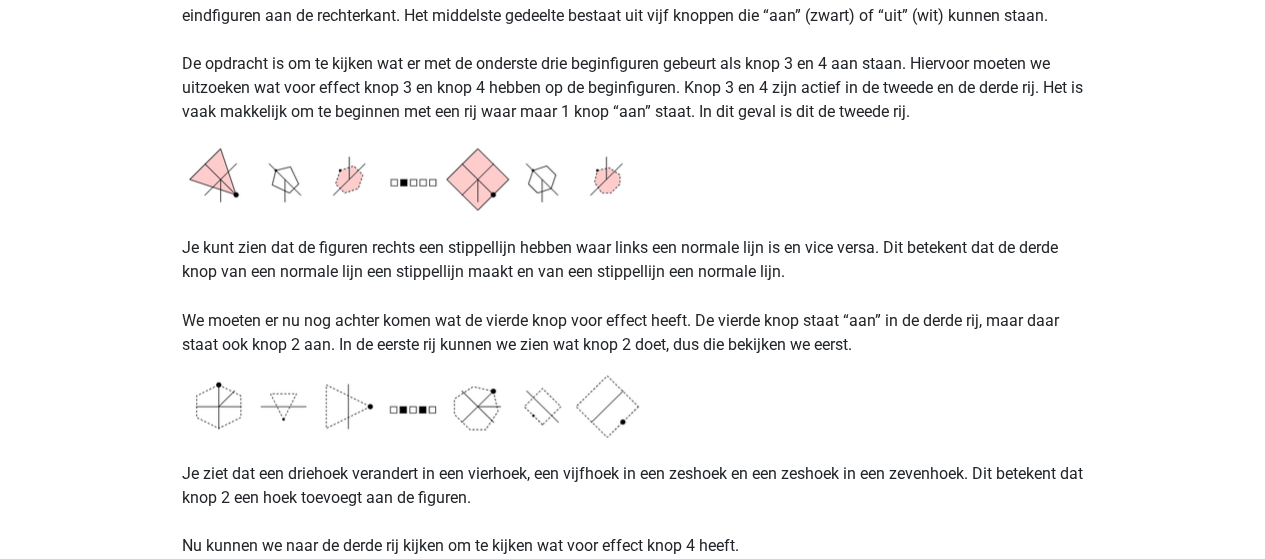 click on "Abstract Redeneren Abstract redeneren vormt een lastig deel van het Assessment of de Capaciteitentest. Hieronder vind je een duidelijke uitleg. Onderaan de pagina vind je veel oefenopgaven voor het onderdeel Abstract Redeneren. Bij abstract redeneren wordt getest hoe goed je verbanden en patronen kunt herkennen in een serie objecten. Aangezien het bij dit onderdeel er vooral om gaat inzicht te krijgen, zullen we hier de uitleg tot een minimum beperken en twee voorbeelden uitwerken.
Begin direct met het oefenen van abstract redeneren
Voorbeeld 1 In dit soort opgaven heb je aan de linkerzijde de beginfiguren, daar wordt een transformatie op toegepast en dan krijg je de eindfiguren aan de rechterkant. Het middelste gedeelte bestaat uit vijf knoppen die “aan” (zwart) of “uit” (wit) kunnen staan. Je ziet dat een driehoek verandert in een vierhoek, een vijfhoek in een zeshoek en een zeshoek in een zevenhoek. Dit betekent dat knop 2 een hoek toevoegt aan de figuren." at bounding box center (633, 525) 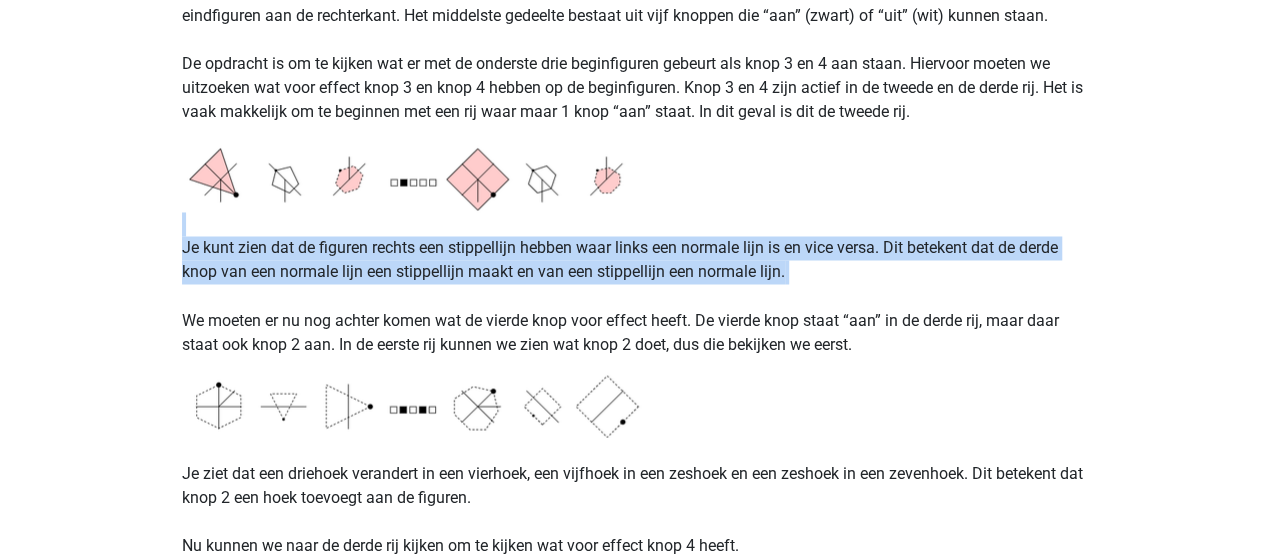 drag, startPoint x: 925, startPoint y: 364, endPoint x: 932, endPoint y: 287, distance: 77.31753 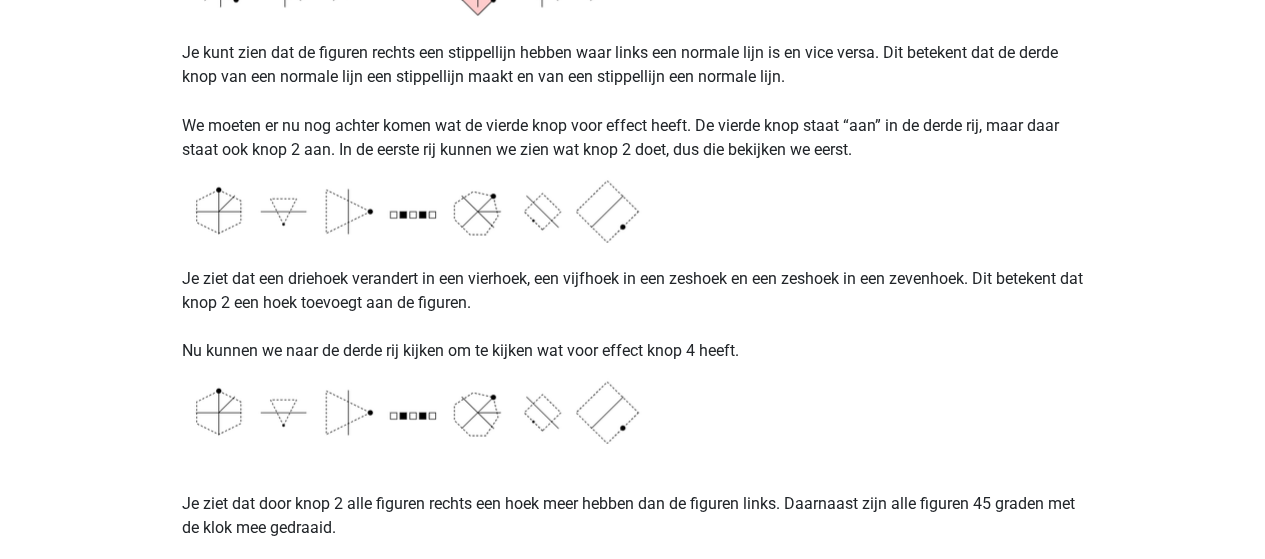 scroll, scrollTop: 1800, scrollLeft: 0, axis: vertical 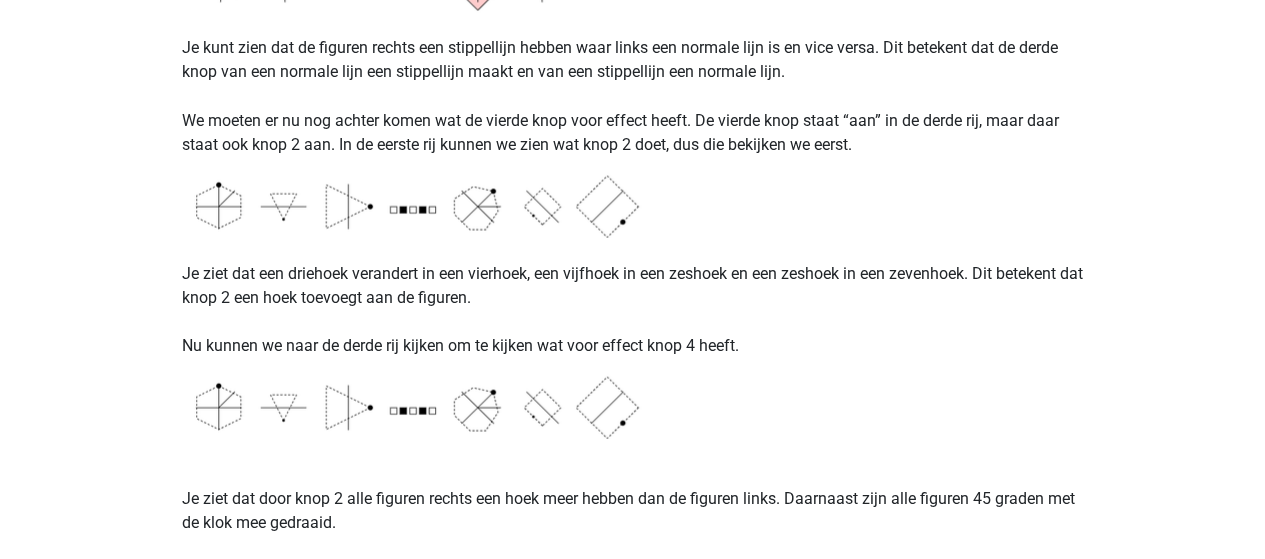 click on "Je ziet dat een driehoek verandert in een vierhoek, een vijfhoek in een zeshoek en een zeshoek in een zevenhoek. Dit betekent dat knop 2 een hoek toevoegt aan de figuren. Nu kunnen we naar de derde rij kijken om te kijken wat voor effect knop 4 heeft." at bounding box center [633, 297] 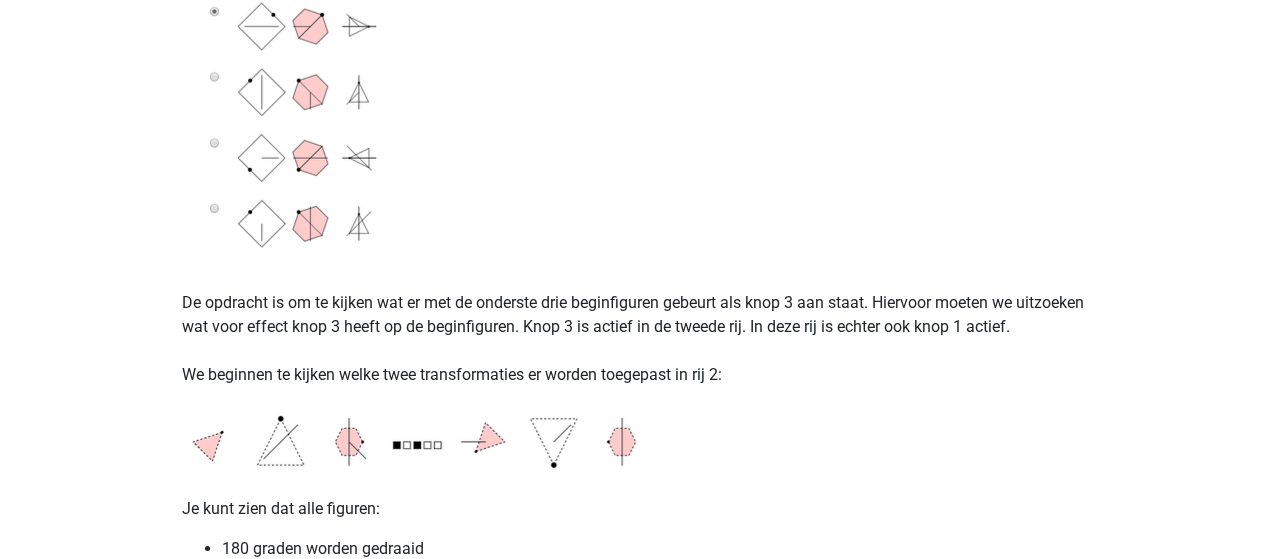 scroll, scrollTop: 3100, scrollLeft: 0, axis: vertical 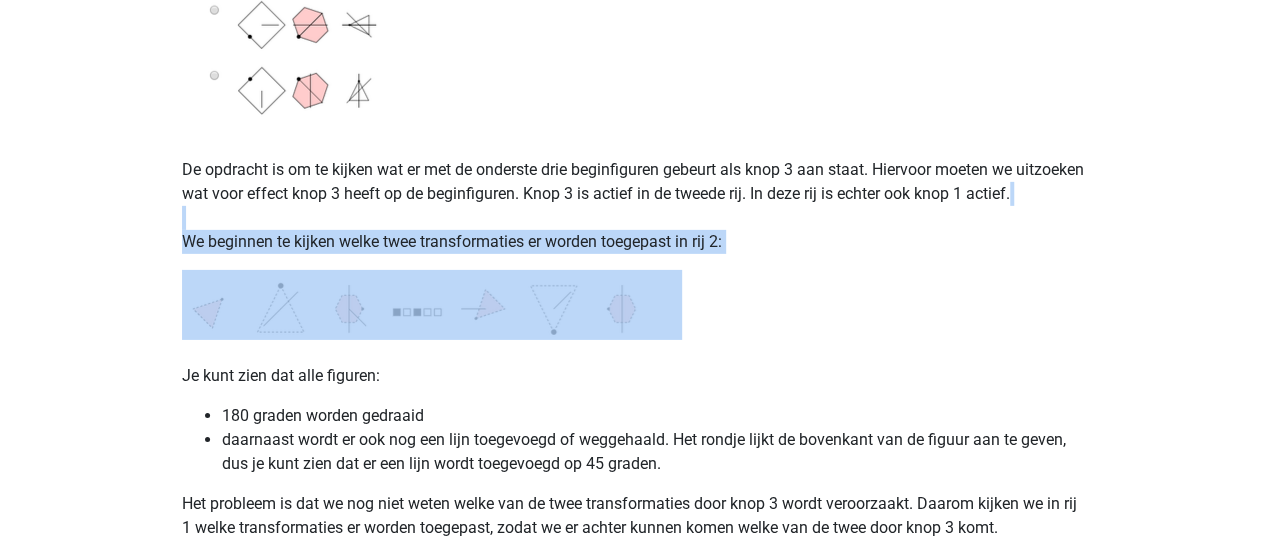 drag, startPoint x: 843, startPoint y: 337, endPoint x: 863, endPoint y: 240, distance: 99.0404 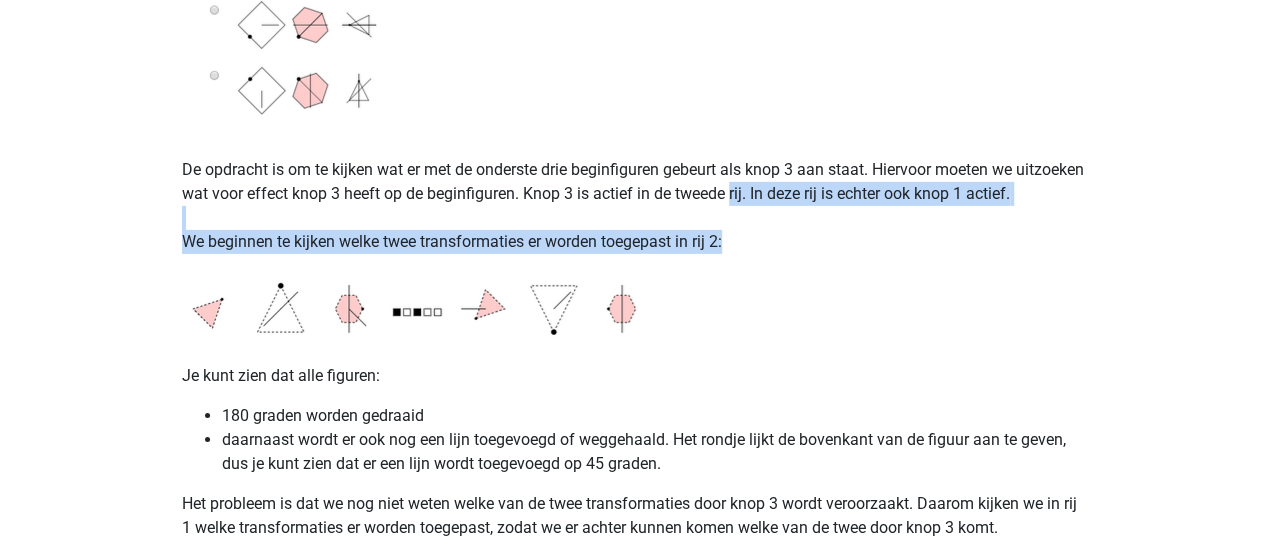 drag, startPoint x: 782, startPoint y: 275, endPoint x: 804, endPoint y: 185, distance: 92.64988 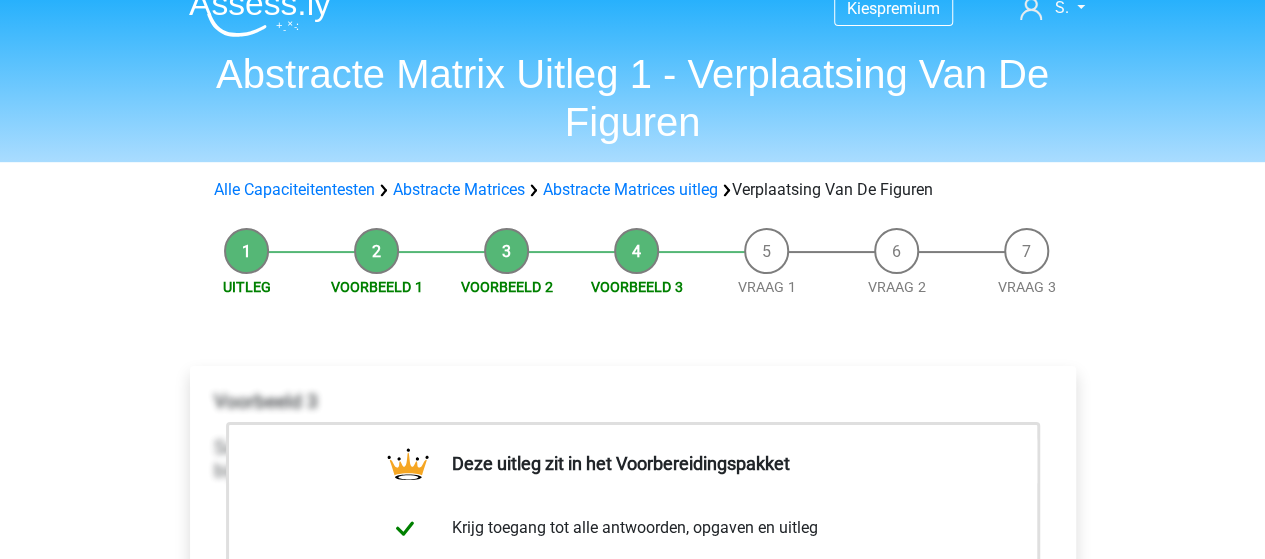 scroll, scrollTop: 100, scrollLeft: 0, axis: vertical 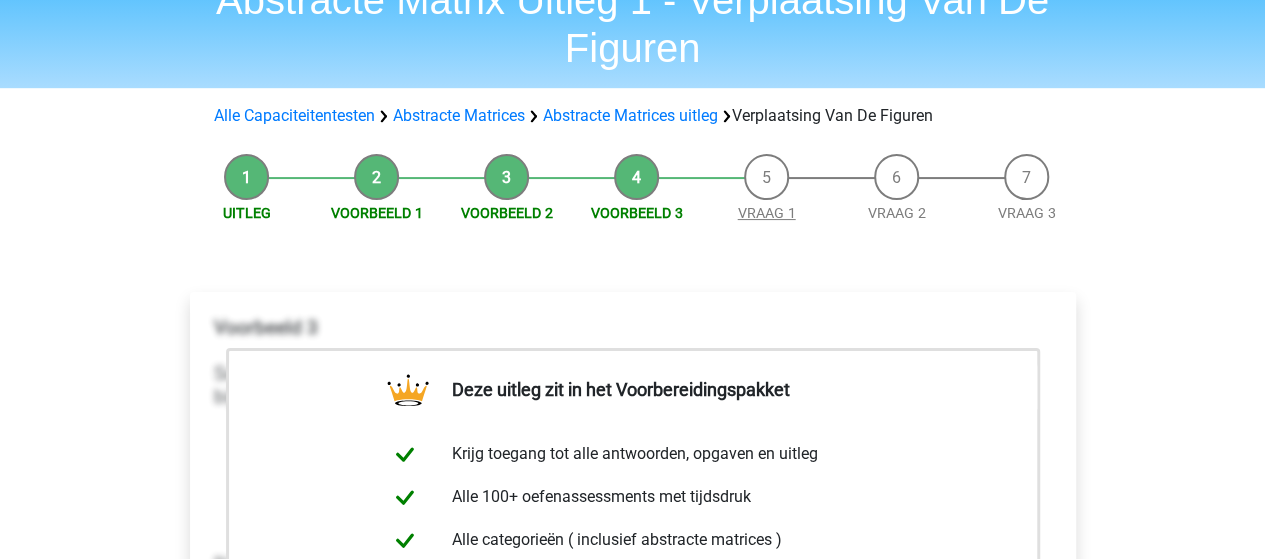 click on "Vraag 1" at bounding box center [767, 213] 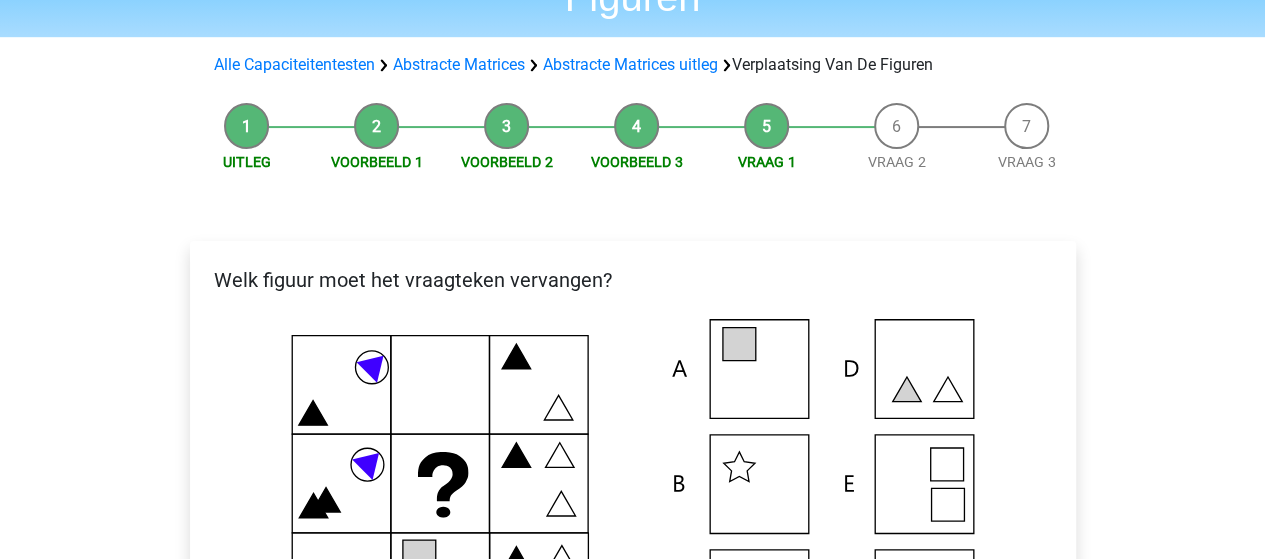 scroll, scrollTop: 300, scrollLeft: 0, axis: vertical 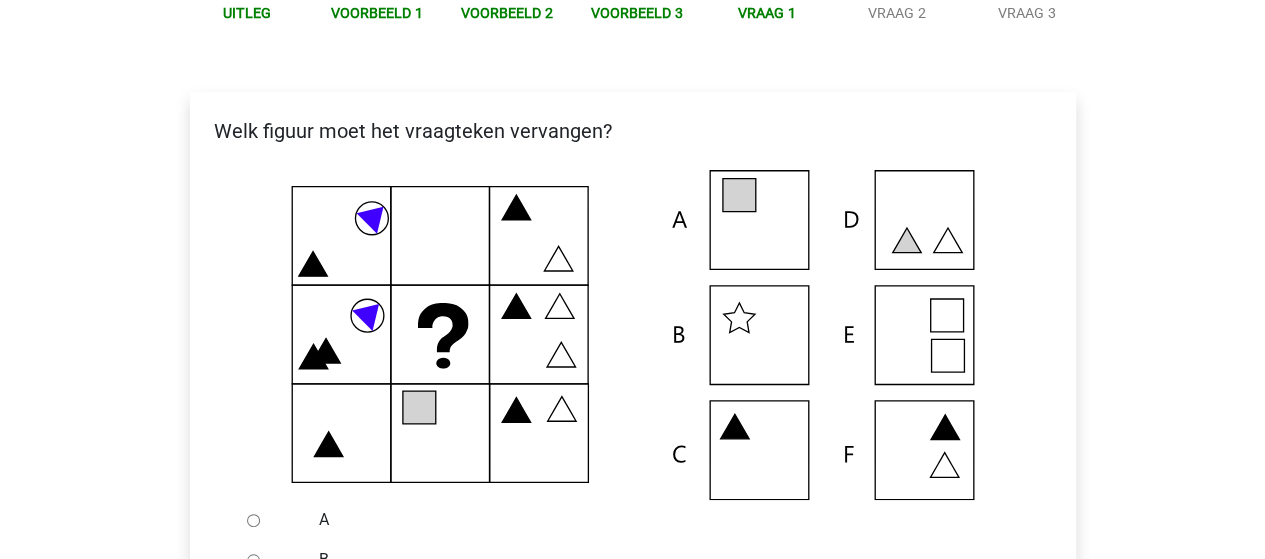 click at bounding box center [633, 335] 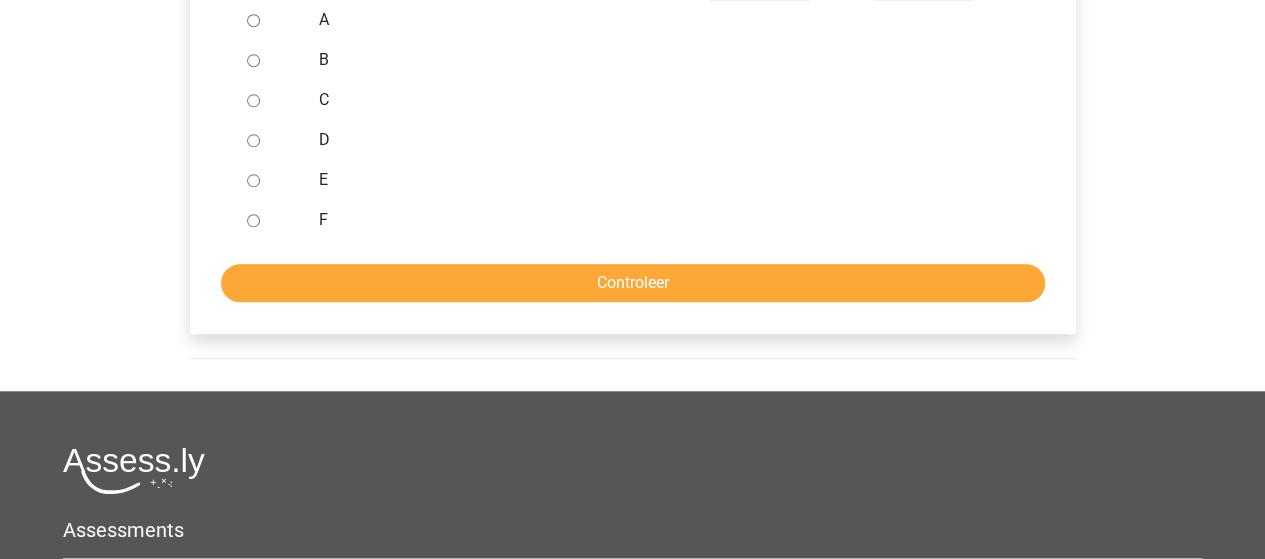 scroll, scrollTop: 700, scrollLeft: 0, axis: vertical 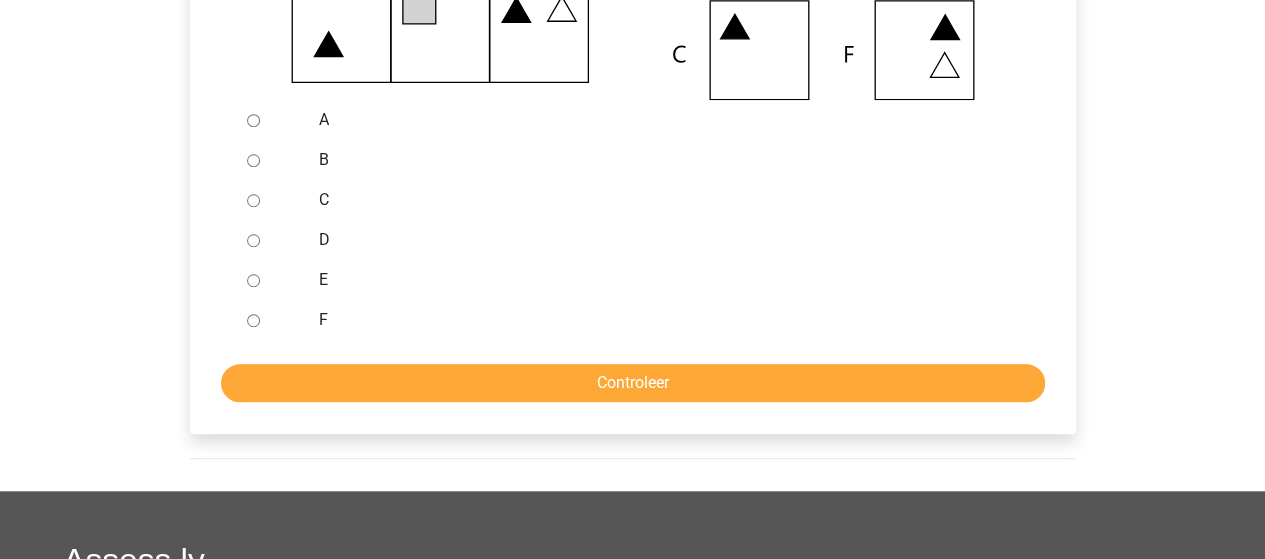 click on "A" at bounding box center (665, 120) 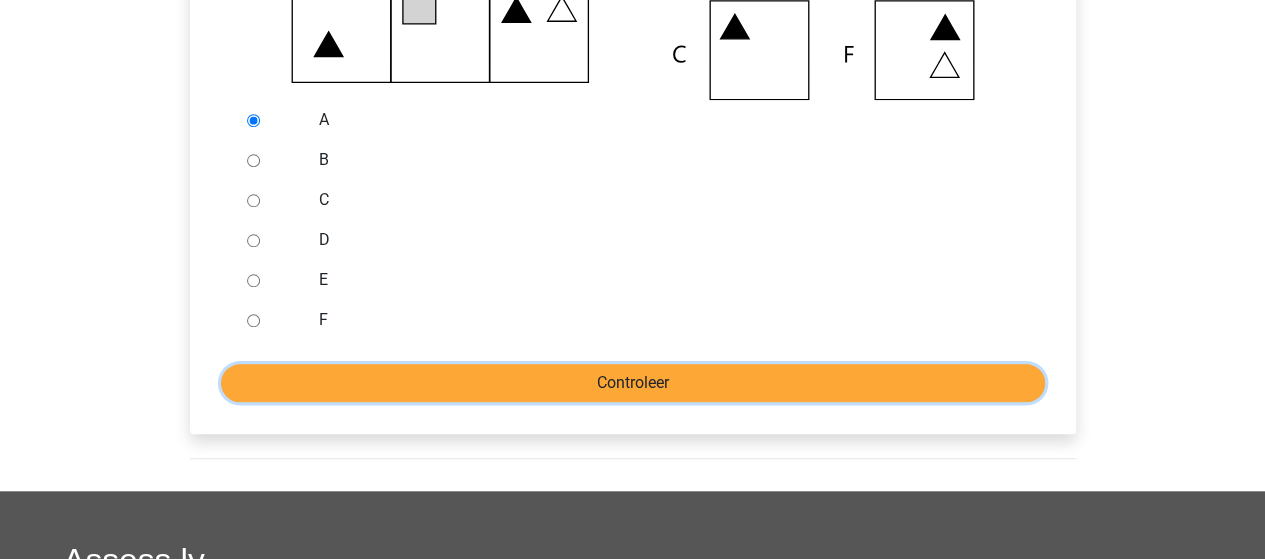 click on "Controleer" at bounding box center (633, 383) 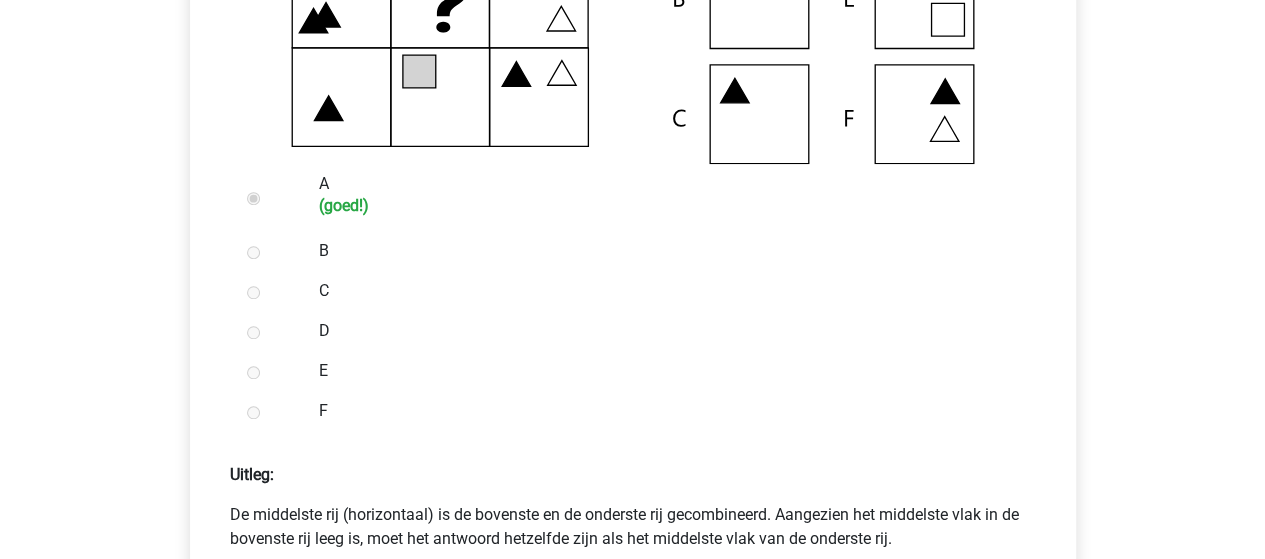 scroll, scrollTop: 800, scrollLeft: 0, axis: vertical 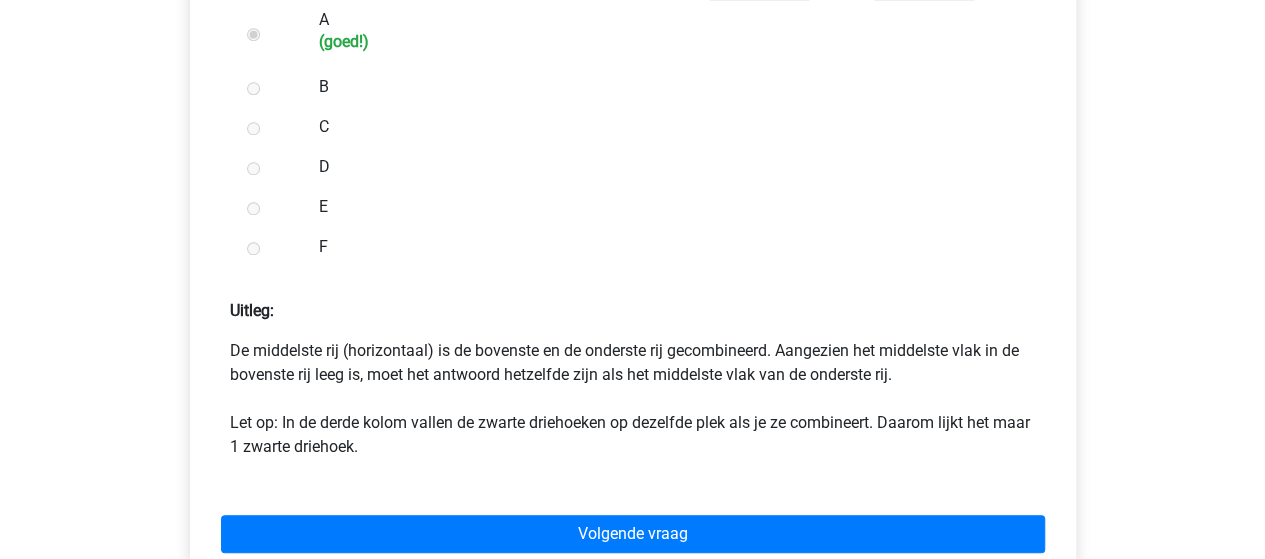click on "A
(goed!)
B
C
D
E
F
Uitleg:" at bounding box center (633, 292) 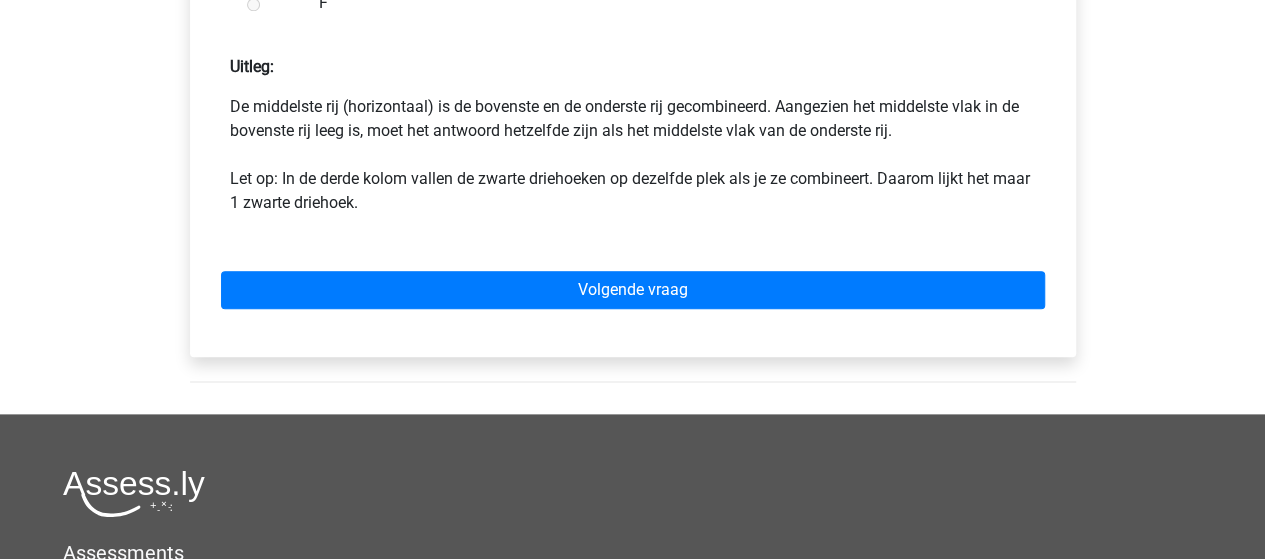 scroll, scrollTop: 1100, scrollLeft: 0, axis: vertical 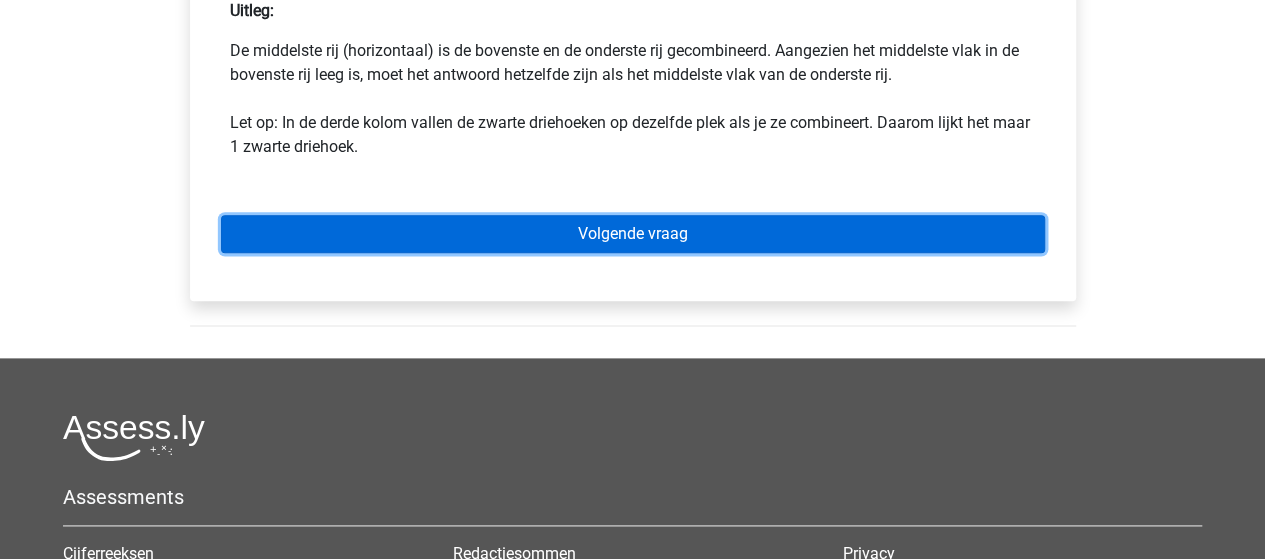 click on "Volgende vraag" at bounding box center (633, 234) 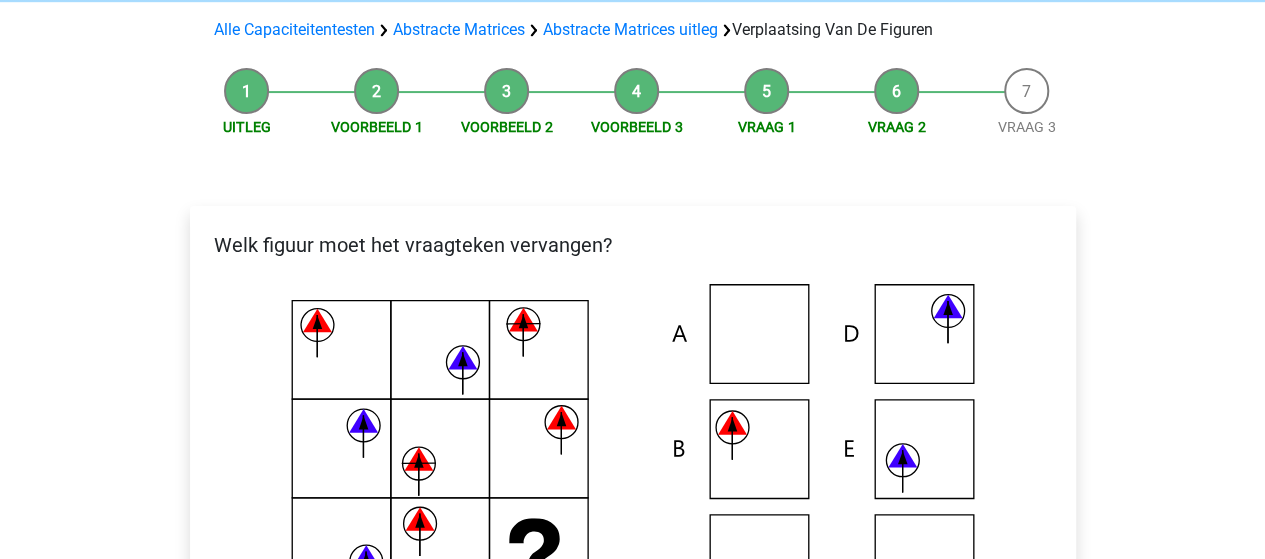 scroll, scrollTop: 300, scrollLeft: 0, axis: vertical 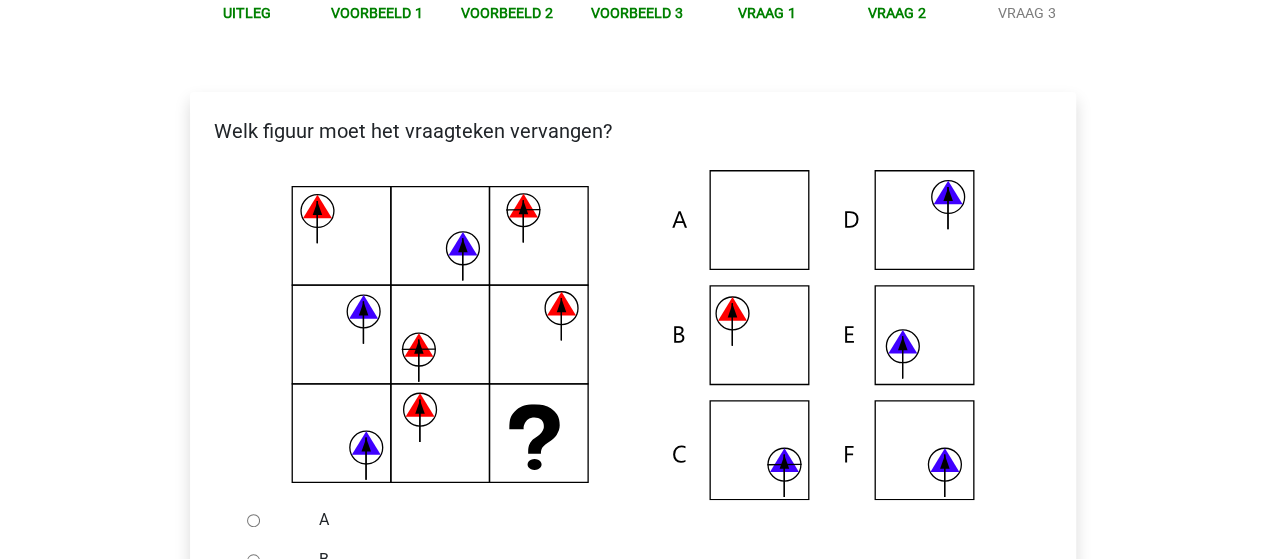click at bounding box center [534, 428] 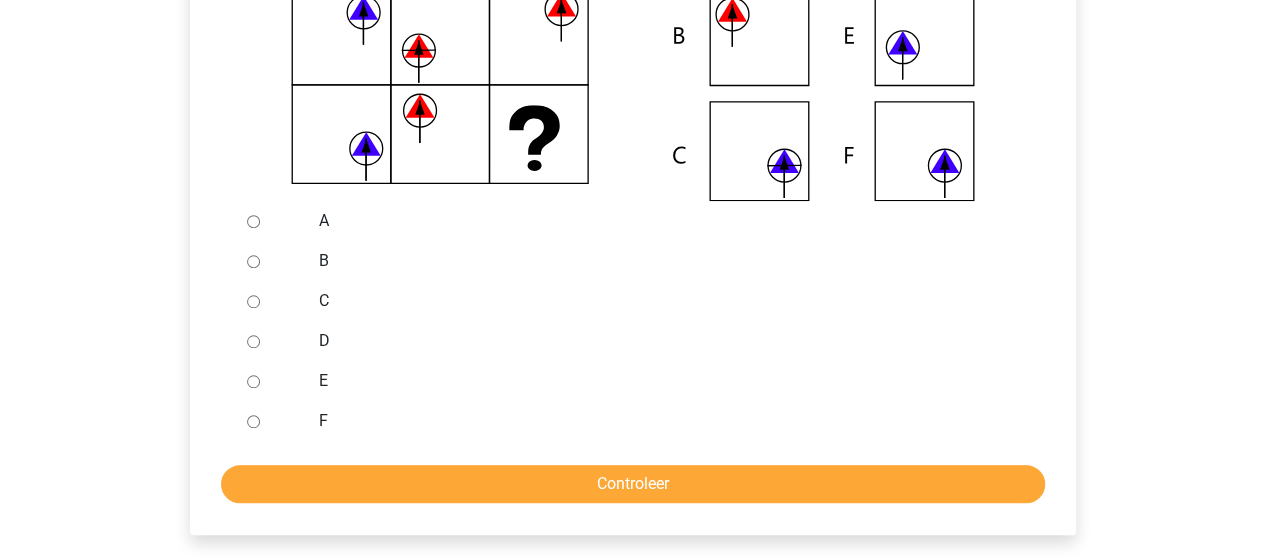 scroll, scrollTop: 600, scrollLeft: 0, axis: vertical 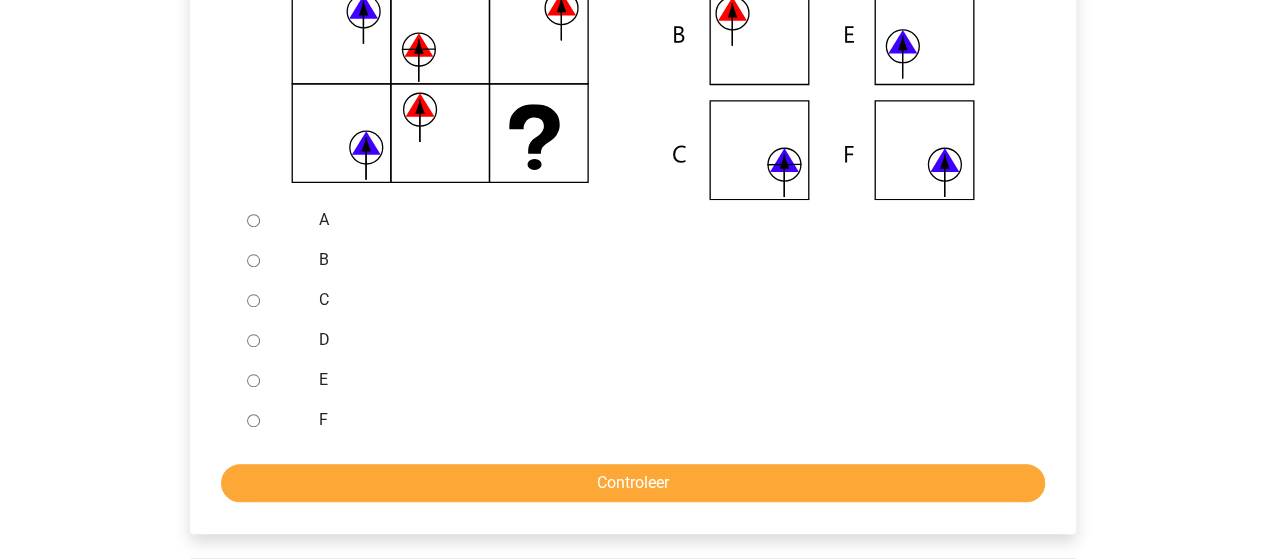 click on "D" at bounding box center (665, 340) 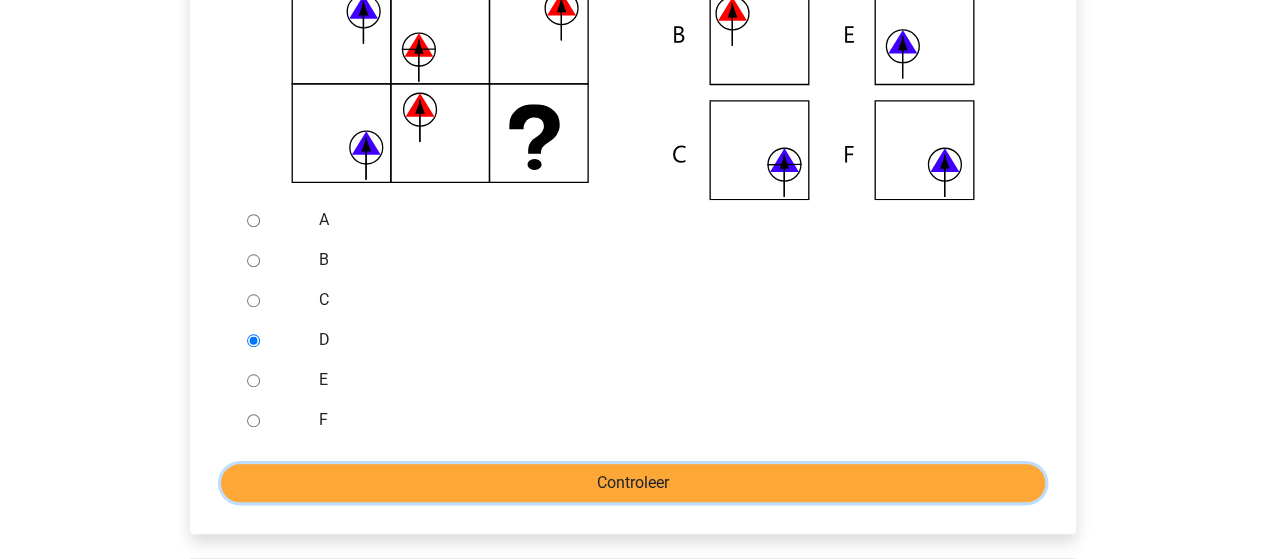click on "Controleer" at bounding box center [633, 483] 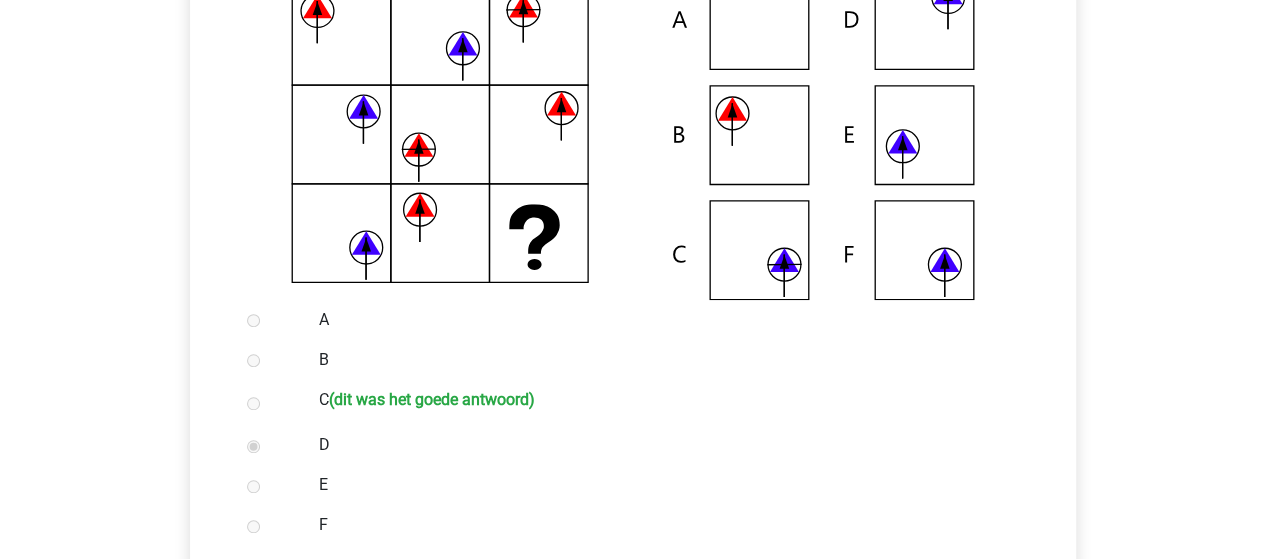 scroll, scrollTop: 400, scrollLeft: 0, axis: vertical 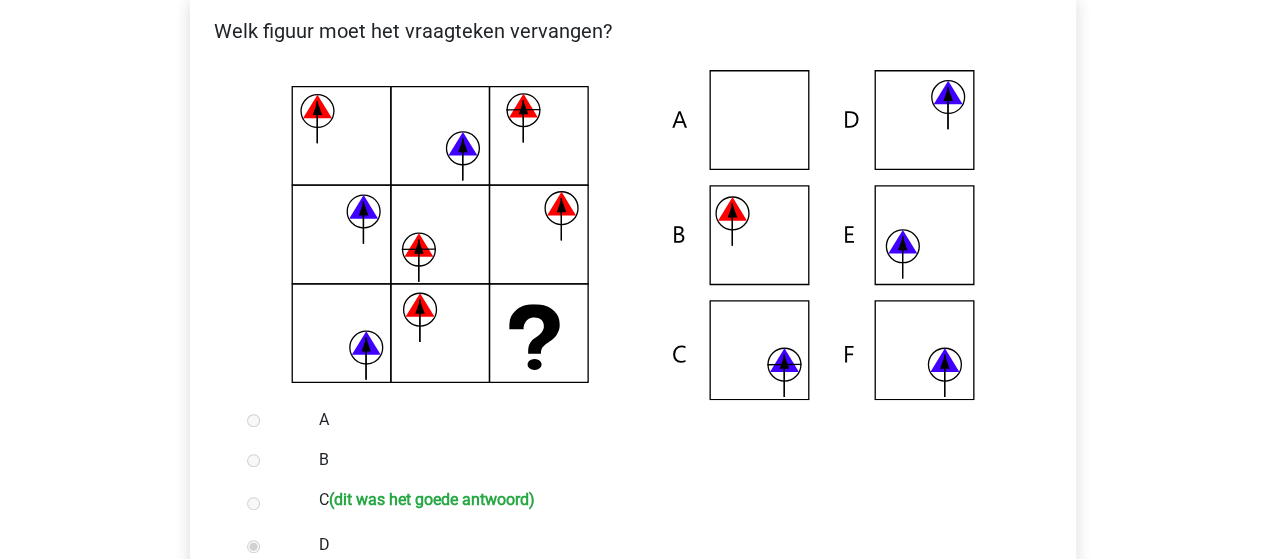 click at bounding box center [633, 235] 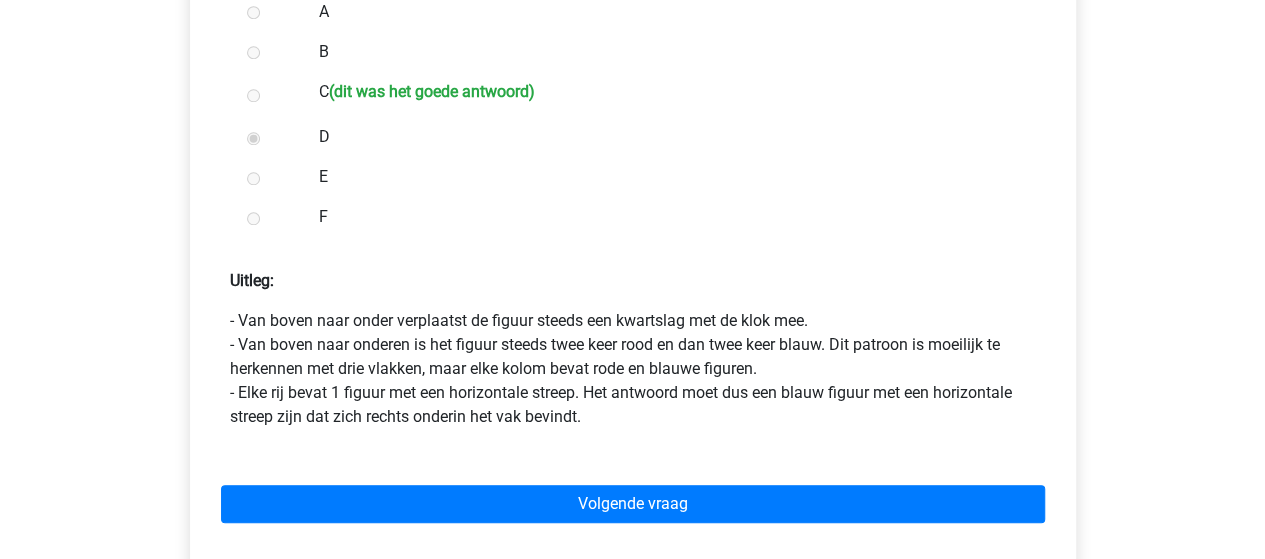 scroll, scrollTop: 900, scrollLeft: 0, axis: vertical 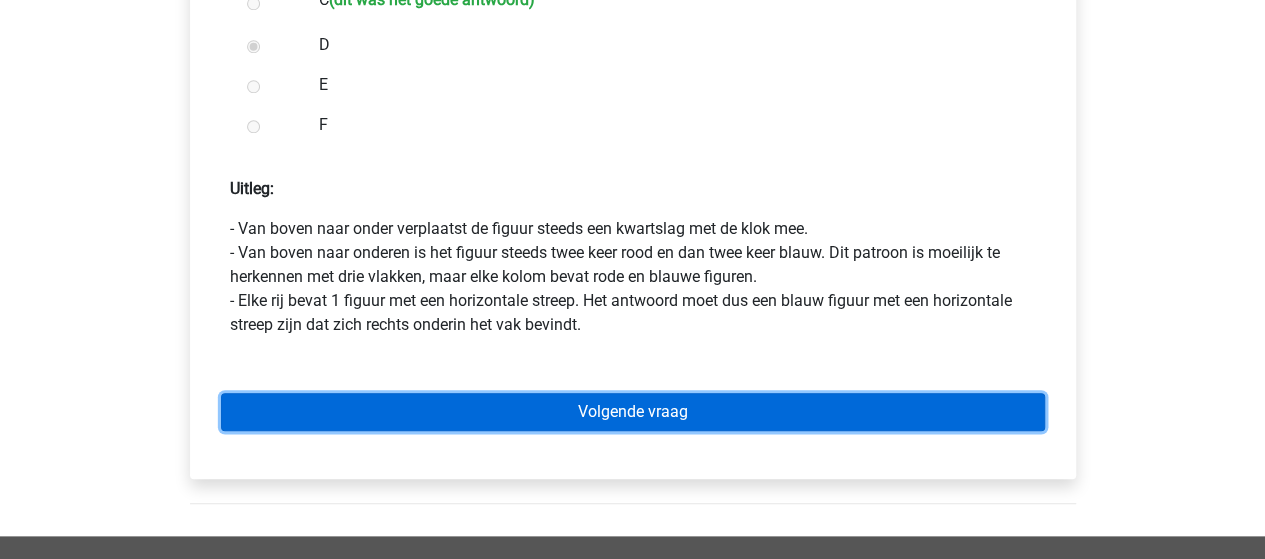 click on "Volgende vraag" at bounding box center (633, 412) 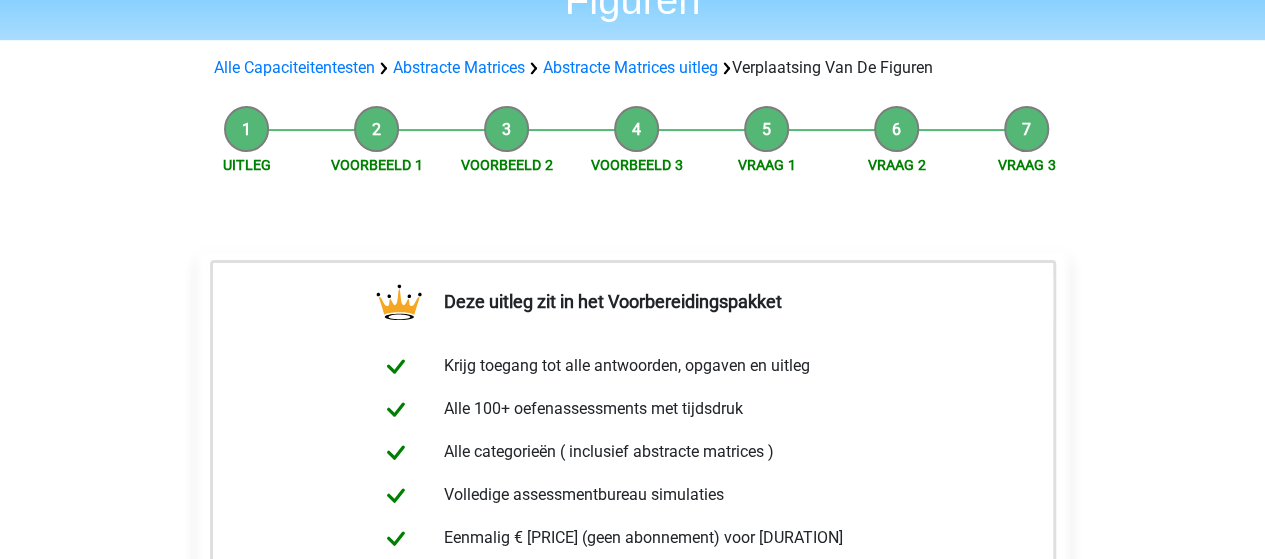 scroll, scrollTop: 0, scrollLeft: 0, axis: both 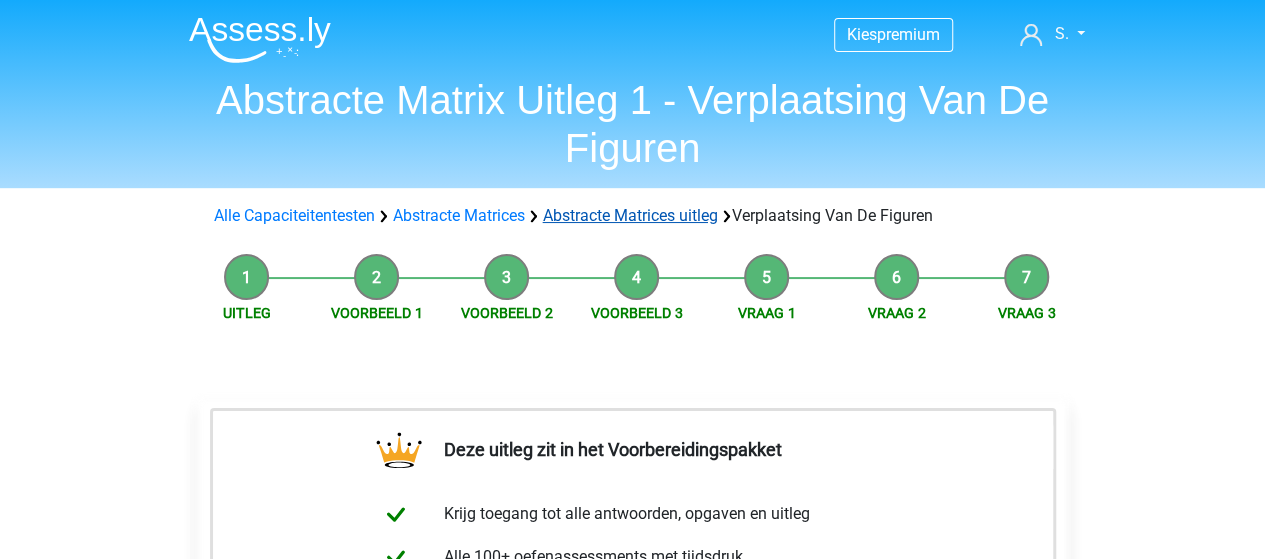 click on "Abstracte Matrices uitleg" at bounding box center (630, 215) 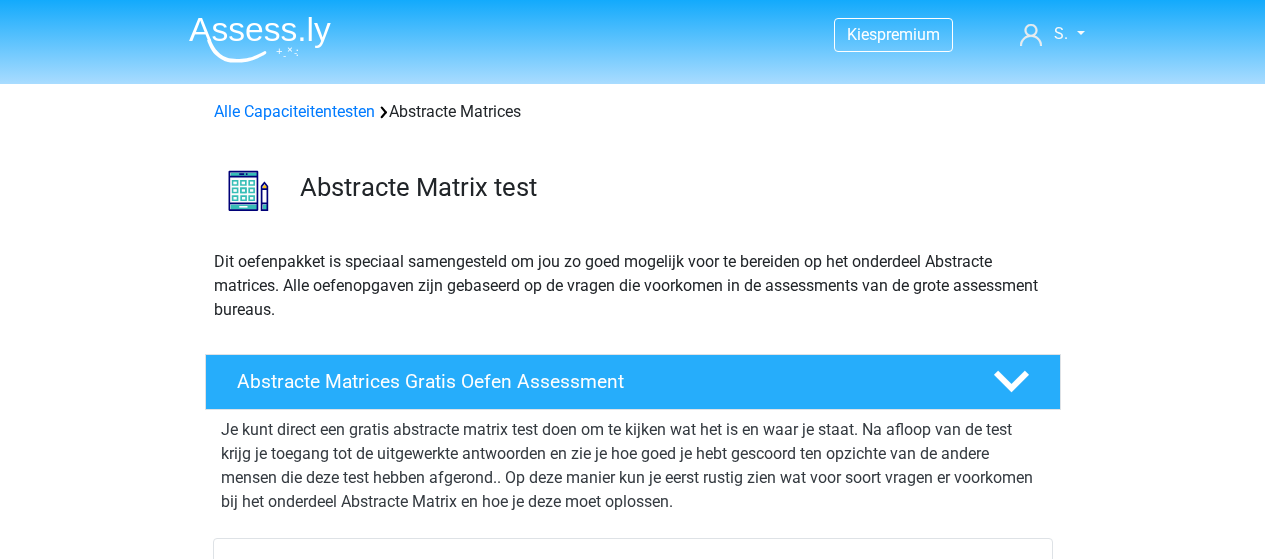 scroll, scrollTop: 1282, scrollLeft: 0, axis: vertical 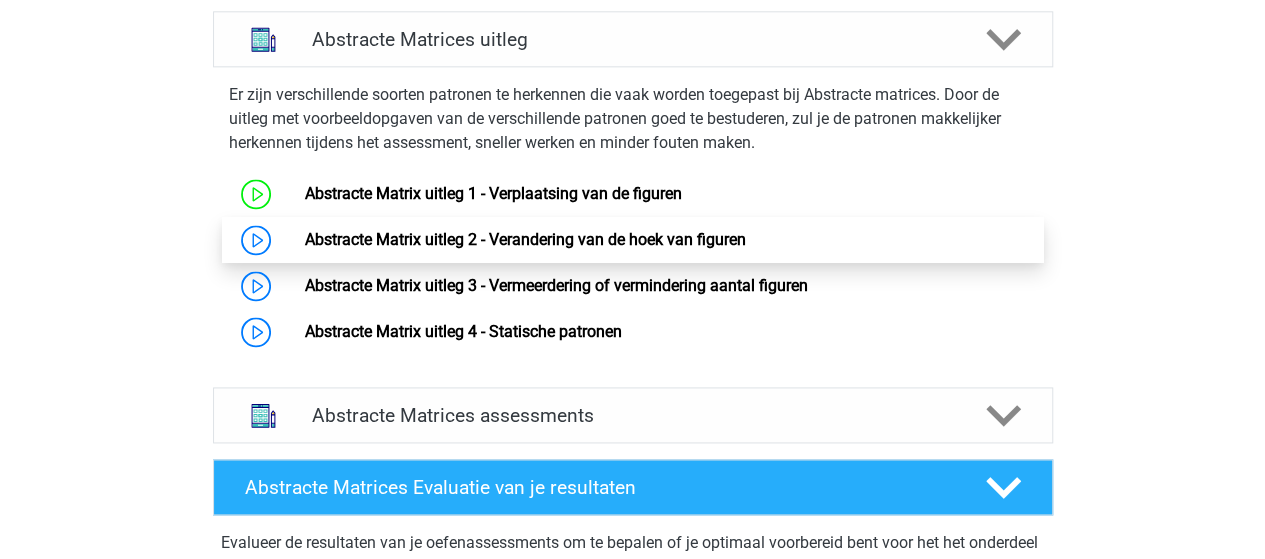click on "Abstracte Matrix uitleg 2 - Verandering van de hoek van figuren" at bounding box center (525, 239) 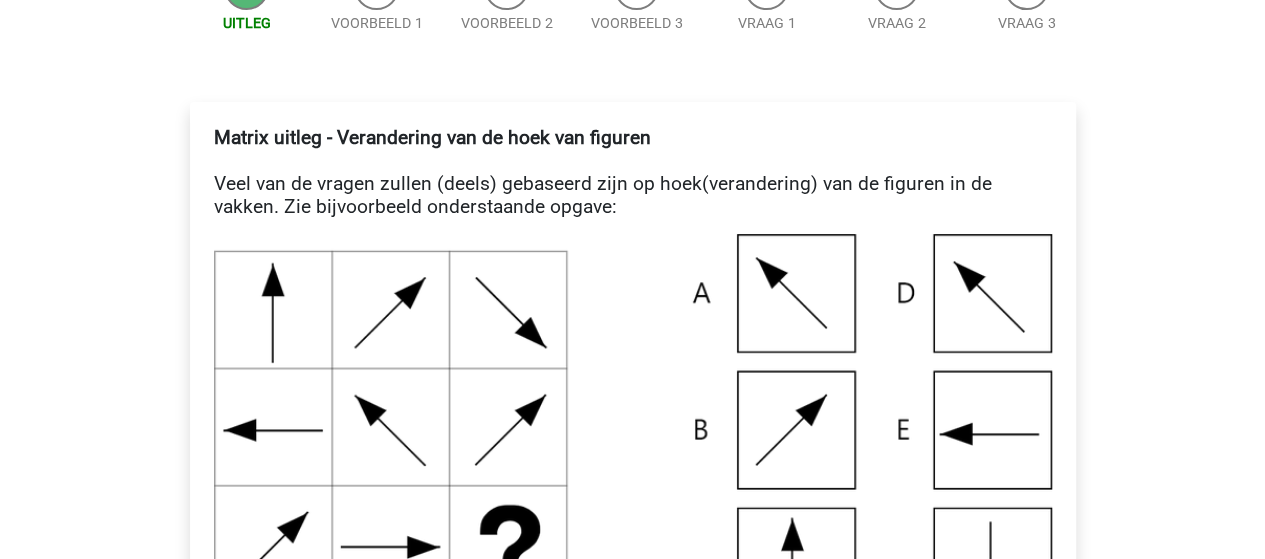 scroll, scrollTop: 300, scrollLeft: 0, axis: vertical 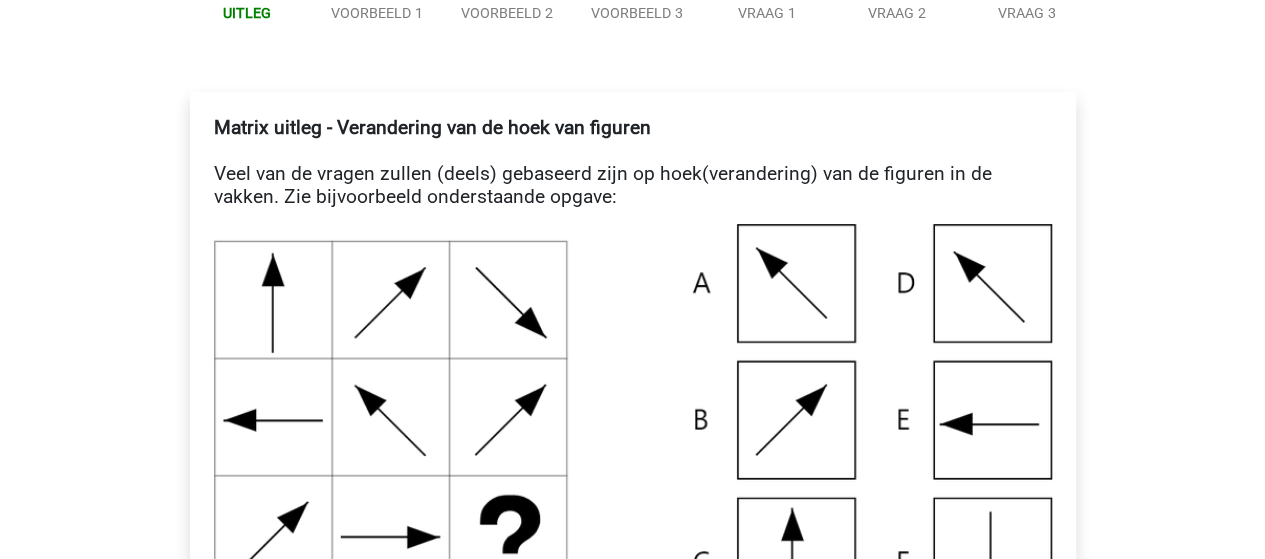 click on "Matrix uitleg - Verandering van de hoek van figuren  Veel van de vragen zullen (deels) gebaseerd zijn op hoek(verandering) van de figuren in de vakken. Zie bijvoorbeeld onderstaande opgave:" at bounding box center (633, 162) 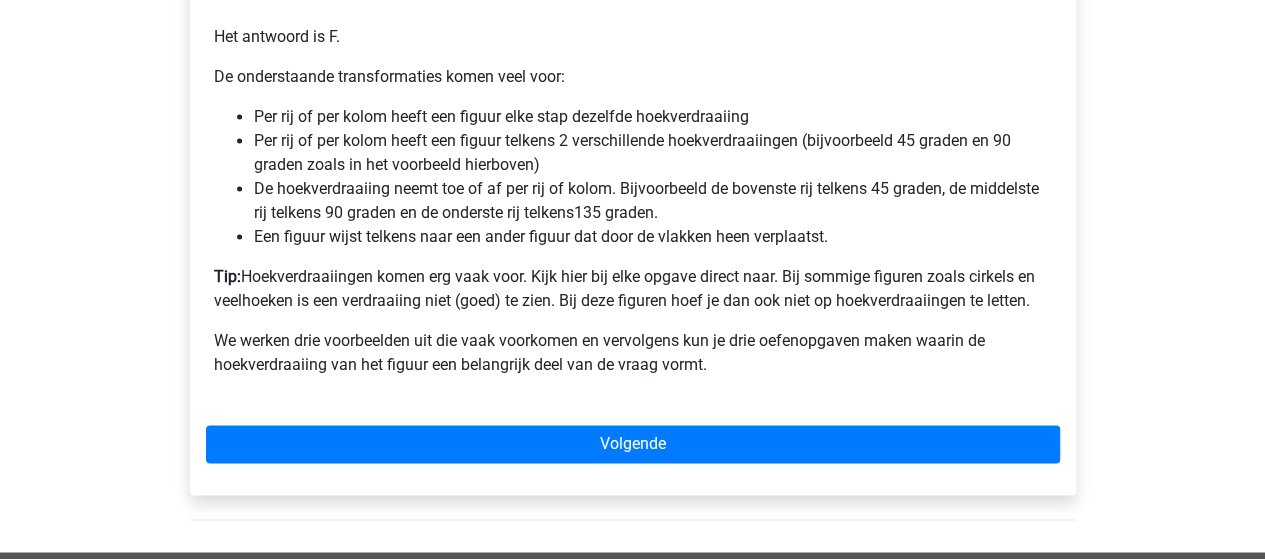 scroll, scrollTop: 1400, scrollLeft: 0, axis: vertical 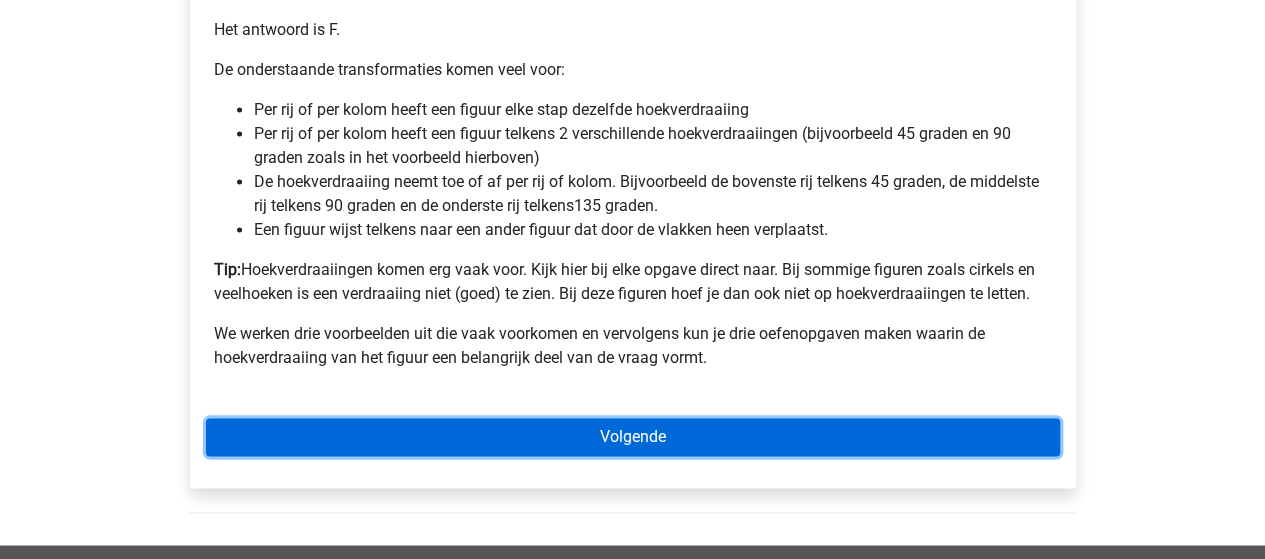 click on "Volgende" at bounding box center [633, 437] 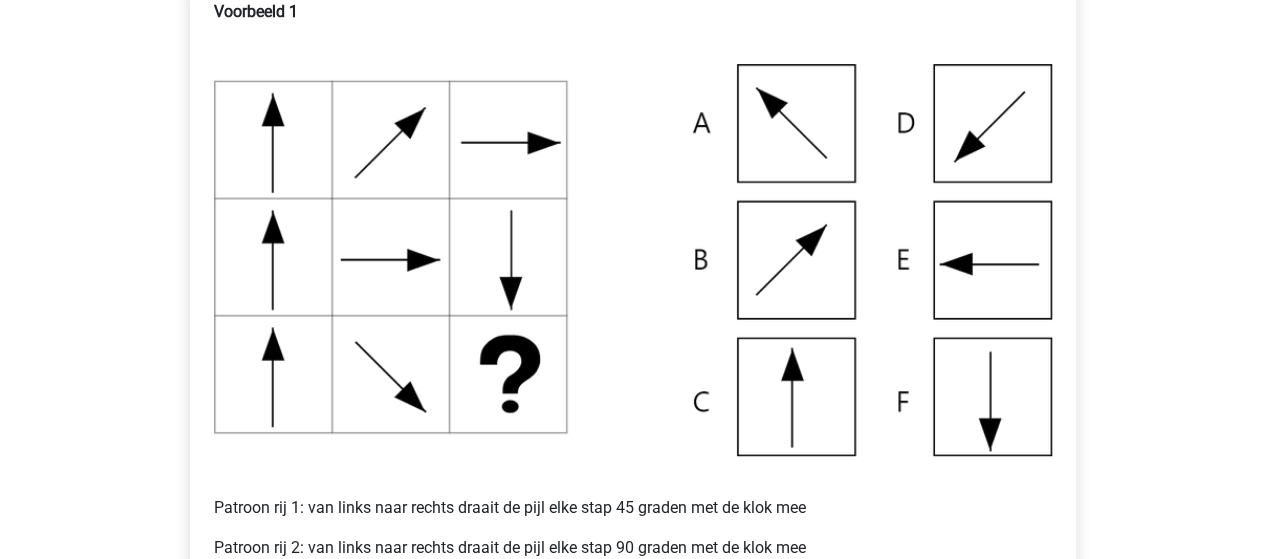 scroll, scrollTop: 400, scrollLeft: 0, axis: vertical 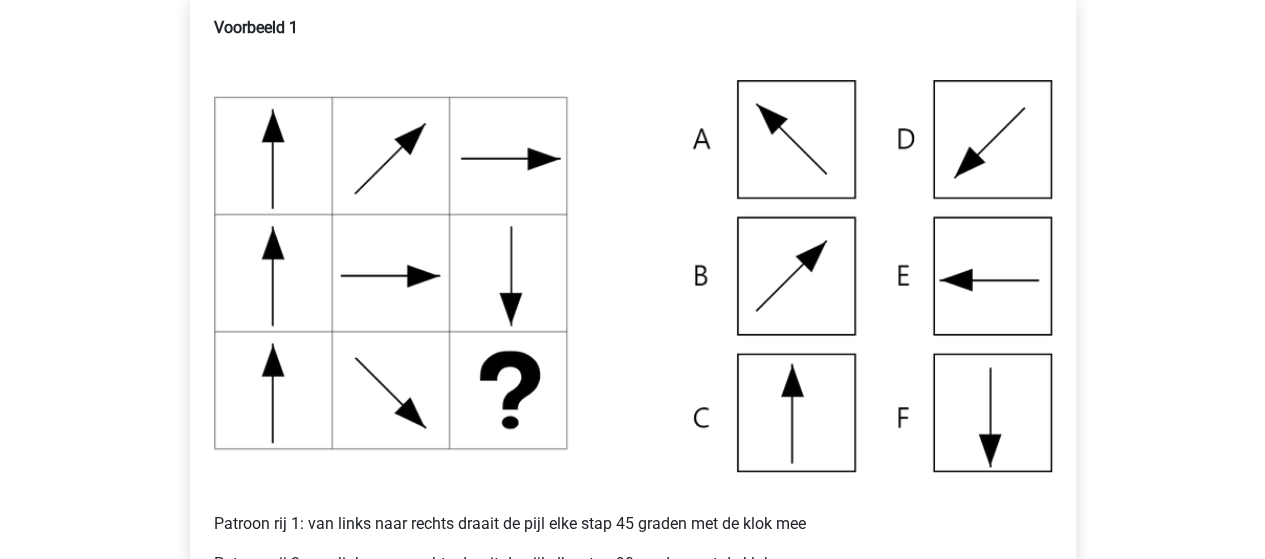 click at bounding box center [633, 276] 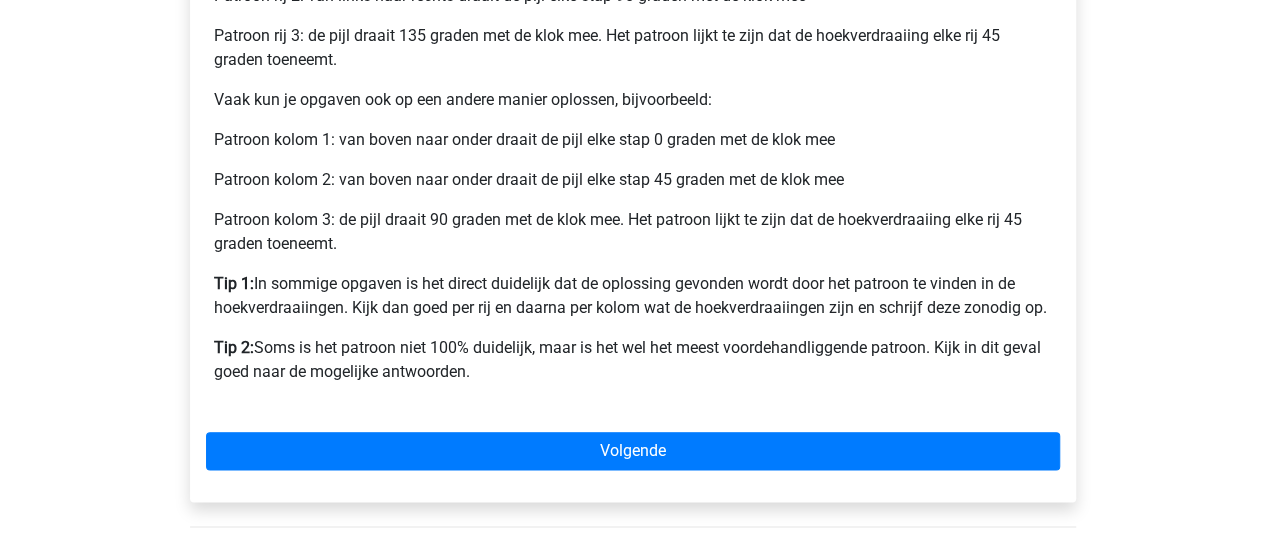 scroll, scrollTop: 1000, scrollLeft: 0, axis: vertical 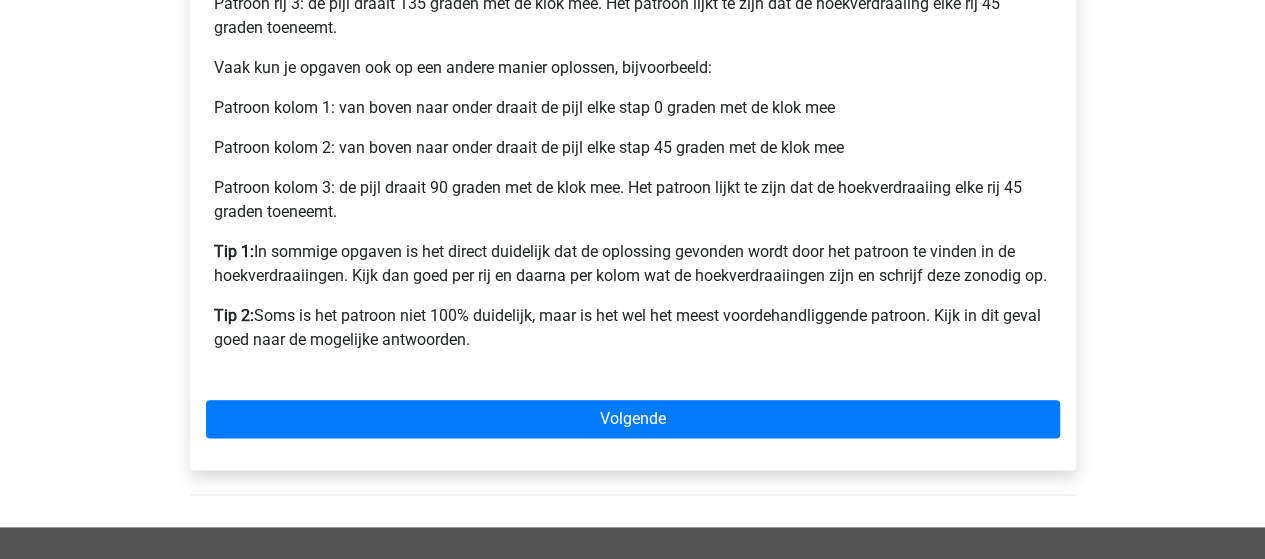 click on "Voorbeeld 1 Patroon rij 1: van links naar rechts draait de pijl elke stap 45 graden met de klok mee Patroon rij 2: van links naar rechts draait de pijl elke stap 90 graden met de klok mee Patroon rij 3: de pijl draait 135 graden met de klok mee. Het patroon lijkt te zijn dat de hoekverdraaiing elke rij 45 graden toeneemt. Vaak kun je opgaven ook op een andere manier oplossen, bijvoorbeeld: Patroon kolom 1: van boven naar onder draait de pijl elke stap 0 graden met de klok mee Patroon kolom 2: van boven naar onder draait de pijl elke stap 45 graden met de klok mee Patroon kolom 3: de pijl draait 90 graden met de klok mee. Het patroon lijkt te zijn dat de hoekverdraaiing elke rij 45 graden toeneemt. Tip 1: In sommige opgaven is het direct duidelijk dat de oplossing gevonden wordt door het patroon te vinden in de hoekverdraaiingen. Kijk dan goed per rij en daarna per kolom wat de hoekverdraaiingen zijn en schrijf deze zonodig op. Tip 2:" at bounding box center [633, -108] 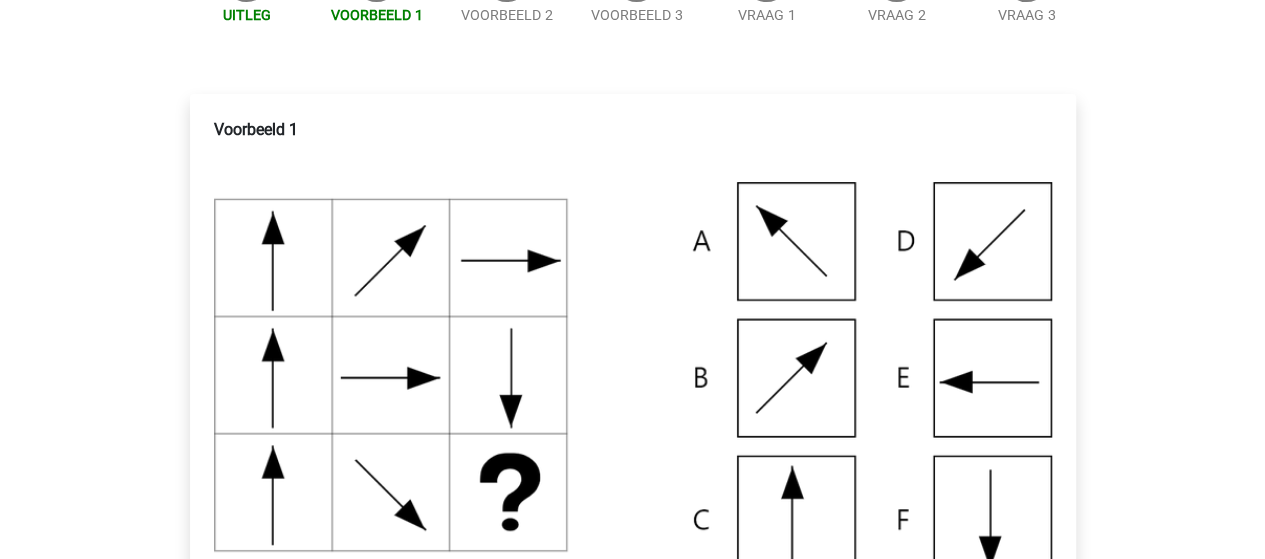 scroll, scrollTop: 0, scrollLeft: 0, axis: both 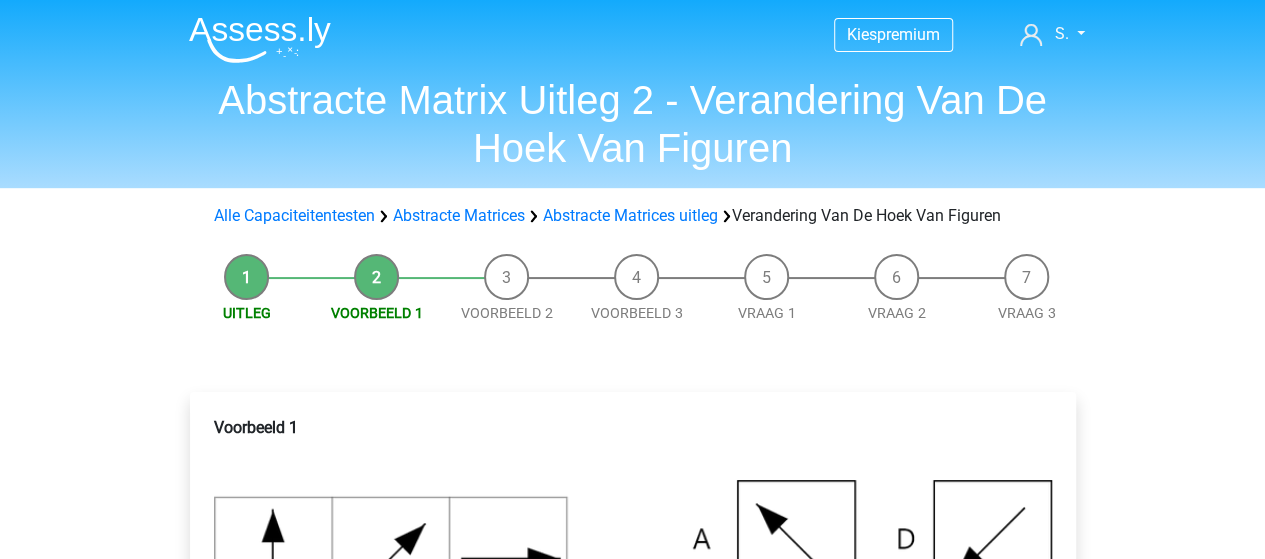 click on "Voorbeeld 1" at bounding box center [247, 313] 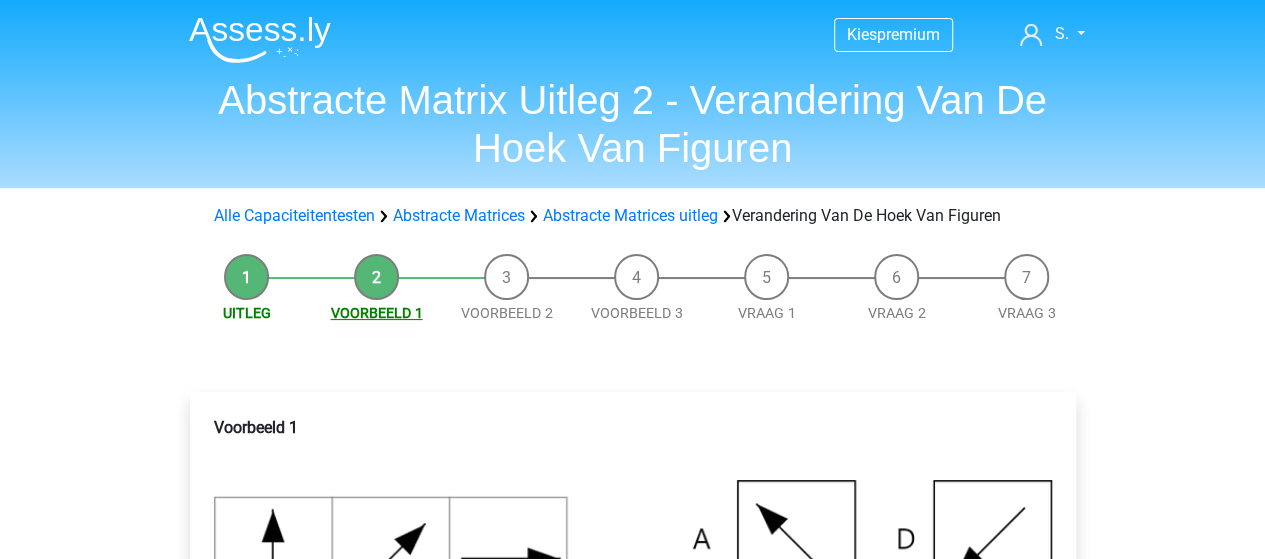 click on "Voorbeeld 1" at bounding box center (377, 313) 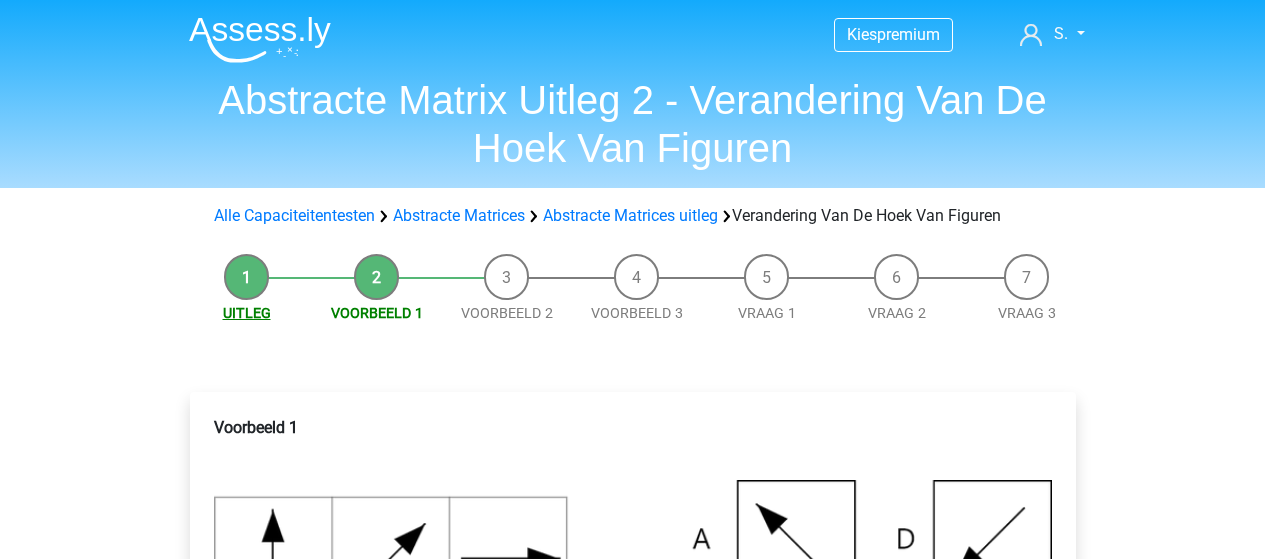 scroll, scrollTop: 0, scrollLeft: 0, axis: both 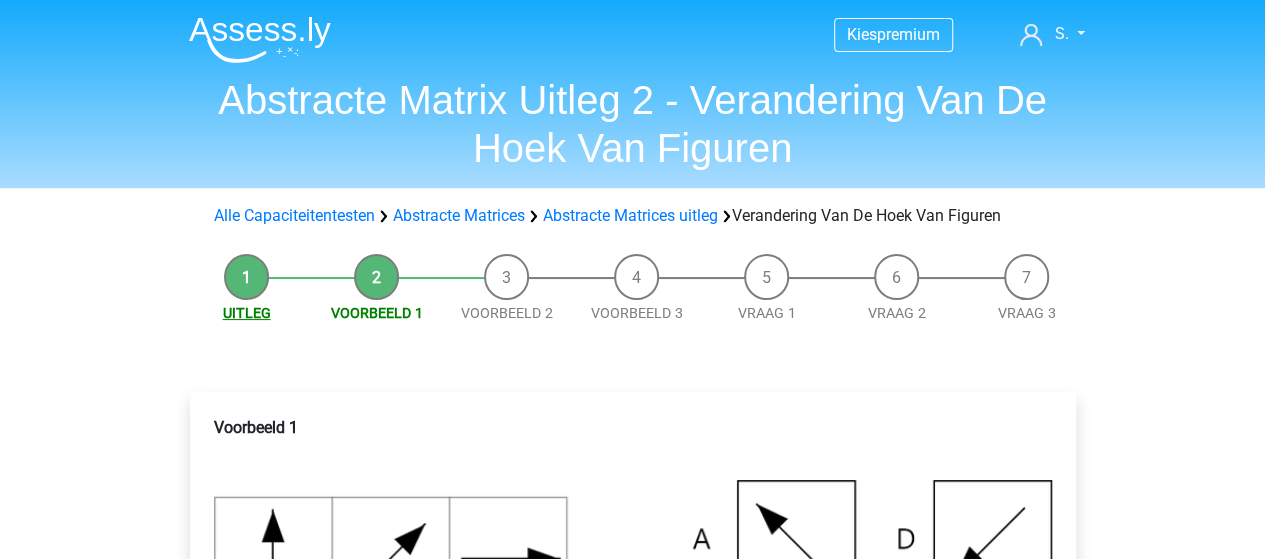 click on "Uitleg" at bounding box center [247, 313] 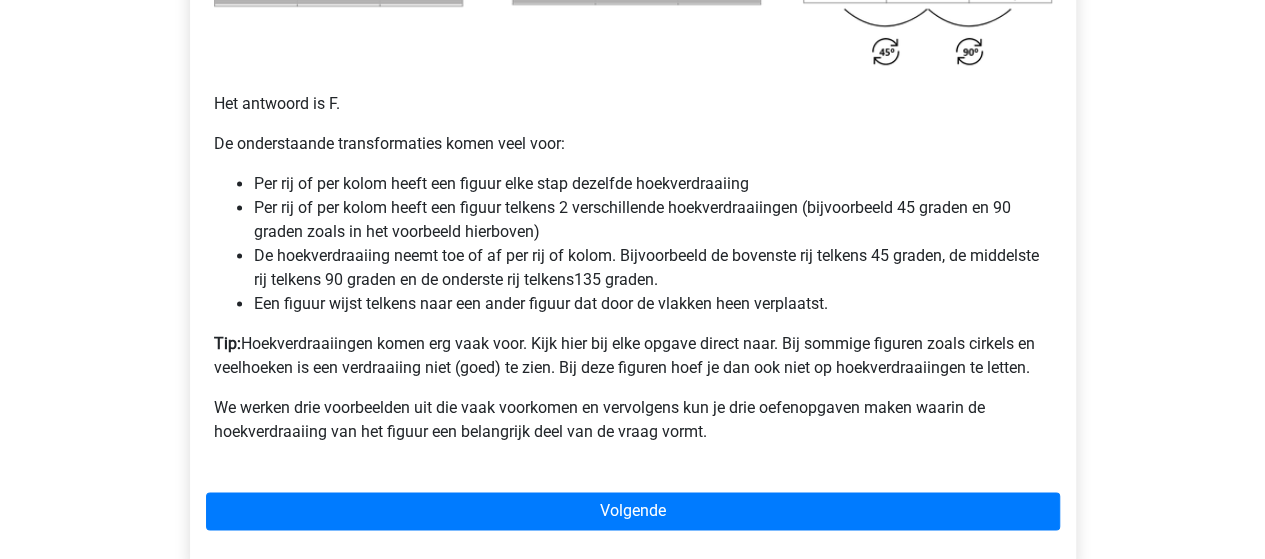 scroll, scrollTop: 1400, scrollLeft: 0, axis: vertical 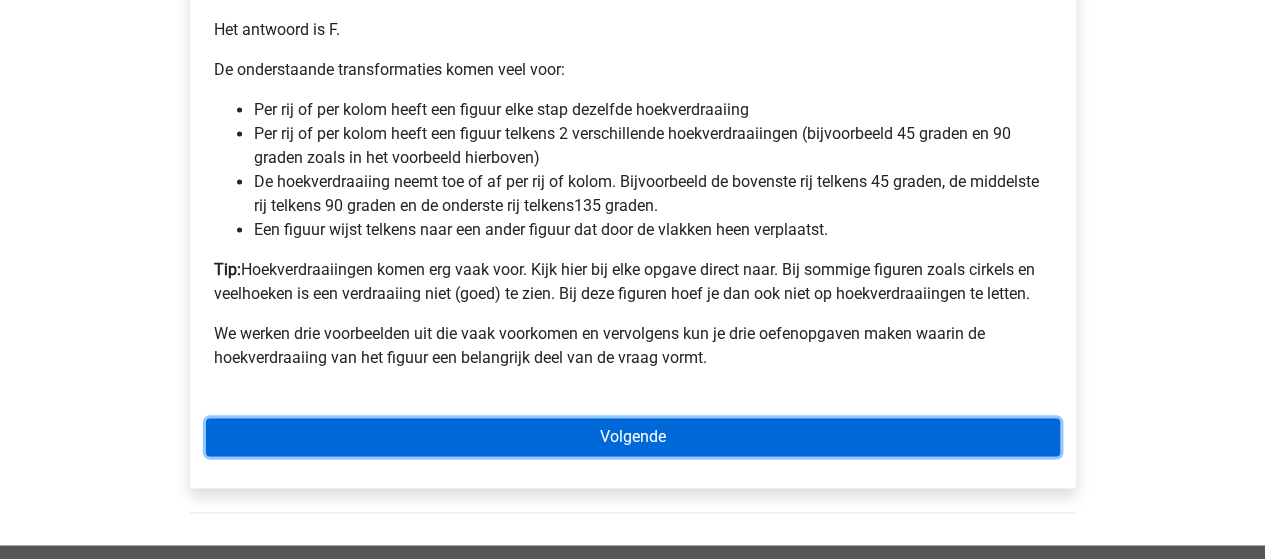 click on "Volgende" at bounding box center (633, 437) 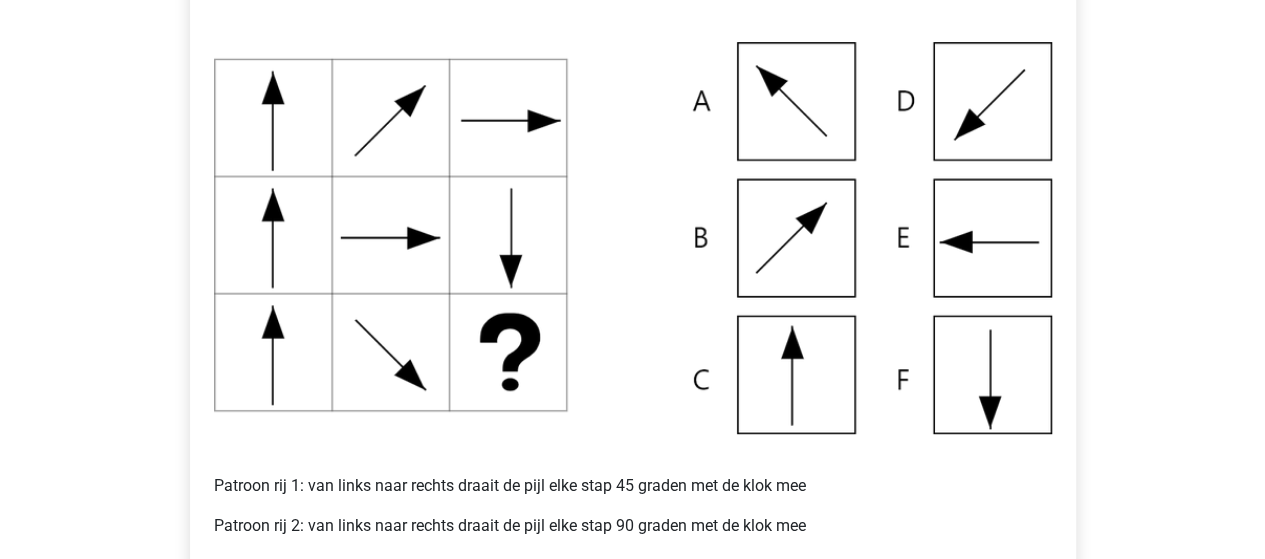 scroll, scrollTop: 500, scrollLeft: 0, axis: vertical 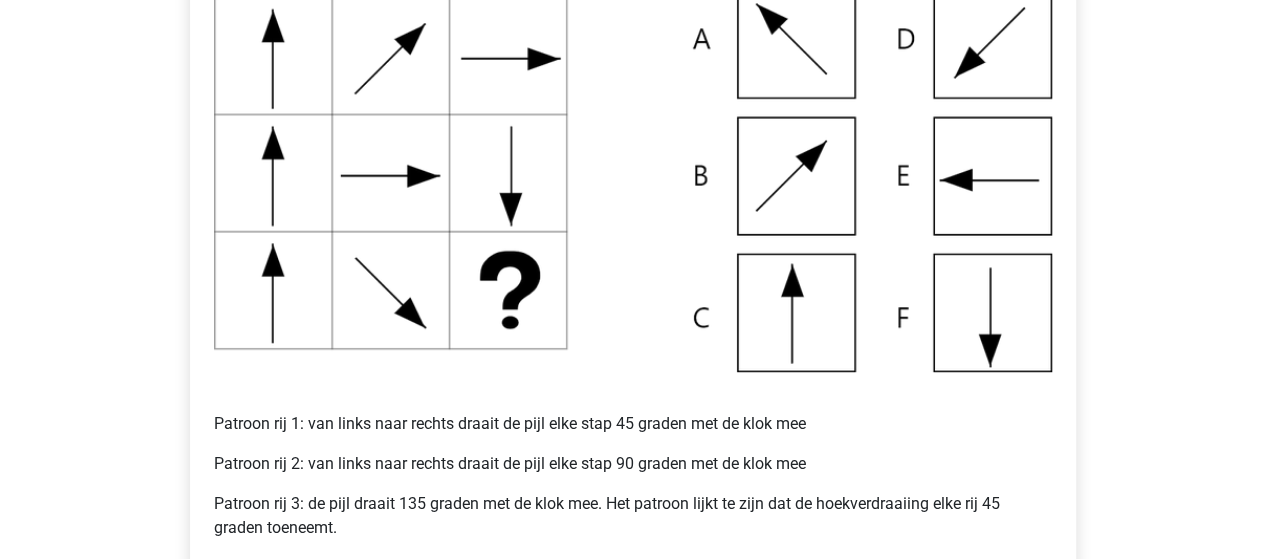 click at bounding box center (633, 176) 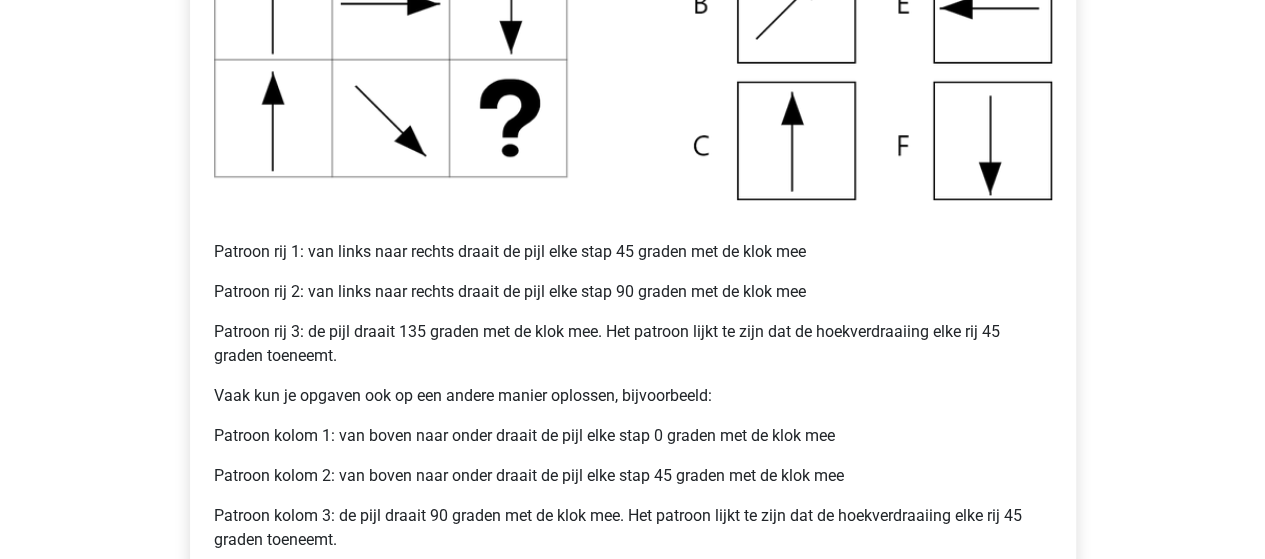 scroll, scrollTop: 700, scrollLeft: 0, axis: vertical 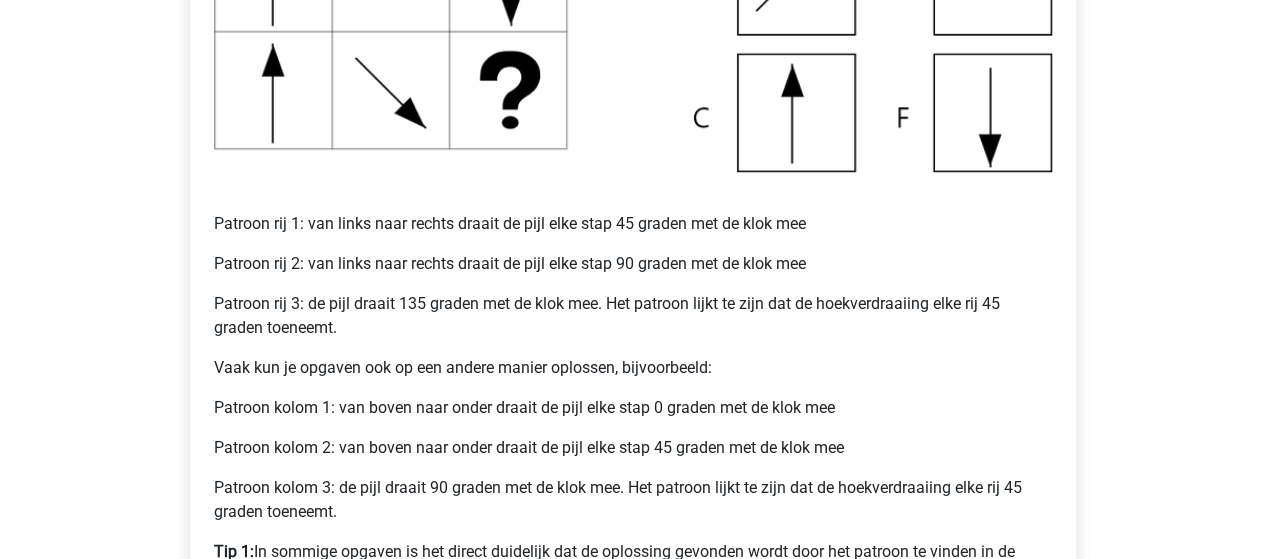 click on "Patroon rij 2: van links naar rechts draait de pijl elke stap 90 graden met de klok mee" at bounding box center (633, 264) 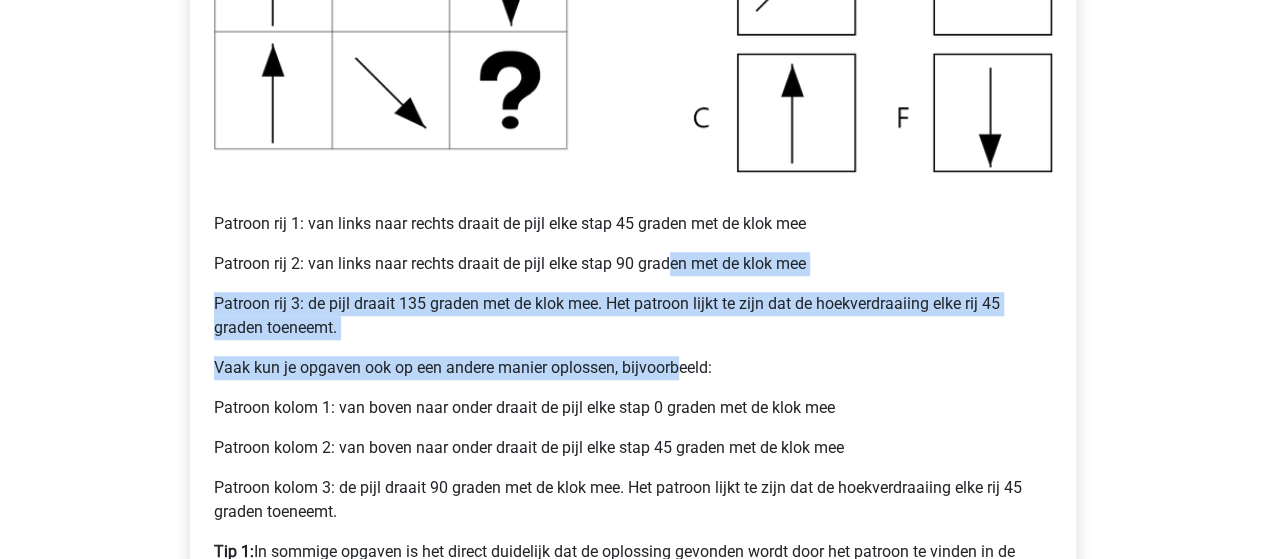 drag, startPoint x: 682, startPoint y: 345, endPoint x: 672, endPoint y: 268, distance: 77.64664 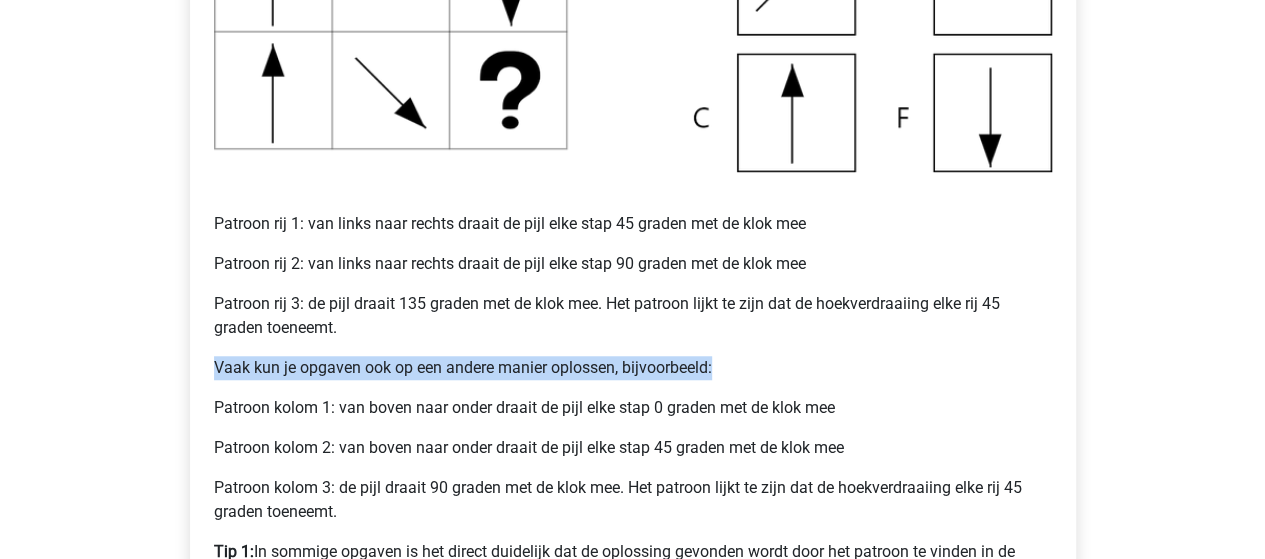 drag, startPoint x: 779, startPoint y: 375, endPoint x: 777, endPoint y: 328, distance: 47.042534 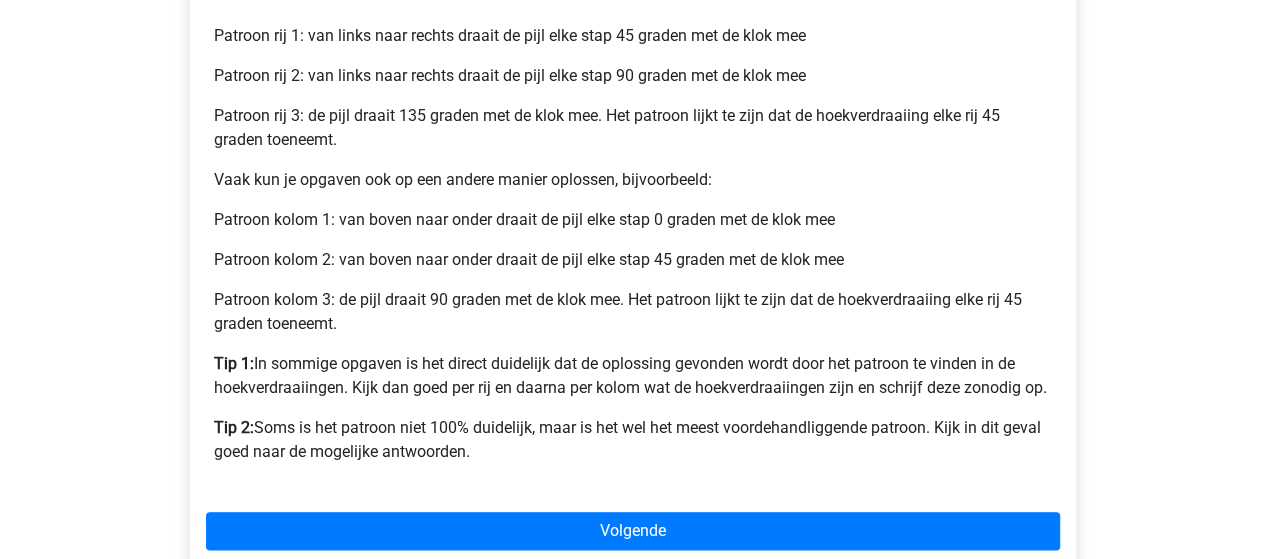 scroll, scrollTop: 900, scrollLeft: 0, axis: vertical 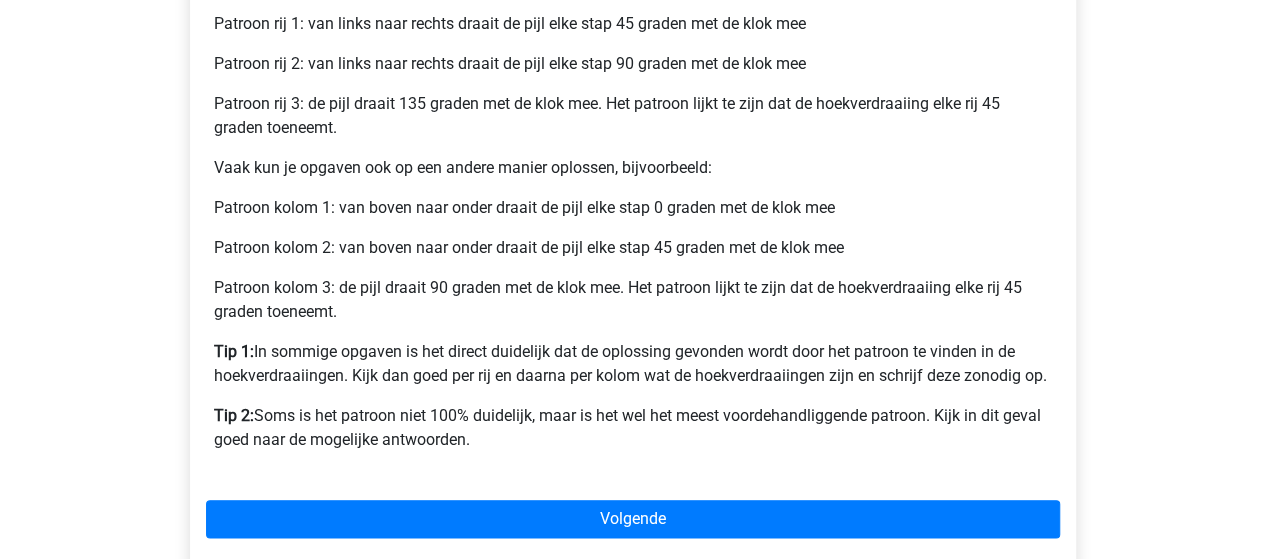 drag, startPoint x: 664, startPoint y: 445, endPoint x: 658, endPoint y: 326, distance: 119.15116 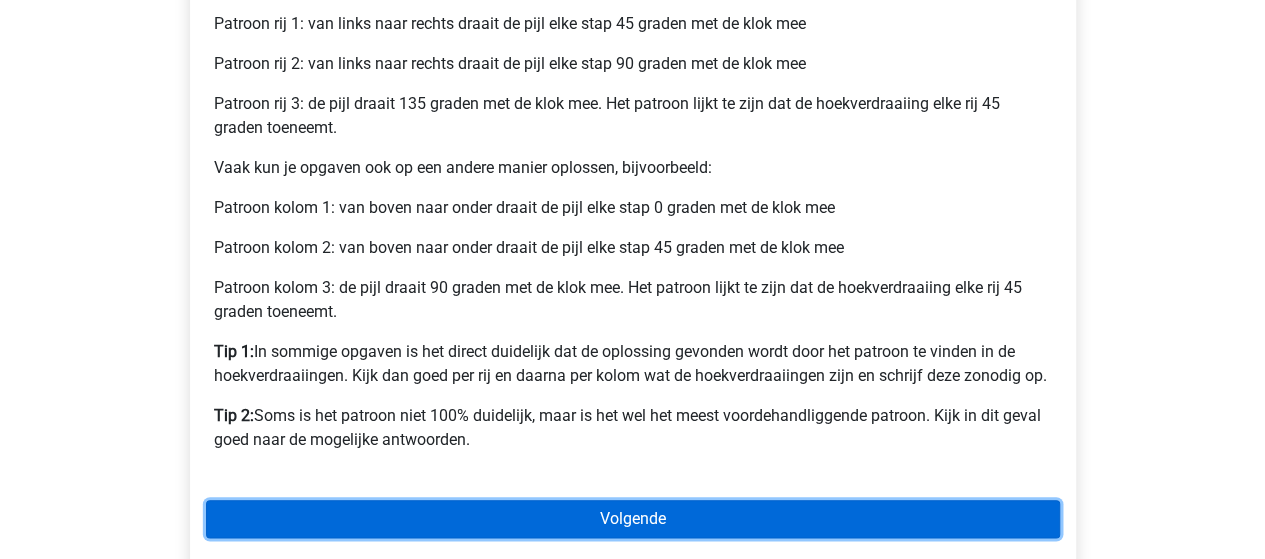 click on "Volgende" at bounding box center [633, 519] 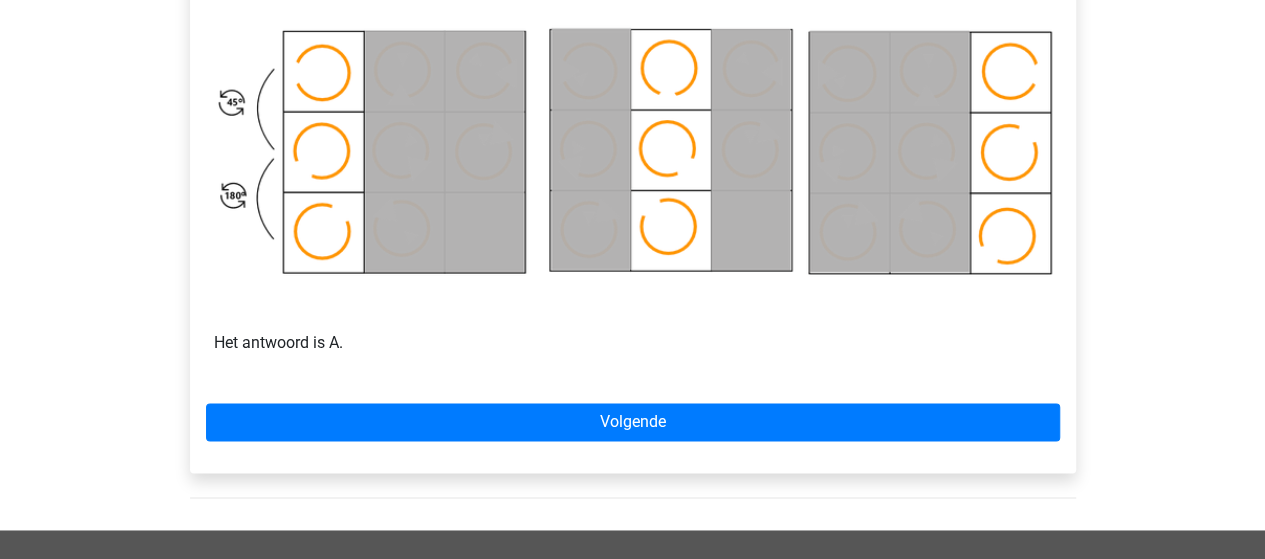 scroll, scrollTop: 1200, scrollLeft: 0, axis: vertical 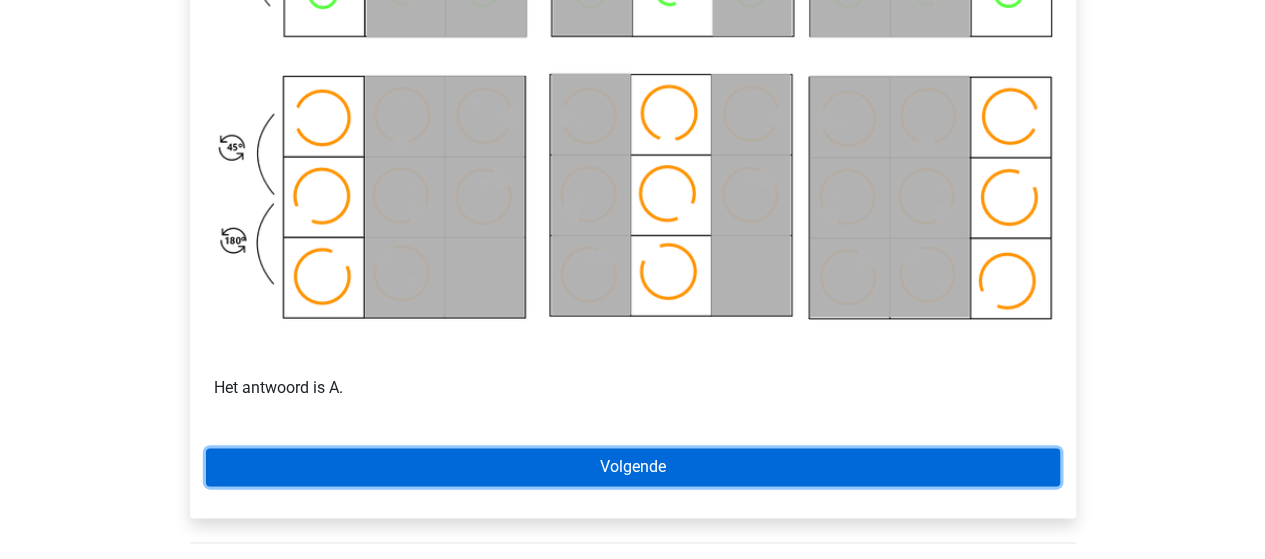 click on "Volgende" at bounding box center [633, 467] 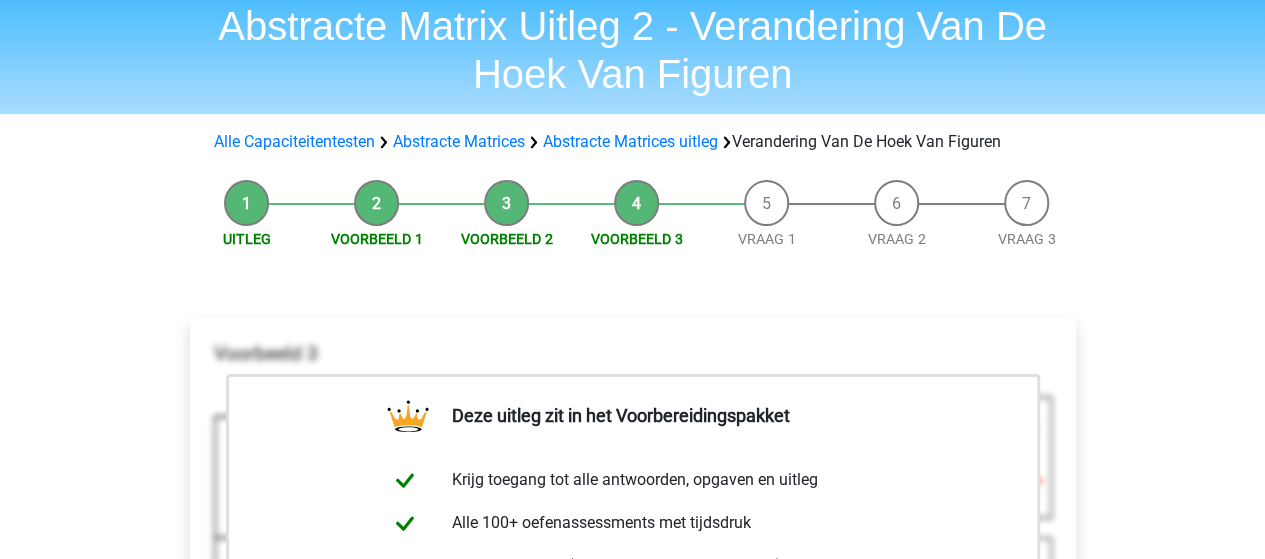 scroll, scrollTop: 200, scrollLeft: 0, axis: vertical 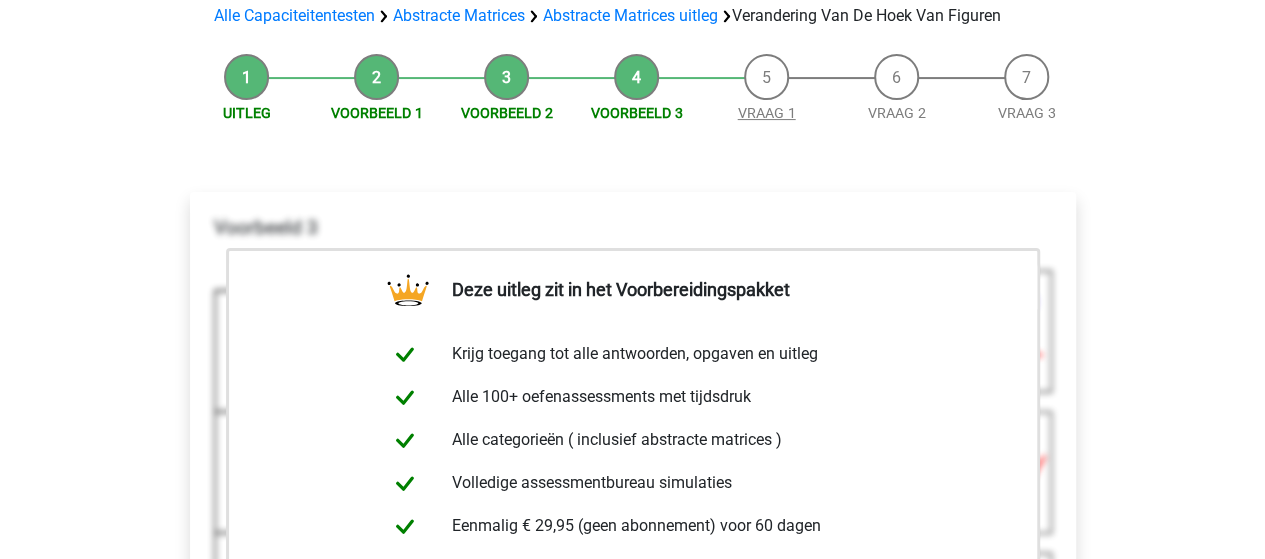 click on "Vraag 1" at bounding box center [767, 113] 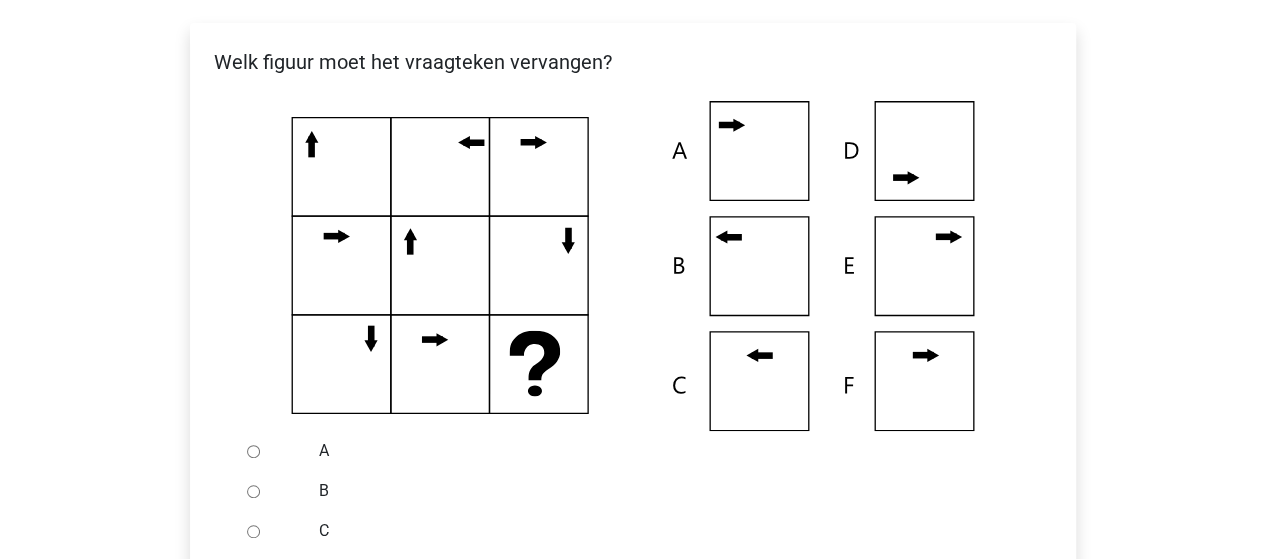 scroll, scrollTop: 400, scrollLeft: 0, axis: vertical 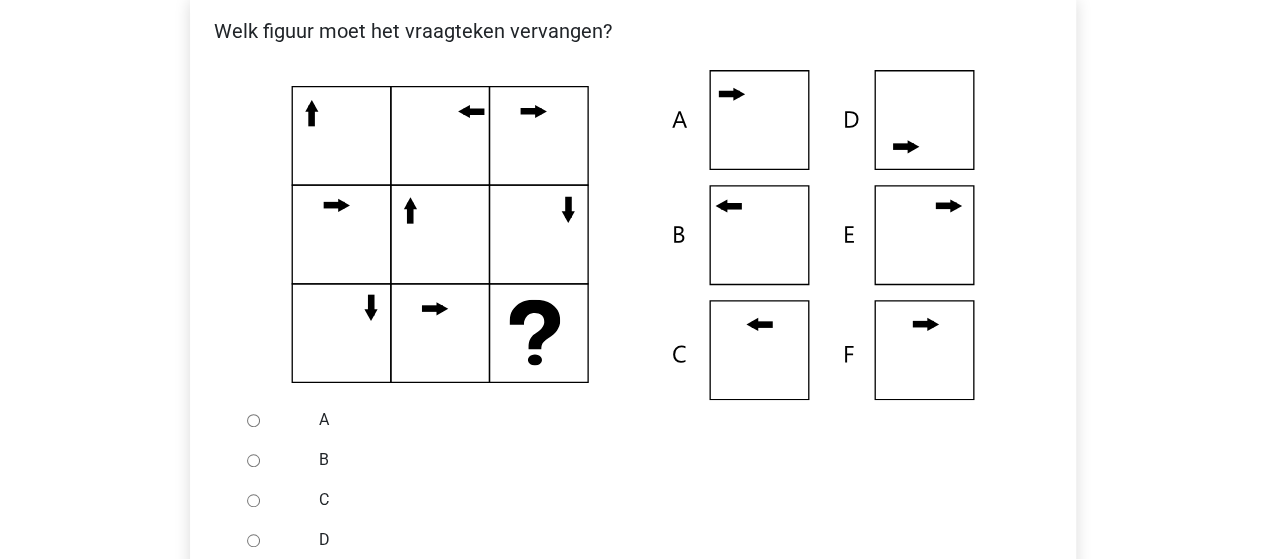 click on "B" at bounding box center (253, 460) 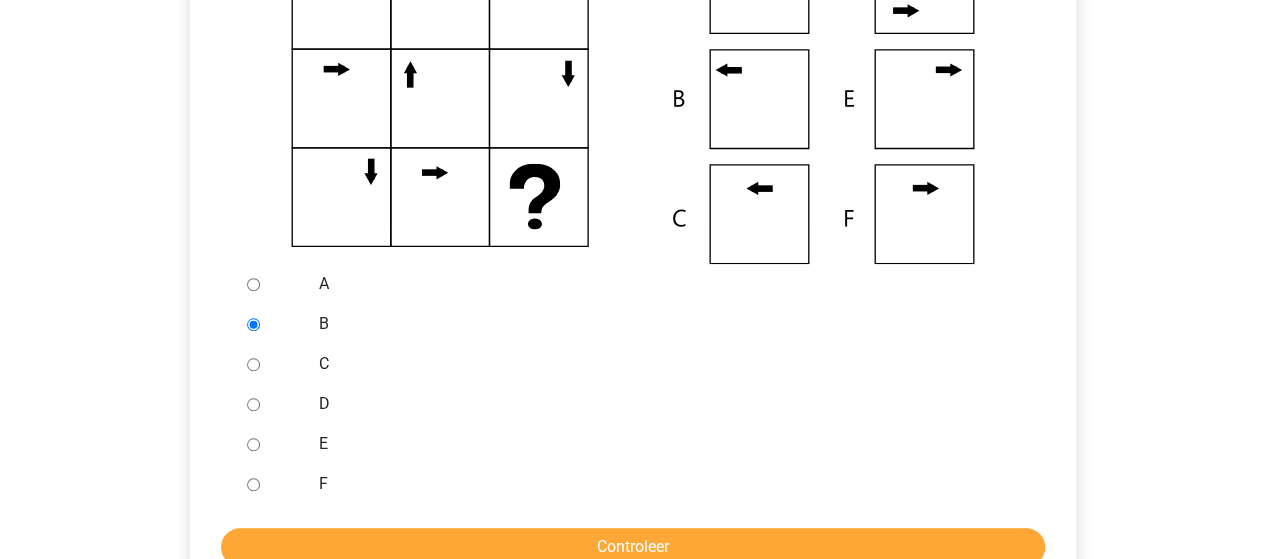 scroll, scrollTop: 900, scrollLeft: 0, axis: vertical 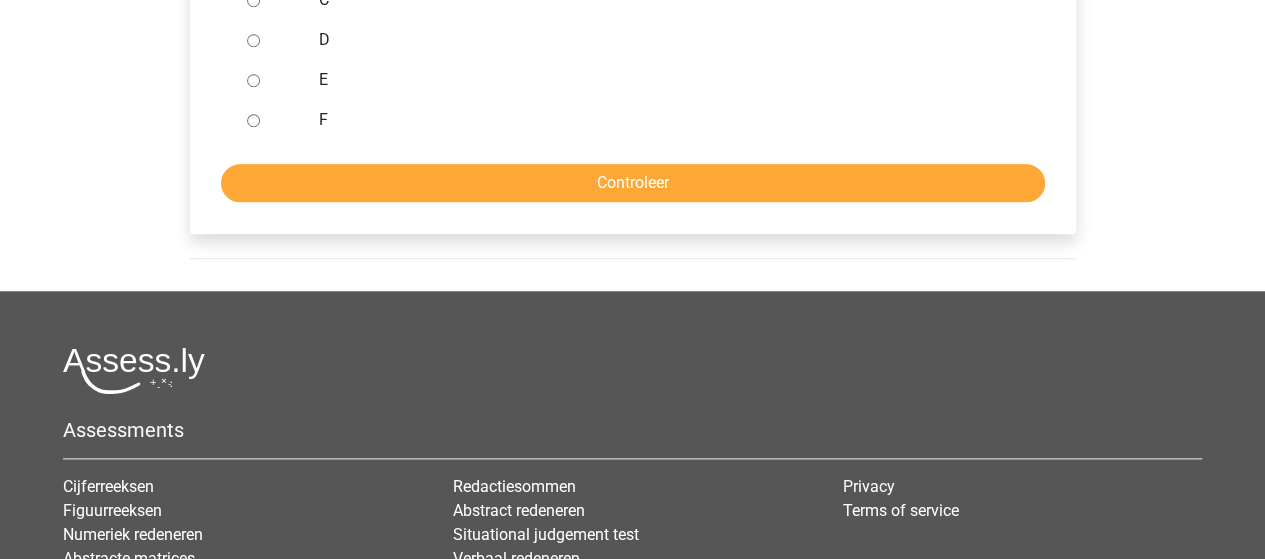 click on "A
B
C
D
E
F
Controleer" at bounding box center (633, 51) 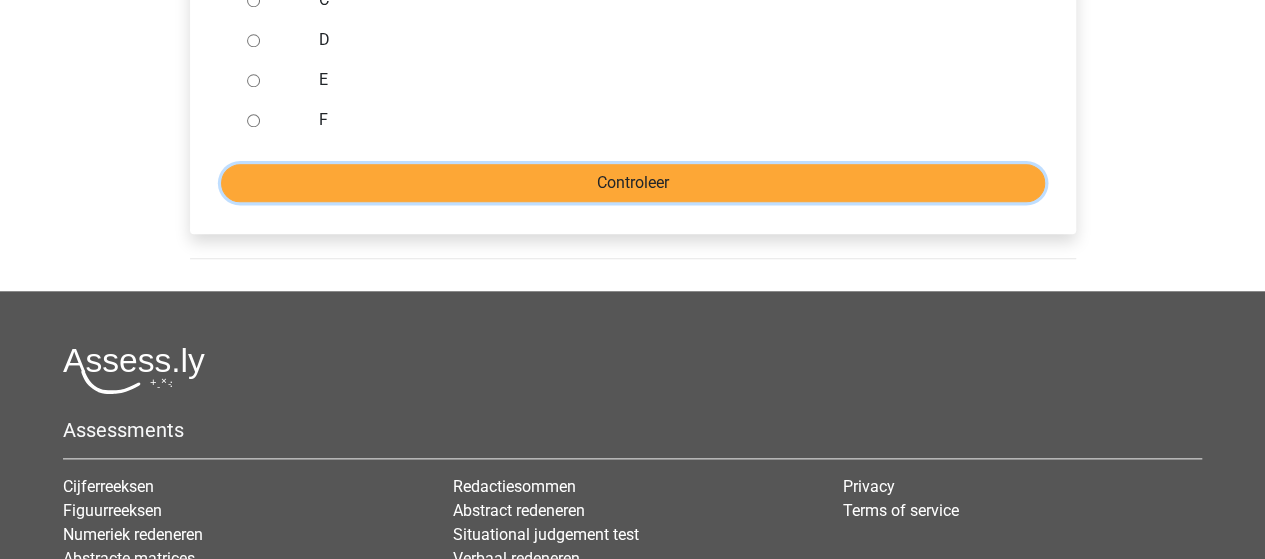 click on "Controleer" at bounding box center [633, 183] 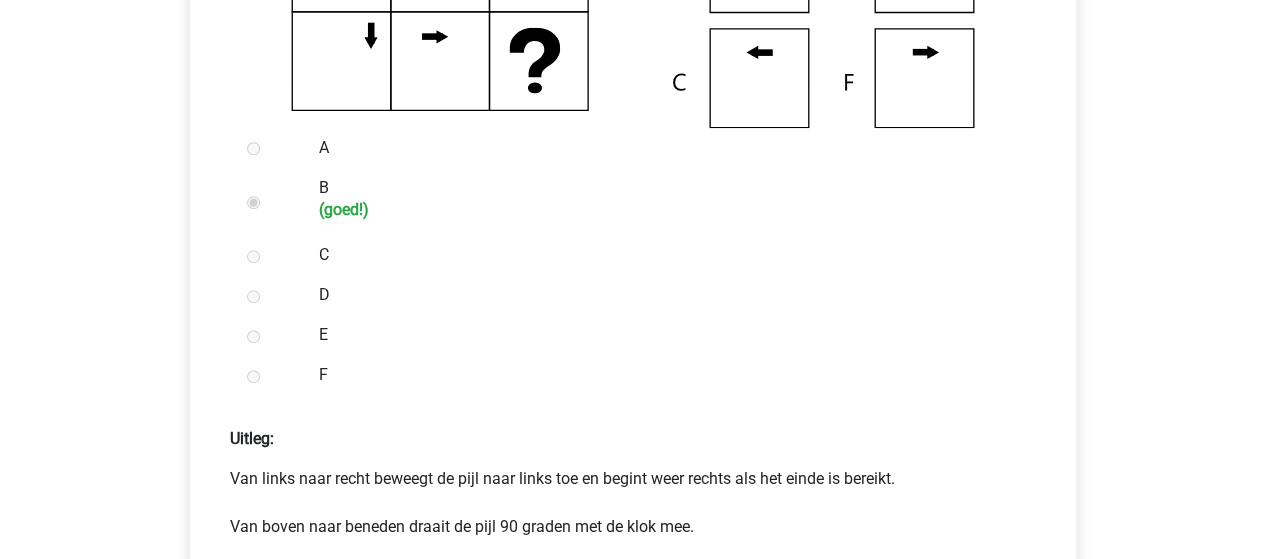 scroll, scrollTop: 800, scrollLeft: 0, axis: vertical 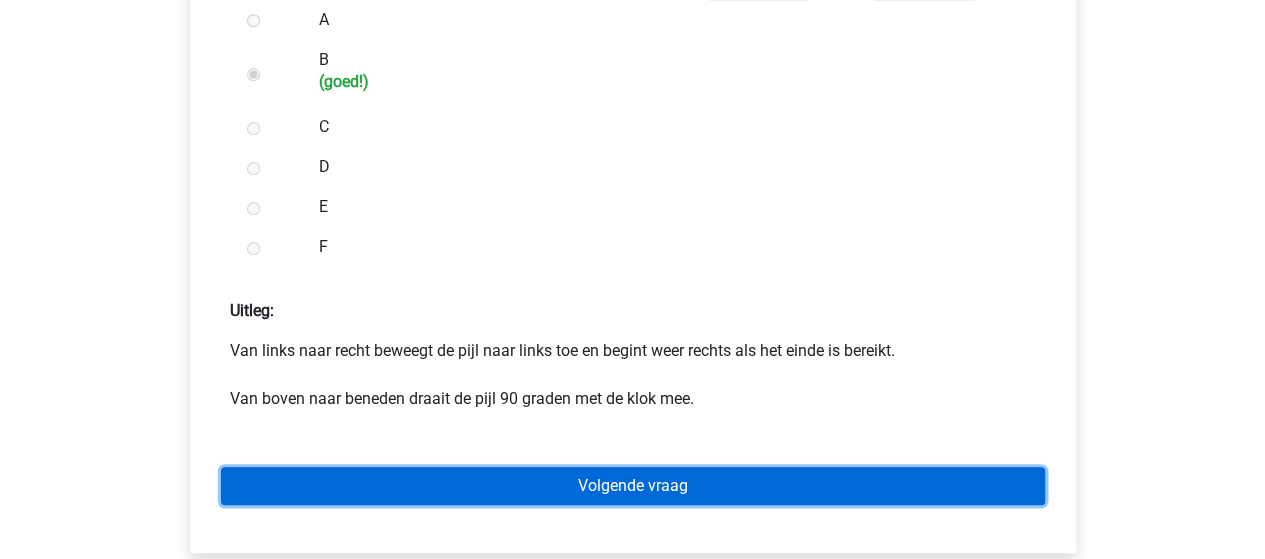 click on "Volgende vraag" at bounding box center (633, 486) 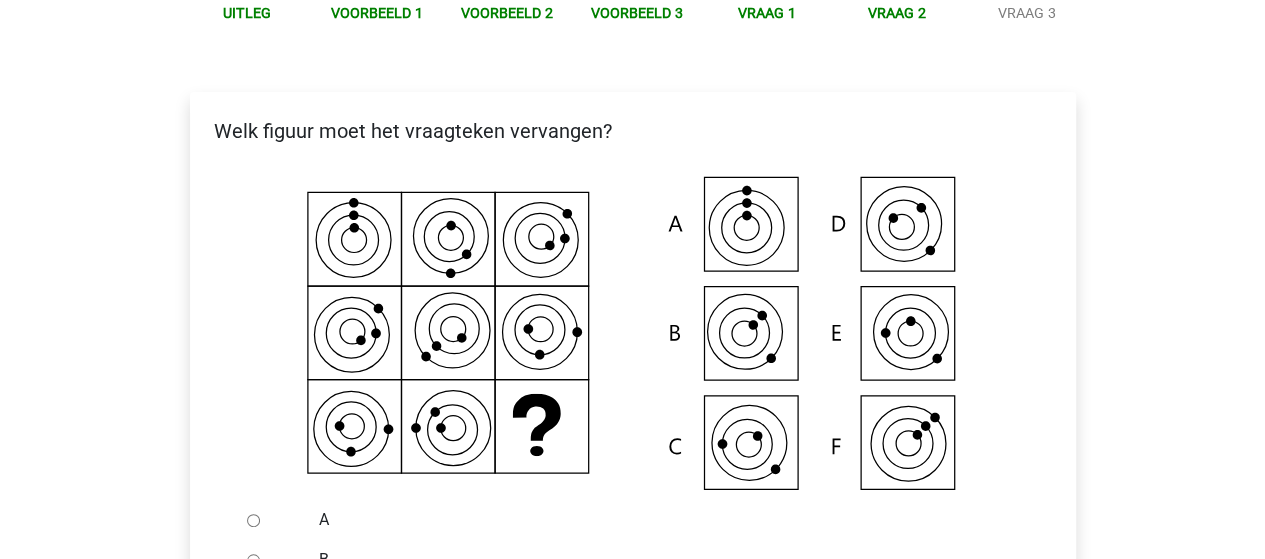 scroll, scrollTop: 700, scrollLeft: 0, axis: vertical 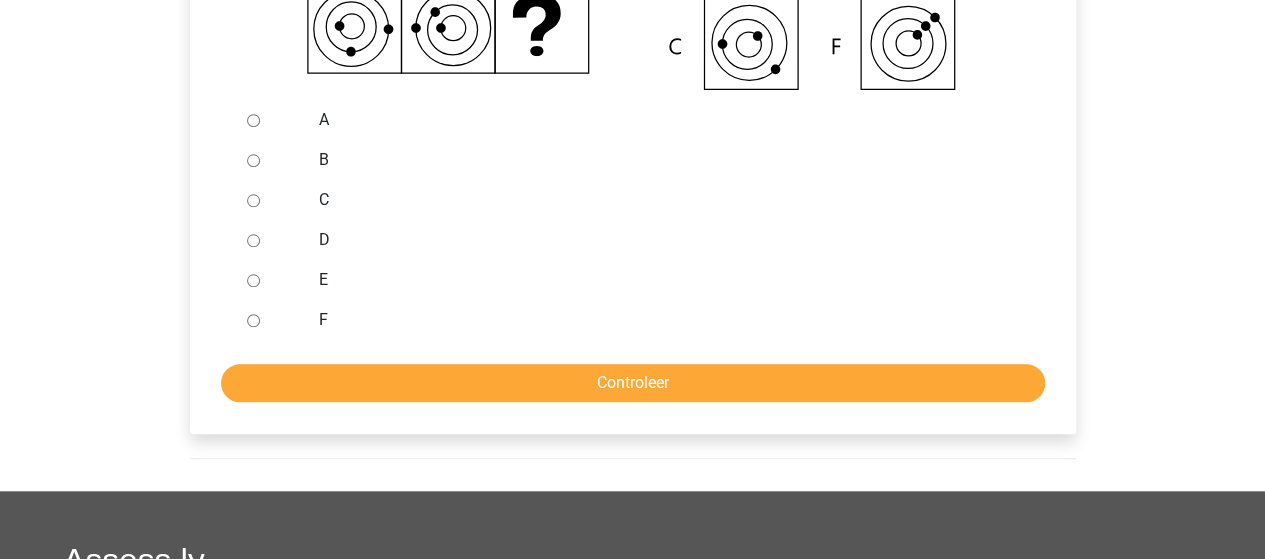 click on "C" at bounding box center (665, 200) 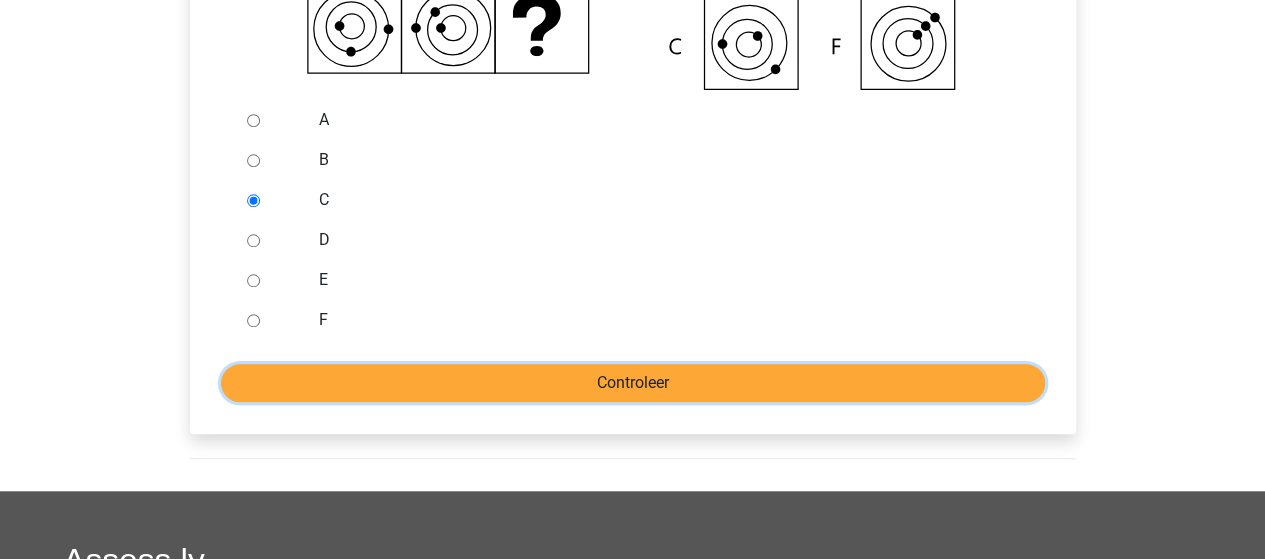click on "Controleer" at bounding box center [633, 383] 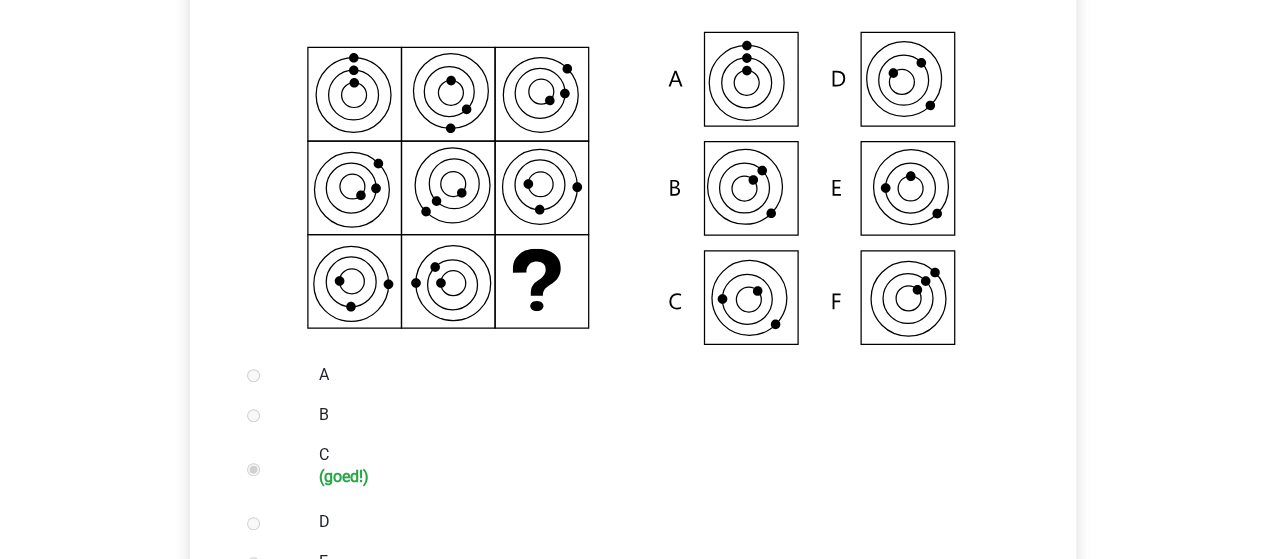 scroll, scrollTop: 400, scrollLeft: 0, axis: vertical 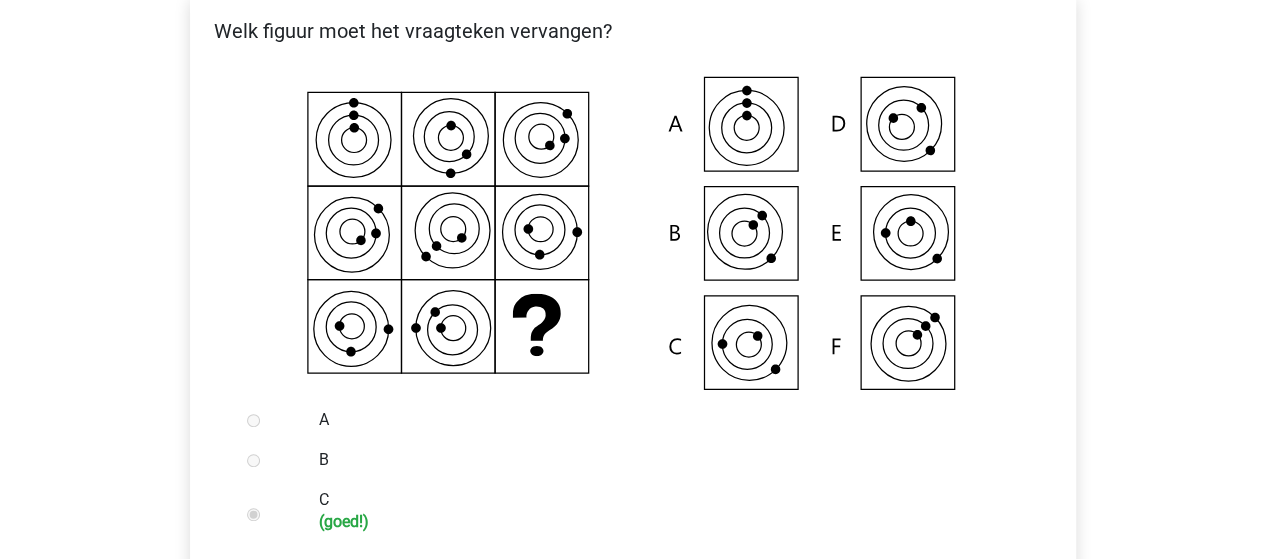 drag, startPoint x: 1206, startPoint y: 98, endPoint x: 1186, endPoint y: 75, distance: 30.479502 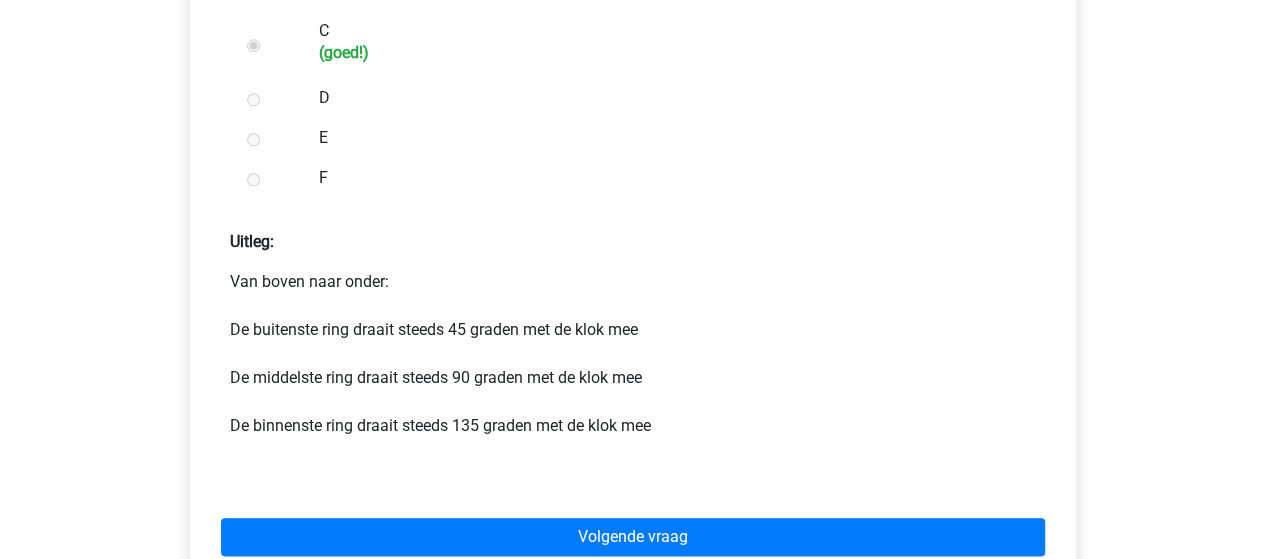 scroll, scrollTop: 900, scrollLeft: 0, axis: vertical 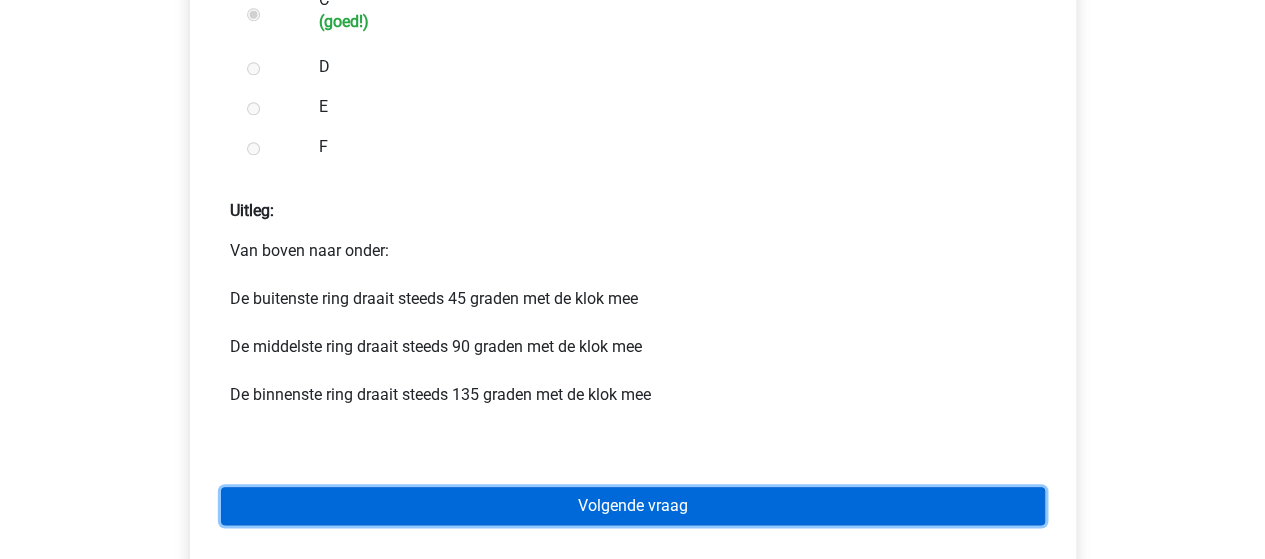 click on "Volgende vraag" at bounding box center [633, 506] 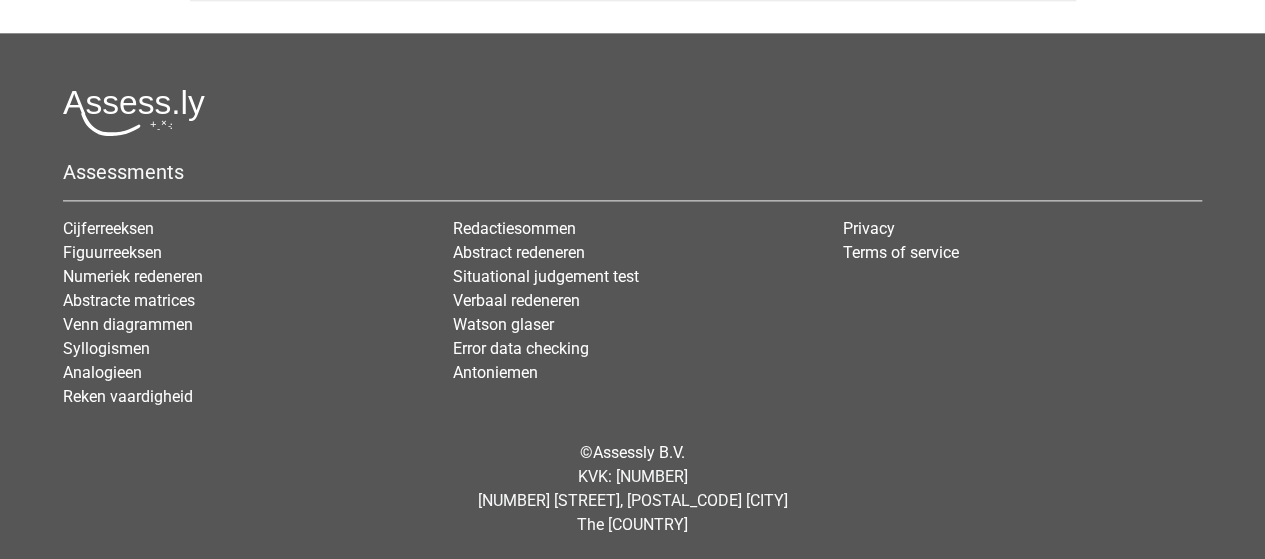 scroll, scrollTop: 890, scrollLeft: 0, axis: vertical 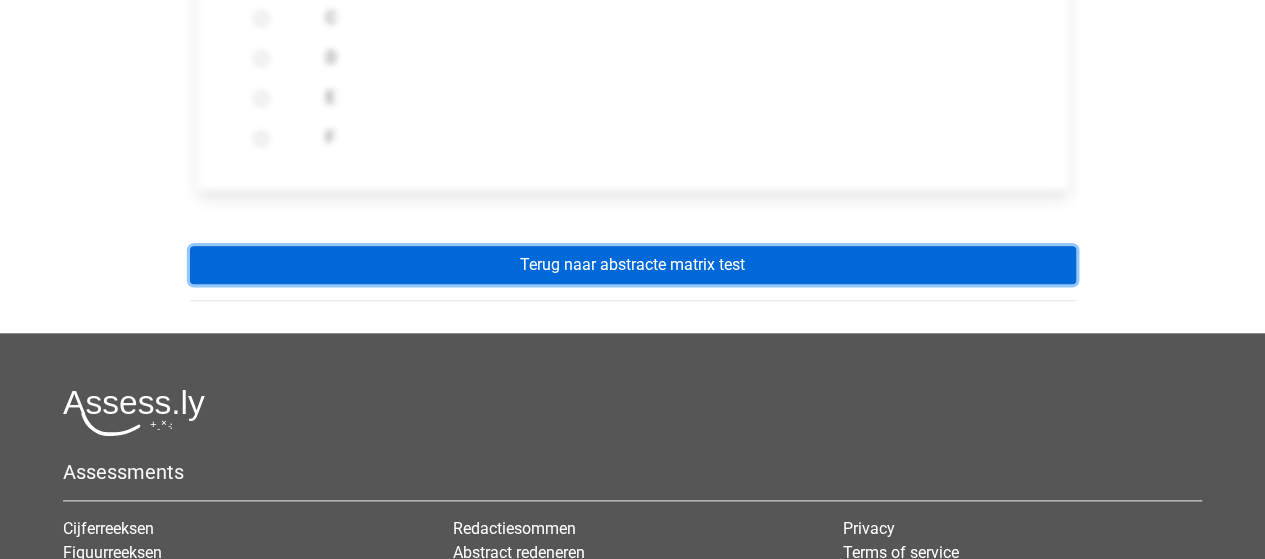 click on "Terug naar abstracte matrix test" at bounding box center [633, 265] 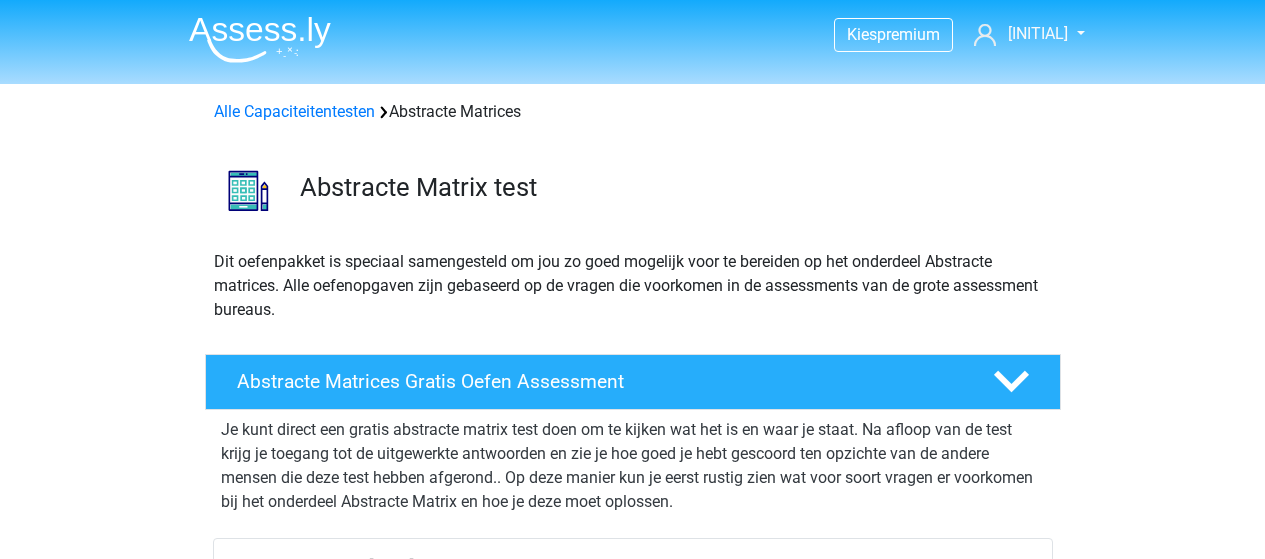 scroll, scrollTop: 0, scrollLeft: 0, axis: both 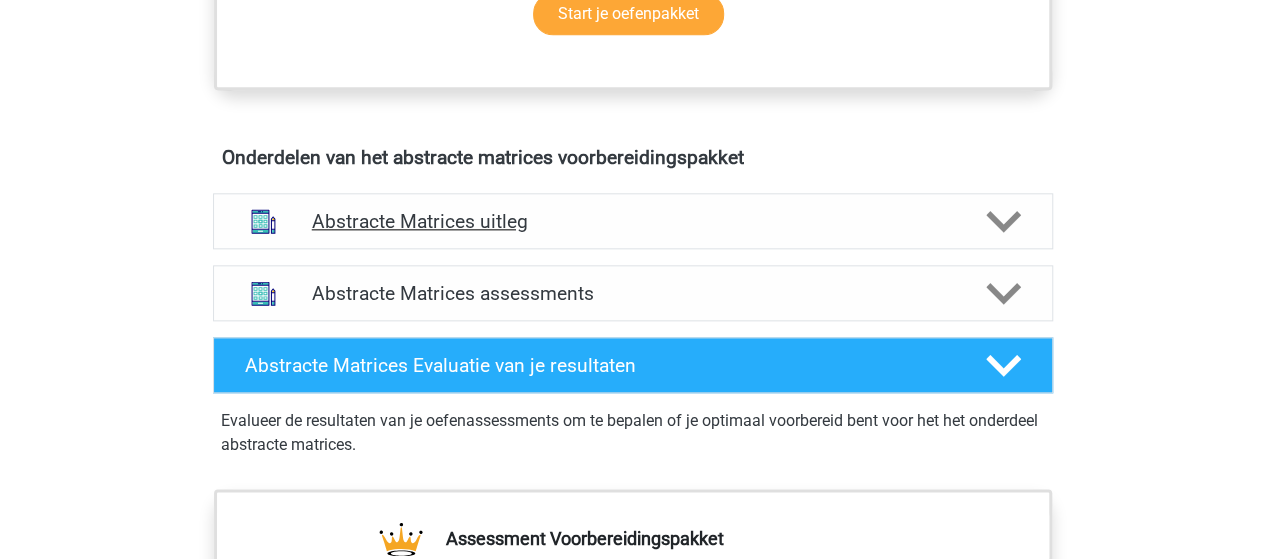 click on "Abstracte Matrices uitleg" at bounding box center [633, 221] 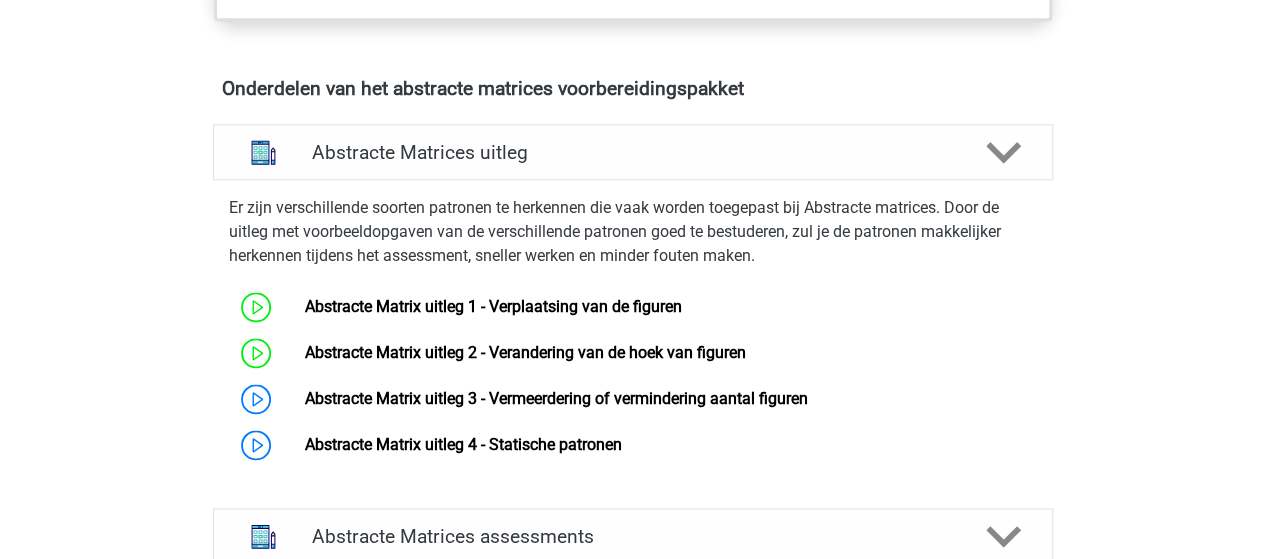 scroll, scrollTop: 1200, scrollLeft: 0, axis: vertical 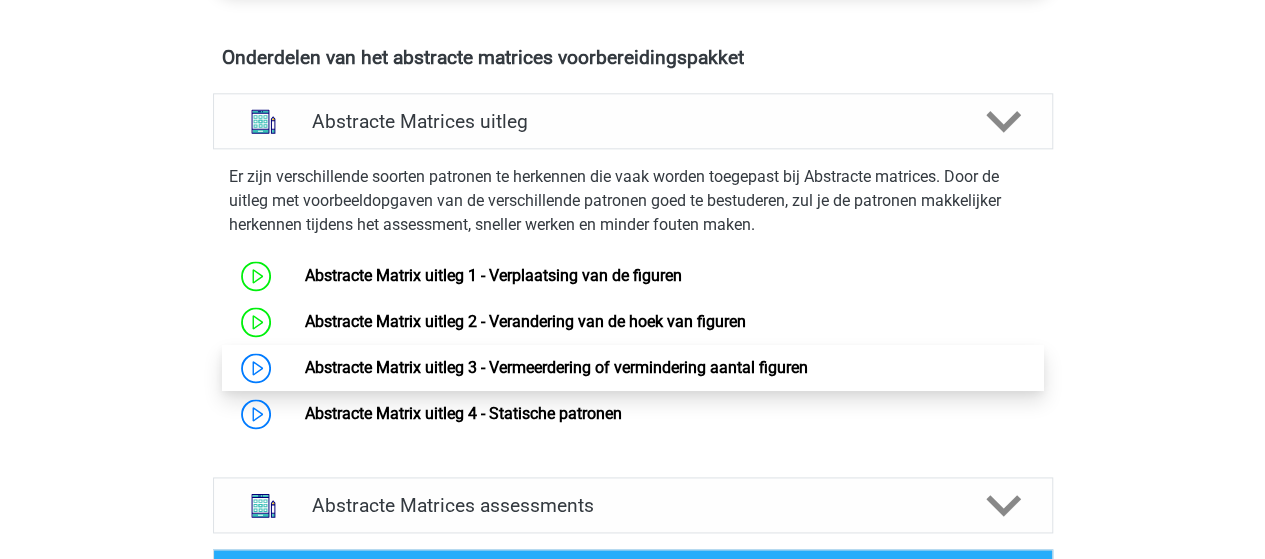 click on "Abstracte Matrix uitleg 3 - Vermeerdering of vermindering aantal figuren" at bounding box center [556, 367] 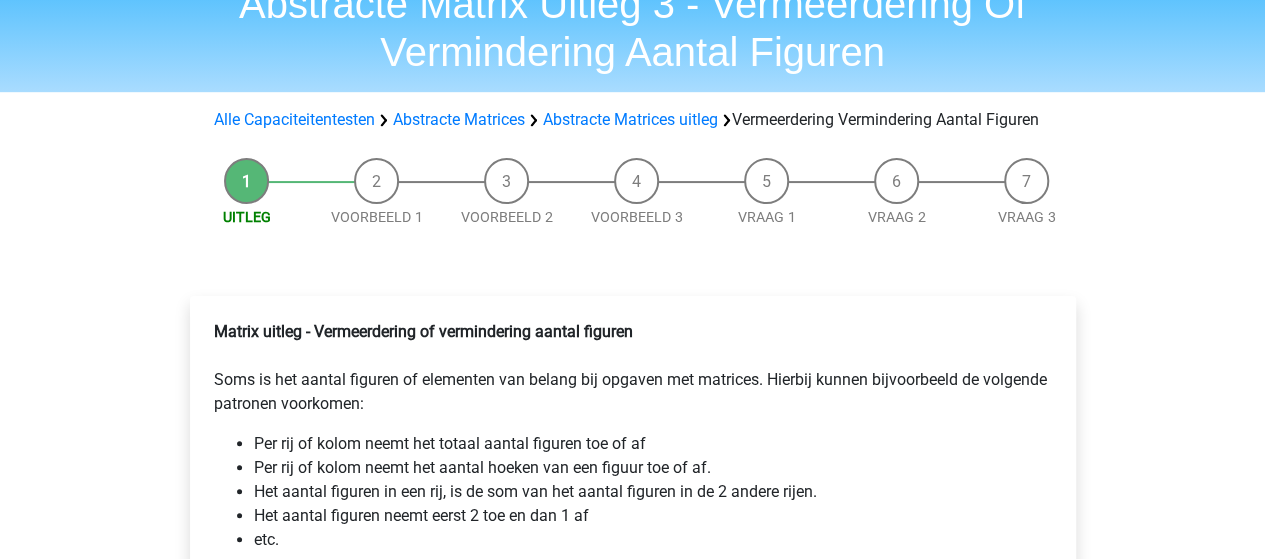 scroll, scrollTop: 100, scrollLeft: 0, axis: vertical 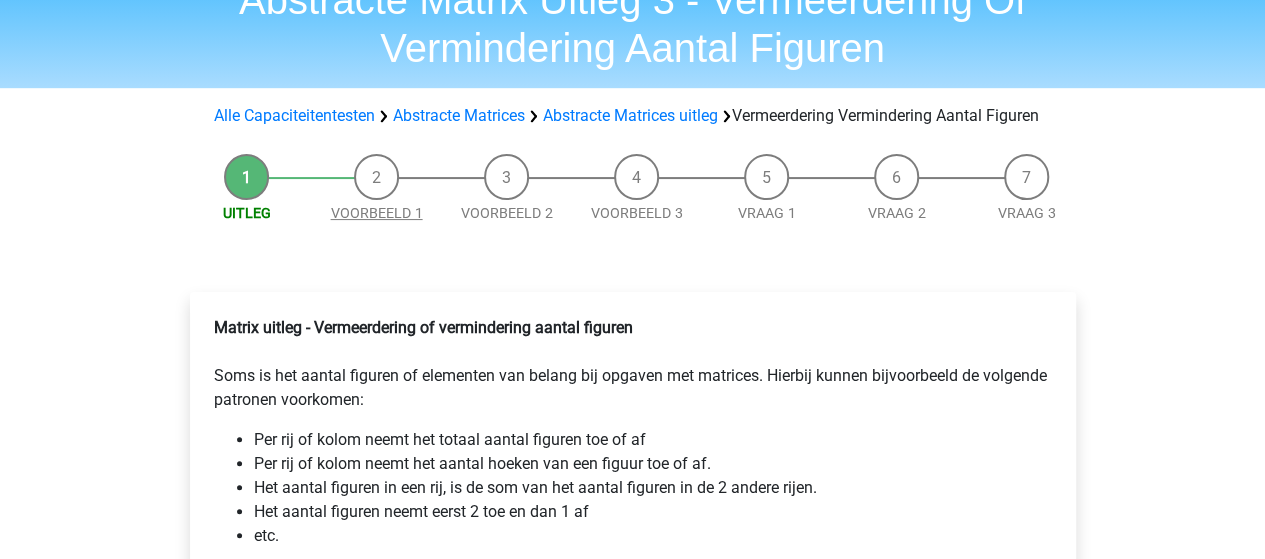 click on "Voorbeeld 1" at bounding box center (377, 213) 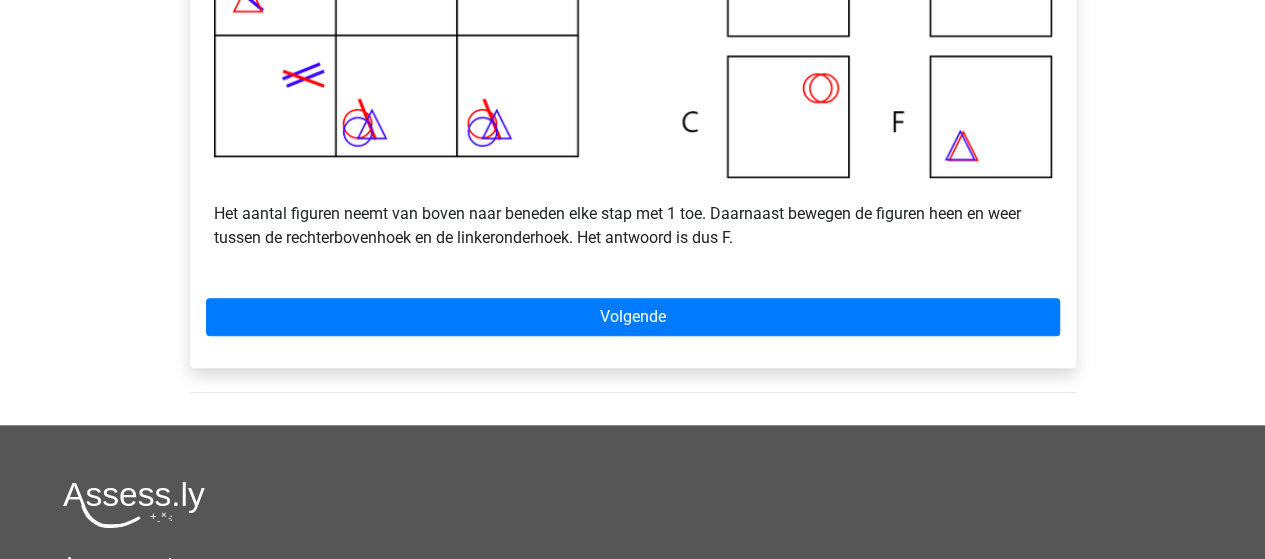 scroll, scrollTop: 700, scrollLeft: 0, axis: vertical 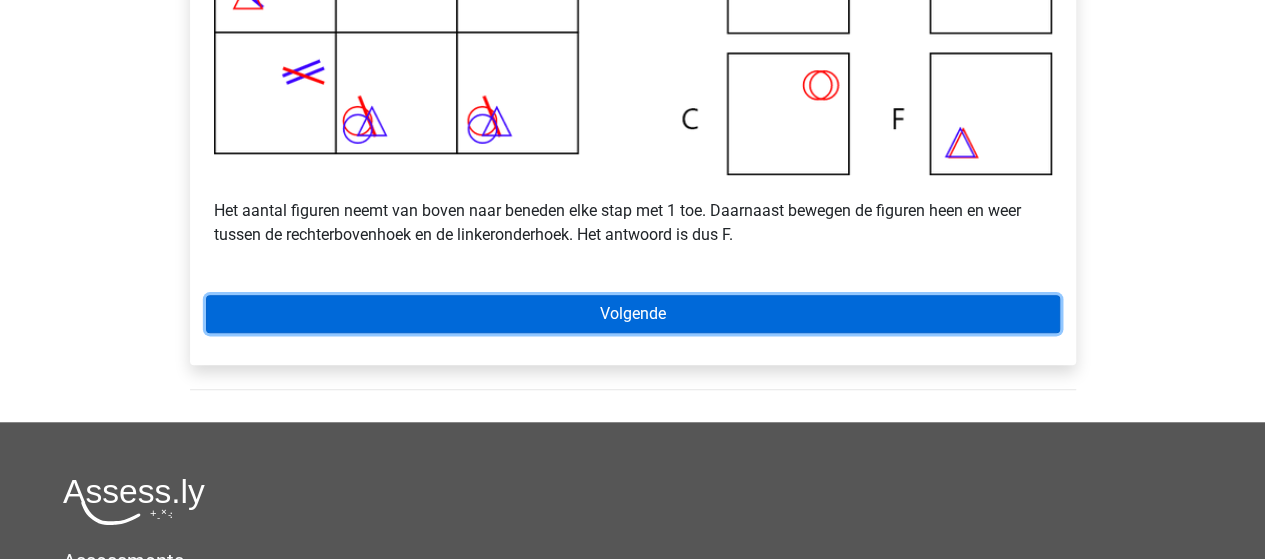 click on "Volgende" at bounding box center [633, 314] 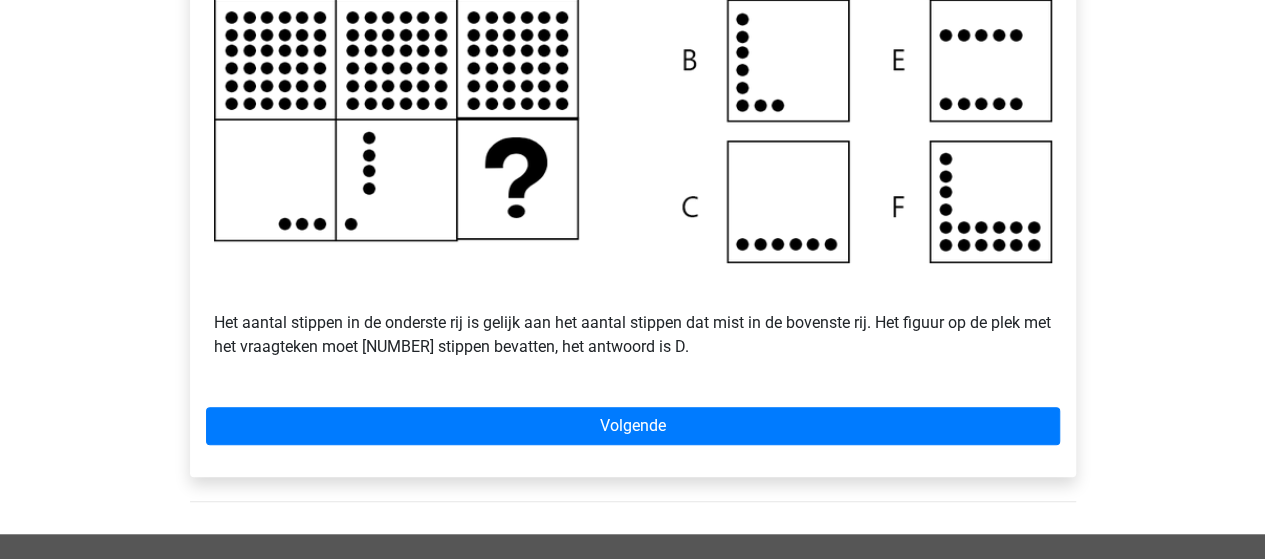 scroll, scrollTop: 600, scrollLeft: 0, axis: vertical 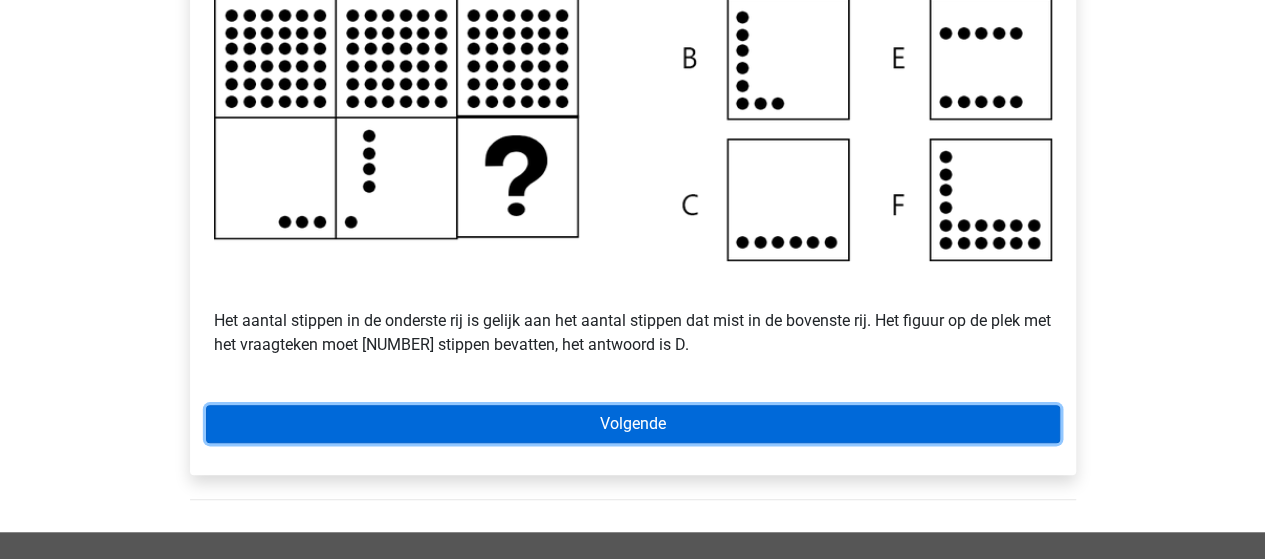 click on "Volgende" at bounding box center (633, 424) 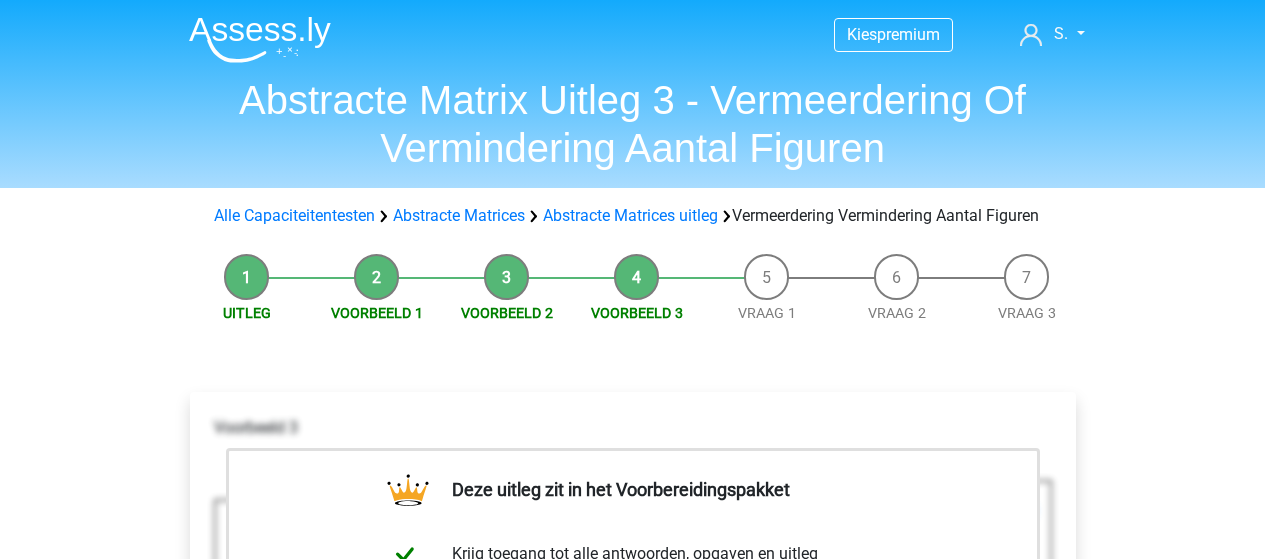 scroll, scrollTop: 0, scrollLeft: 0, axis: both 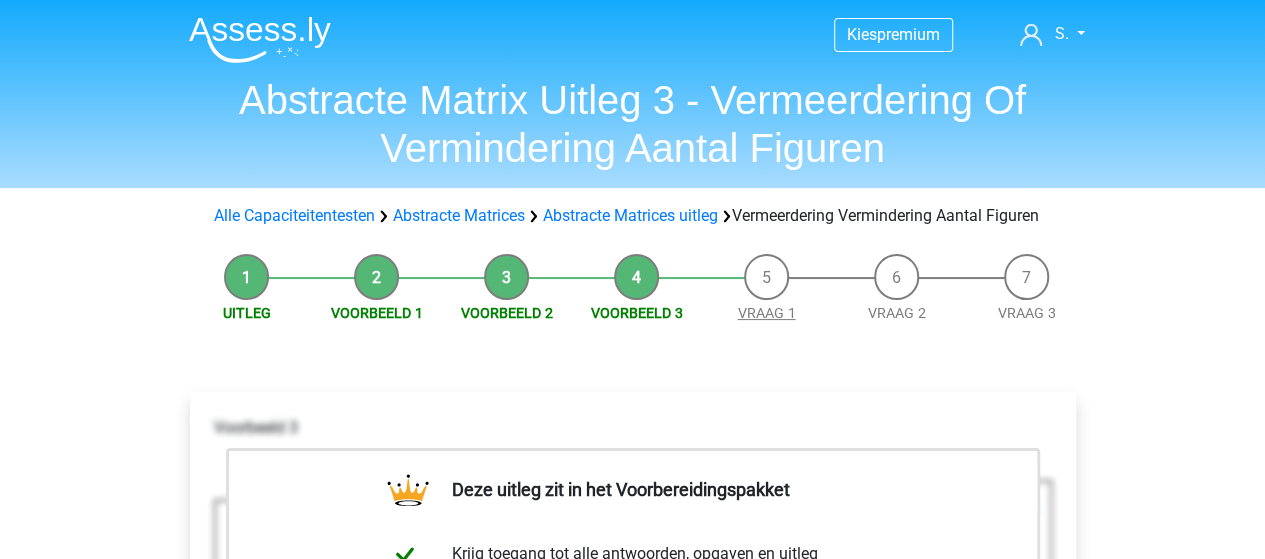 click on "Vraag 1" at bounding box center [767, 313] 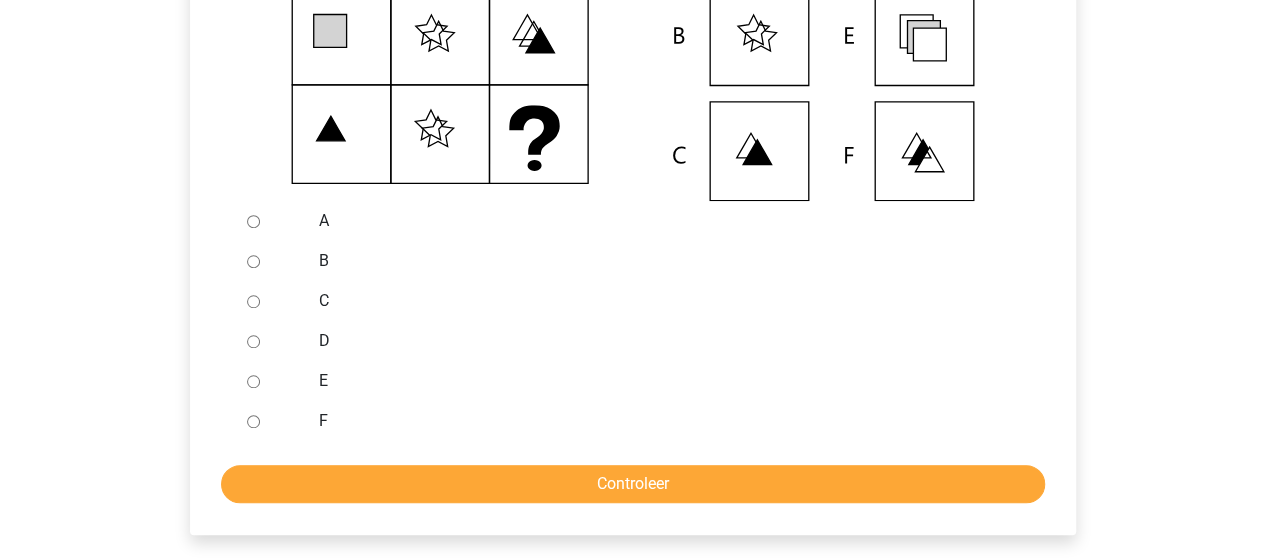scroll, scrollTop: 600, scrollLeft: 0, axis: vertical 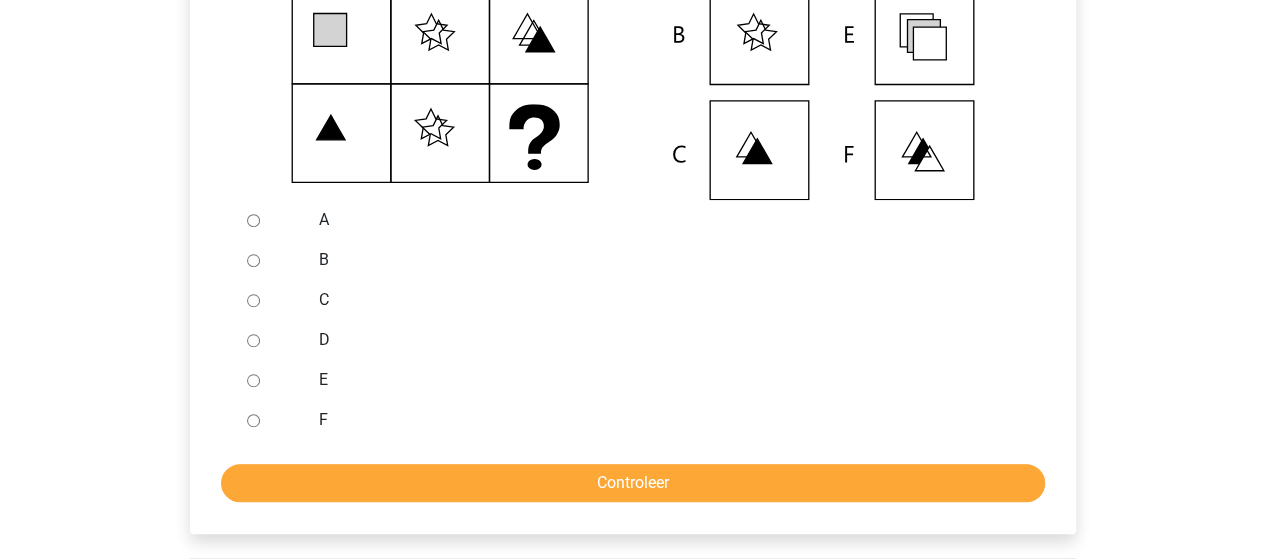 click on "F" at bounding box center (665, 420) 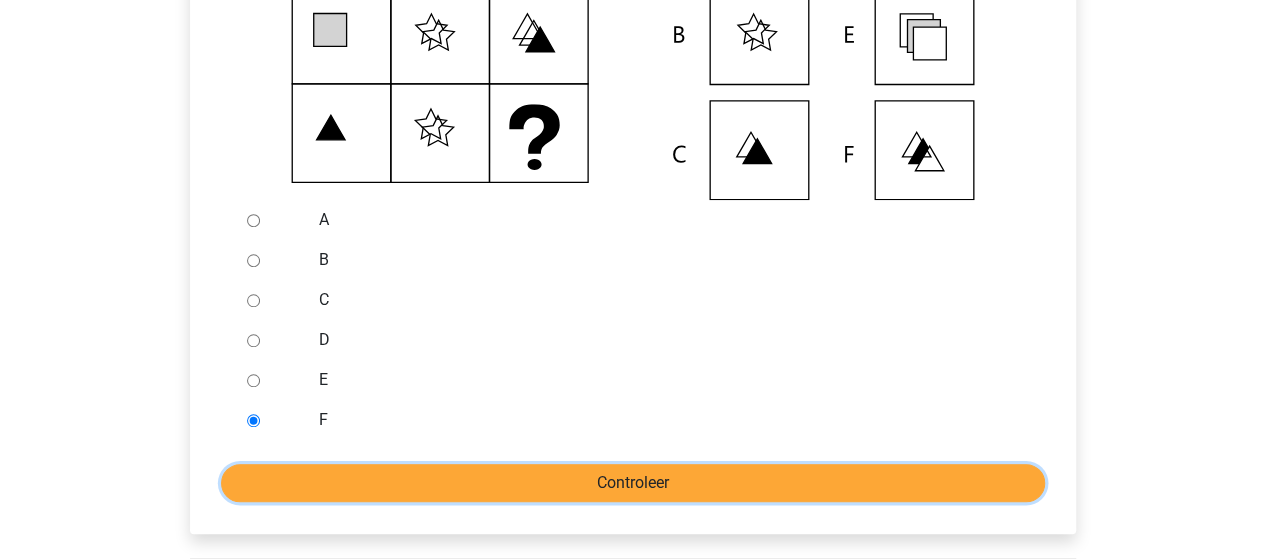 click on "Controleer" at bounding box center [633, 483] 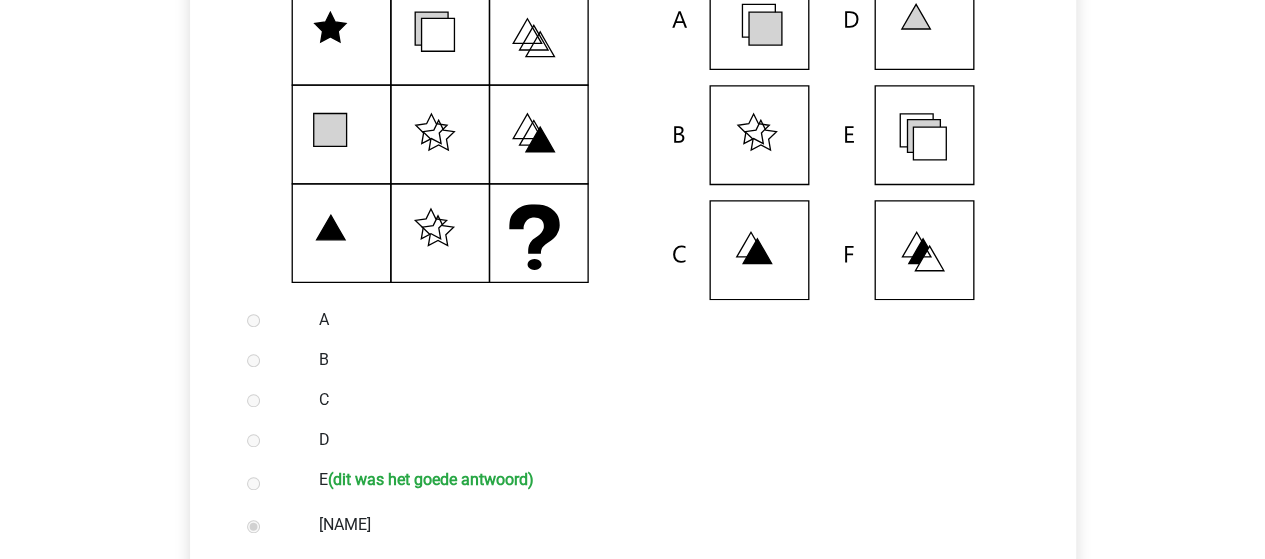 scroll, scrollTop: 400, scrollLeft: 0, axis: vertical 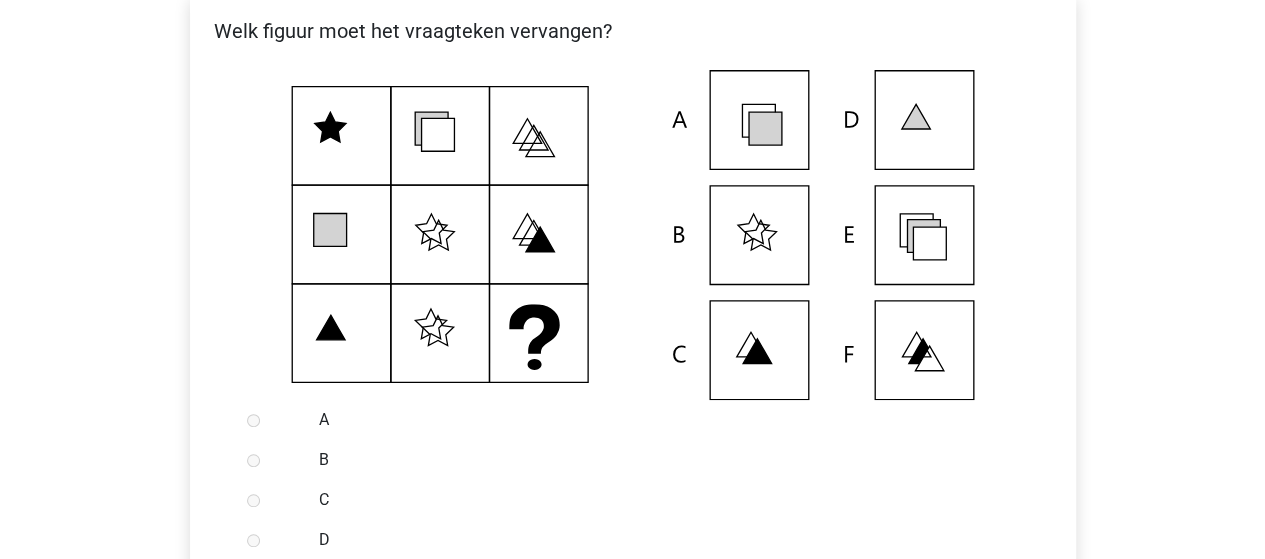 click on "Welk figuur moet het vraagteken vervangen?" at bounding box center [633, 458] 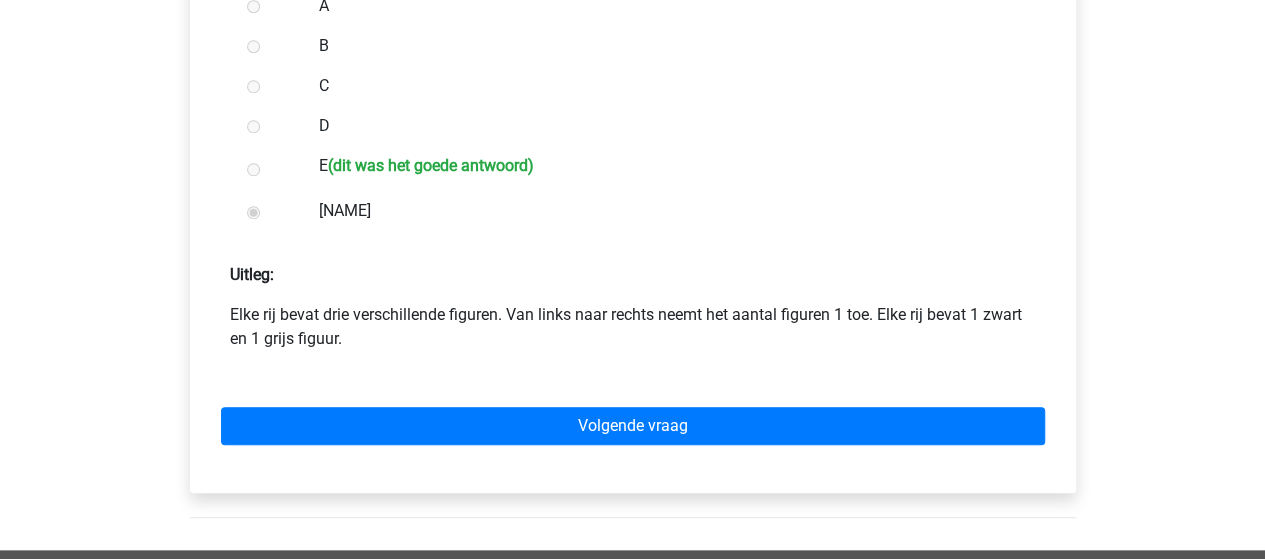 scroll, scrollTop: 900, scrollLeft: 0, axis: vertical 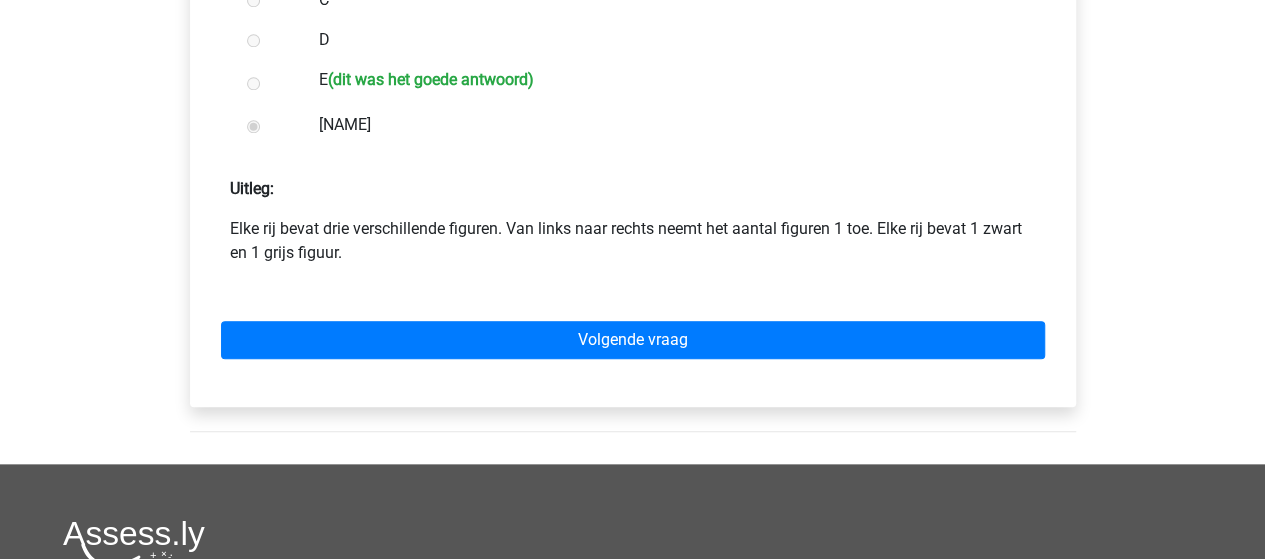 drag, startPoint x: 380, startPoint y: 287, endPoint x: 378, endPoint y: 226, distance: 61.03278 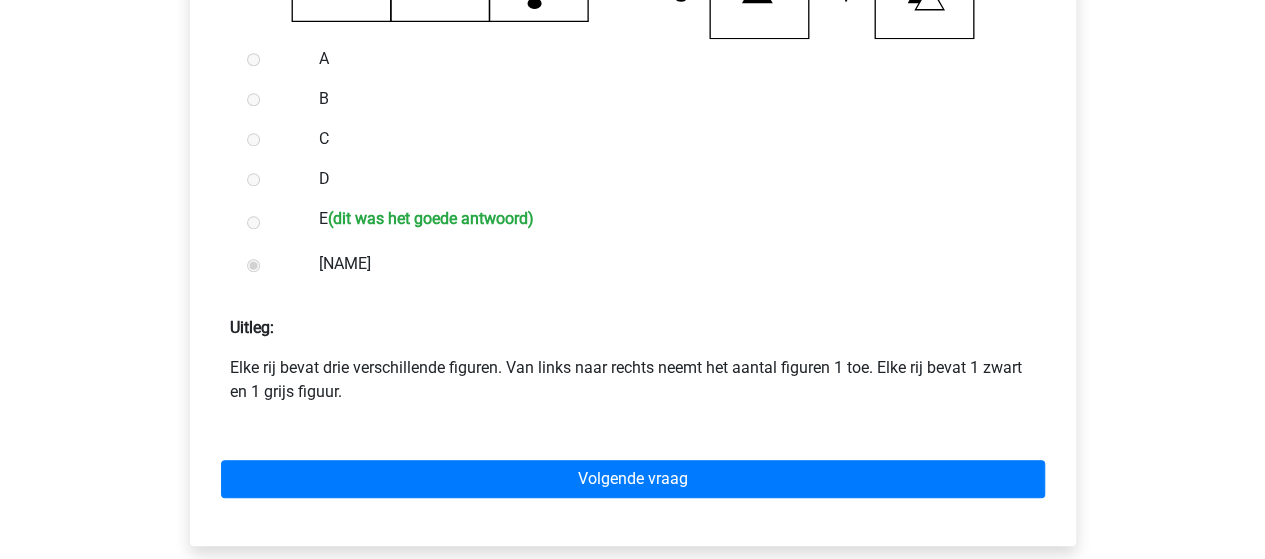 scroll, scrollTop: 900, scrollLeft: 0, axis: vertical 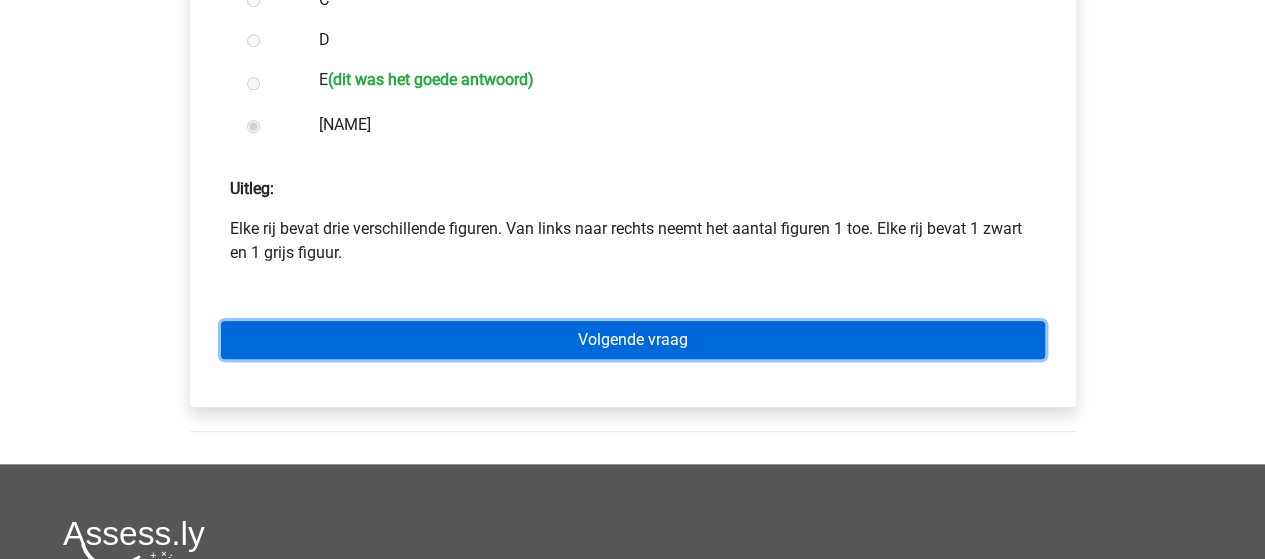 click on "Volgende vraag" at bounding box center [633, 340] 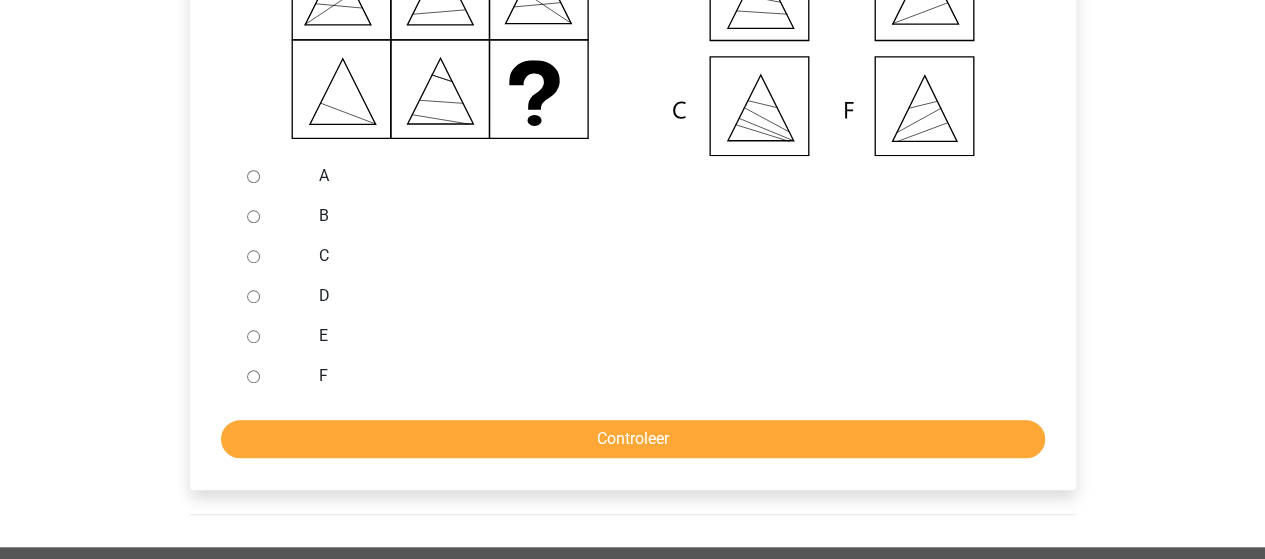 scroll, scrollTop: 700, scrollLeft: 0, axis: vertical 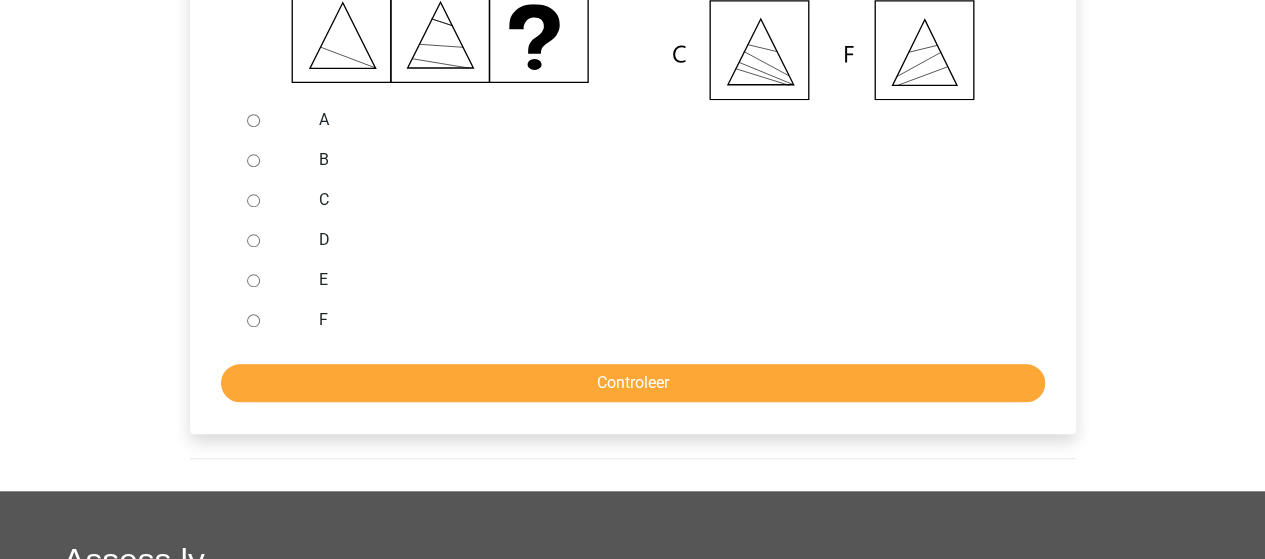 drag, startPoint x: 320, startPoint y: 309, endPoint x: 333, endPoint y: 328, distance: 23.021729 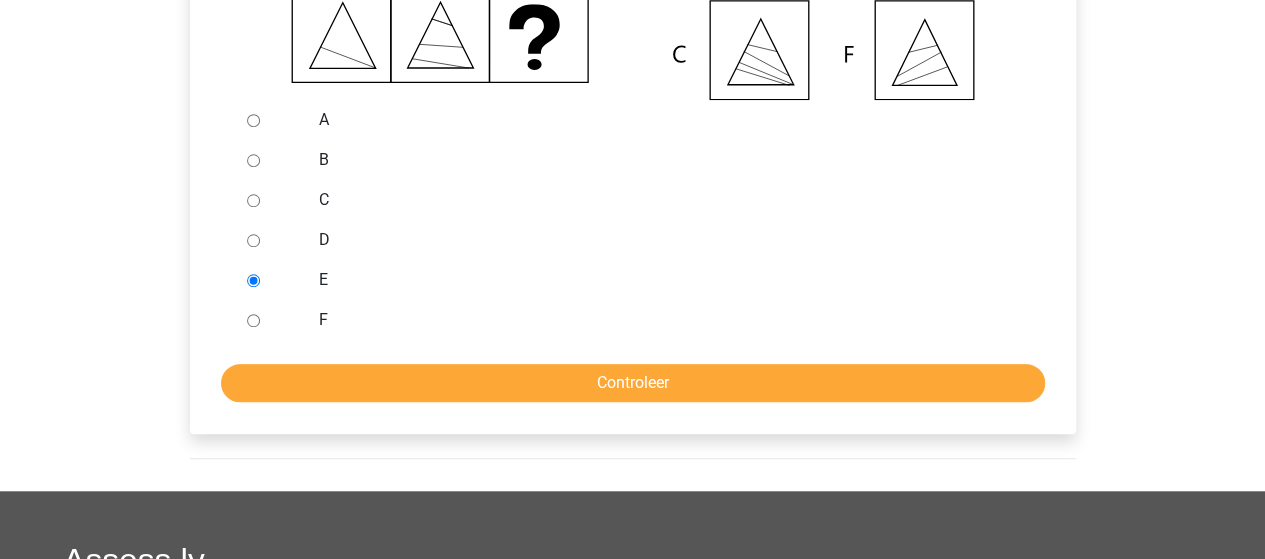 click on "Welk figuur moet het vraagteken vervangen?" at bounding box center [633, 63] 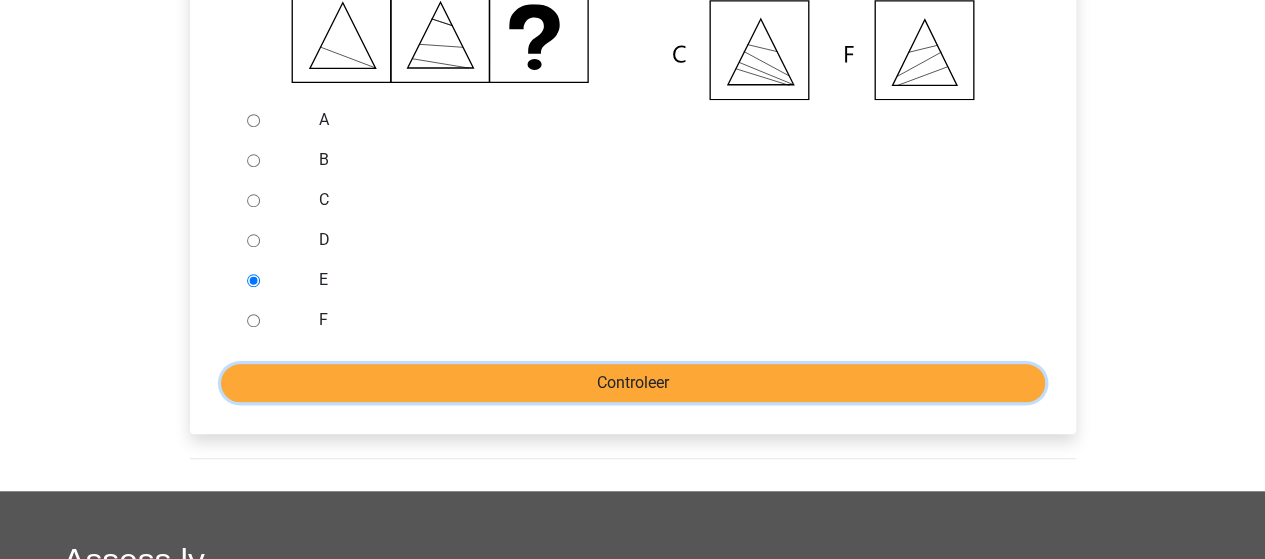 click on "Controleer" at bounding box center [633, 383] 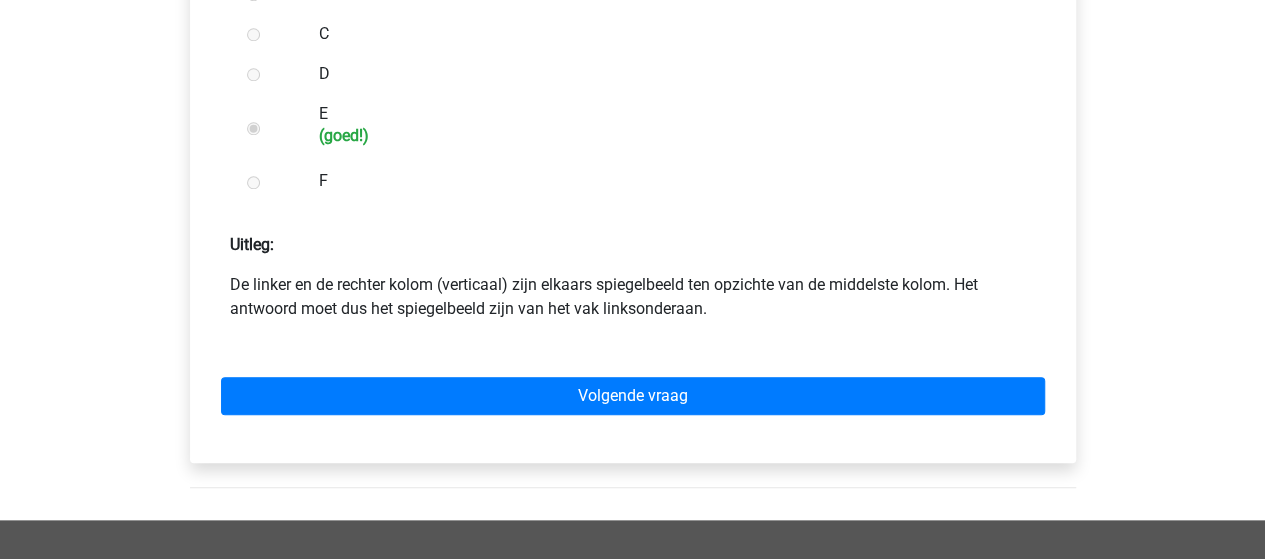 scroll, scrollTop: 900, scrollLeft: 0, axis: vertical 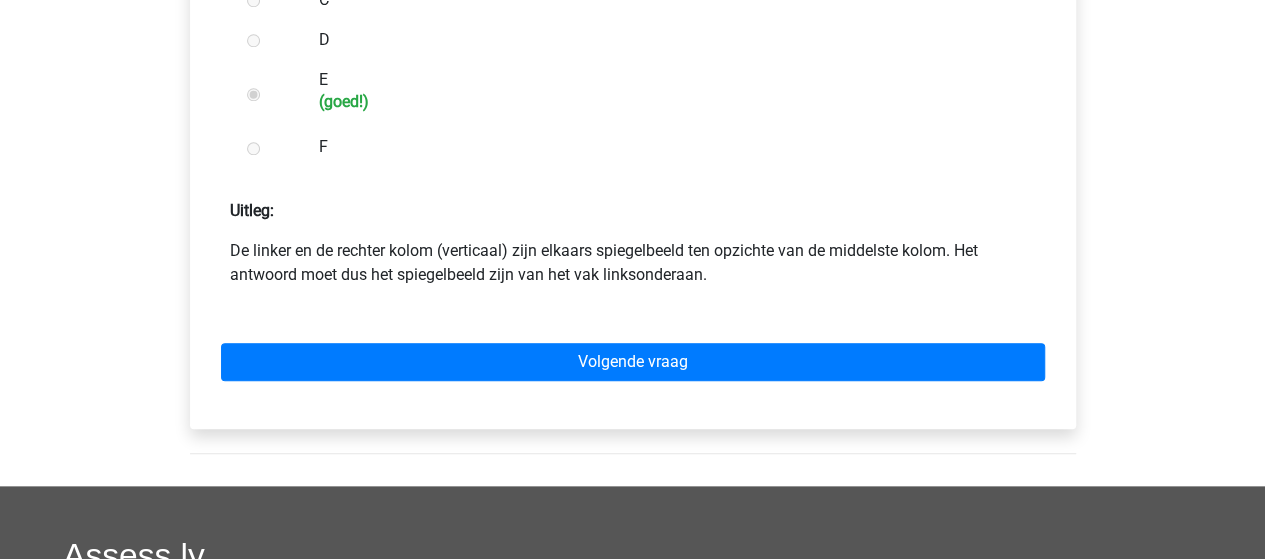 drag, startPoint x: 786, startPoint y: 305, endPoint x: 819, endPoint y: 250, distance: 64.14047 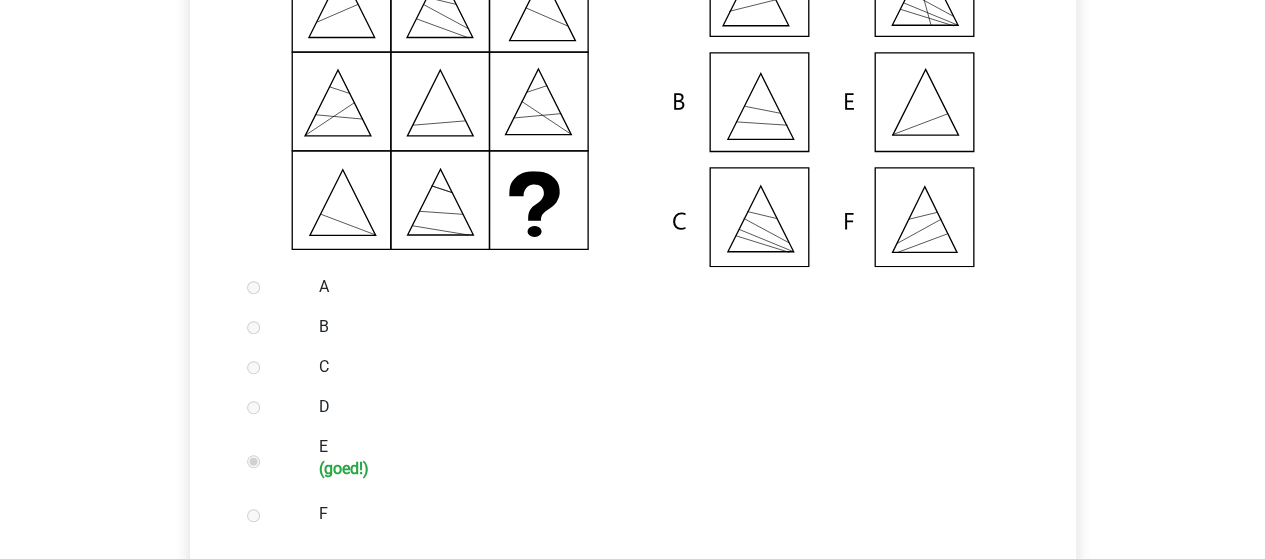 scroll, scrollTop: 800, scrollLeft: 0, axis: vertical 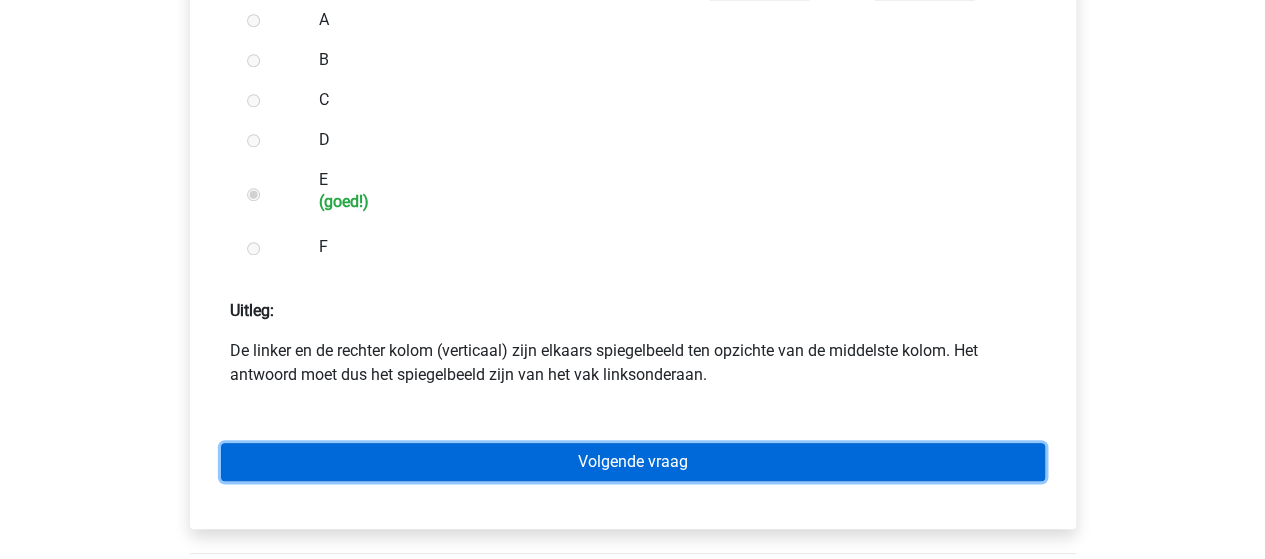 click on "Volgende vraag" at bounding box center [633, 462] 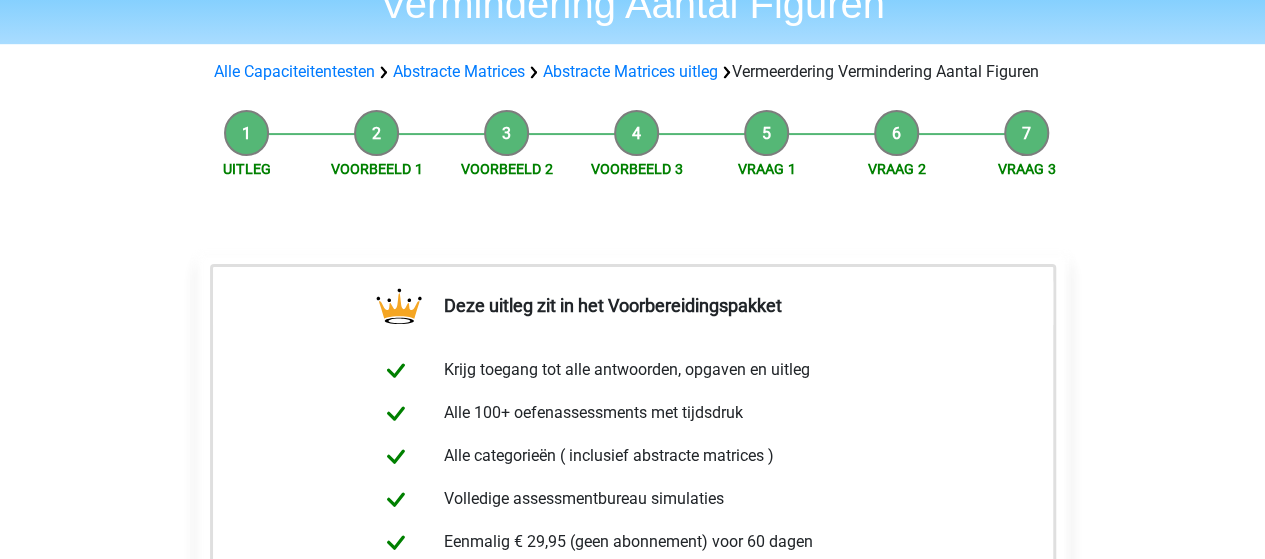 scroll, scrollTop: 0, scrollLeft: 0, axis: both 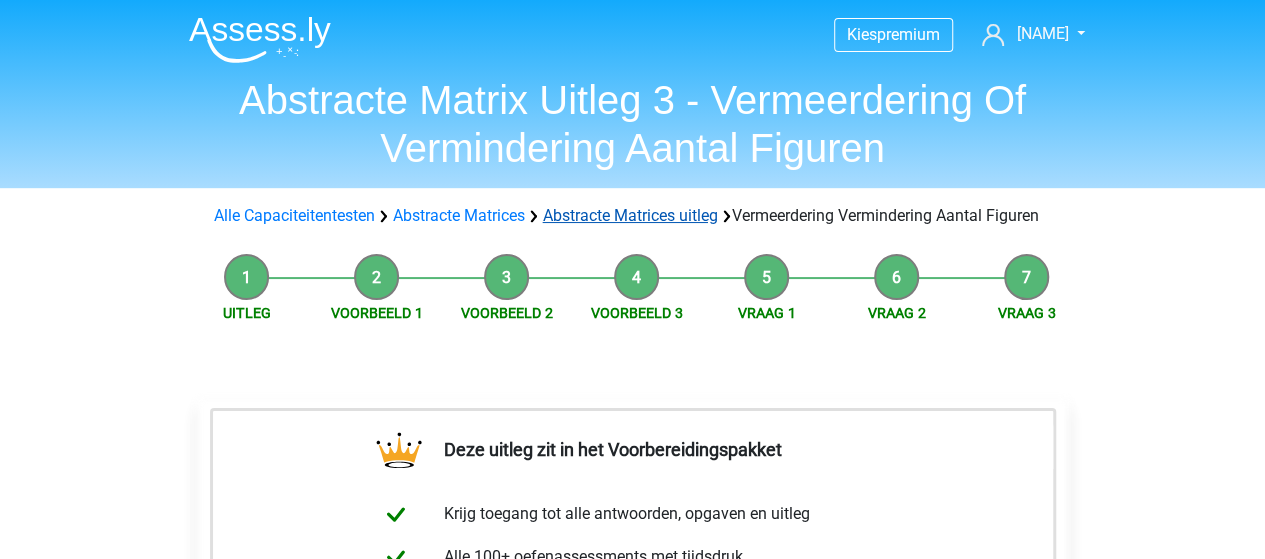 click on "Abstracte Matrices uitleg" at bounding box center [630, 215] 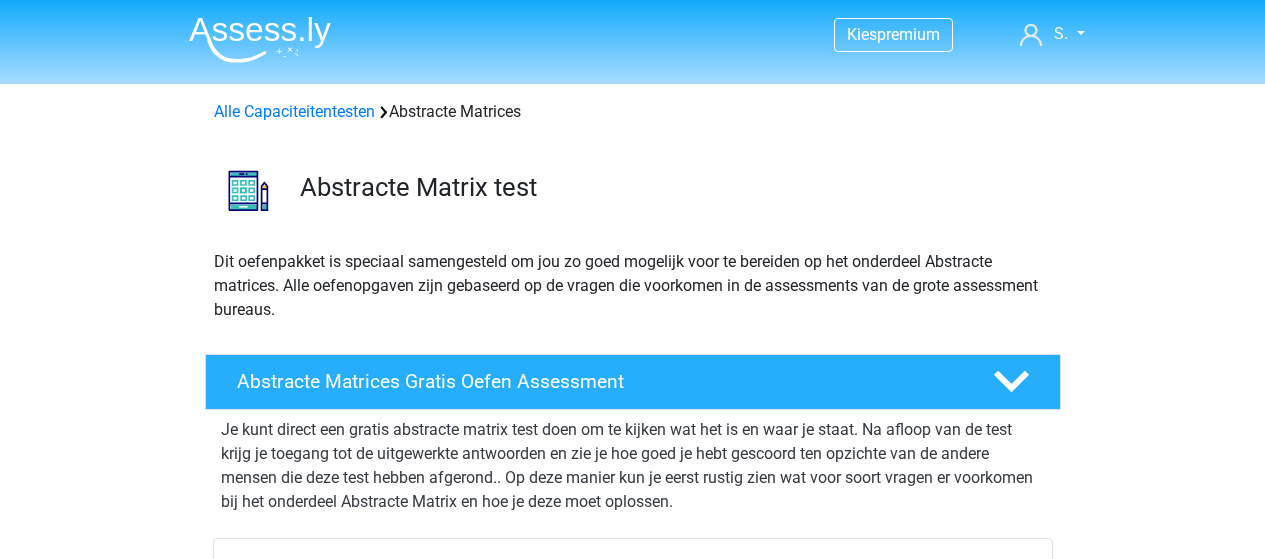 scroll, scrollTop: 1282, scrollLeft: 0, axis: vertical 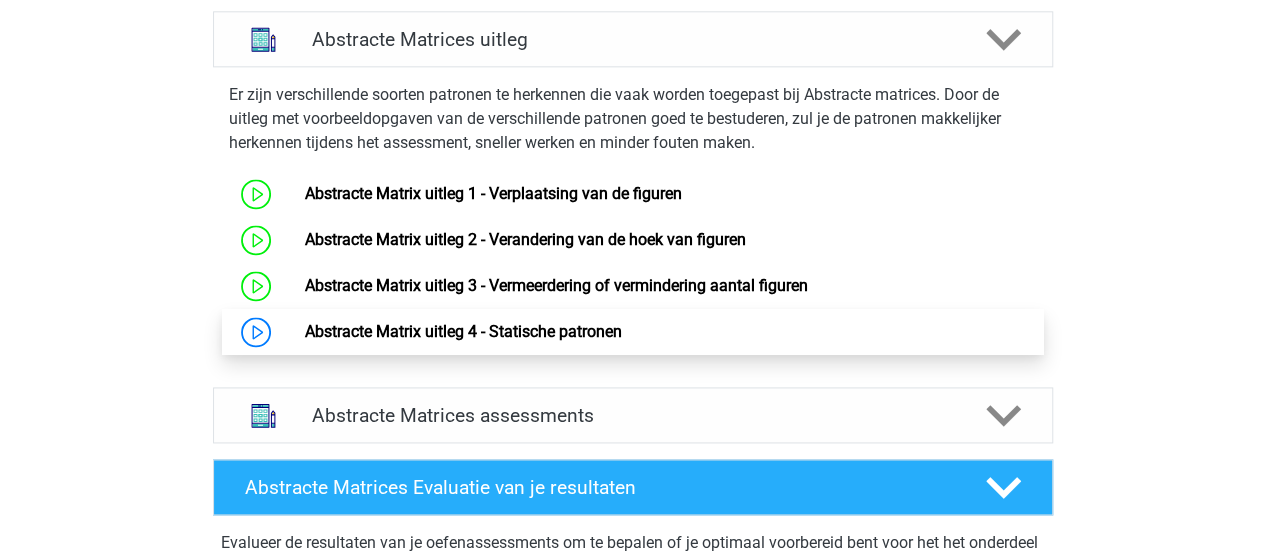 click on "Abstracte Matrix uitleg 4 - Statische patronen" at bounding box center (463, 331) 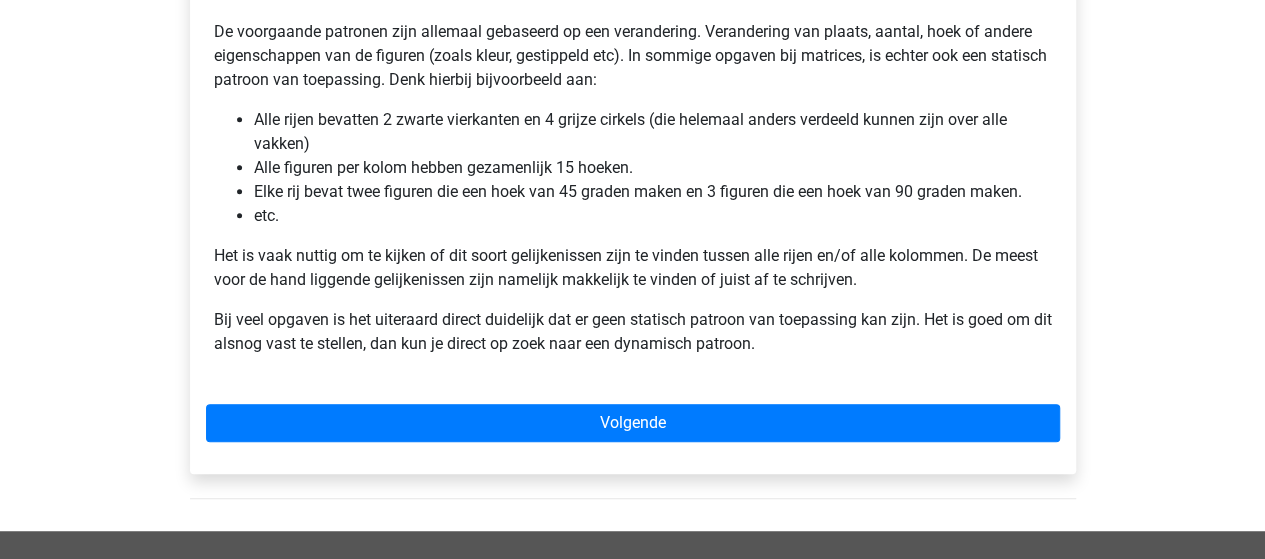 scroll, scrollTop: 500, scrollLeft: 0, axis: vertical 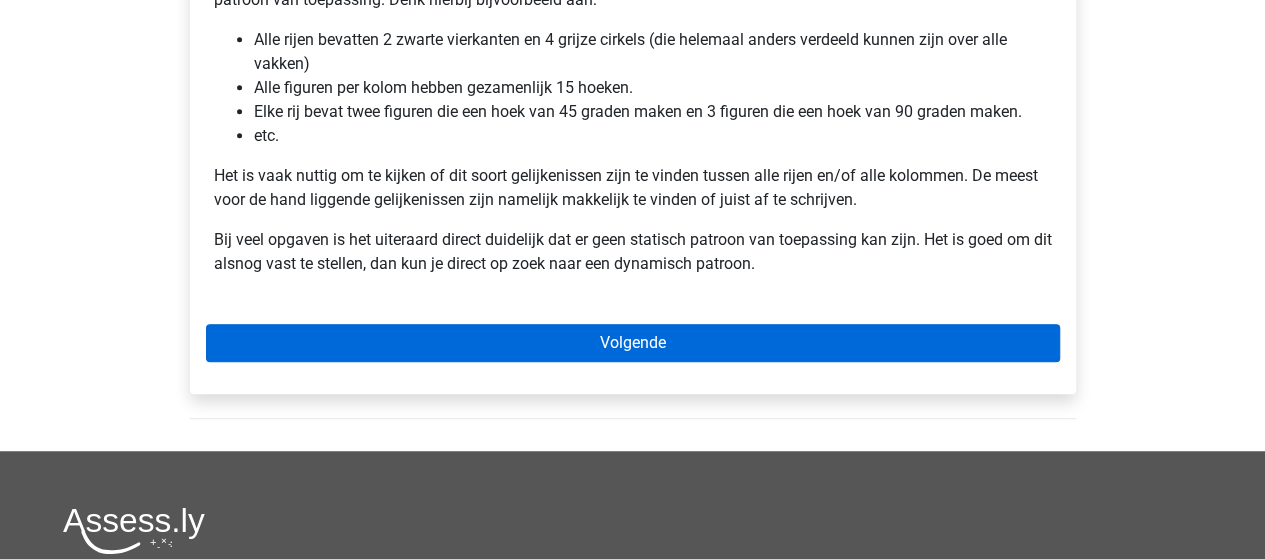 click on "Matrix uitleg - Statische patronen  De voorgaande patronen zijn allemaal gebaseerd op een verandering. Verandering van plaats, aantal, hoek of andere eigenschappen van de figuren (zoals kleur, gestippeld etc). In sommige opgaven bij matrices, is echter ook een statisch patroon van toepassing. Denk hierbij bijvoorbeeld aan: Alle rijen bevatten 2 zwarte vierkanten en 4 grijze cirkels (die helemaal anders verdeeld kunnen zijn over alle vakken) Alle figuren per kolom hebben gezamenlijk 15 hoeken. Elke rij bevat twee figuren die een hoek van 45 graden maken en 3 figuren die een hoek van 90 graden maken. etc. Het is vaak nuttig om te kijken of dit soort gelijkenissen zijn te vinden tussen alle rijen en/of alle kolommen. De meest voor de hand liggende gelijkenissen zijn namelijk makkelijk te vinden of juist af te schrijven.
Volgende" at bounding box center (633, 119) 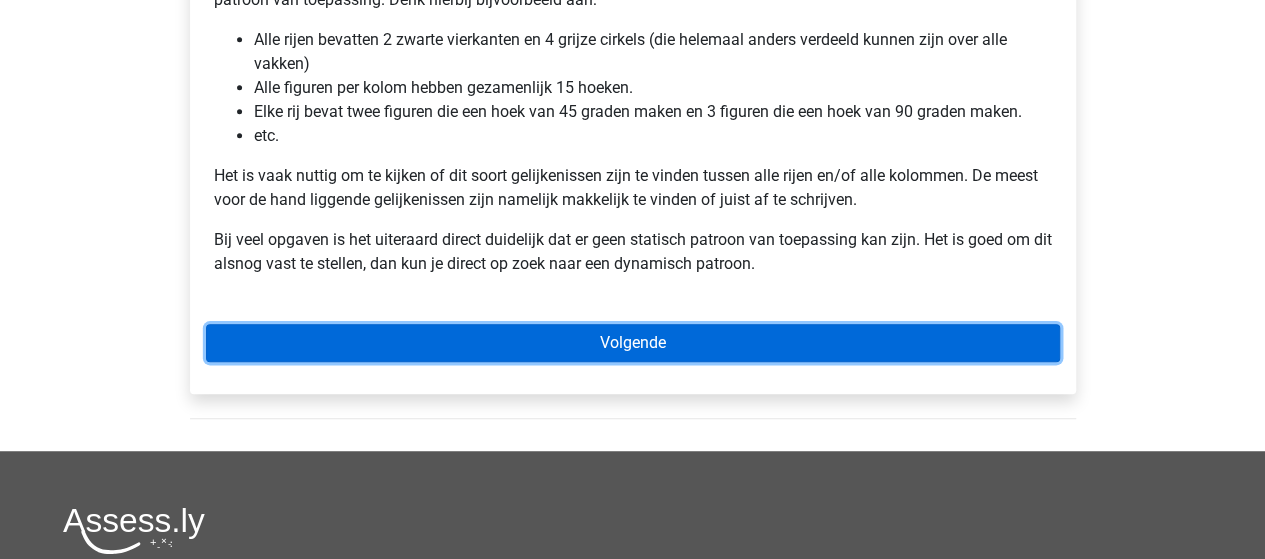 click on "Volgende" at bounding box center [633, 343] 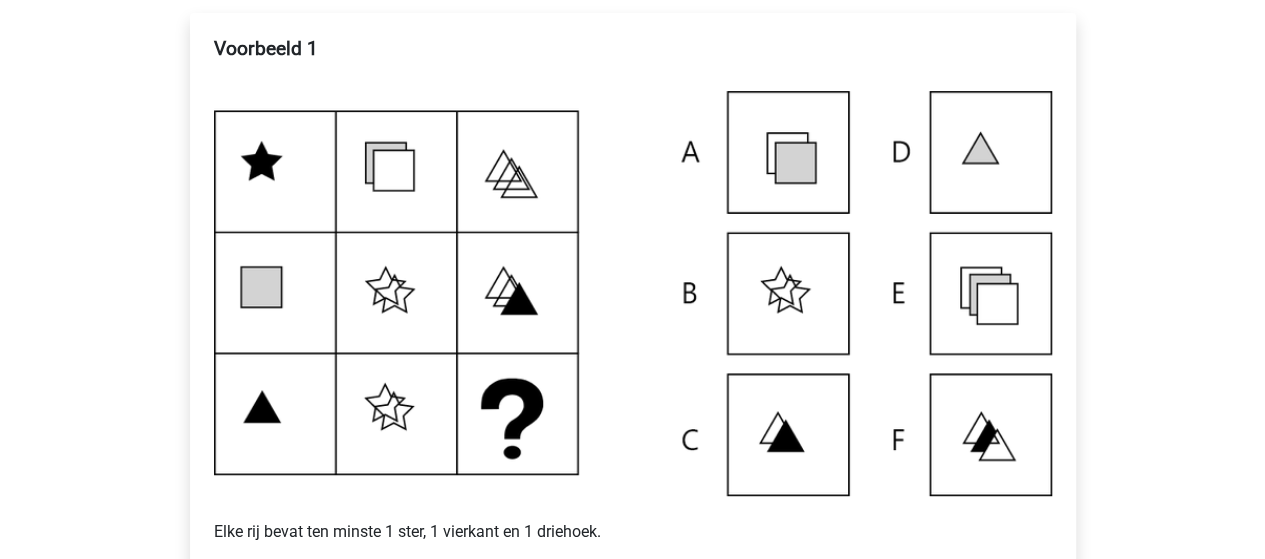 scroll, scrollTop: 300, scrollLeft: 0, axis: vertical 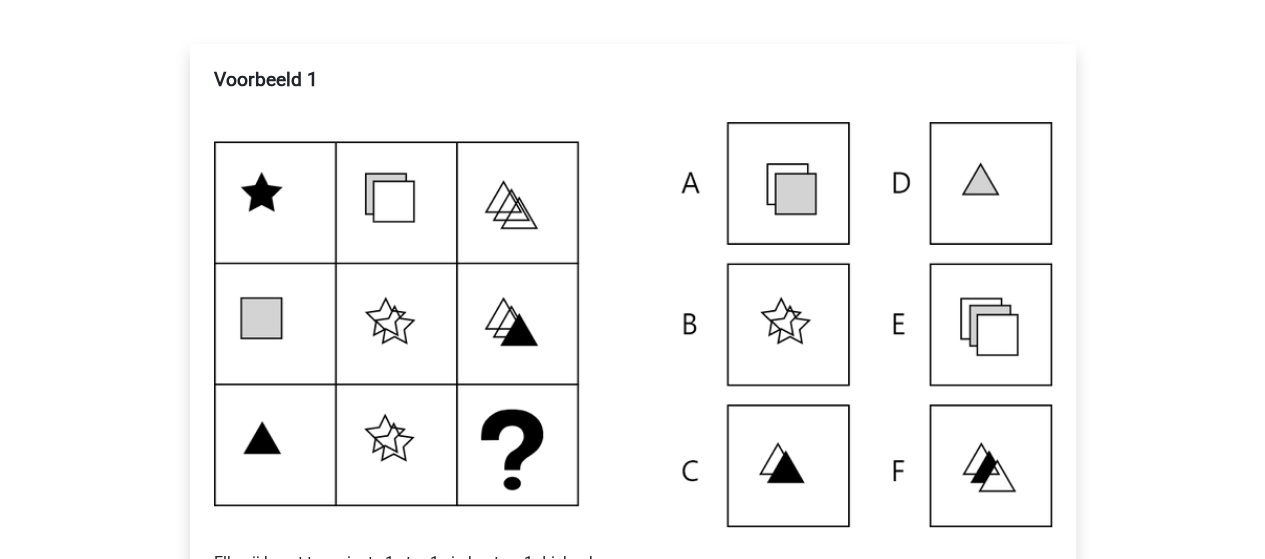 click at bounding box center [633, 324] 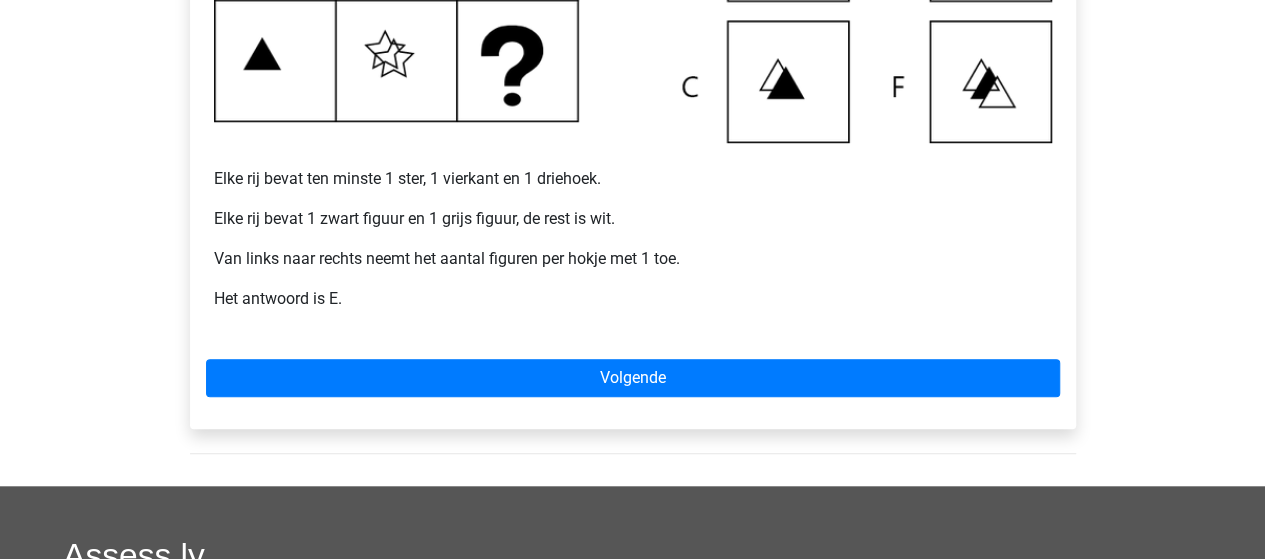scroll, scrollTop: 800, scrollLeft: 0, axis: vertical 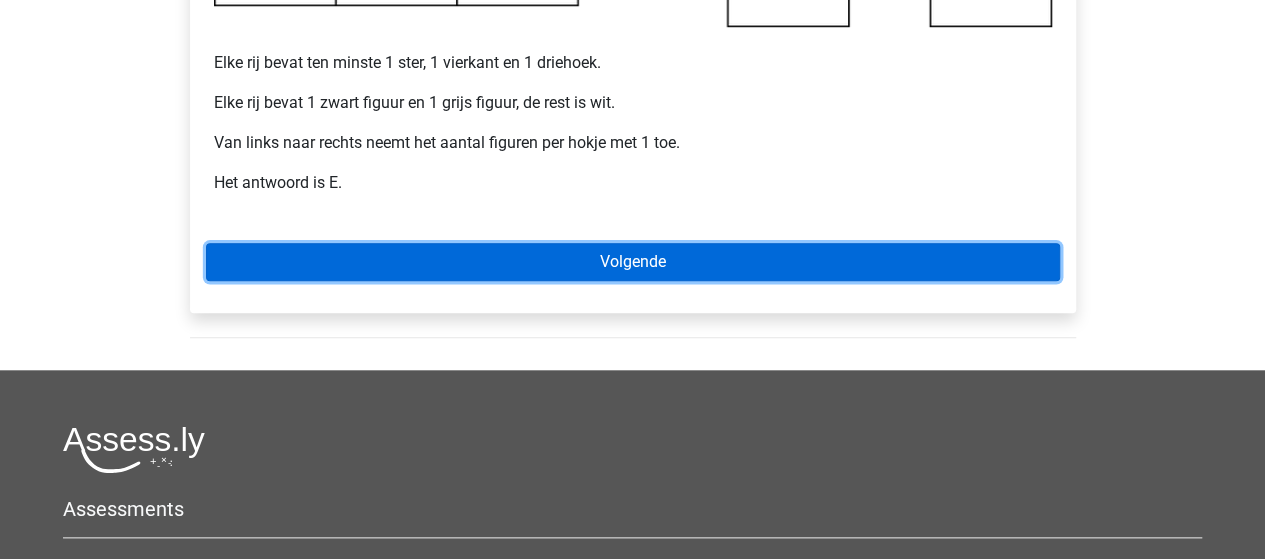 click on "Volgende" at bounding box center [633, 262] 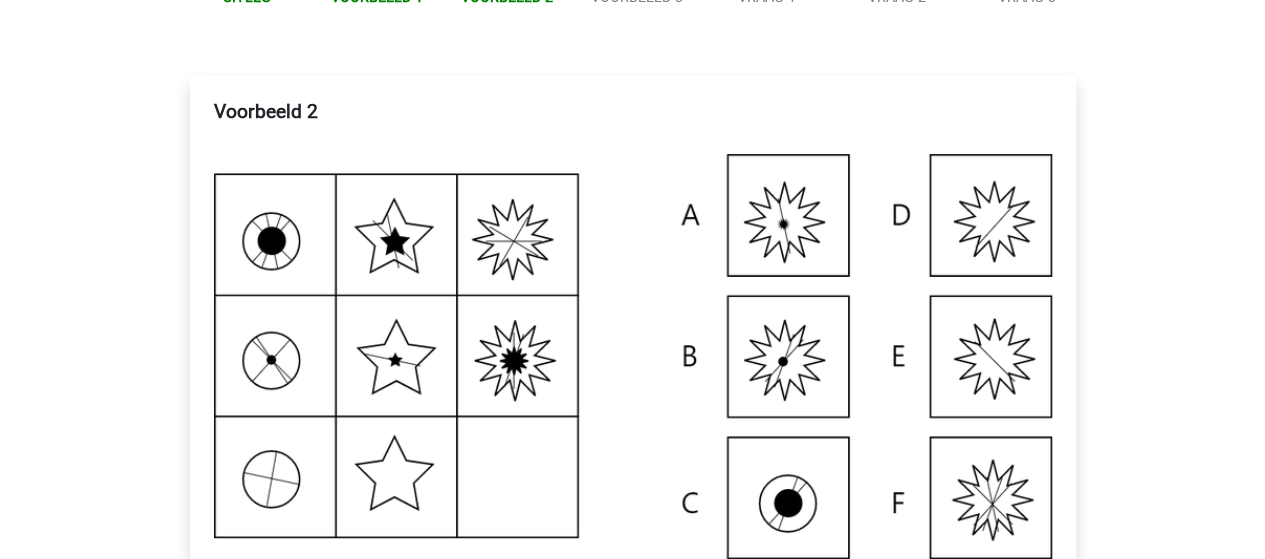 scroll, scrollTop: 300, scrollLeft: 0, axis: vertical 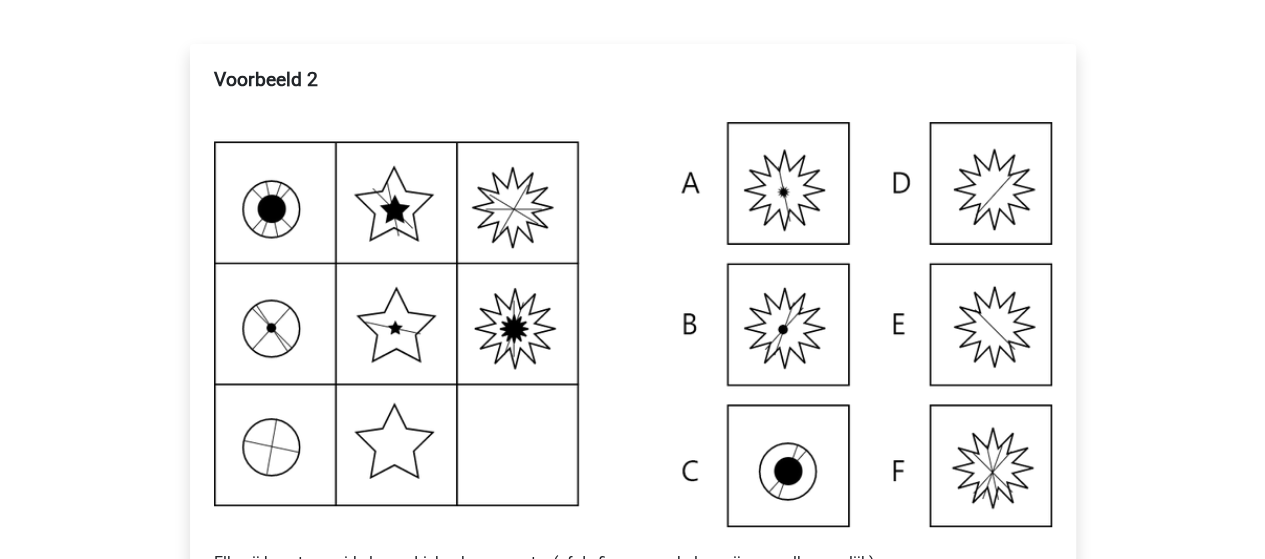 click at bounding box center [633, 324] 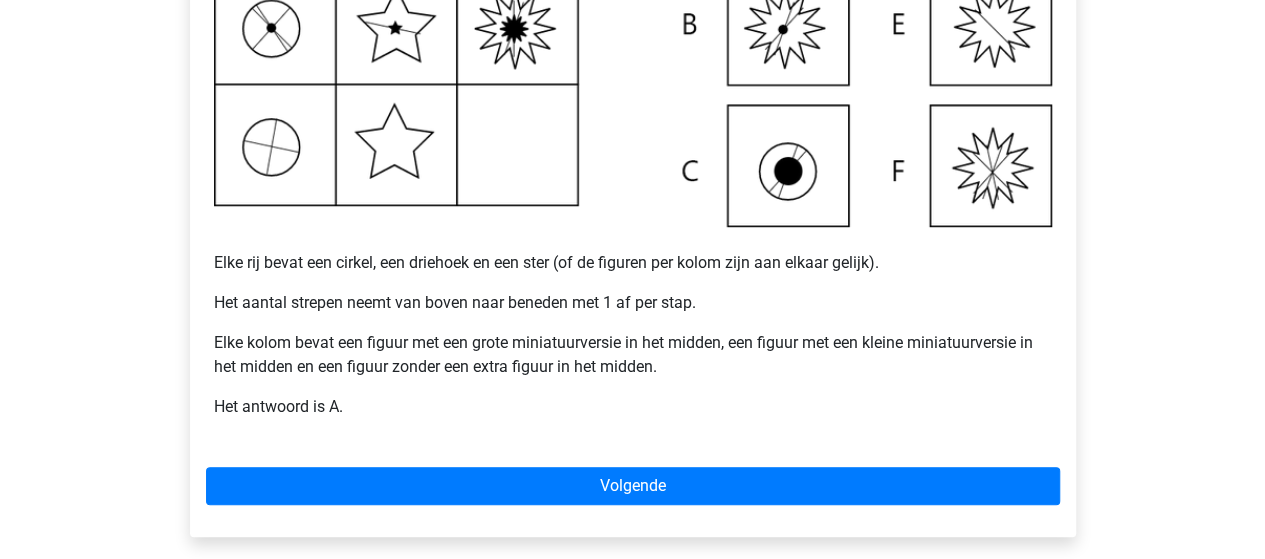 click on "Elke kolom bevat een figuur met een grote miniatuurversie in het midden, een figuur met een kleine miniatuurversie in het midden en een figuur zonder een extra figuur in het midden." at bounding box center [633, 355] 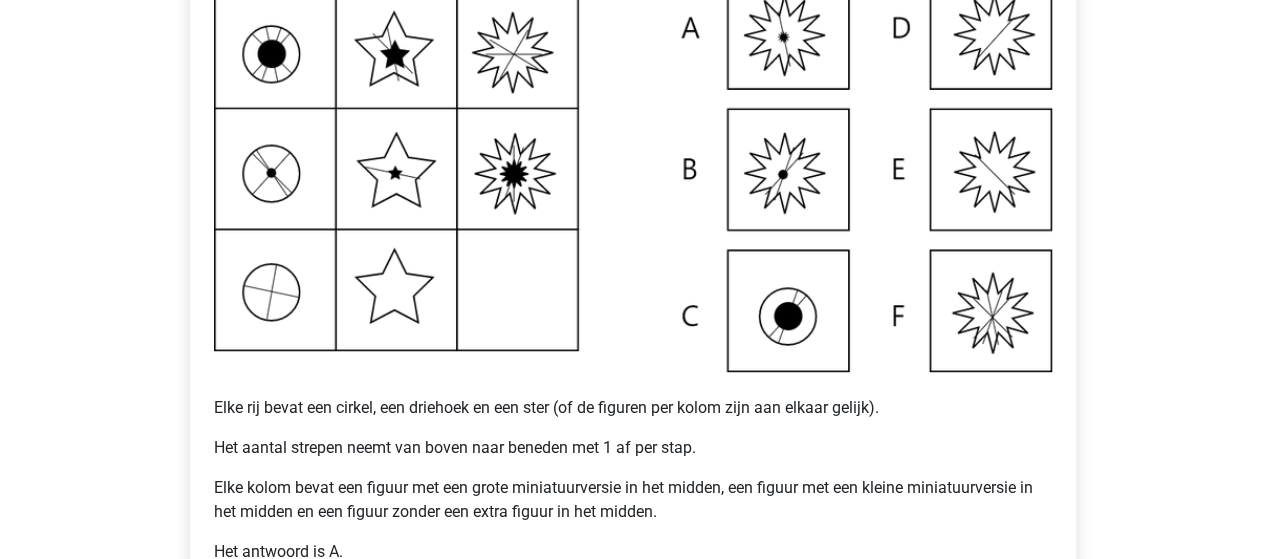 scroll, scrollTop: 700, scrollLeft: 0, axis: vertical 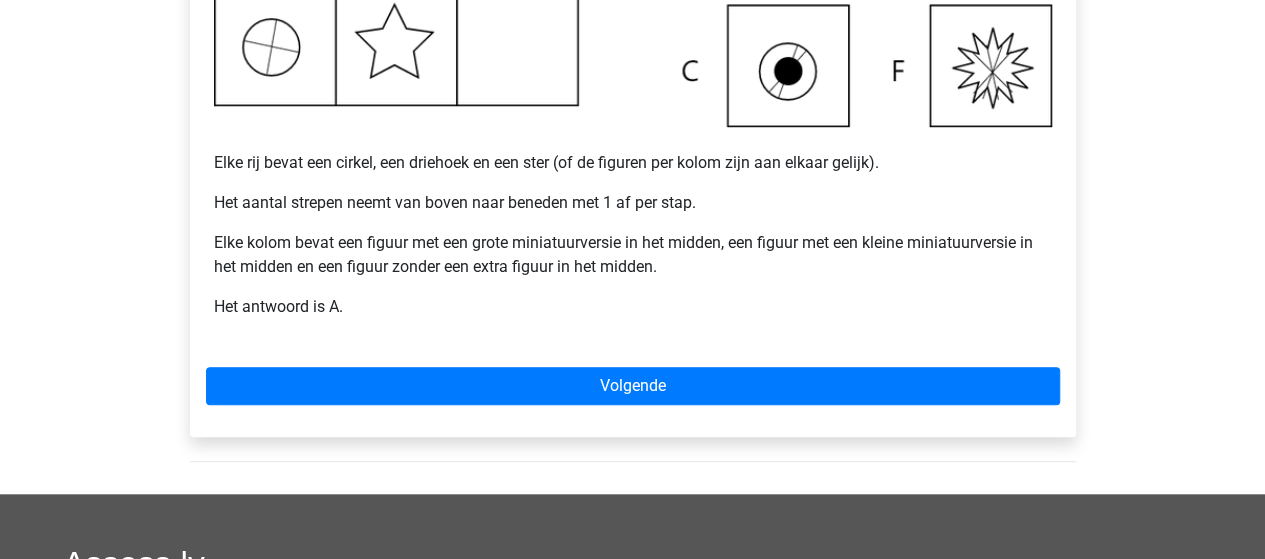 click on "Elke kolom bevat een figuur met een grote miniatuurversie in het midden, een figuur met een kleine miniatuurversie in het midden en een figuur zonder een extra figuur in het midden." at bounding box center [633, 255] 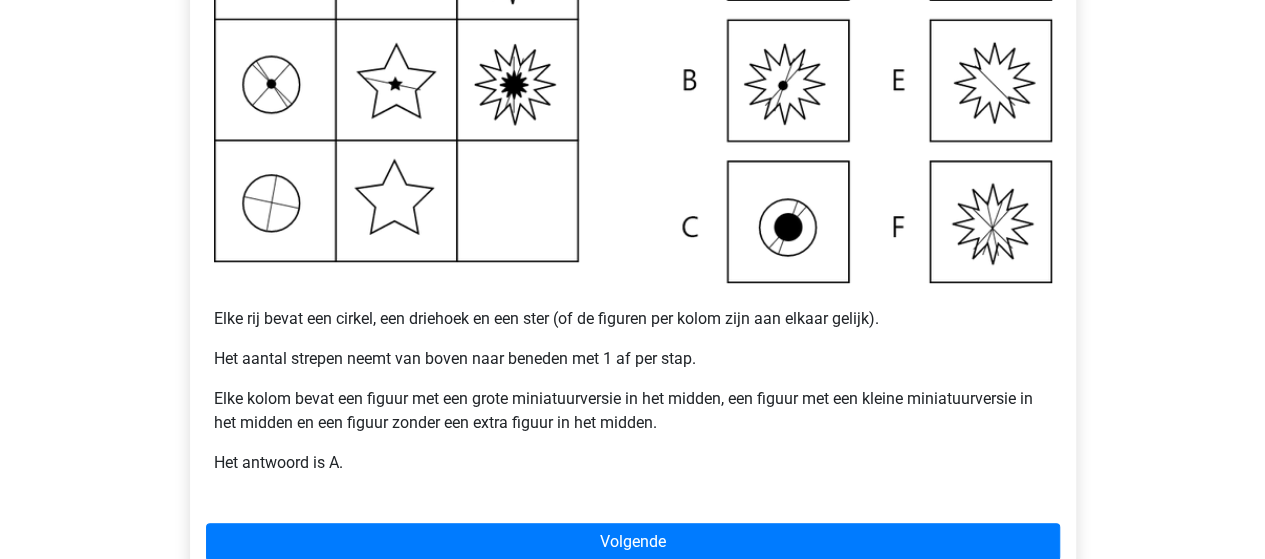 scroll, scrollTop: 500, scrollLeft: 0, axis: vertical 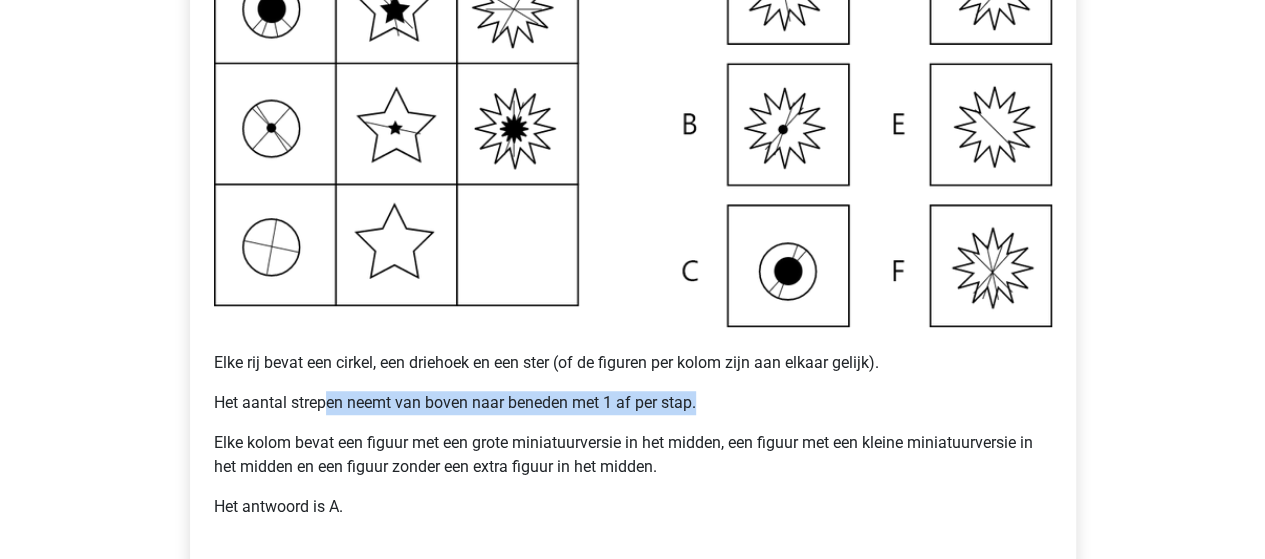 drag, startPoint x: 327, startPoint y: 414, endPoint x: 774, endPoint y: 403, distance: 447.1353 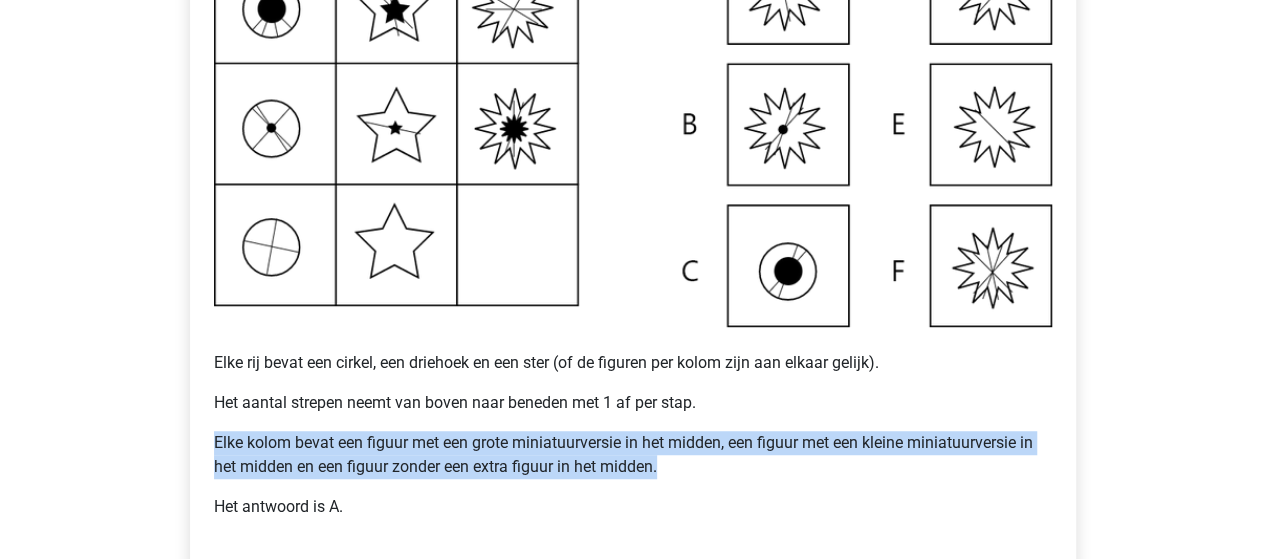 drag, startPoint x: 768, startPoint y: 457, endPoint x: 768, endPoint y: 381, distance: 76 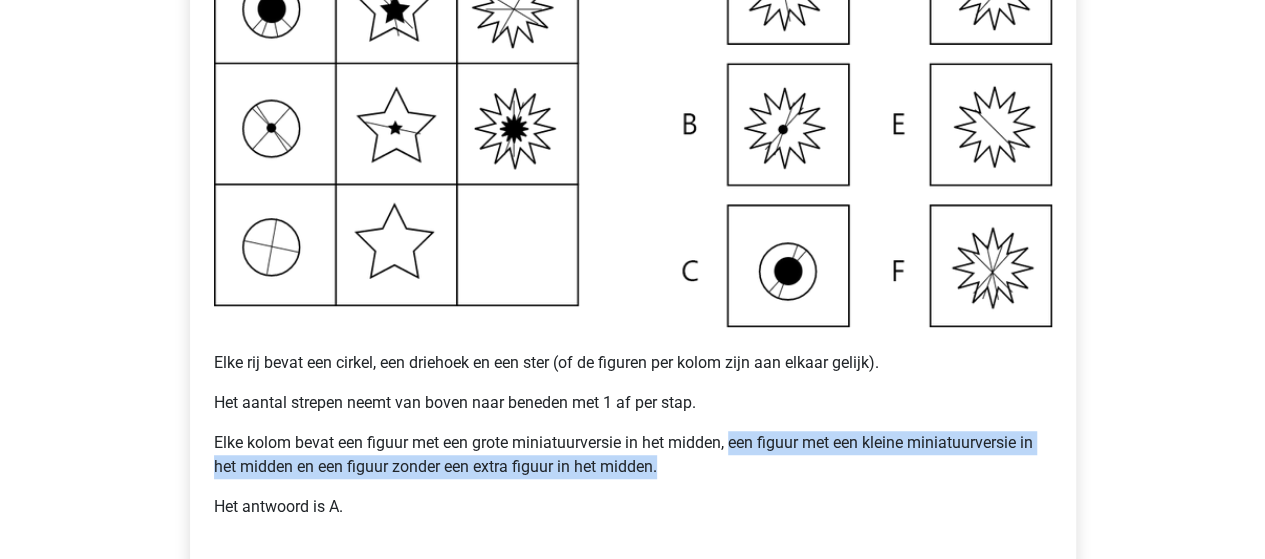 drag, startPoint x: 734, startPoint y: 475, endPoint x: 732, endPoint y: 425, distance: 50.039986 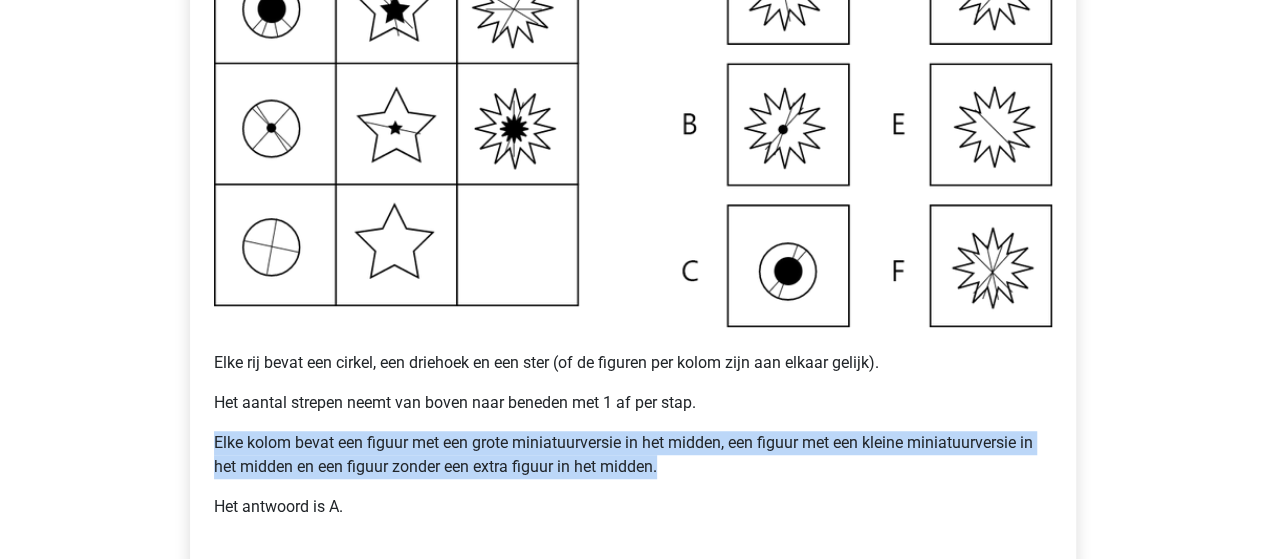 drag, startPoint x: 736, startPoint y: 437, endPoint x: 738, endPoint y: 383, distance: 54.037025 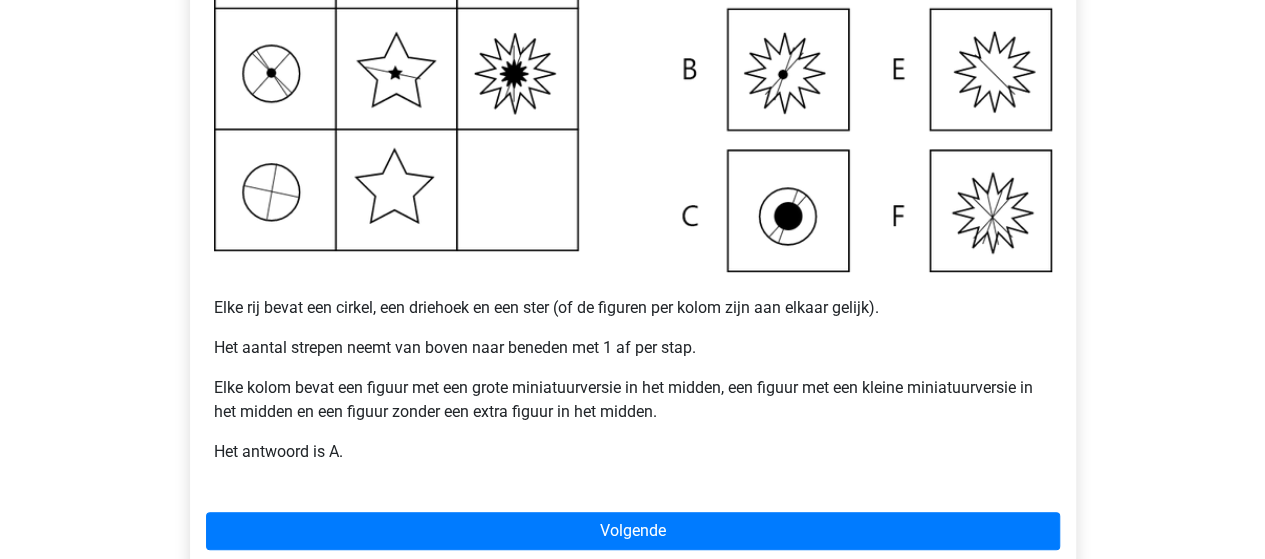scroll, scrollTop: 700, scrollLeft: 0, axis: vertical 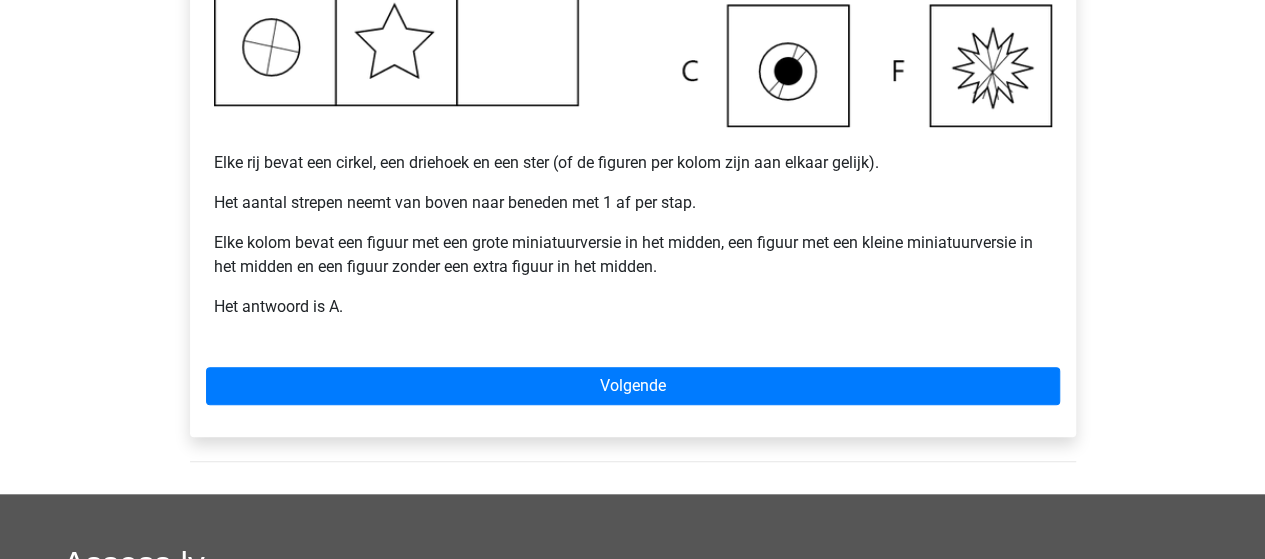 click on "Voorbeeld 2 Elke rij bevat een cirkel, een driehoek en een ster (of de figuren per kolom zijn aan elkaar gelijk). Het aantal strepen neemt van boven naar beneden met 1 af per stap. Elke kolom bevat een figuur met een grote miniatuurversie in het midden, een figuur met een kleine miniatuurversie in het midden en een figuur zonder een extra figuur in het midden. Het antwoord is A.
Volgende" at bounding box center [633, 40] 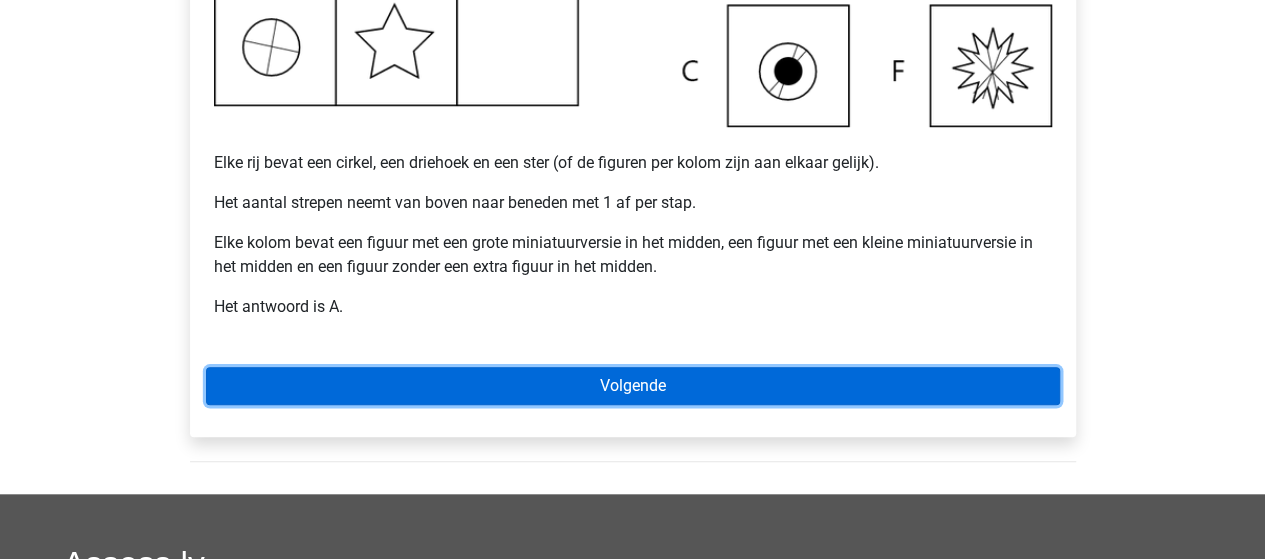 click on "Volgende" at bounding box center (633, 386) 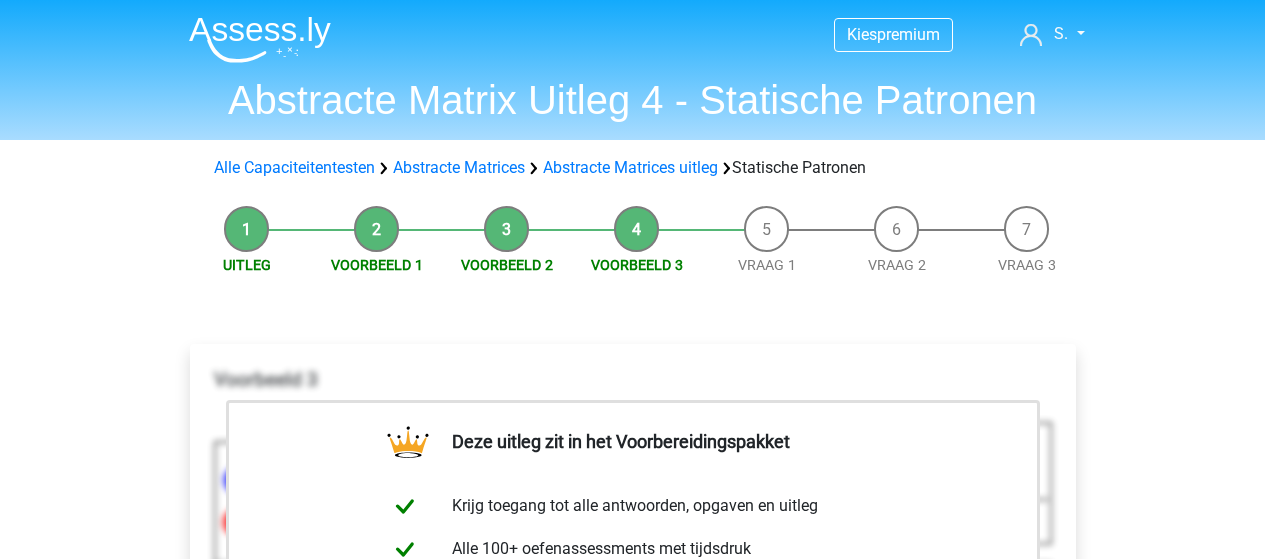 scroll, scrollTop: 0, scrollLeft: 0, axis: both 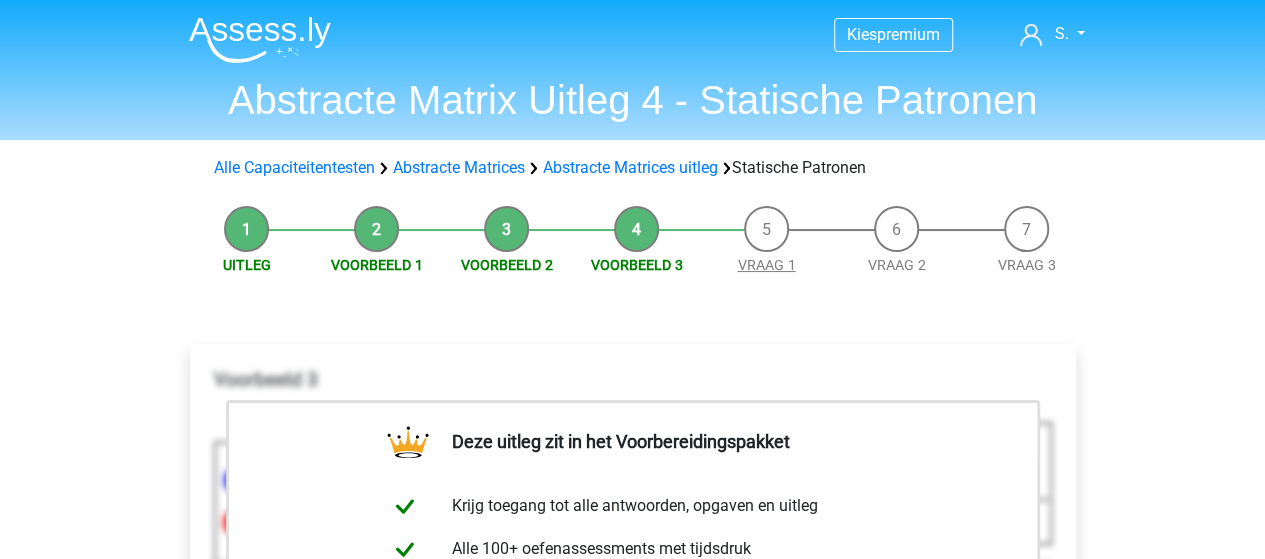 click on "Vraag 1" at bounding box center [767, 265] 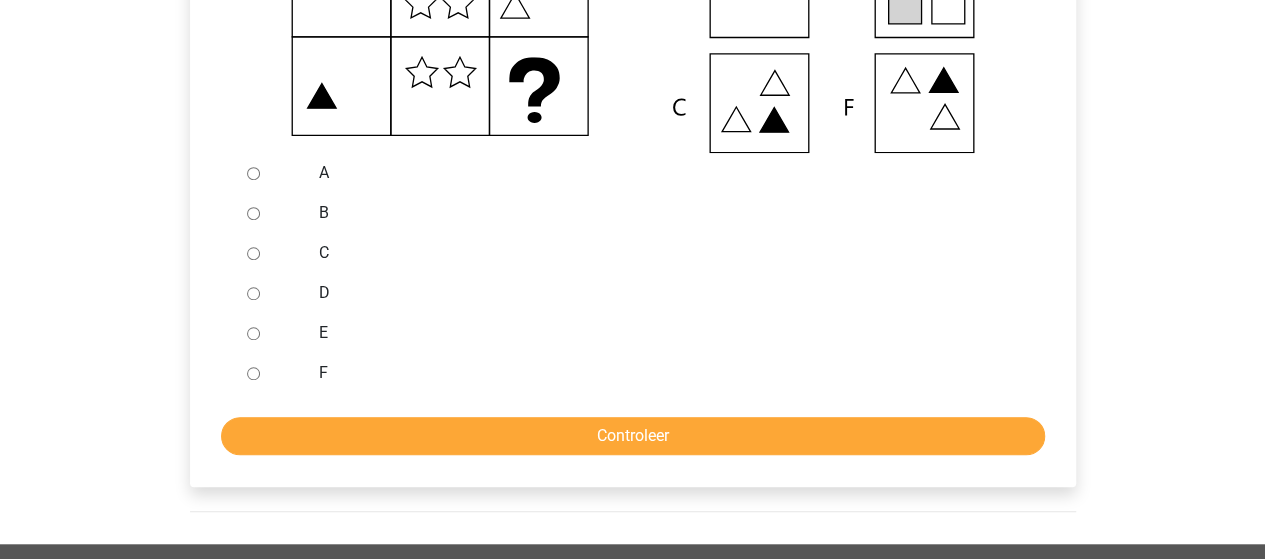 scroll, scrollTop: 600, scrollLeft: 0, axis: vertical 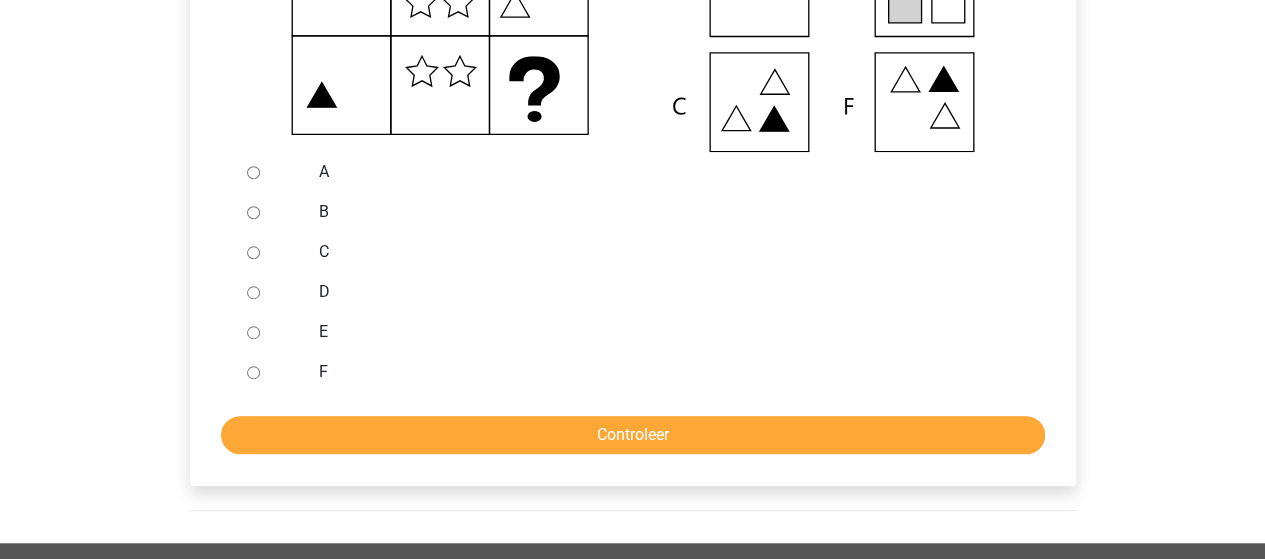 click on "E" at bounding box center (665, 332) 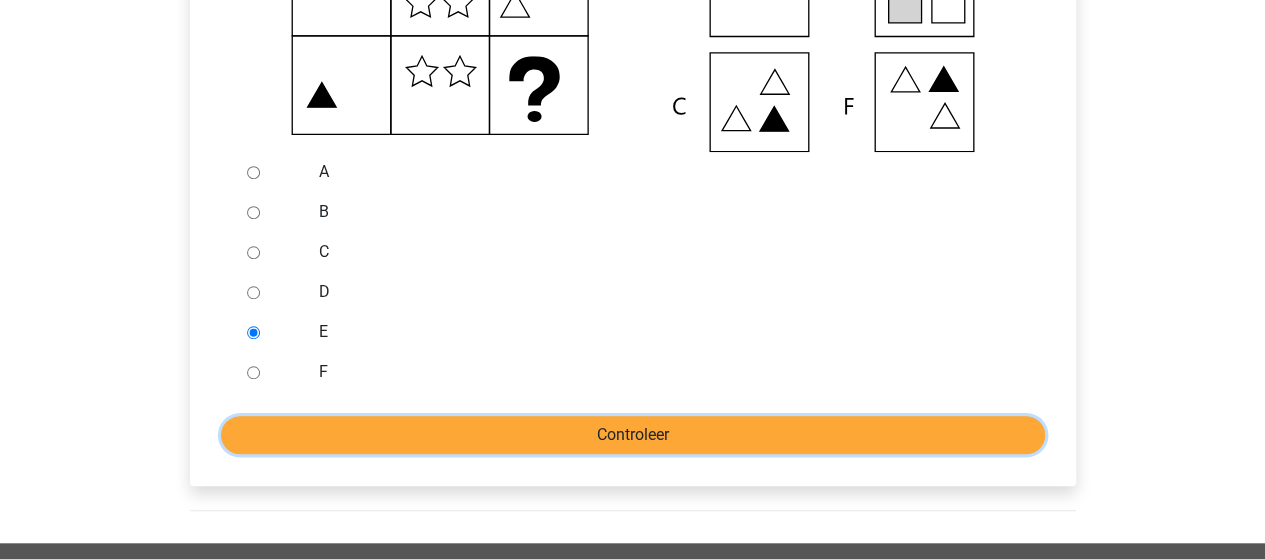 click on "Controleer" at bounding box center (633, 435) 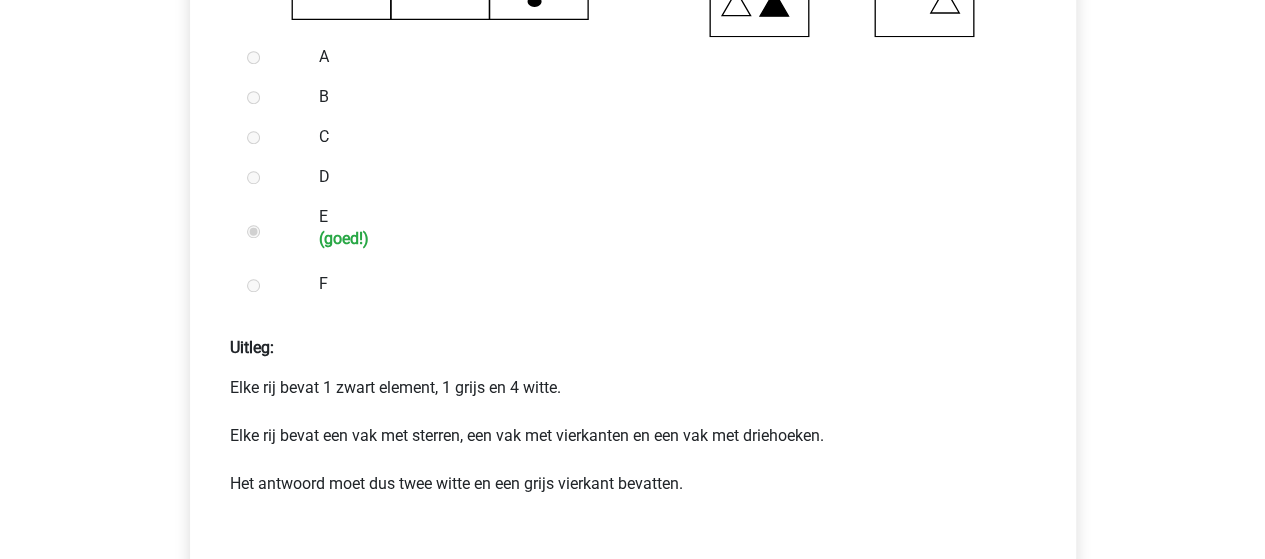 scroll, scrollTop: 800, scrollLeft: 0, axis: vertical 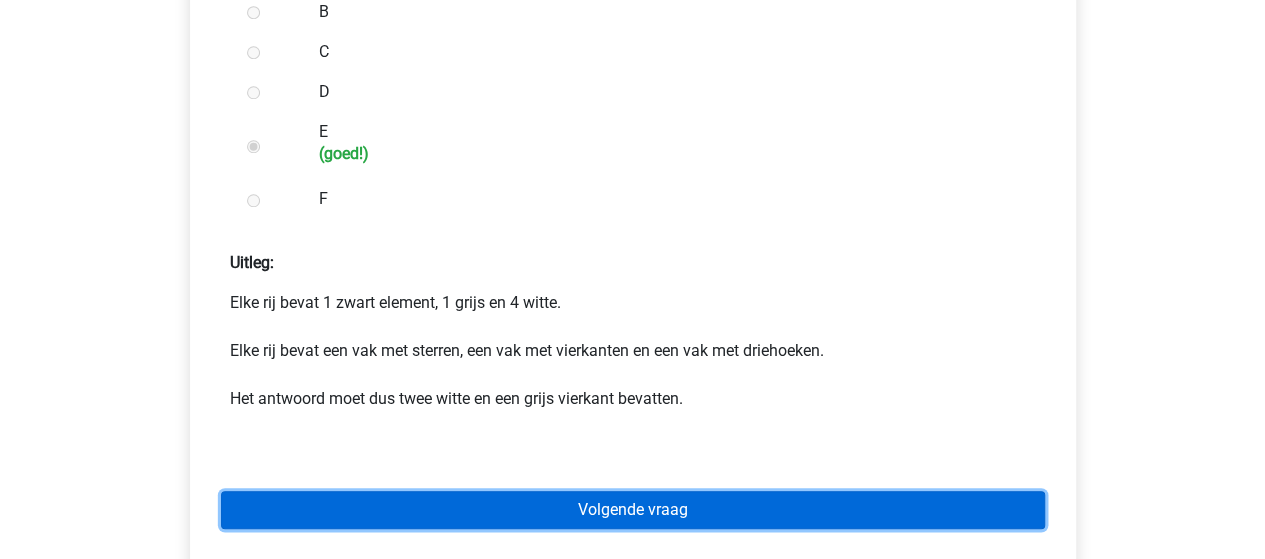 click on "Volgende vraag" at bounding box center [633, 510] 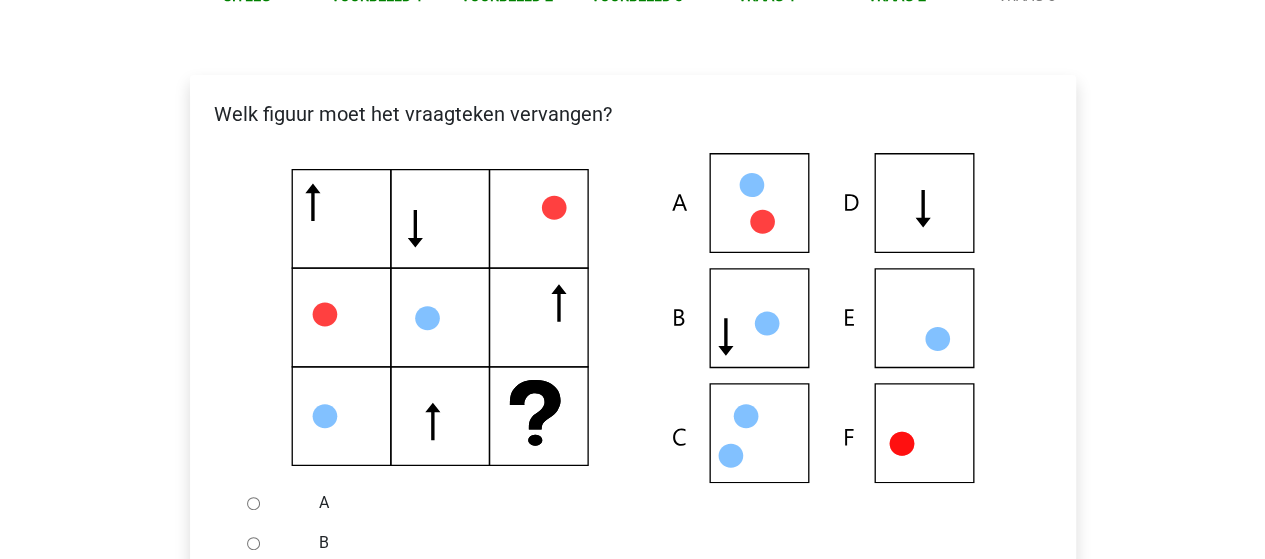 scroll, scrollTop: 300, scrollLeft: 0, axis: vertical 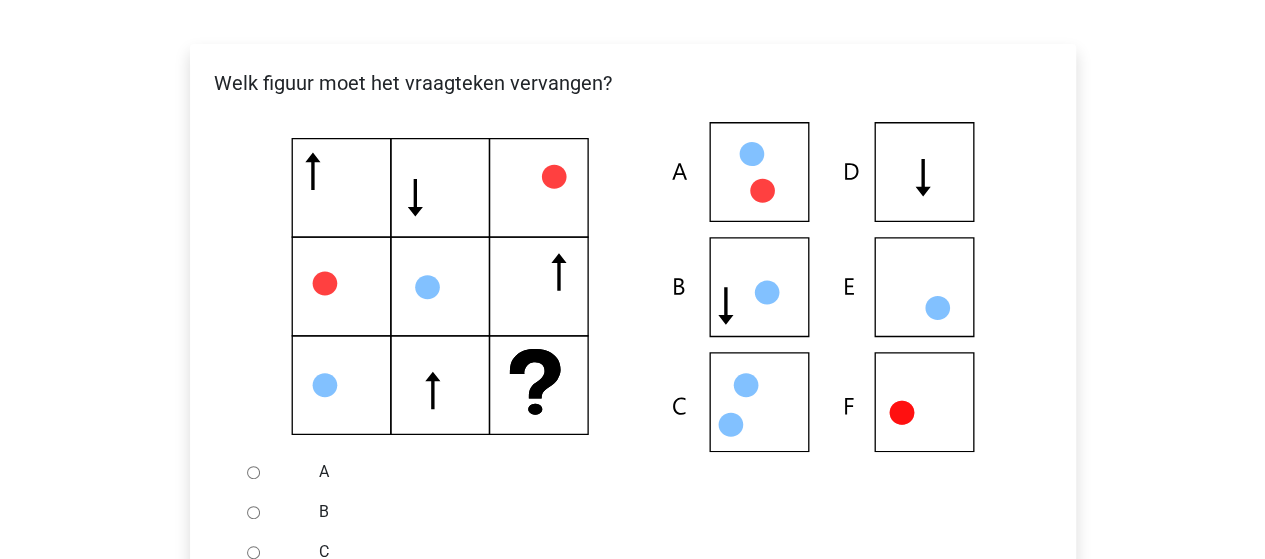 click at bounding box center (633, 287) 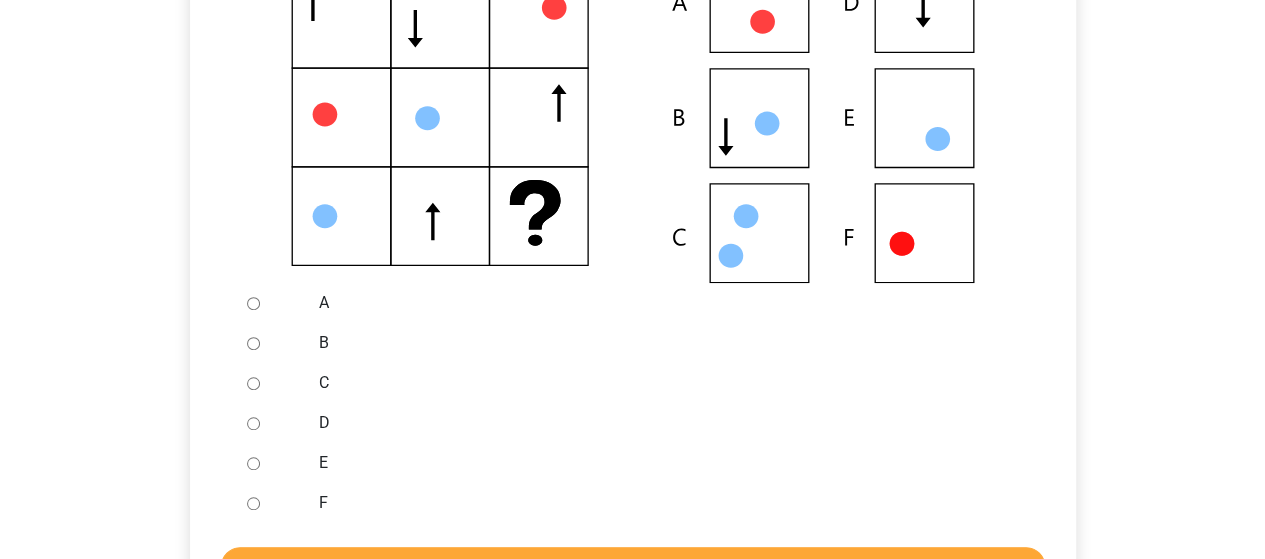scroll, scrollTop: 500, scrollLeft: 0, axis: vertical 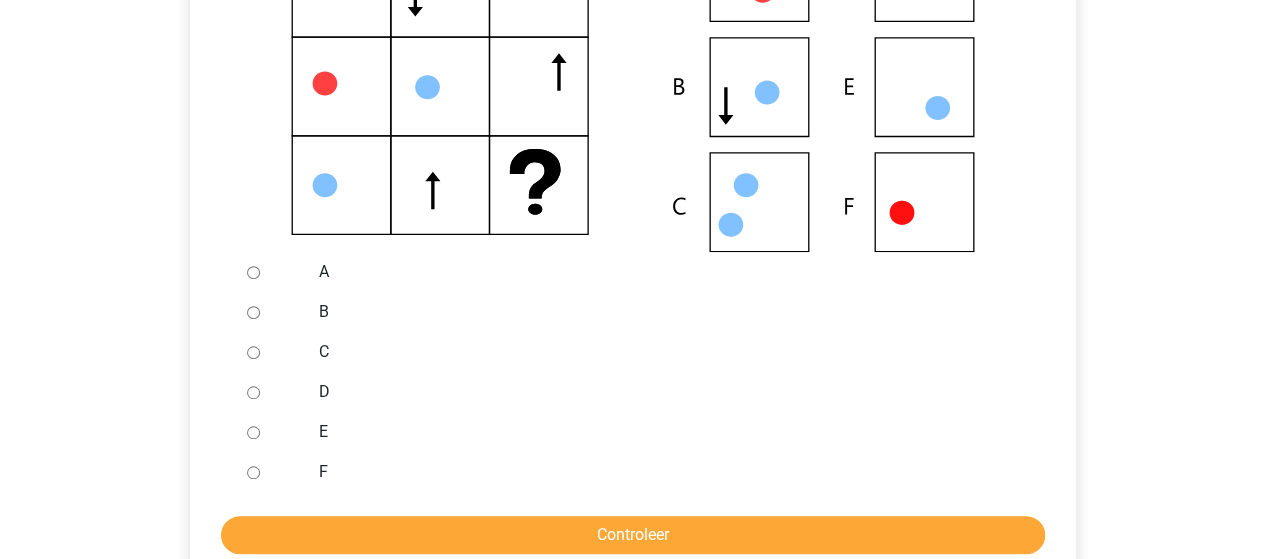 click on "F" at bounding box center [665, 472] 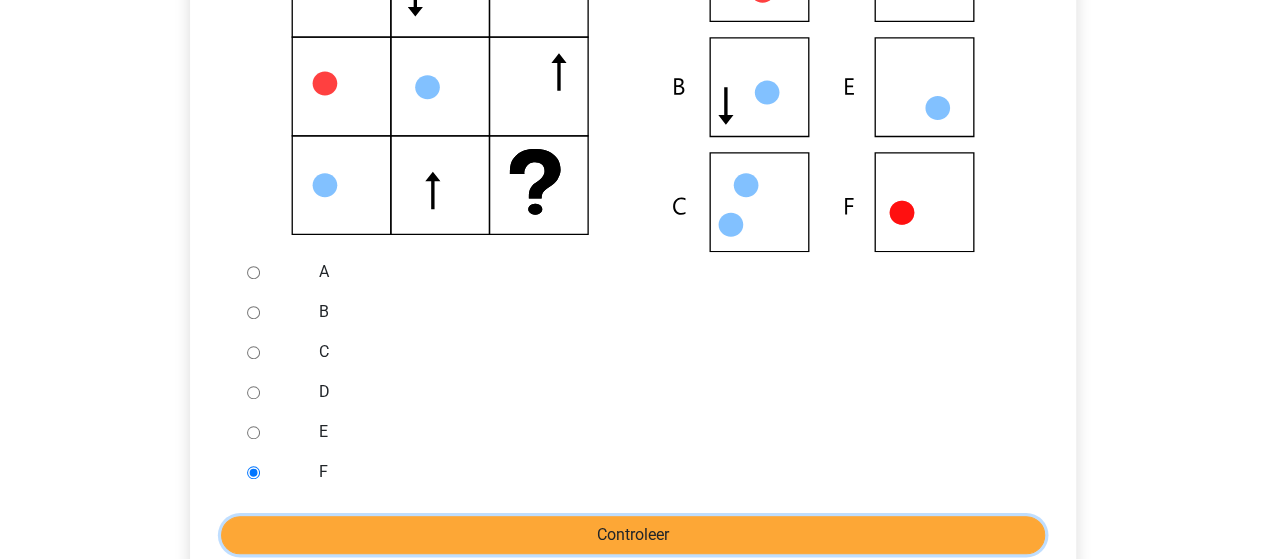 click on "Controleer" at bounding box center (633, 535) 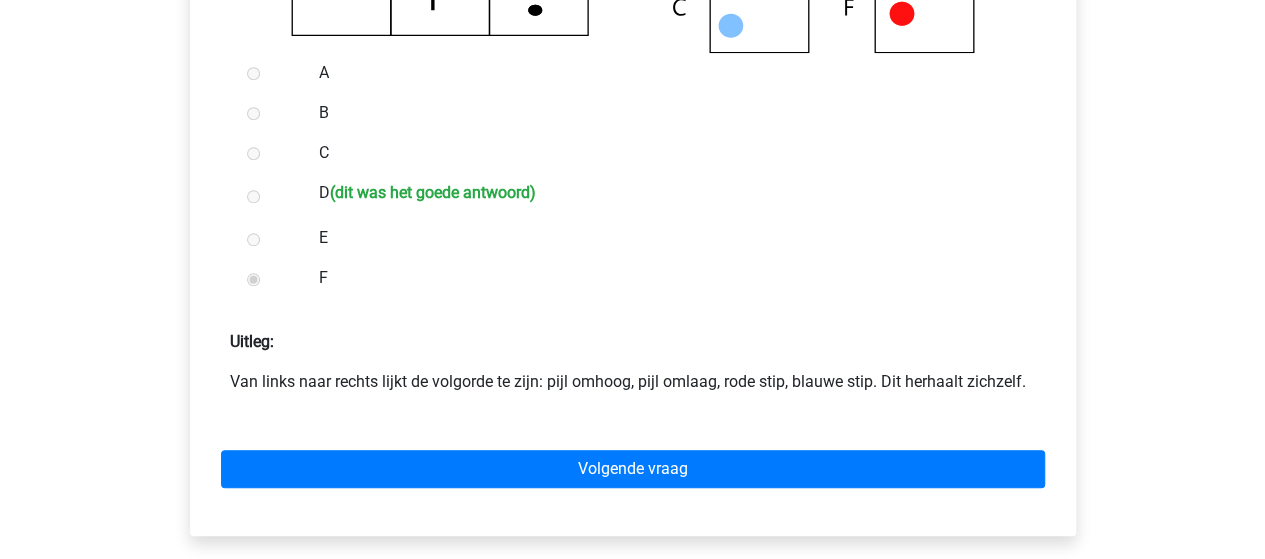 scroll, scrollTop: 700, scrollLeft: 0, axis: vertical 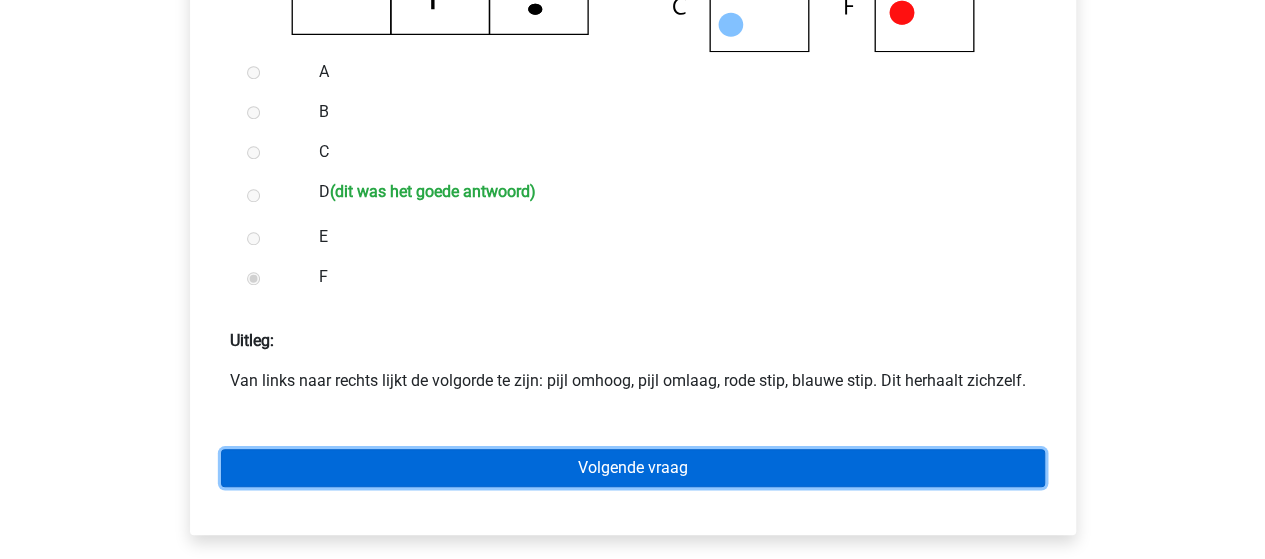 click on "Volgende vraag" at bounding box center (633, 468) 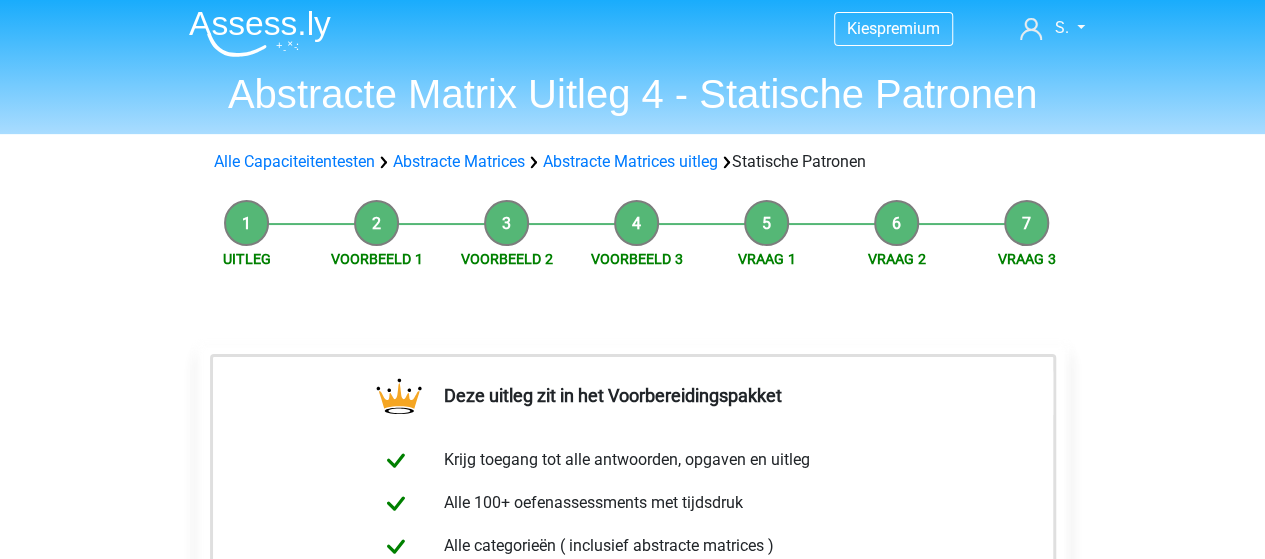 scroll, scrollTop: 0, scrollLeft: 0, axis: both 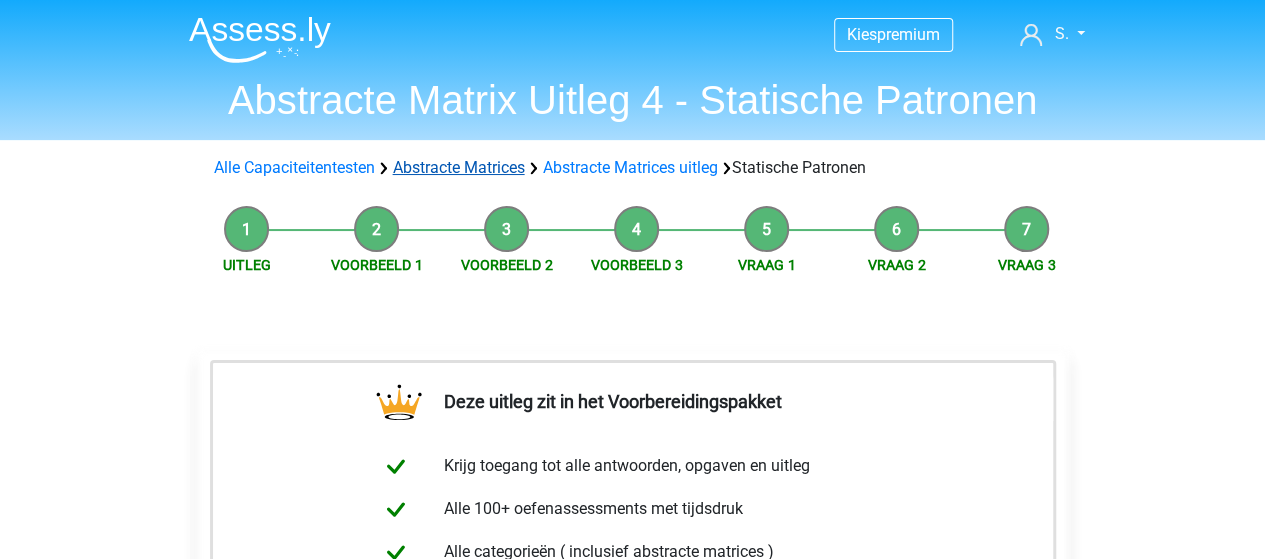 click on "Abstracte Matrices" at bounding box center (459, 167) 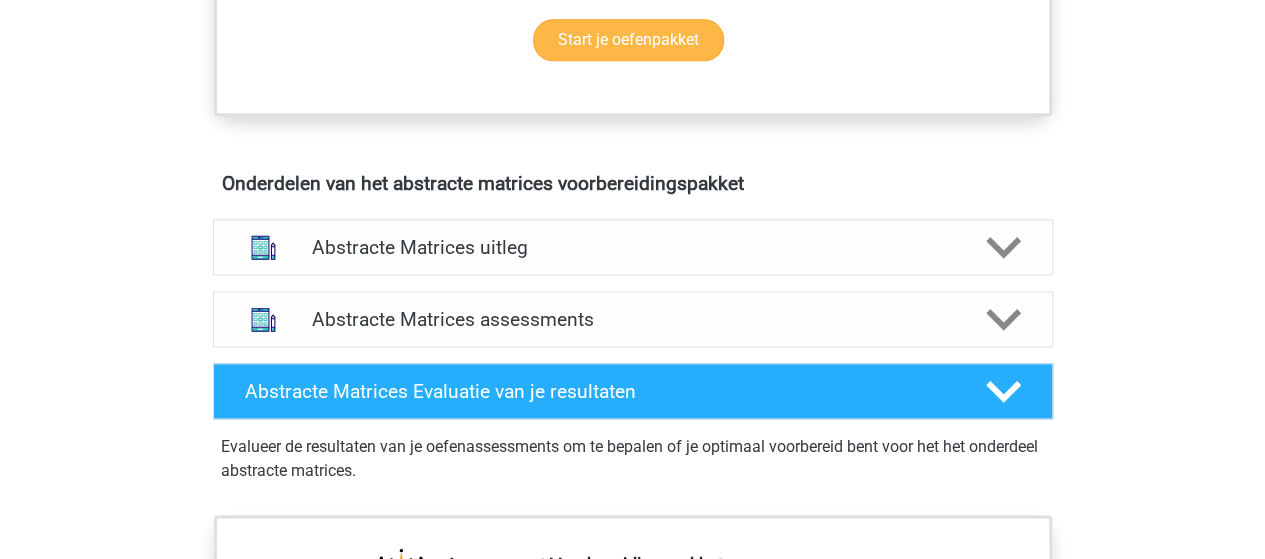 scroll, scrollTop: 1200, scrollLeft: 0, axis: vertical 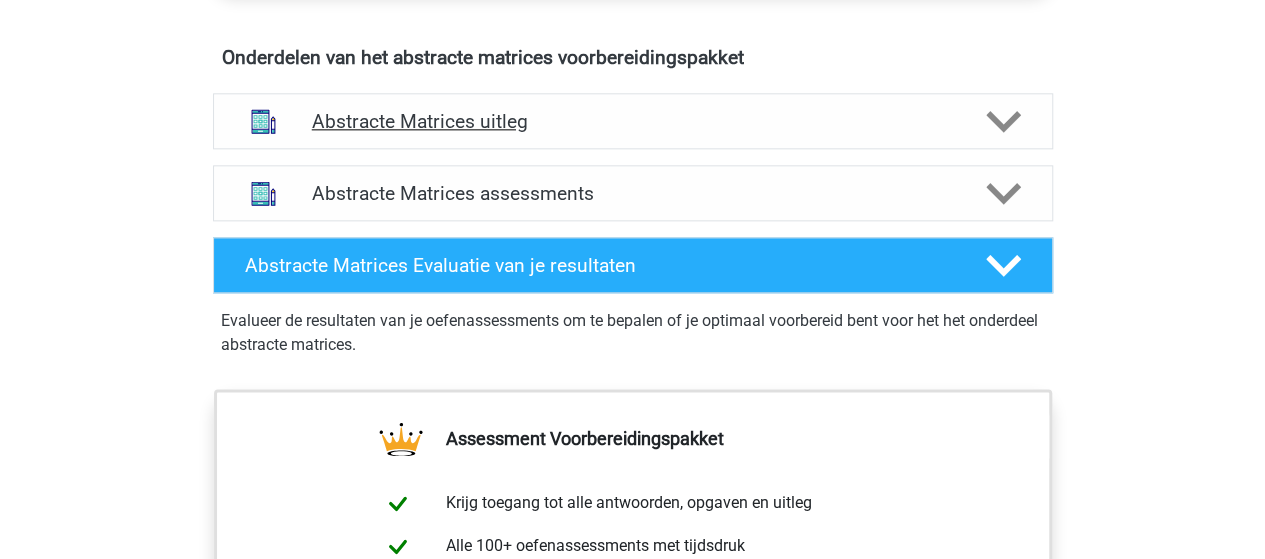 click on "Abstracte Matrices uitleg" at bounding box center [633, 121] 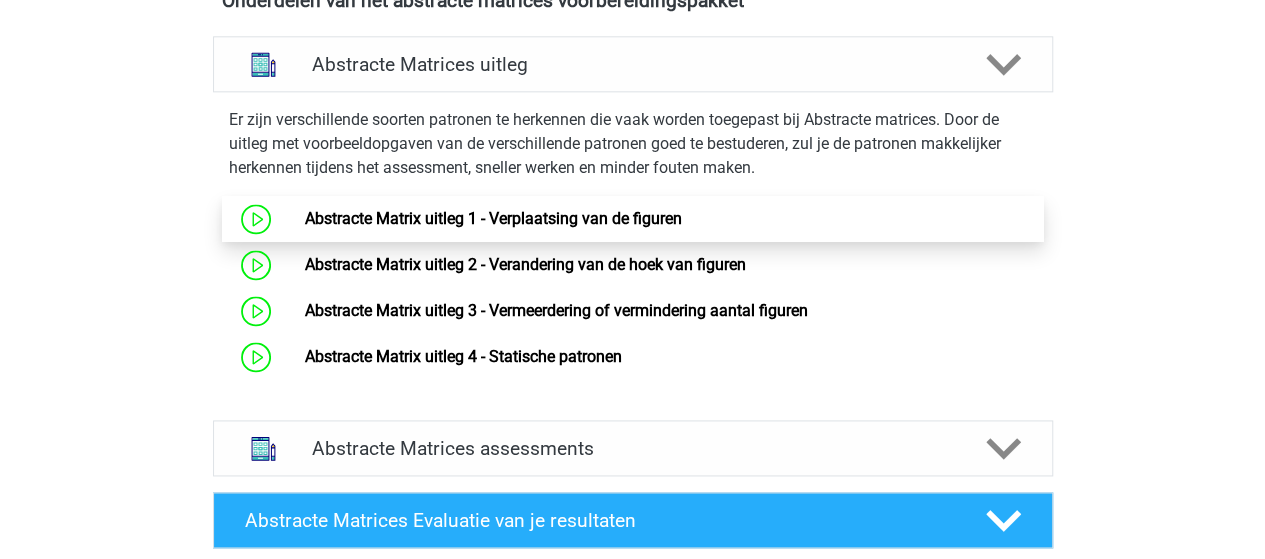scroll, scrollTop: 1300, scrollLeft: 0, axis: vertical 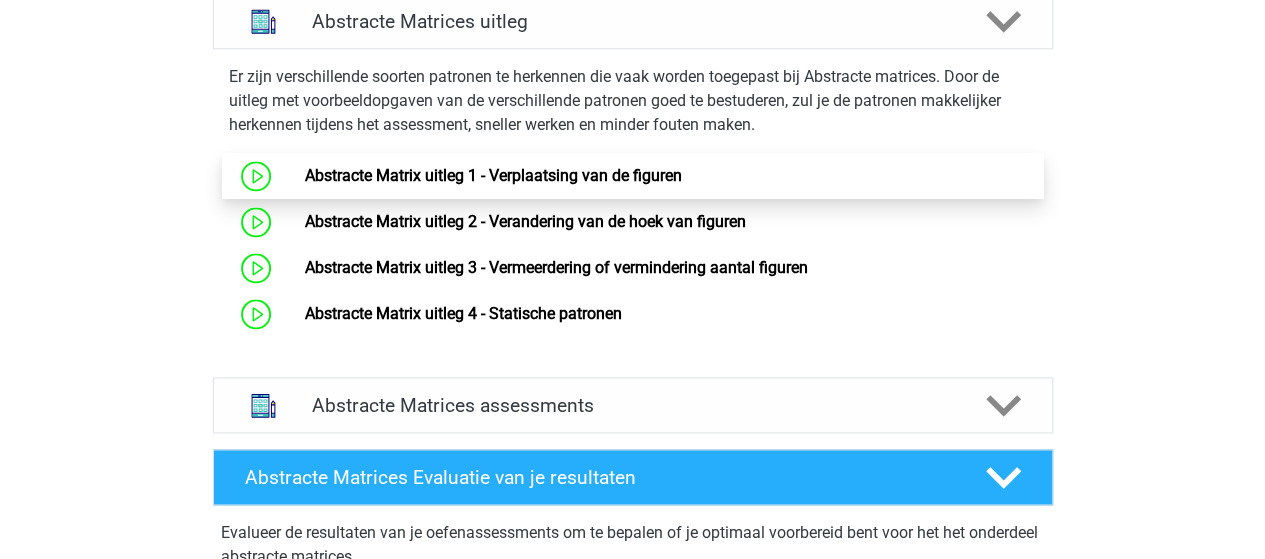 click on "Abstracte Matrix uitleg 1 - Verplaatsing van de figuren" at bounding box center (493, 175) 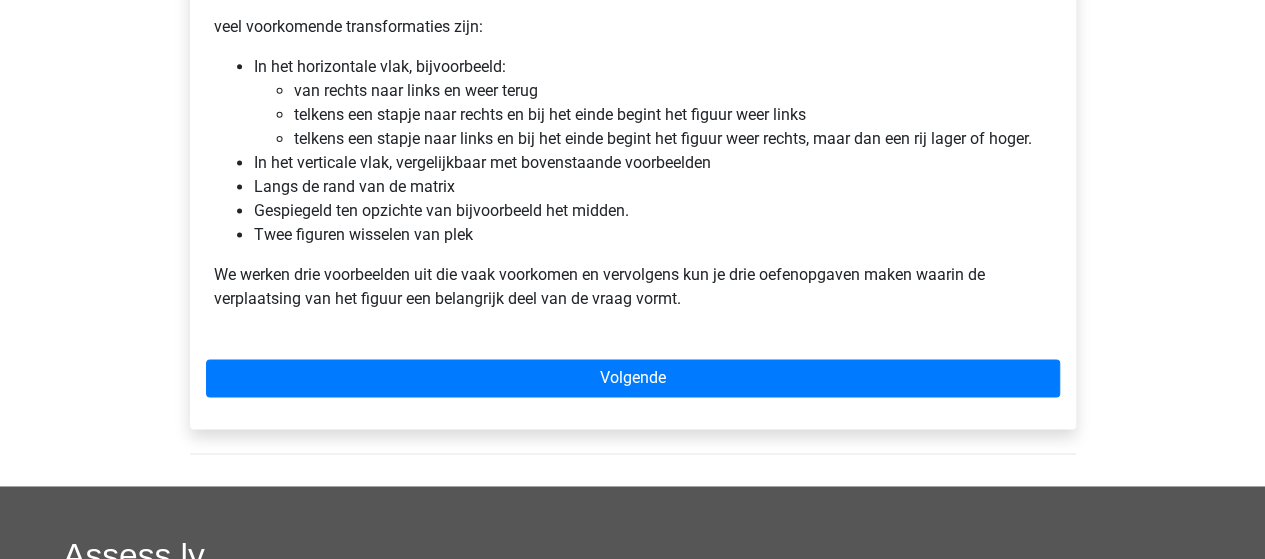 scroll, scrollTop: 1300, scrollLeft: 0, axis: vertical 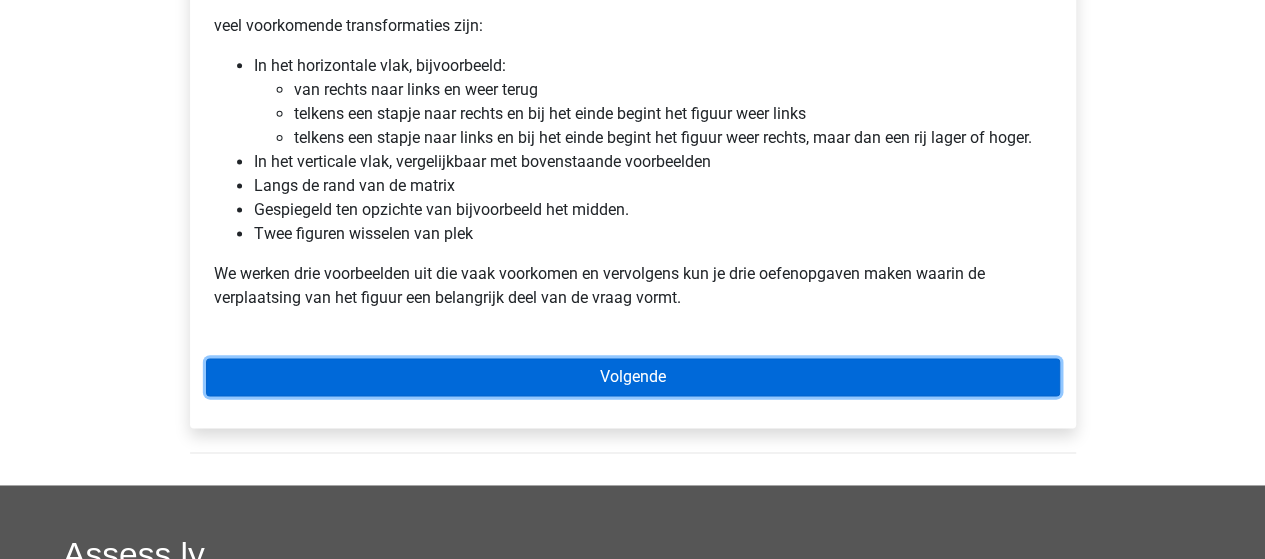 click on "Volgende" at bounding box center [633, 377] 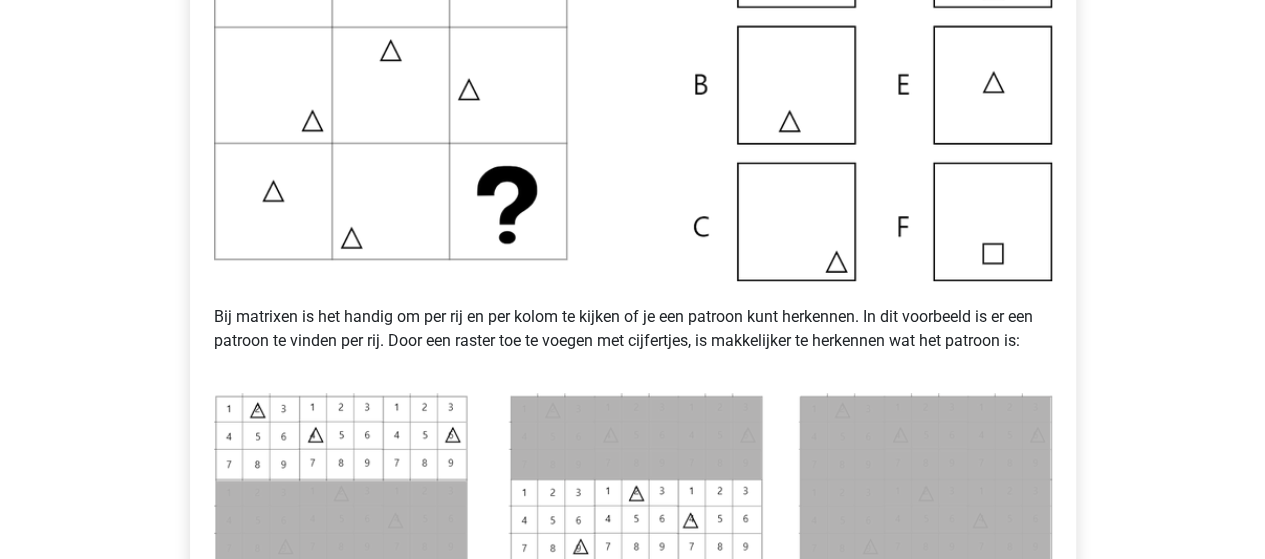 scroll, scrollTop: 600, scrollLeft: 0, axis: vertical 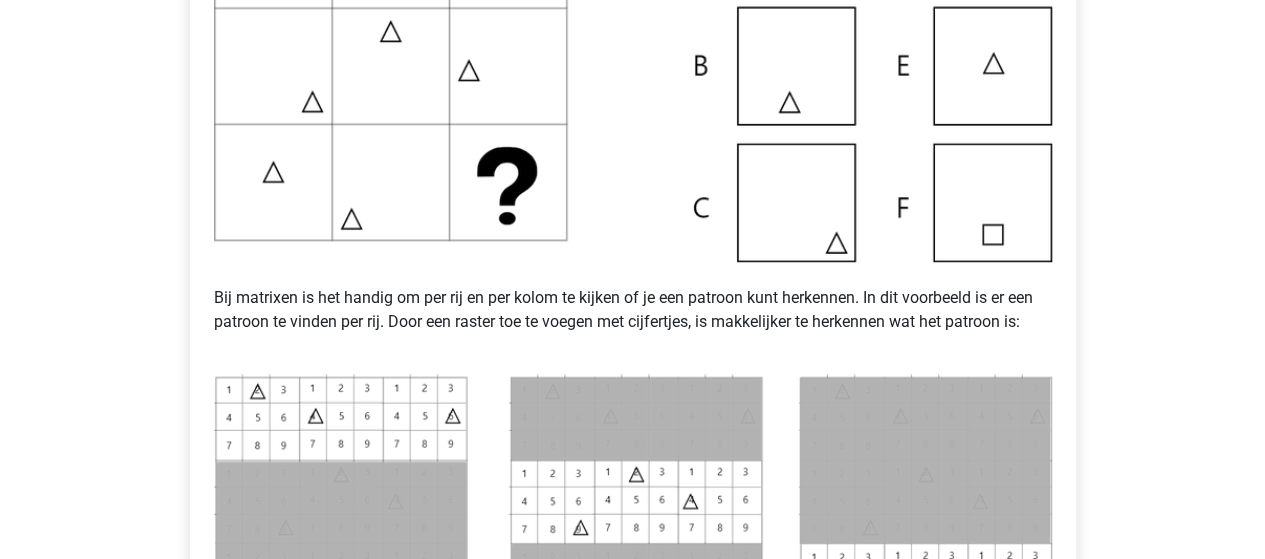 click on "Bij matrixen is het handig om per rij en per kolom te kijken of je een patroon kunt herkennen. In dit voorbeeld is er een patroon te vinden per rij. Door een raster toe te voegen met cijfertjes, is makkelijker te herkennen wat het patroon is:" at bounding box center (633, 310) 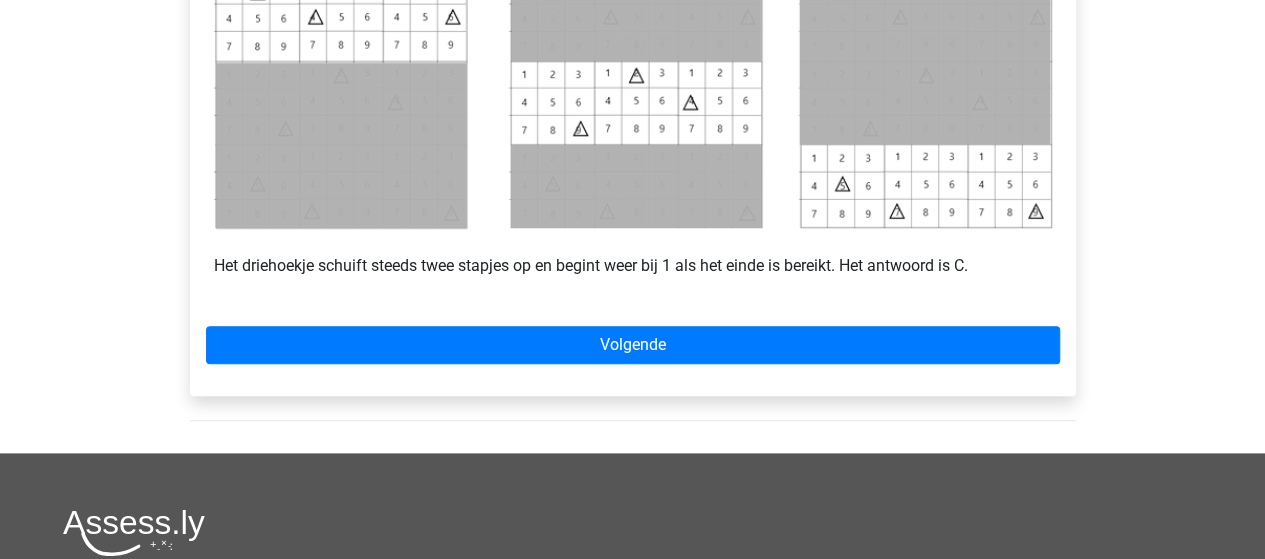 scroll, scrollTop: 1000, scrollLeft: 0, axis: vertical 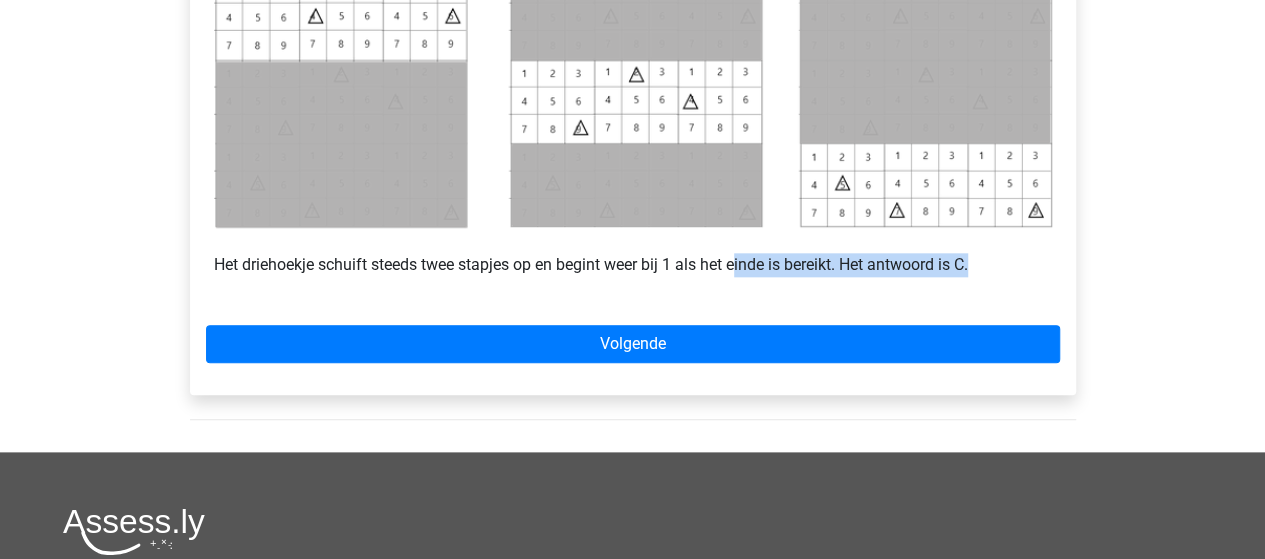 drag, startPoint x: 740, startPoint y: 270, endPoint x: 1022, endPoint y: 282, distance: 282.25522 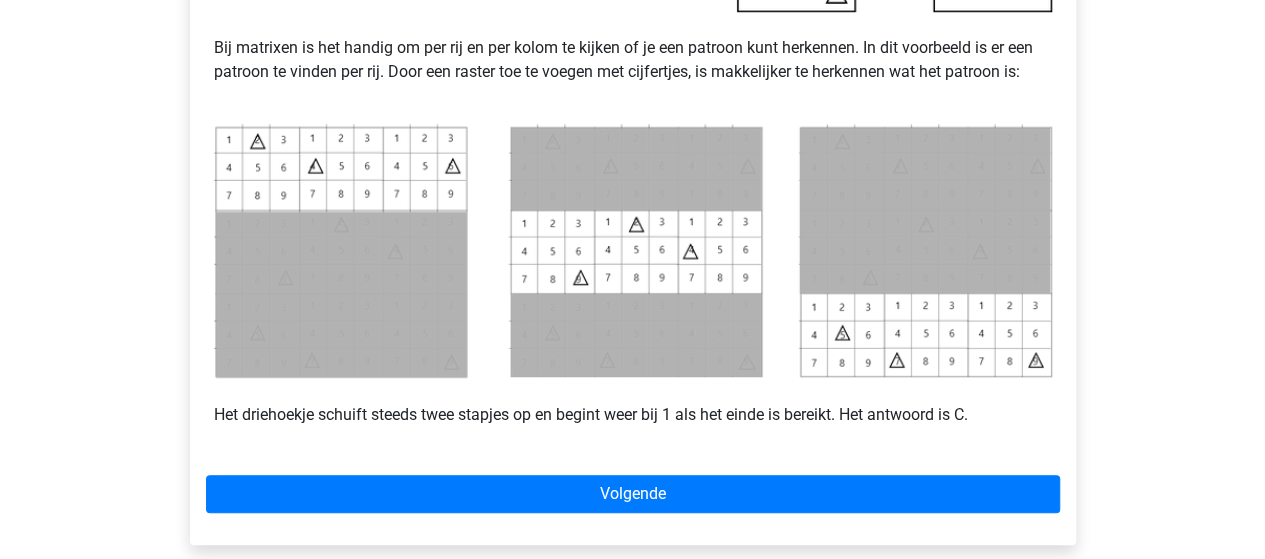 scroll, scrollTop: 900, scrollLeft: 0, axis: vertical 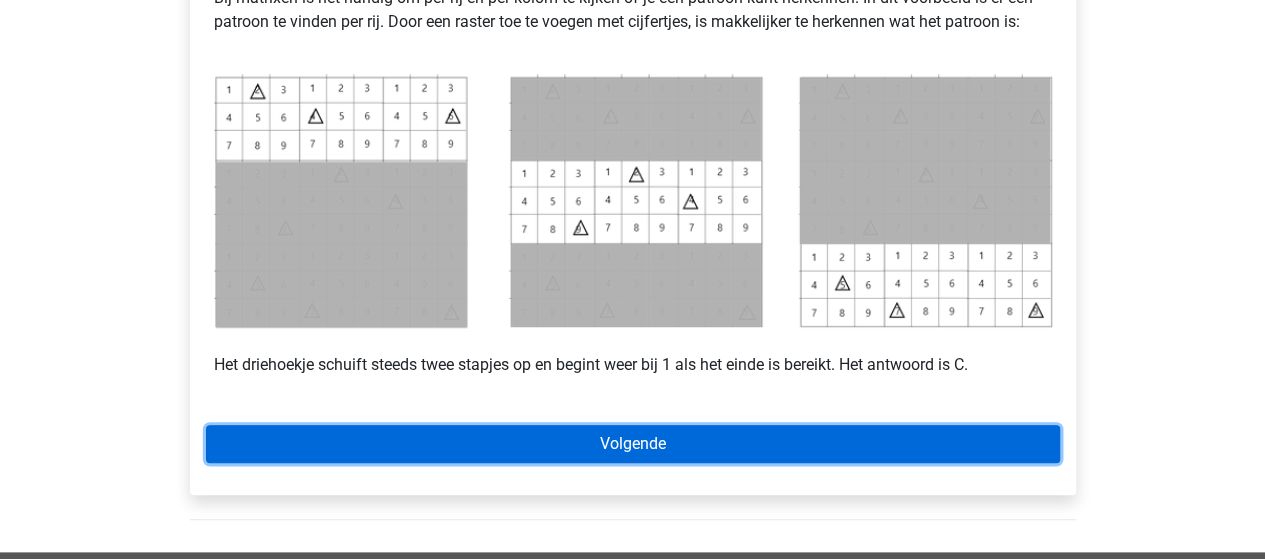 click on "Volgende" at bounding box center [633, 444] 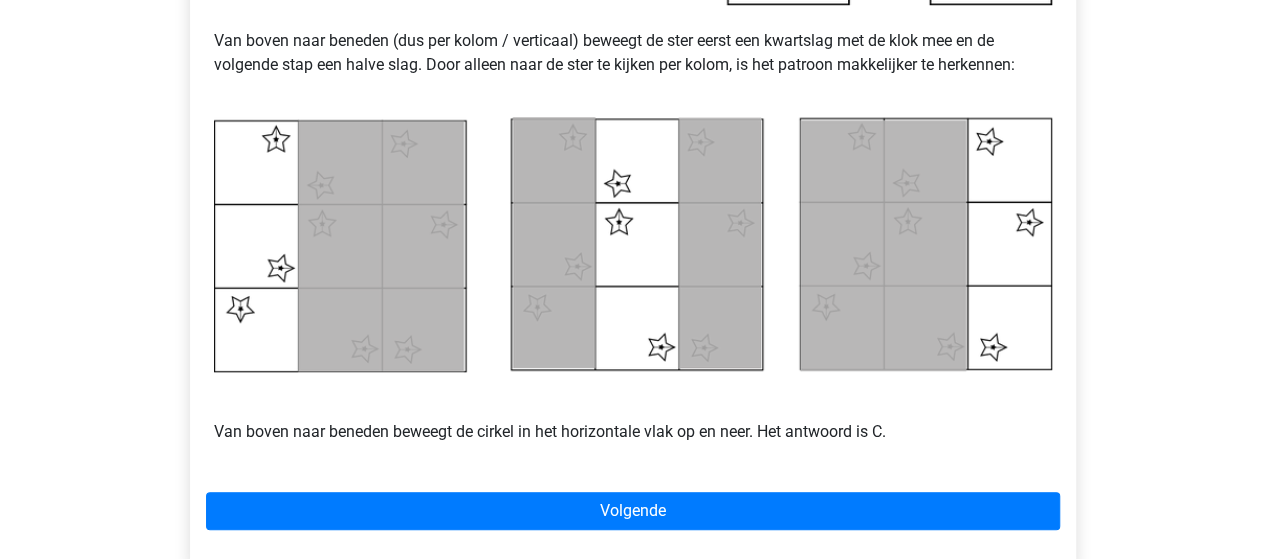 scroll, scrollTop: 900, scrollLeft: 0, axis: vertical 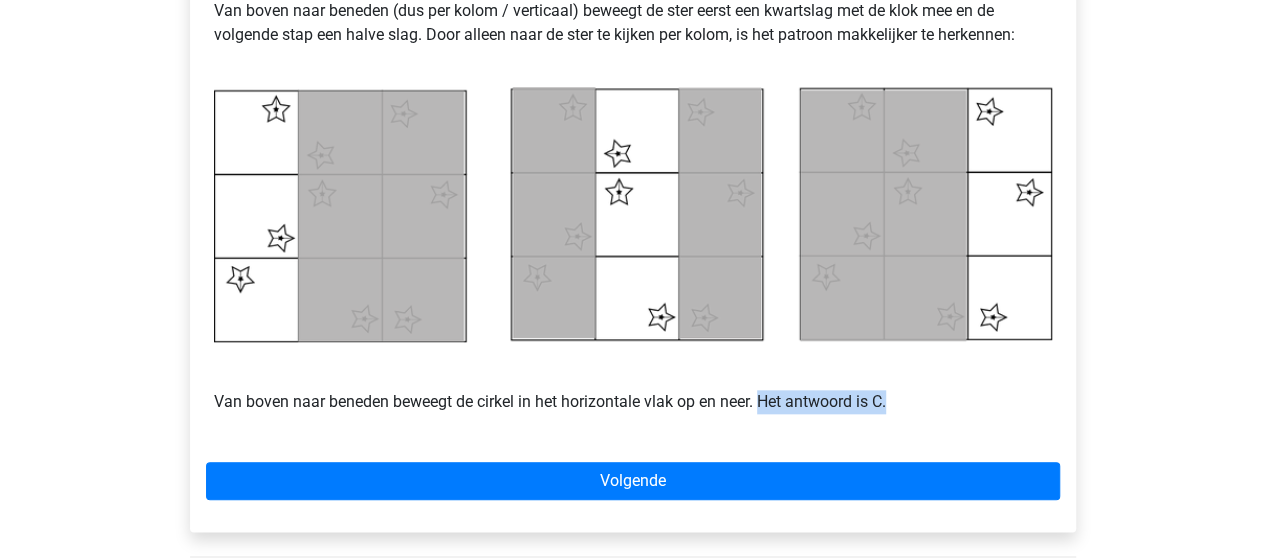 drag, startPoint x: 766, startPoint y: 399, endPoint x: 936, endPoint y: 405, distance: 170.10585 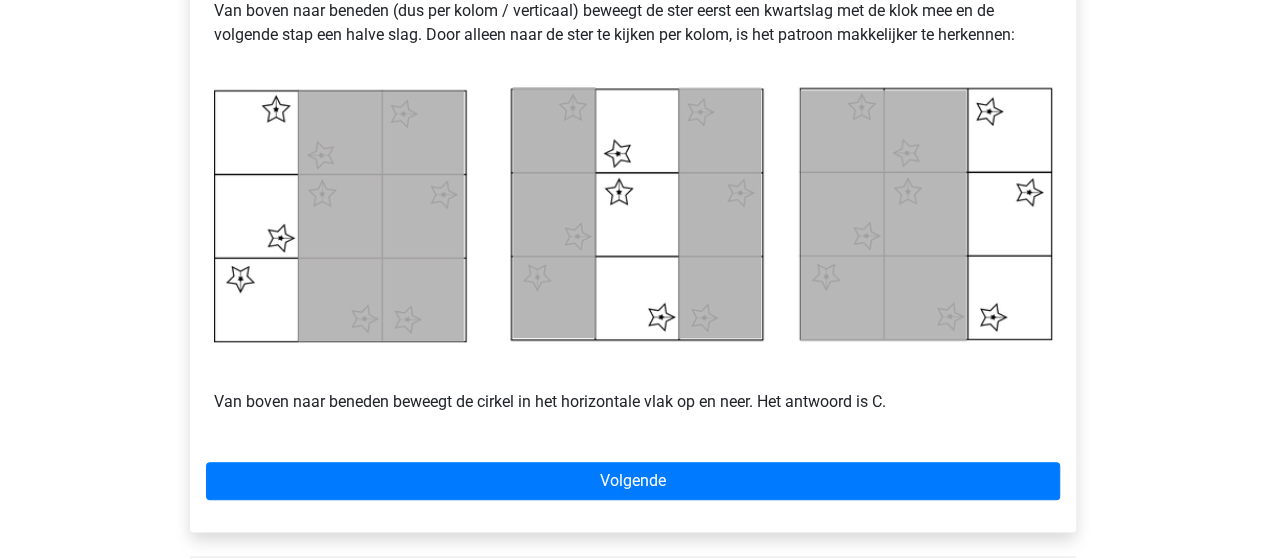 click on "Van boven naar beneden beweegt de cirkel in het horizontale vlak op en neer. Het antwoord is C." at bounding box center [633, 378] 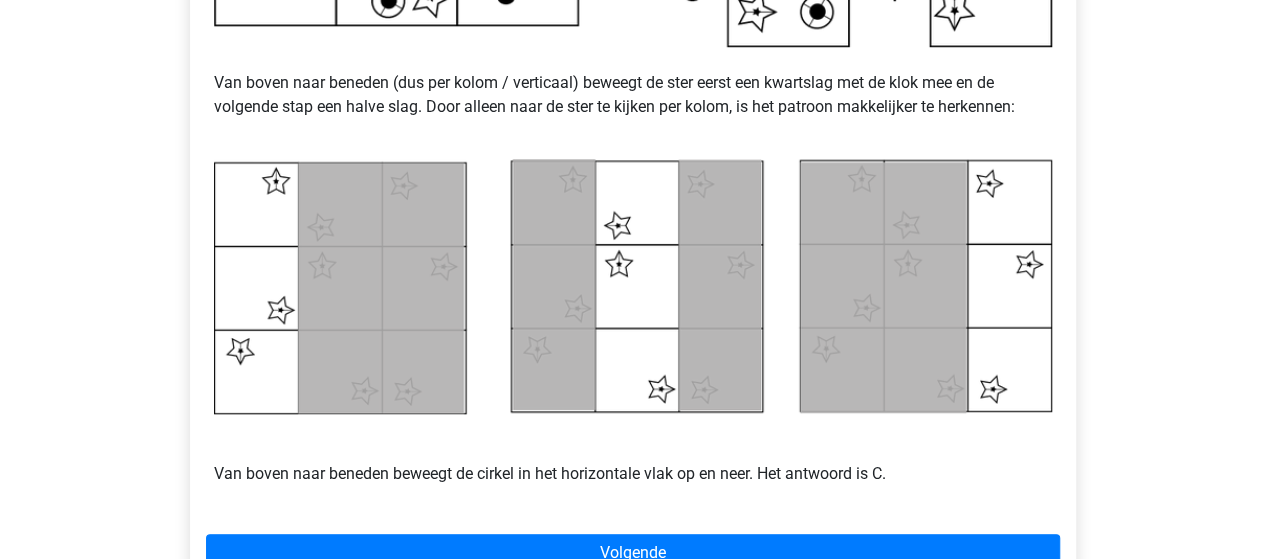 scroll, scrollTop: 800, scrollLeft: 0, axis: vertical 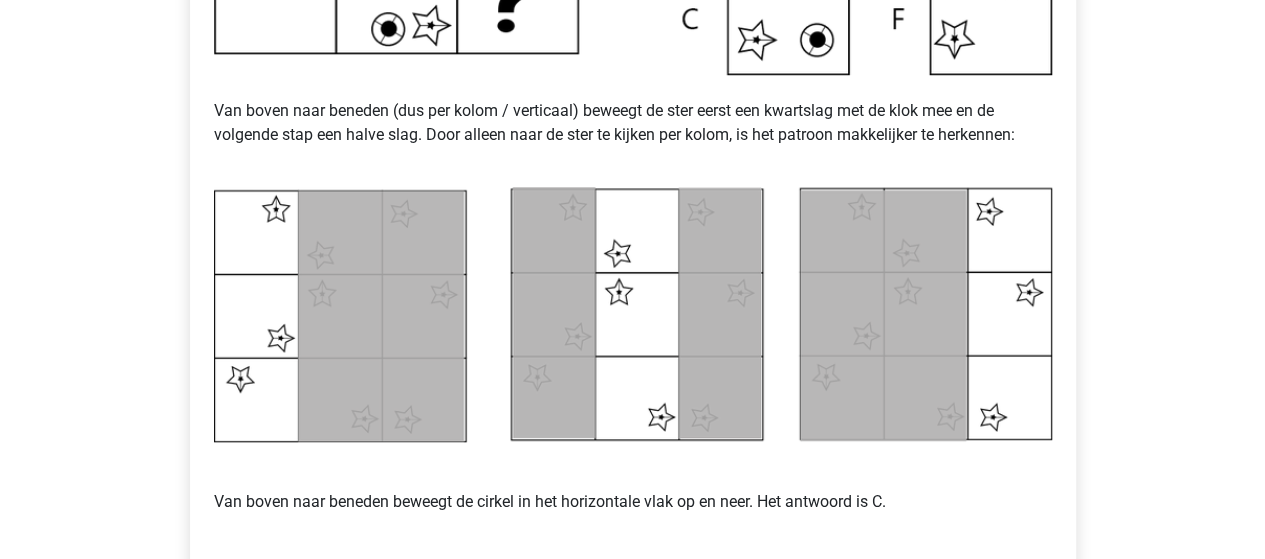 click on "Van boven naar beneden (dus per kolom / verticaal) beweegt de ster eerst een kwartslag met de klok mee en de volgende stap een halve slag. Door alleen naar de ster te kijken per kolom, is het patroon makkelijker te herkennen:" at bounding box center (633, 123) 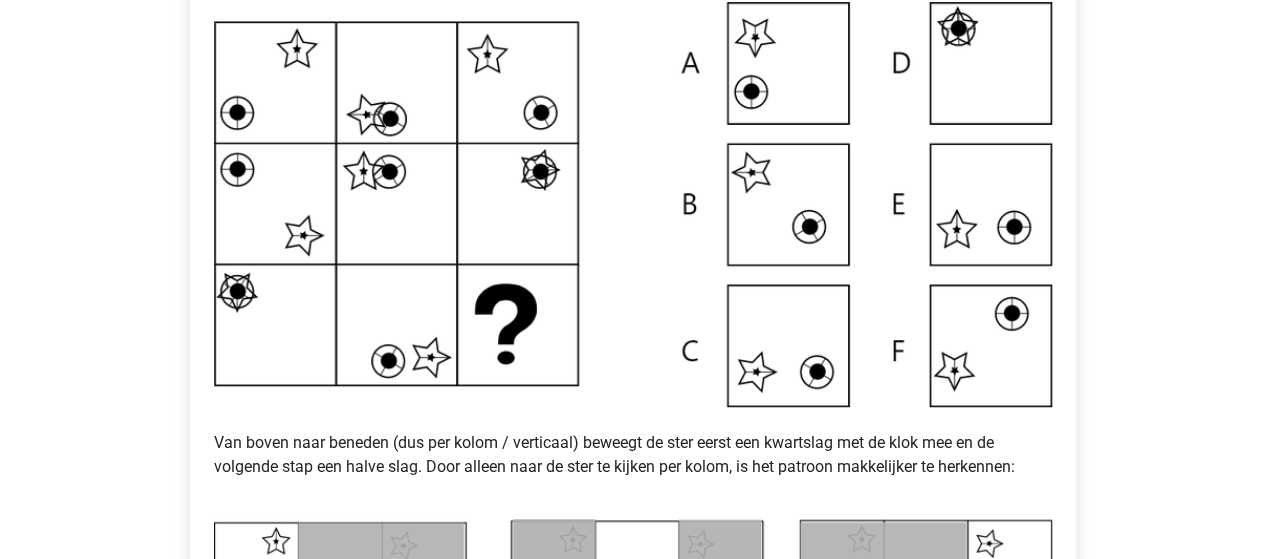 scroll, scrollTop: 500, scrollLeft: 0, axis: vertical 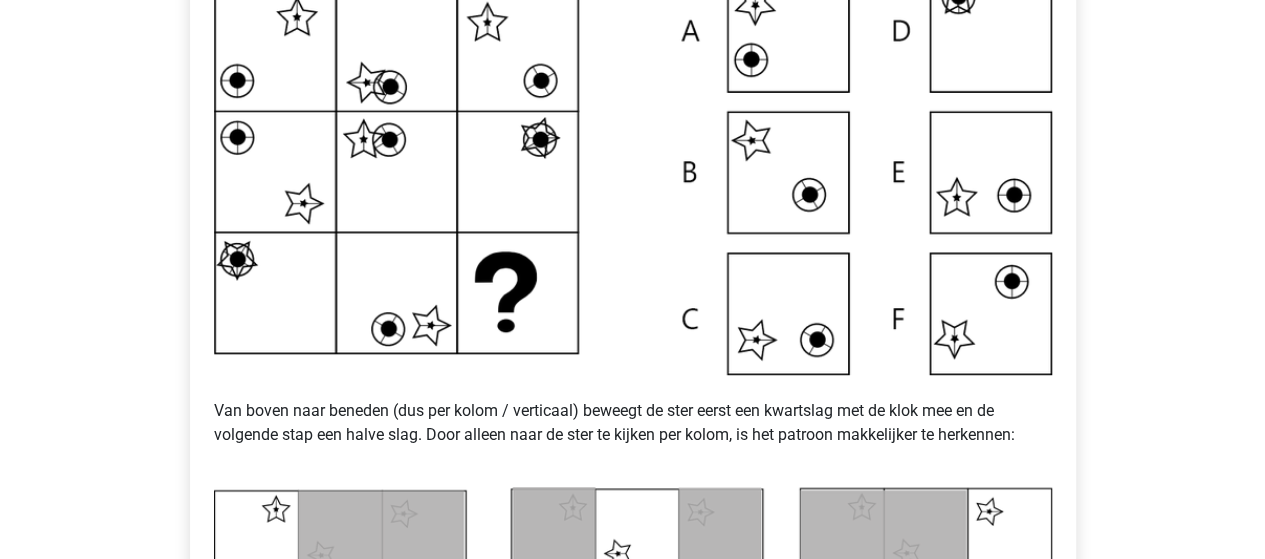 click at bounding box center [633, 172] 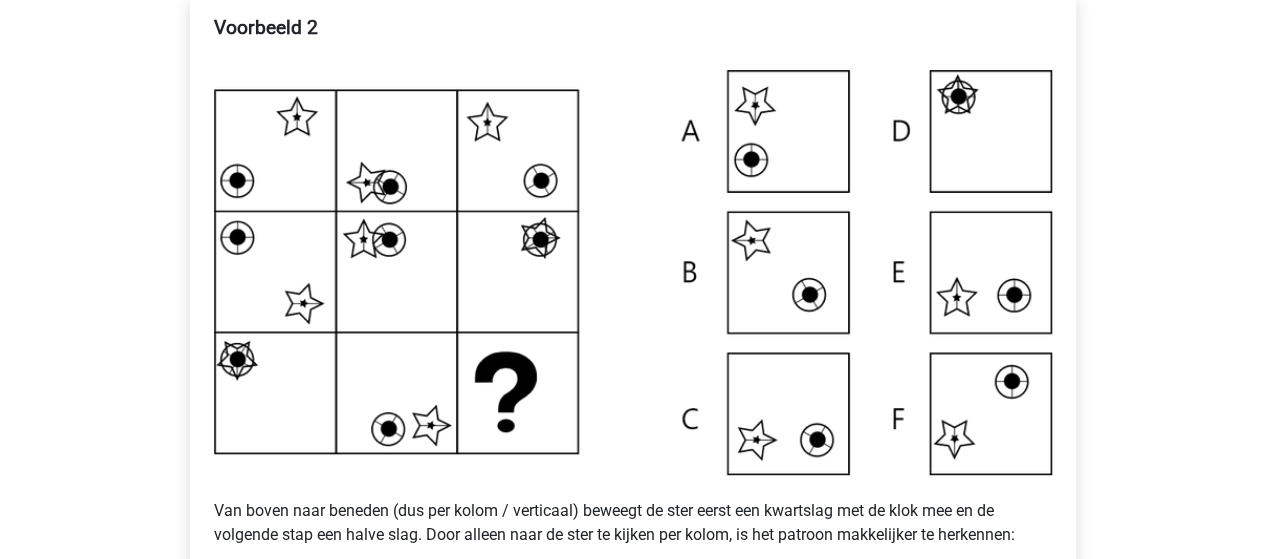 click at bounding box center [633, 272] 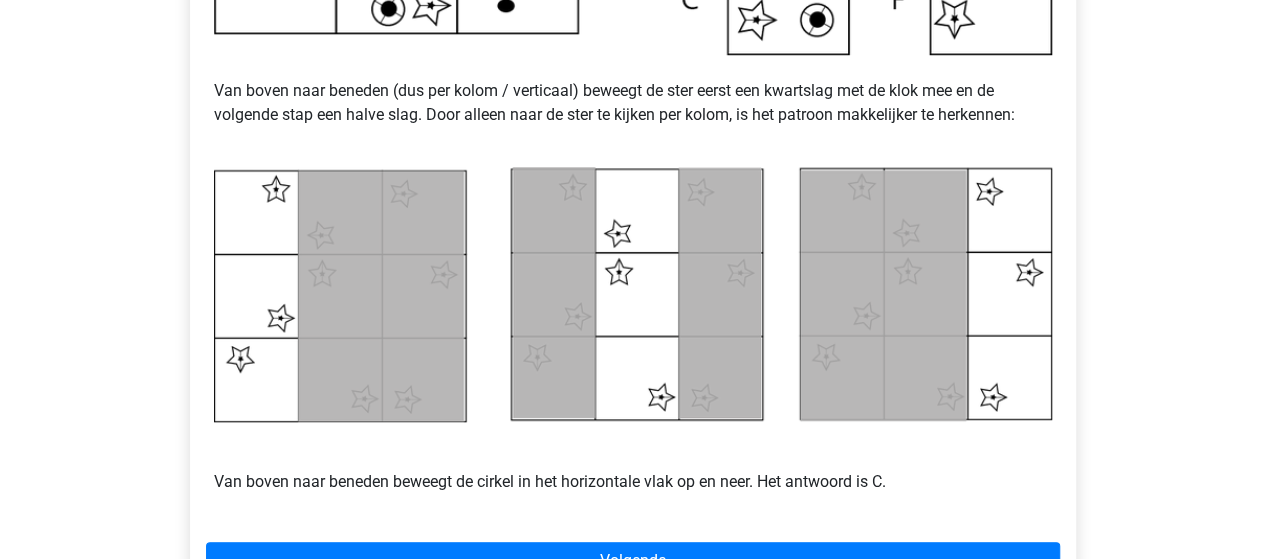 scroll, scrollTop: 1000, scrollLeft: 0, axis: vertical 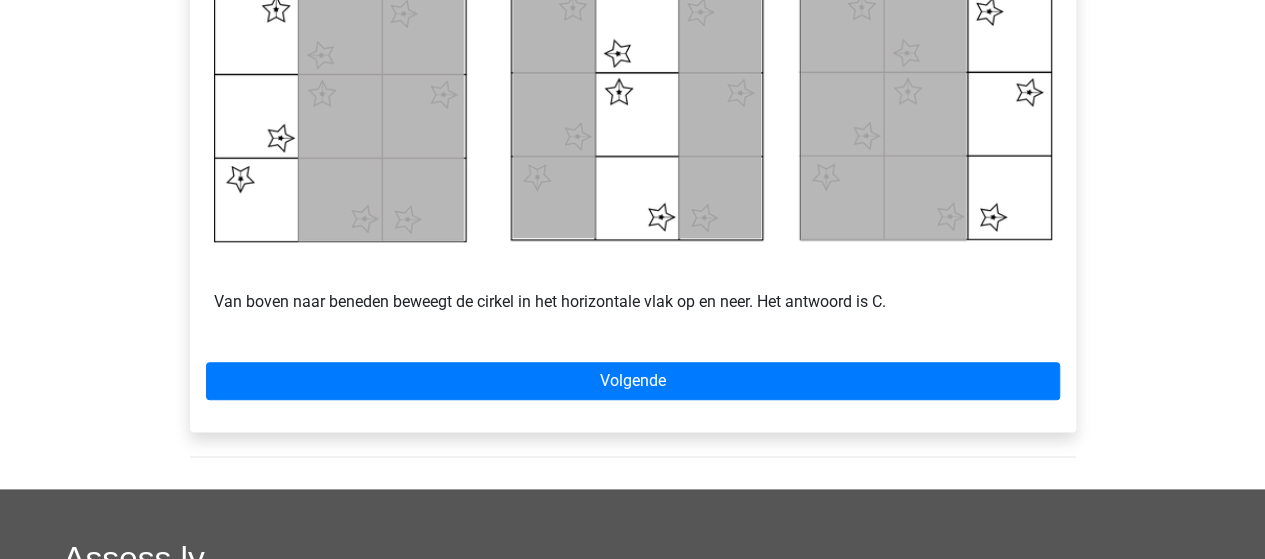 click on "Voorbeeld 2 Van boven naar beneden (dus per kolom / verticaal) beweegt de ster eerst een kwartslag met de klok mee en de volgende stap een halve slag. Door alleen naar de ster te kijken per kolom, is het patroon makkelijker te herkennen: Van boven naar beneden beweegt de cirkel in het horizontale vlak op en neer. Het antwoord is C.
Volgende" at bounding box center (633, -88) 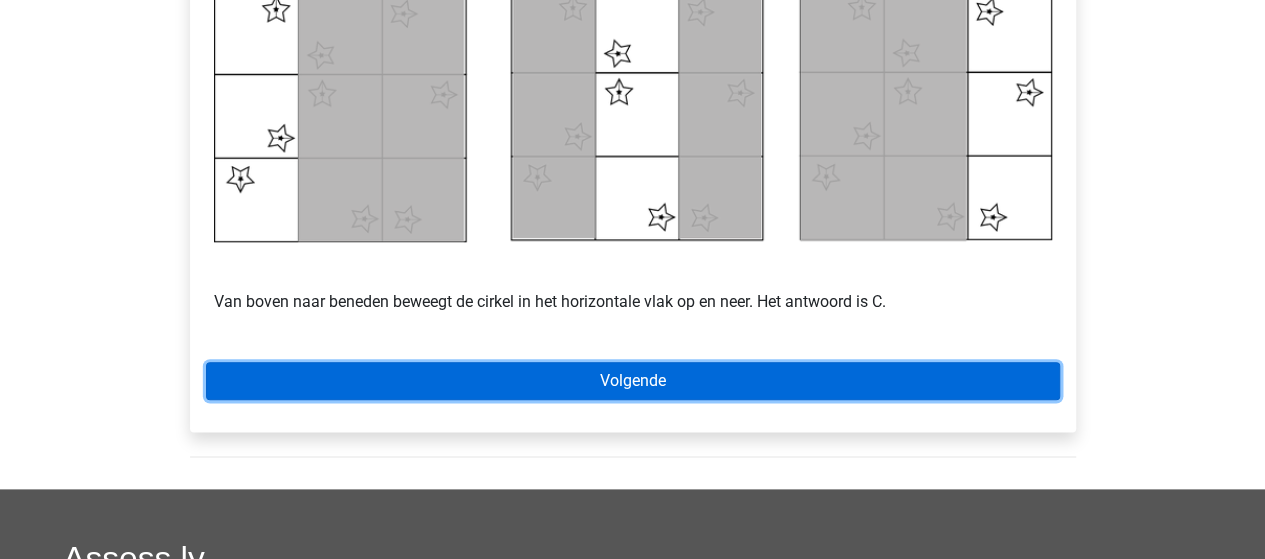 click on "Volgende" at bounding box center [633, 381] 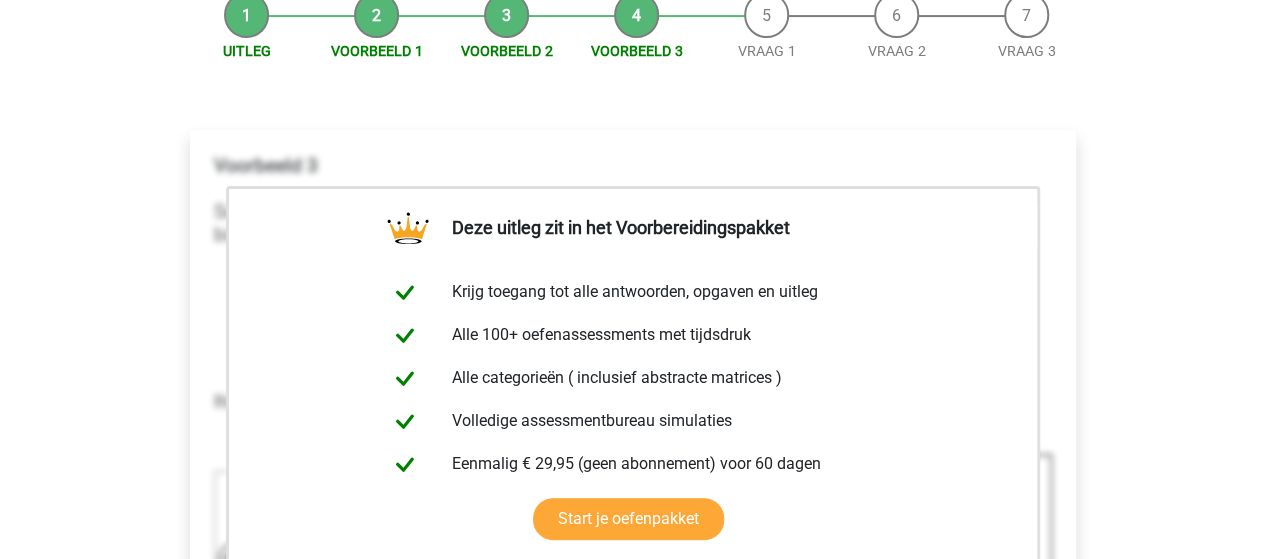 scroll, scrollTop: 300, scrollLeft: 0, axis: vertical 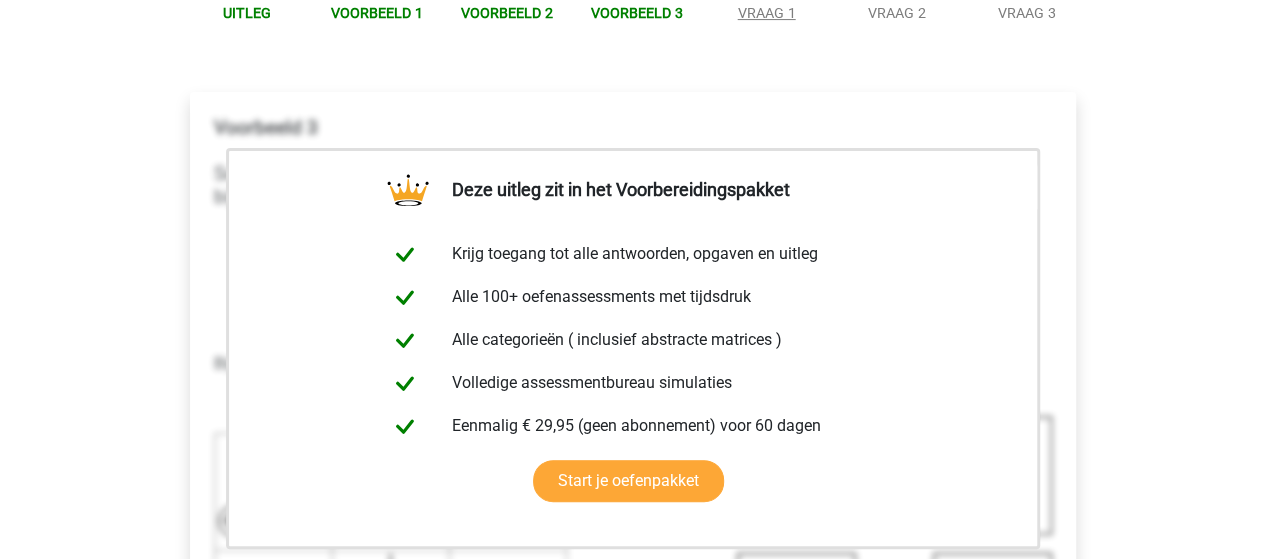 click on "Vraag 1" at bounding box center [767, 13] 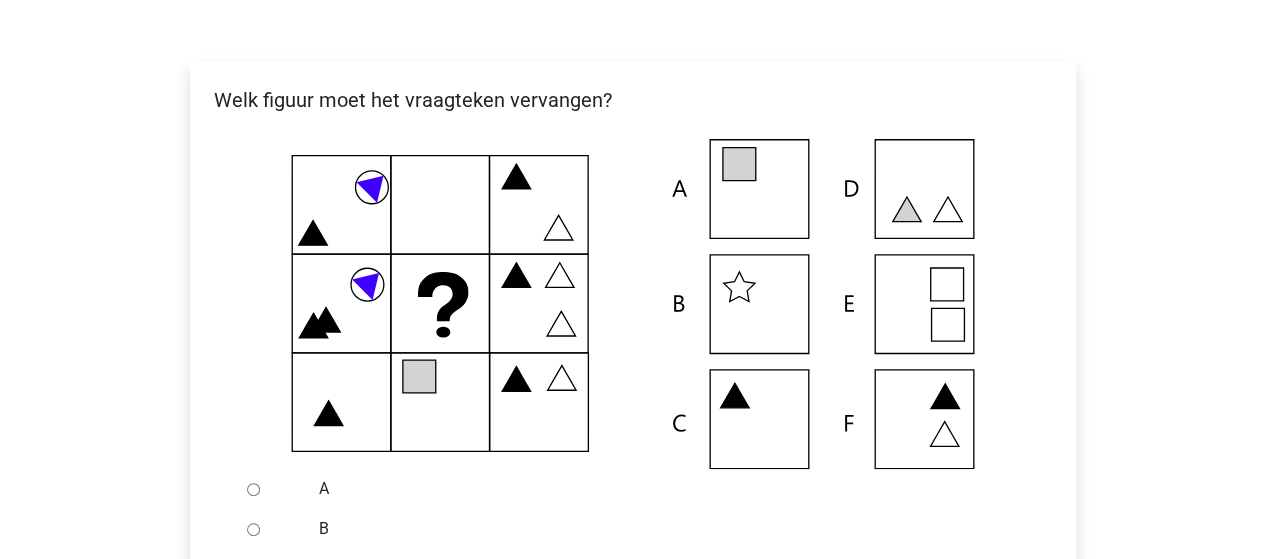 scroll, scrollTop: 300, scrollLeft: 0, axis: vertical 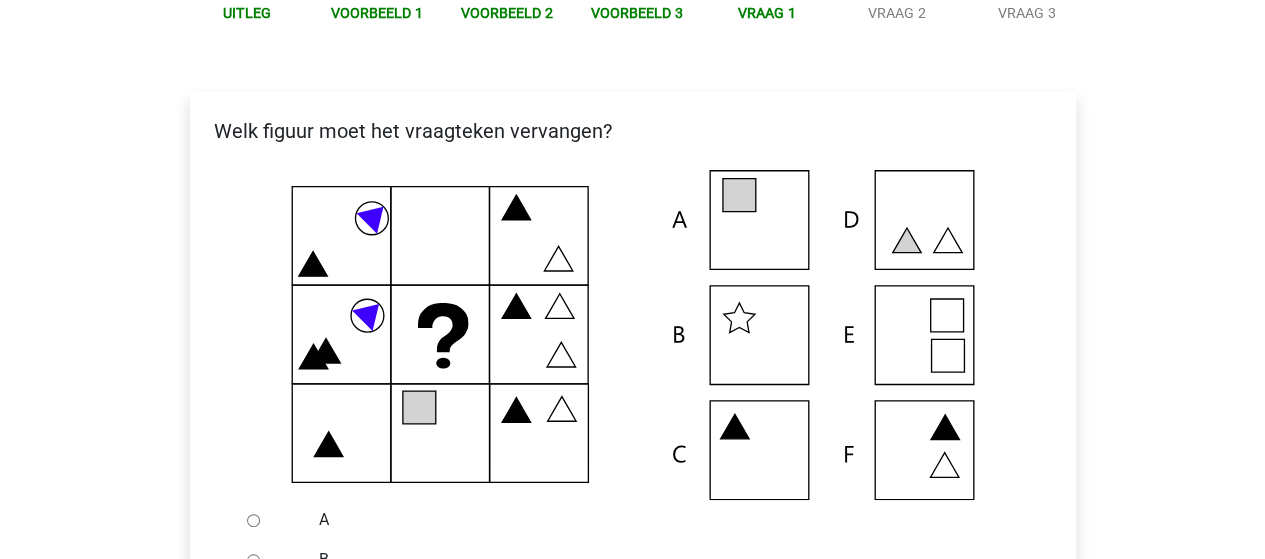 click at bounding box center (312, 264) 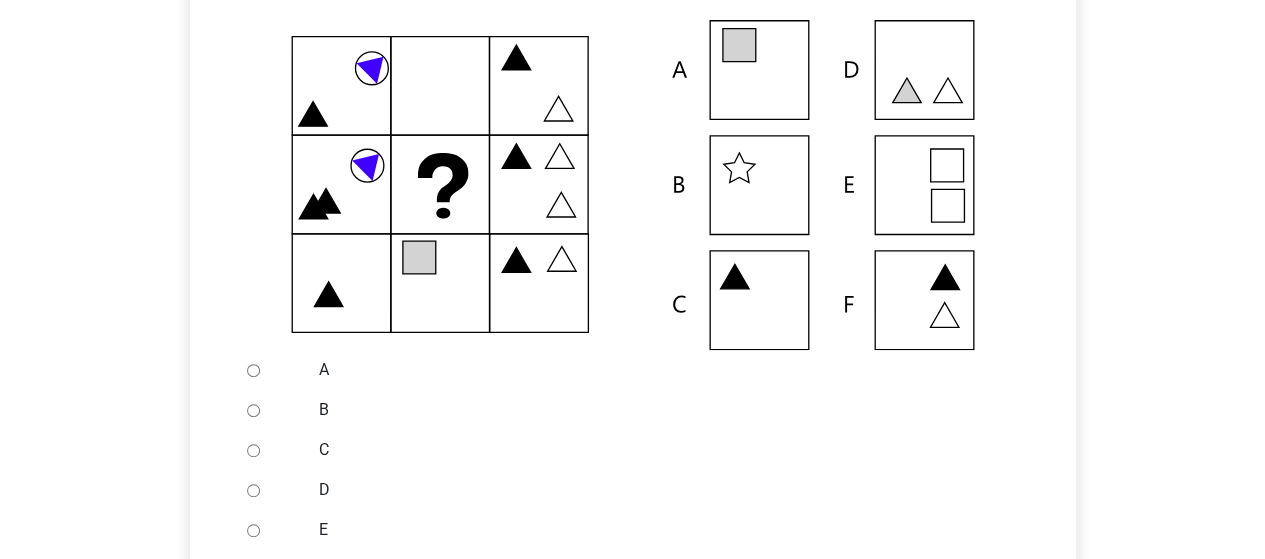 scroll, scrollTop: 500, scrollLeft: 0, axis: vertical 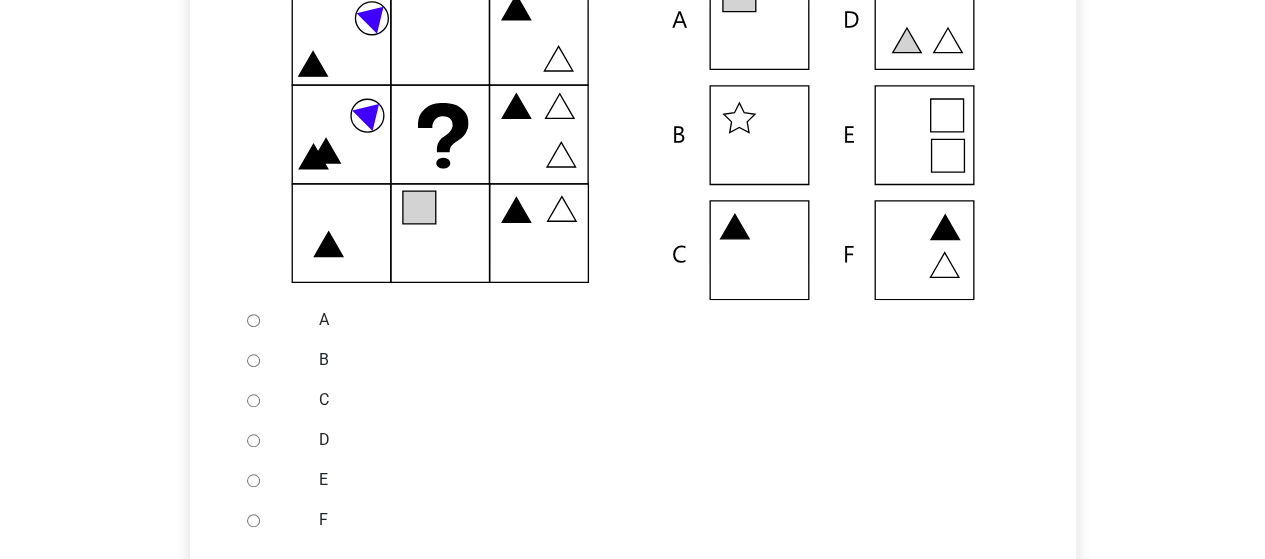 click on "A" at bounding box center (665, 320) 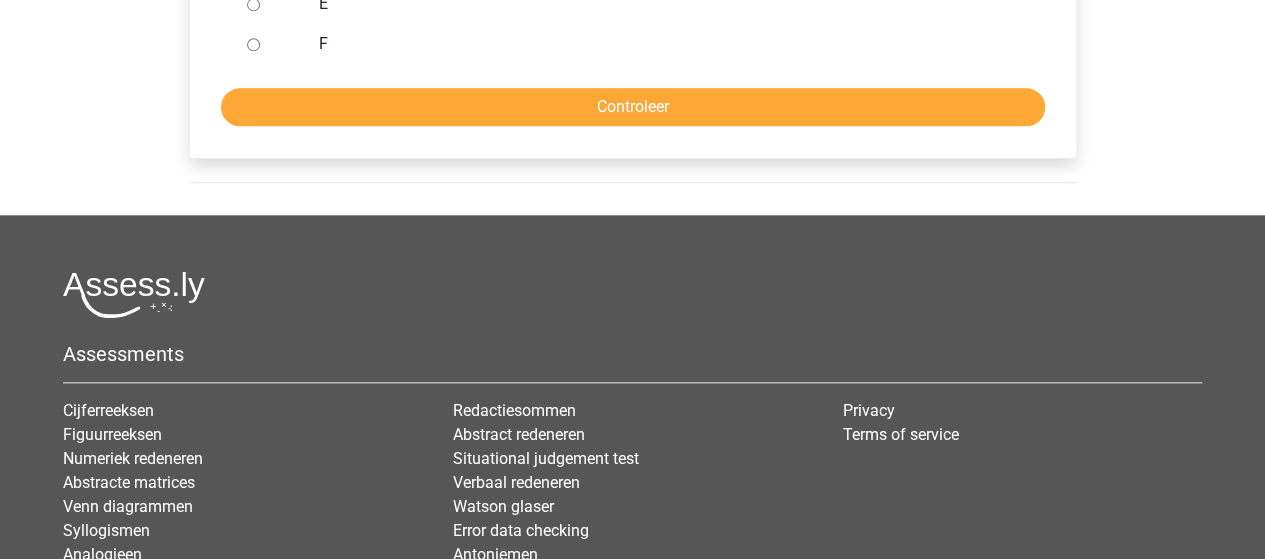 scroll, scrollTop: 1000, scrollLeft: 0, axis: vertical 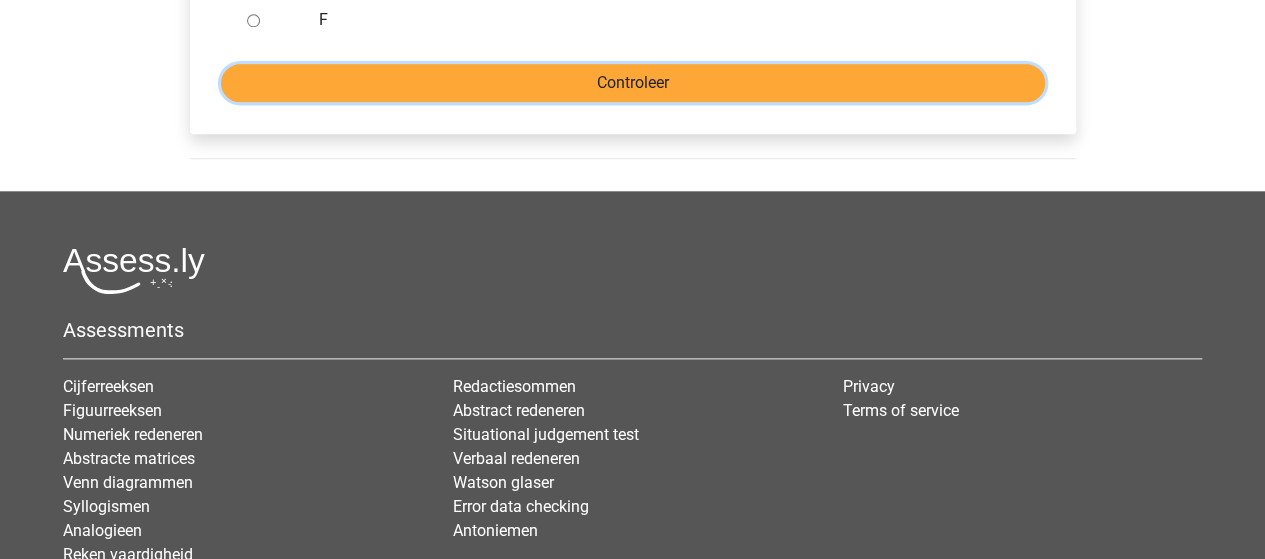 click on "Controleer" at bounding box center [633, 83] 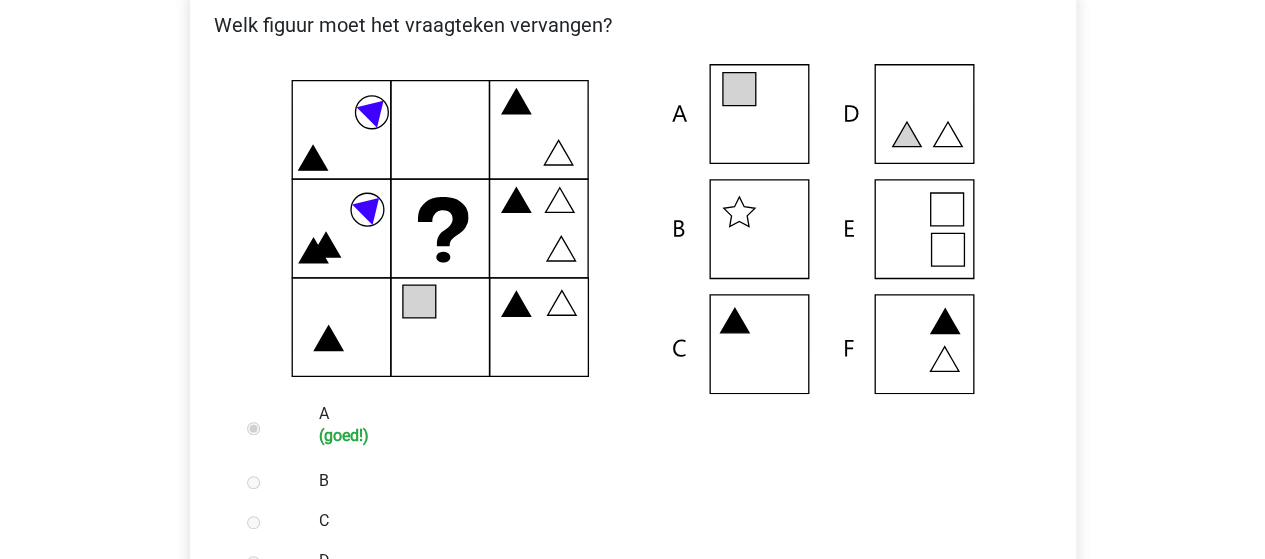 scroll, scrollTop: 400, scrollLeft: 0, axis: vertical 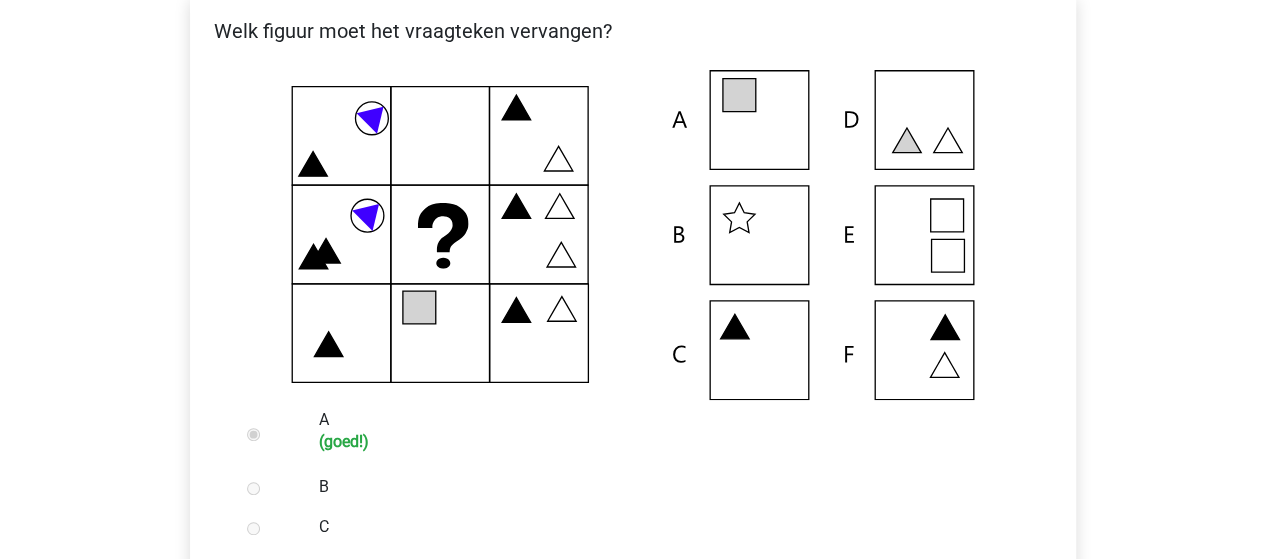 click at bounding box center [633, 235] 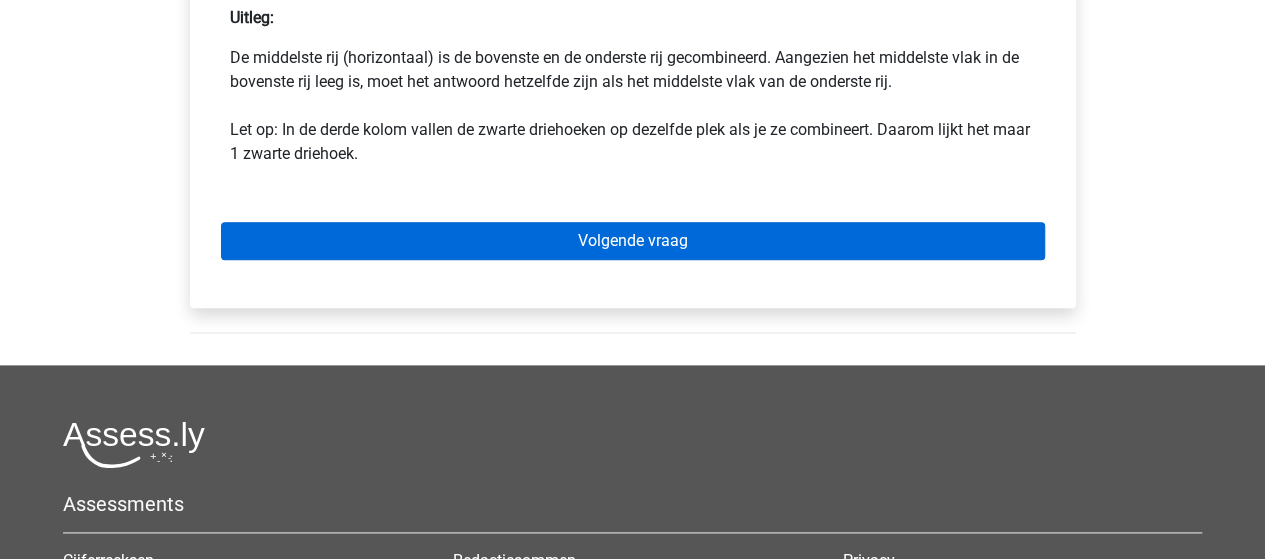 scroll, scrollTop: 1100, scrollLeft: 0, axis: vertical 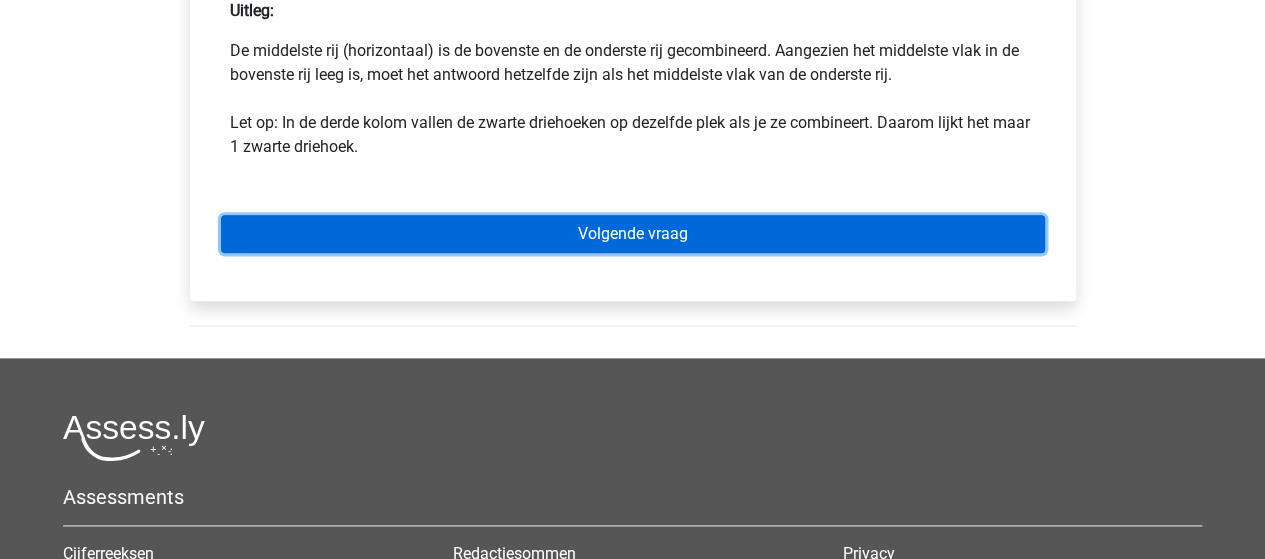 click on "Volgende vraag" at bounding box center (633, 234) 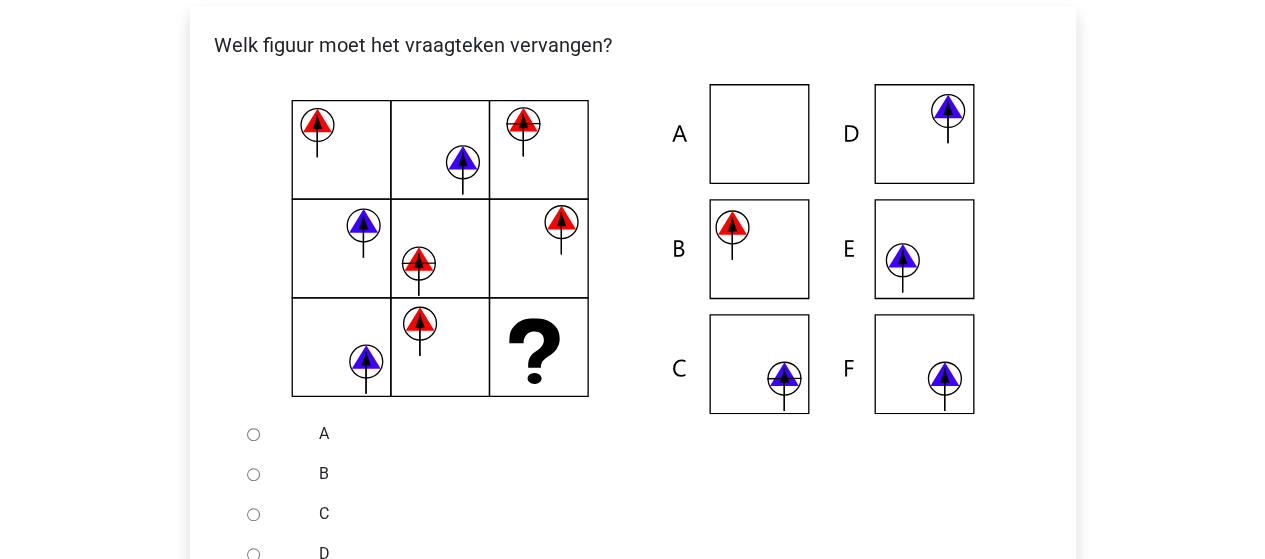 scroll, scrollTop: 400, scrollLeft: 0, axis: vertical 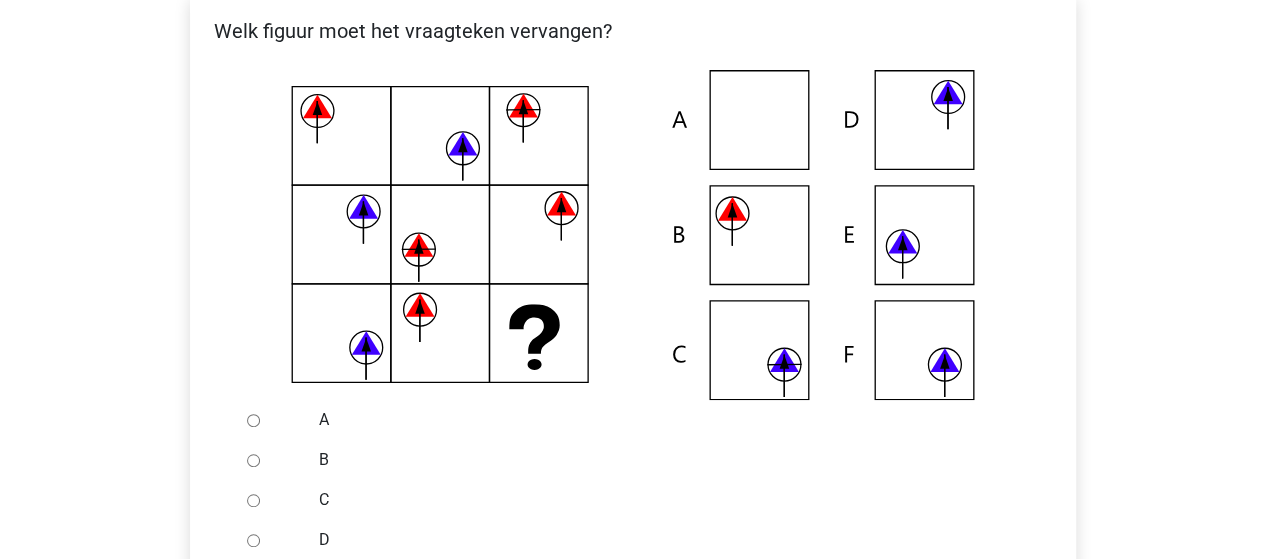click on "C" at bounding box center (665, 500) 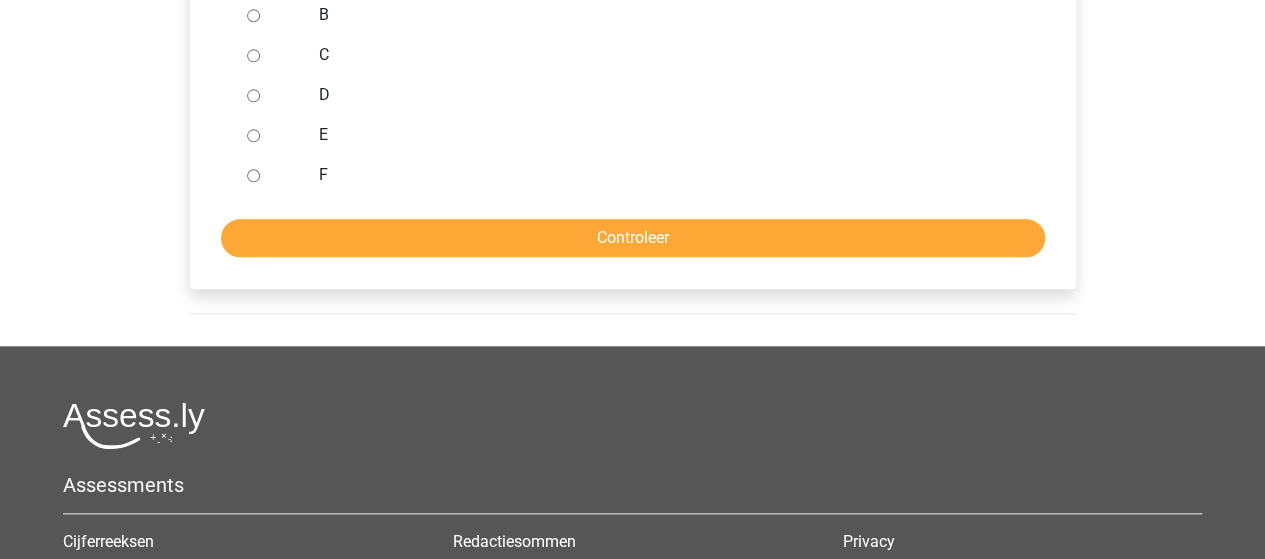 scroll, scrollTop: 800, scrollLeft: 0, axis: vertical 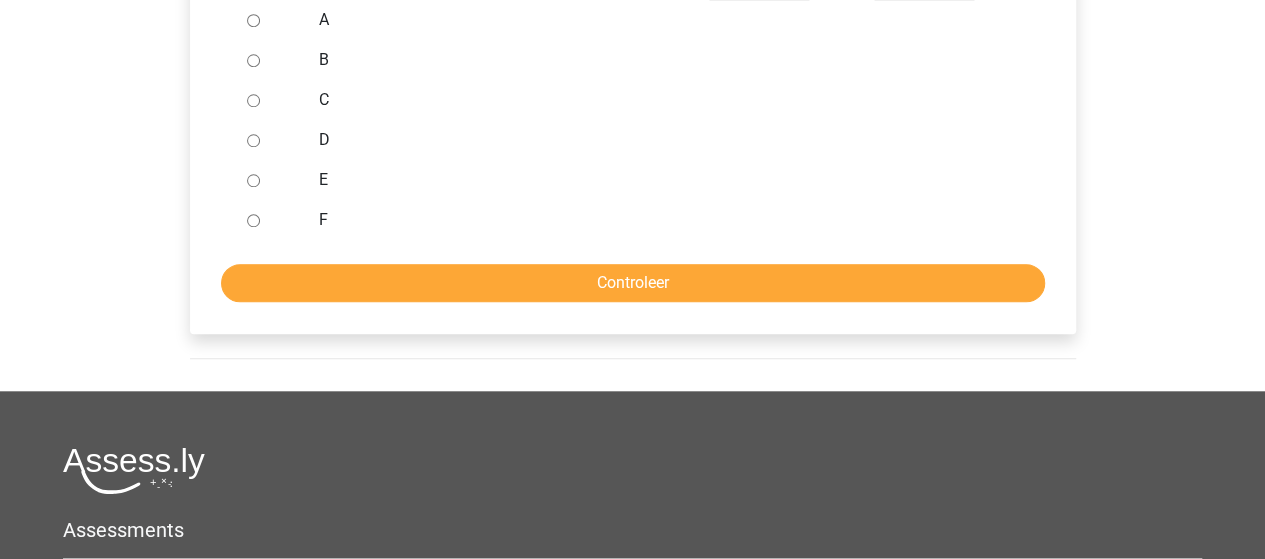 click on "C" at bounding box center (253, 100) 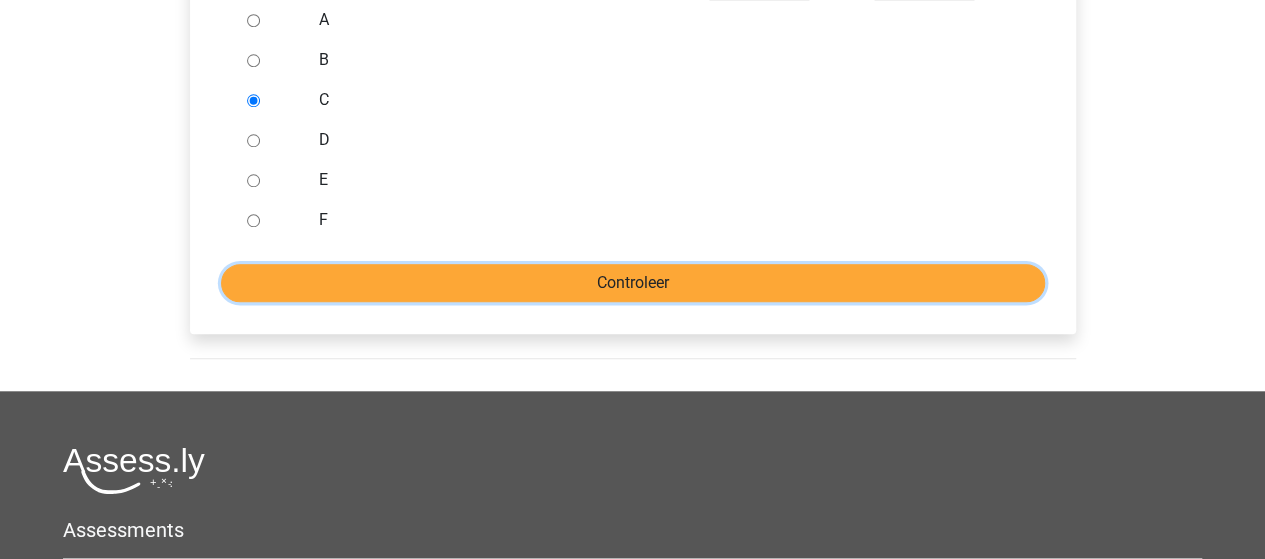 click on "Controleer" at bounding box center (633, 283) 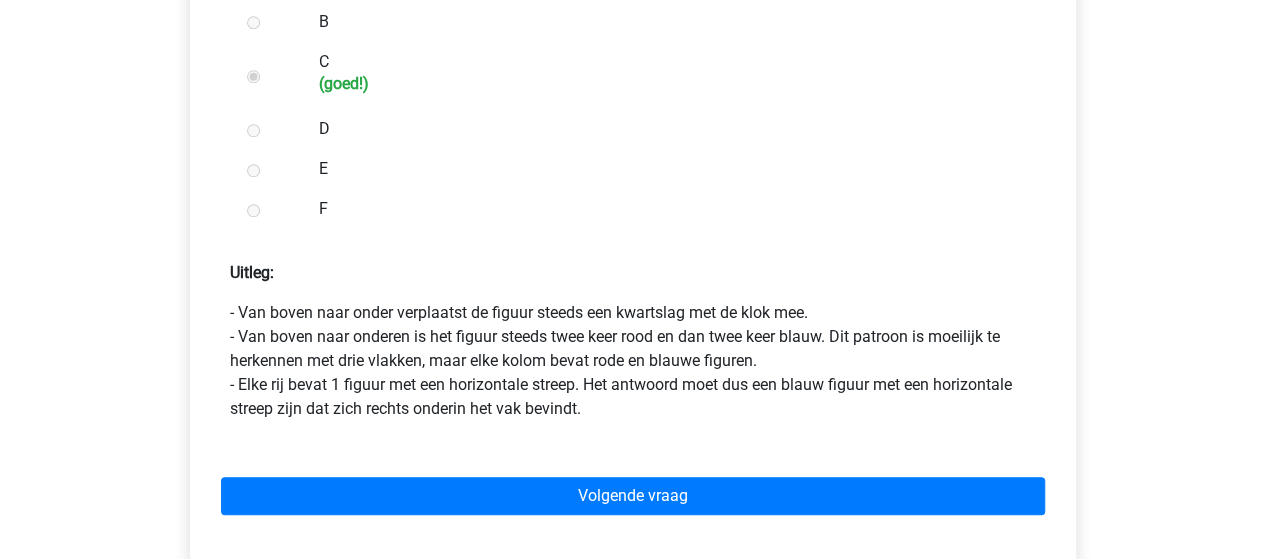scroll, scrollTop: 900, scrollLeft: 0, axis: vertical 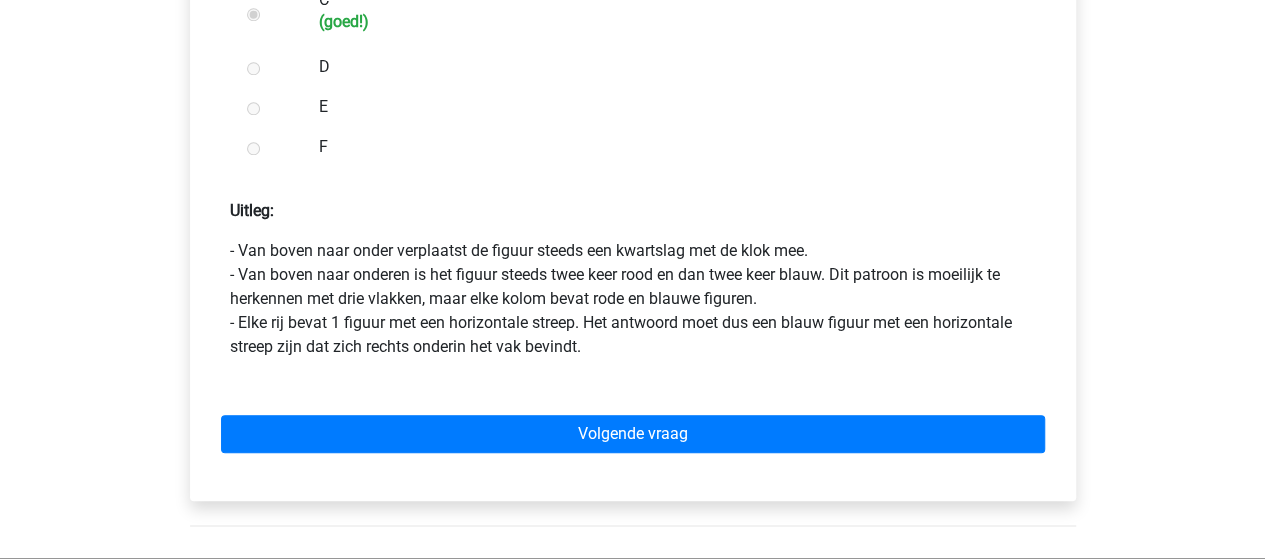 click on "- Van boven naar onder verplaatst de figuur steeds een kwartslag met de klok mee.  - Van boven naar onderen is het figuur steeds twee keer rood en dan twee keer blauw. Dit patroon is moeilijk te herkennen met drie vlakken, maar elke kolom bevat rode en blauwe figuren.  - Elke rij bevat 1 figuur met een horizontale streep. Het antwoord moet dus een blauw figuur met een horizontale streep zijn dat zich rechts onderin het vak bevindt." at bounding box center (633, 299) 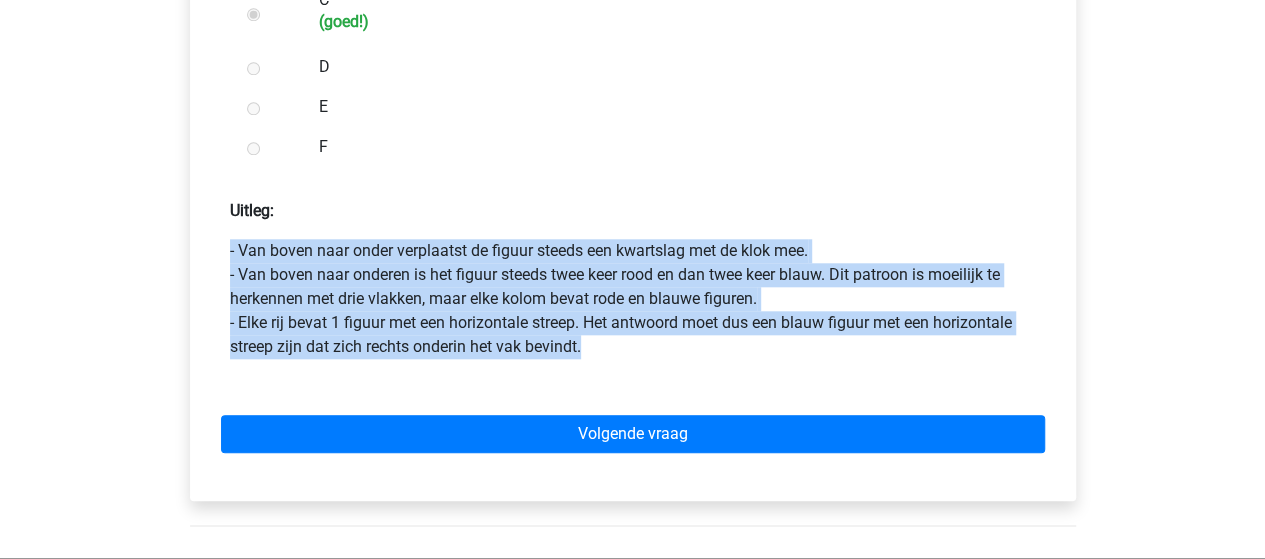 drag, startPoint x: 634, startPoint y: 356, endPoint x: 550, endPoint y: 202, distance: 175.4195 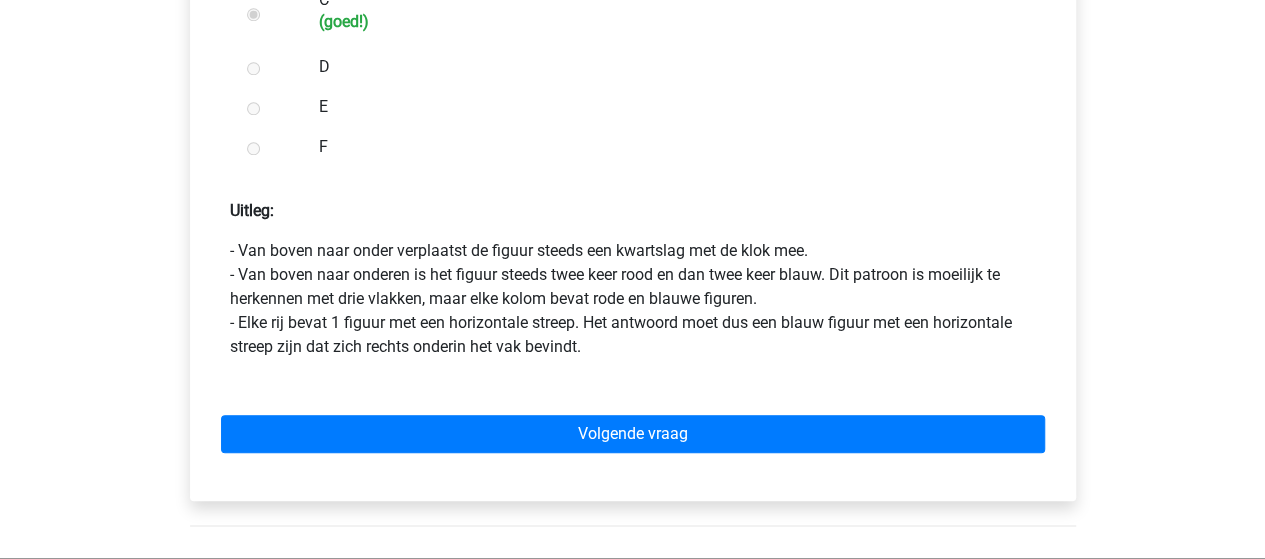 click on "- Van boven naar onder verplaatst de figuur steeds een kwartslag met de klok mee.  - Van boven naar onderen is het figuur steeds twee keer rood en dan twee keer blauw. Dit patroon is moeilijk te herkennen met drie vlakken, maar elke kolom bevat rode en blauwe figuren.  - Elke rij bevat 1 figuur met een horizontale streep. Het antwoord moet dus een blauw figuur met een horizontale streep zijn dat zich rechts onderin het vak bevindt." at bounding box center [633, 299] 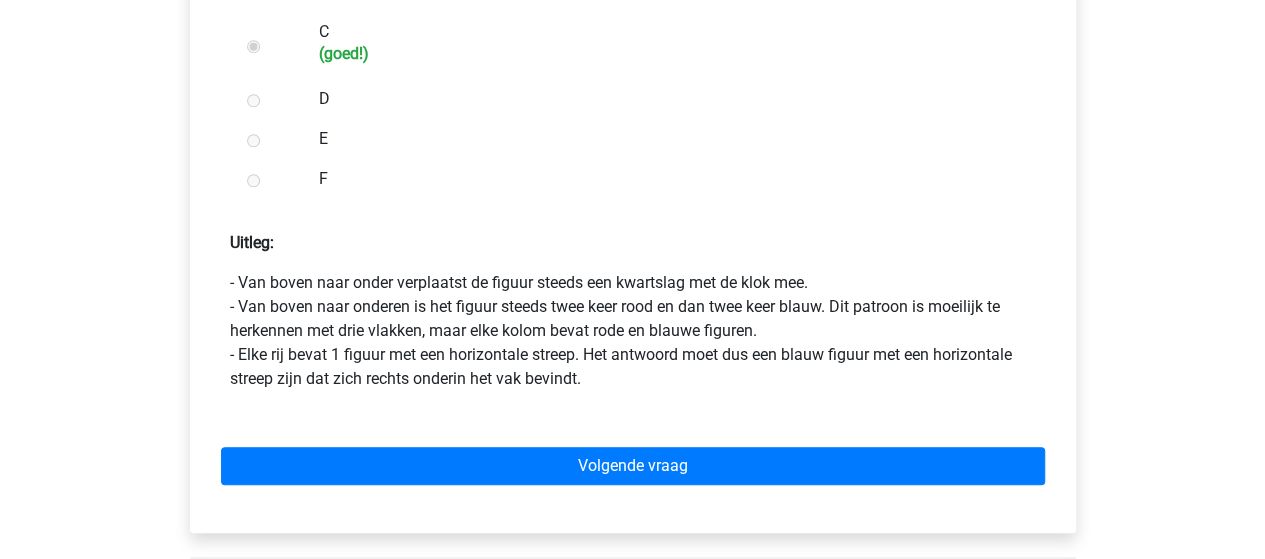 scroll, scrollTop: 900, scrollLeft: 0, axis: vertical 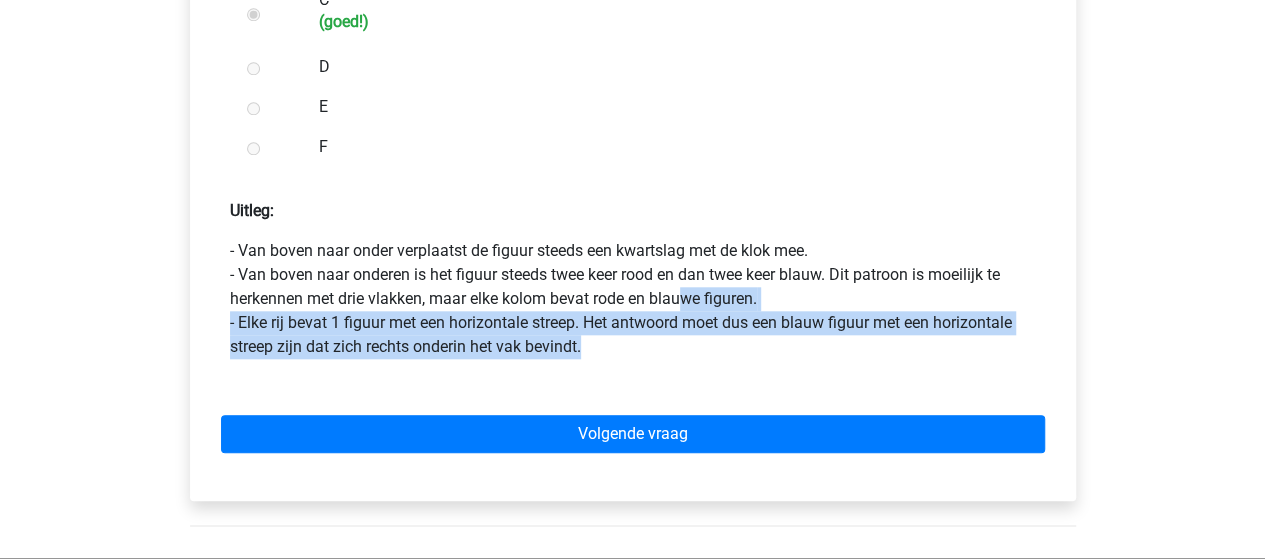 drag, startPoint x: 668, startPoint y: 355, endPoint x: 681, endPoint y: 287, distance: 69.2315 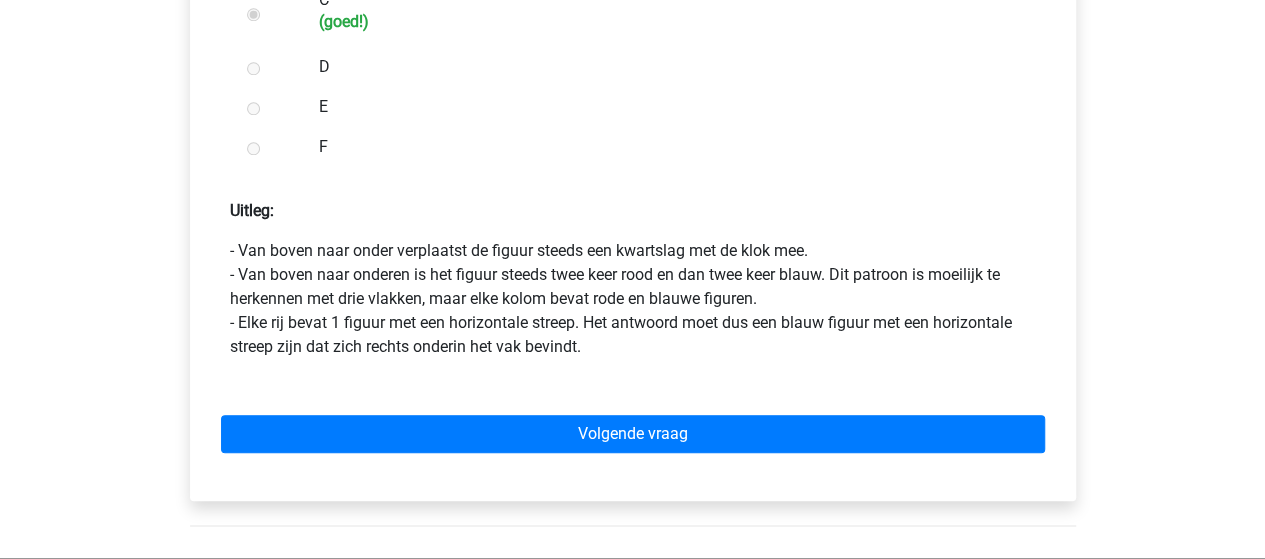click on "- Van boven naar onder verplaatst de figuur steeds een kwartslag met de klok mee.  - Van boven naar onderen is het figuur steeds twee keer rood en dan twee keer blauw. Dit patroon is moeilijk te herkennen met drie vlakken, maar elke kolom bevat rode en blauwe figuren.  - Elke rij bevat 1 figuur met een horizontale streep. Het antwoord moet dus een blauw figuur met een horizontale streep zijn dat zich rechts onderin het vak bevindt." at bounding box center (633, 299) 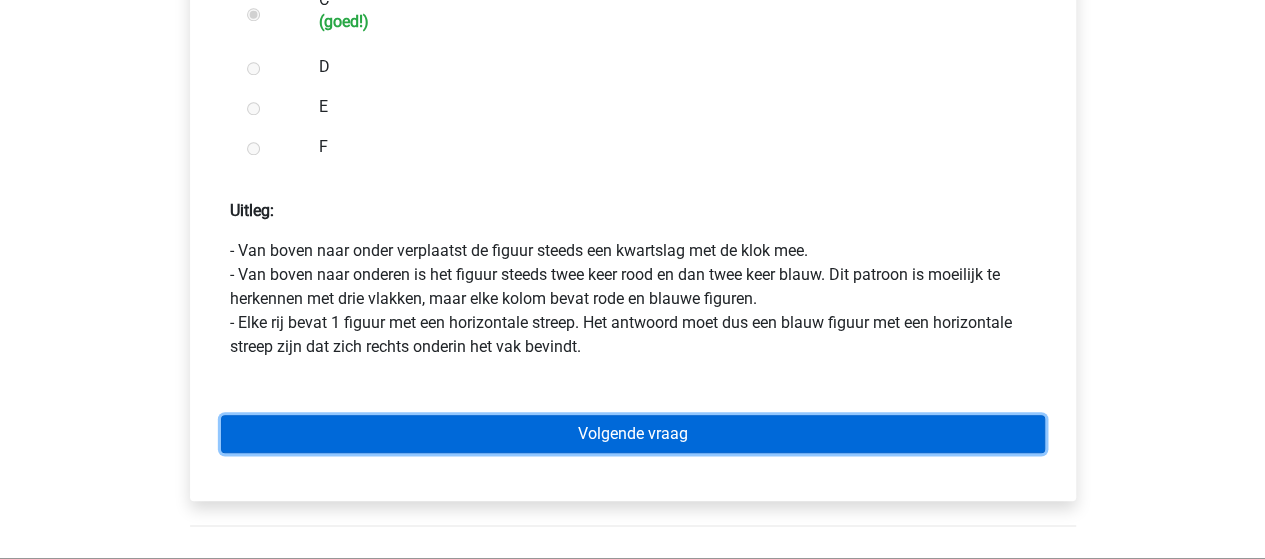 click on "Volgende vraag" at bounding box center [633, 434] 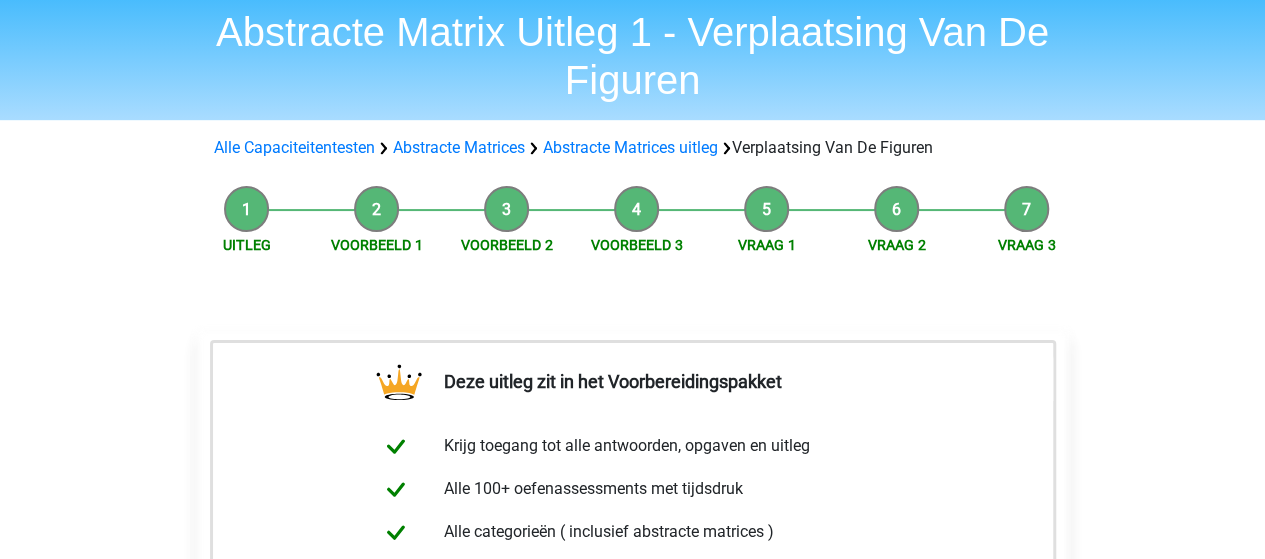 scroll, scrollTop: 0, scrollLeft: 0, axis: both 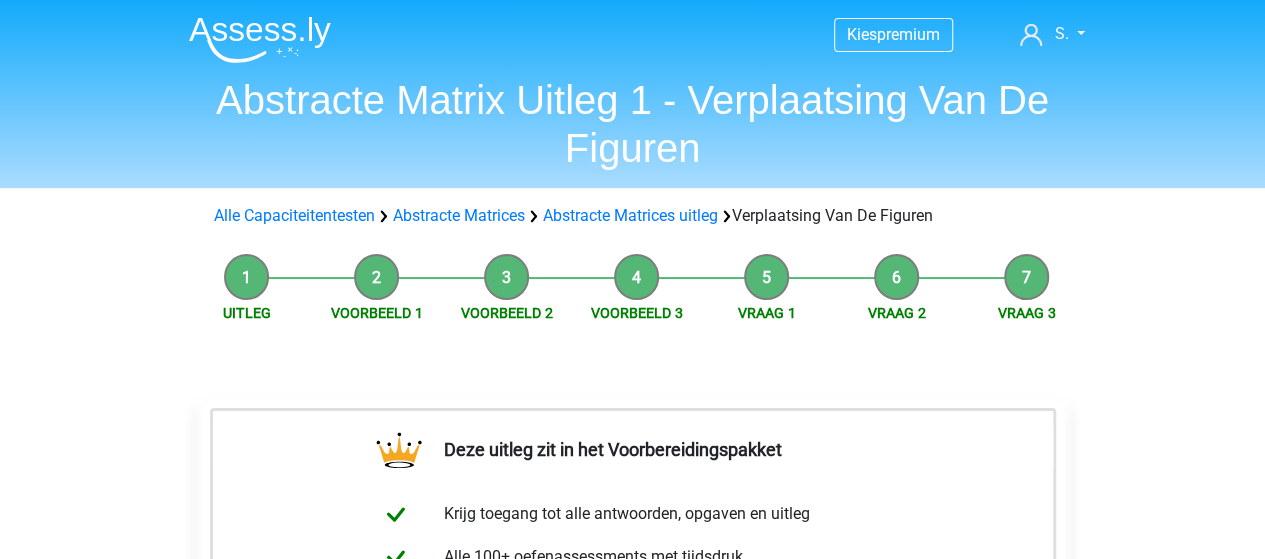 click on "Alle Capaciteitentesten
Abstracte Matrices
Abstracte Matrices uitleg
Verplaatsing Van De Figuren" at bounding box center (633, 216) 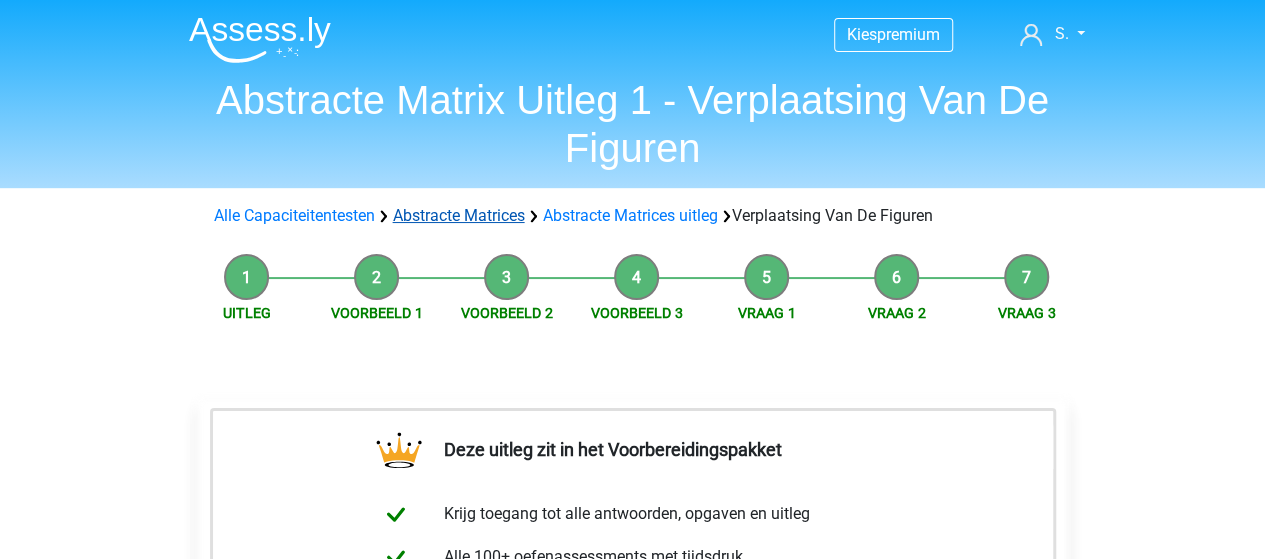 click on "Abstracte Matrices" at bounding box center (459, 215) 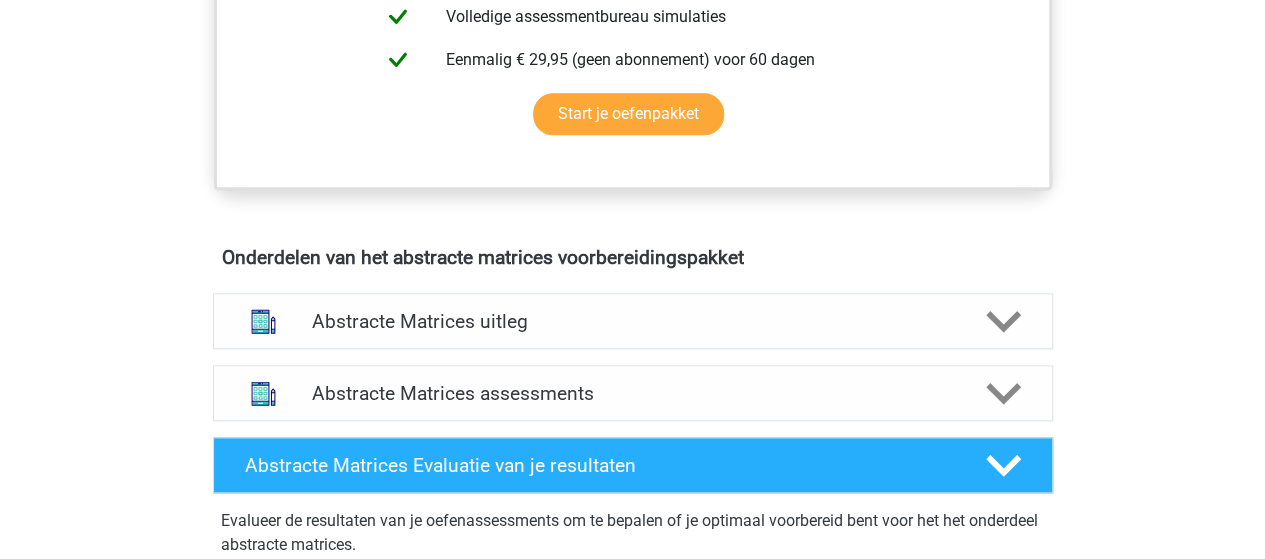 scroll, scrollTop: 1200, scrollLeft: 0, axis: vertical 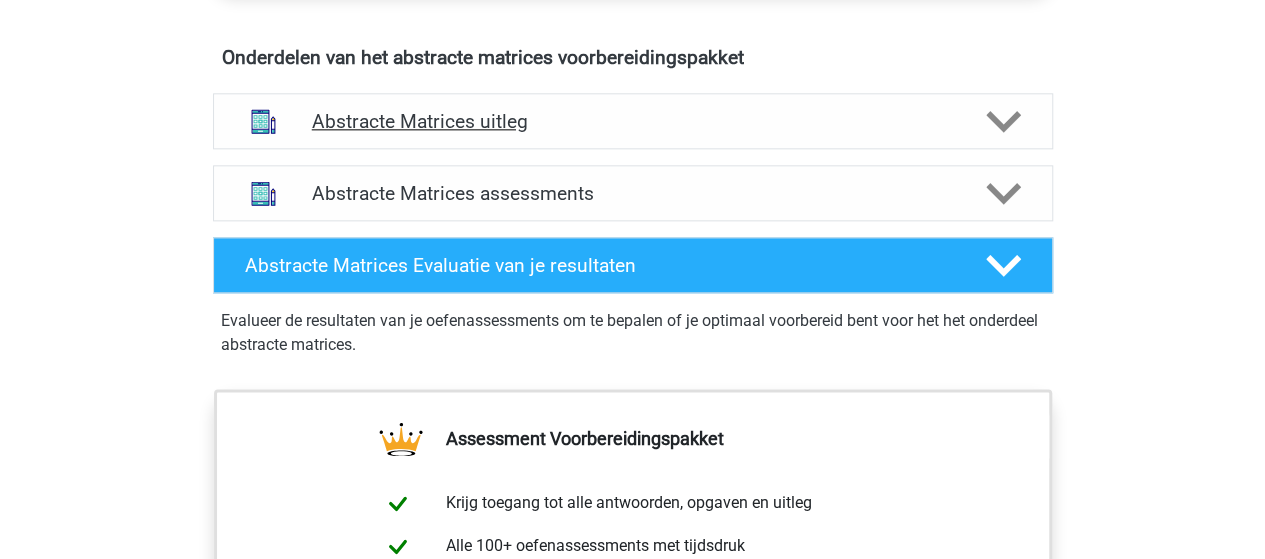 click on "Abstracte Matrices uitleg" at bounding box center (633, 121) 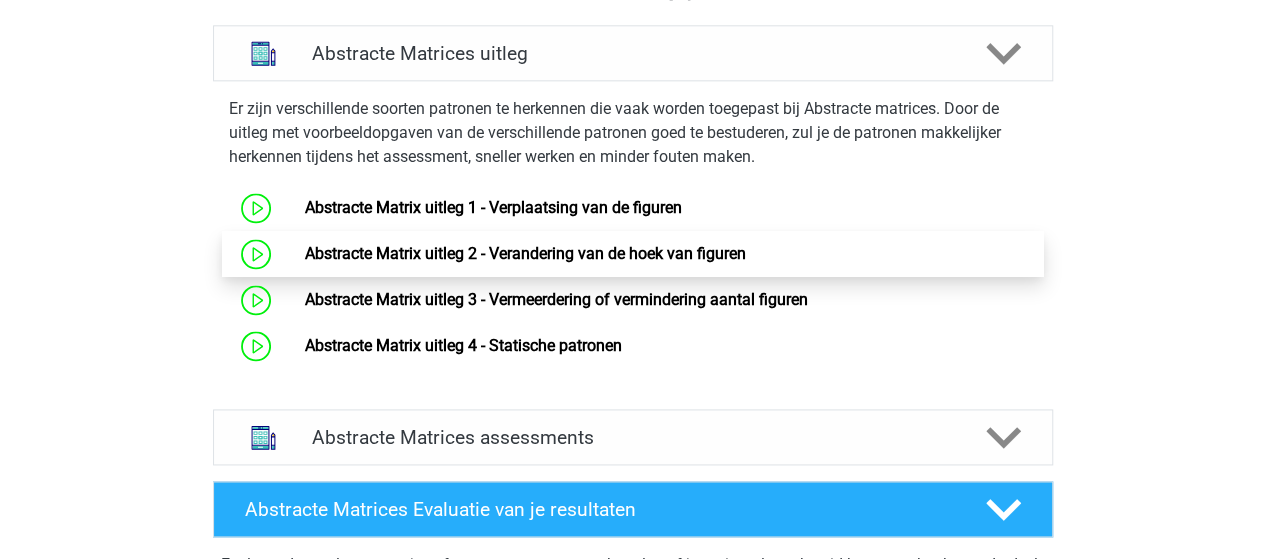 scroll, scrollTop: 1300, scrollLeft: 0, axis: vertical 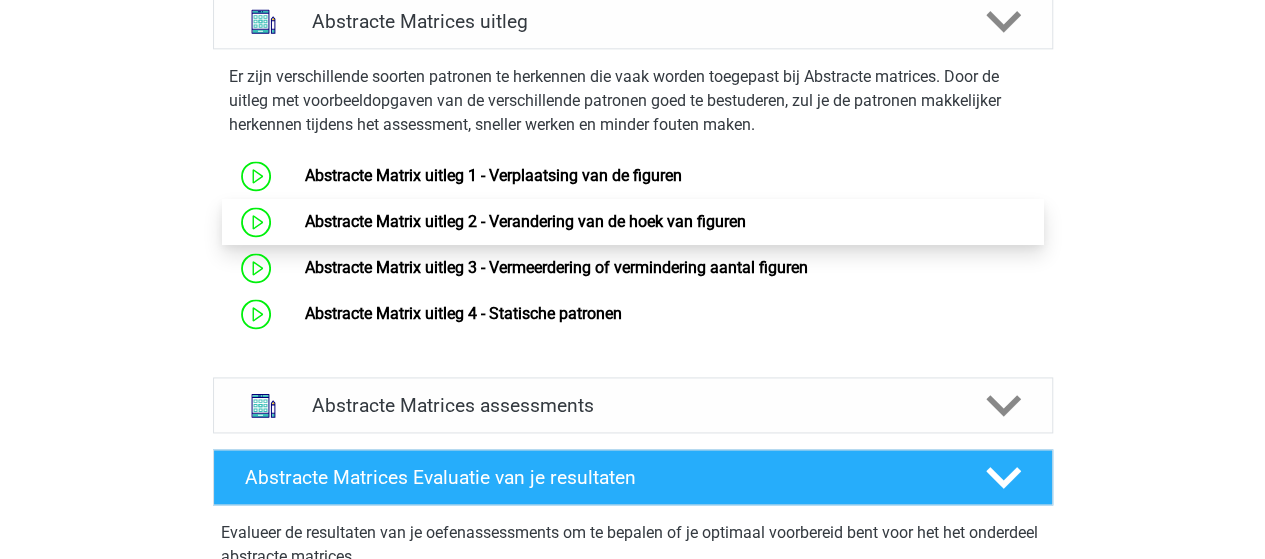 click on "Abstracte Matrix uitleg 2 - Verandering van de hoek van figuren" at bounding box center [525, 221] 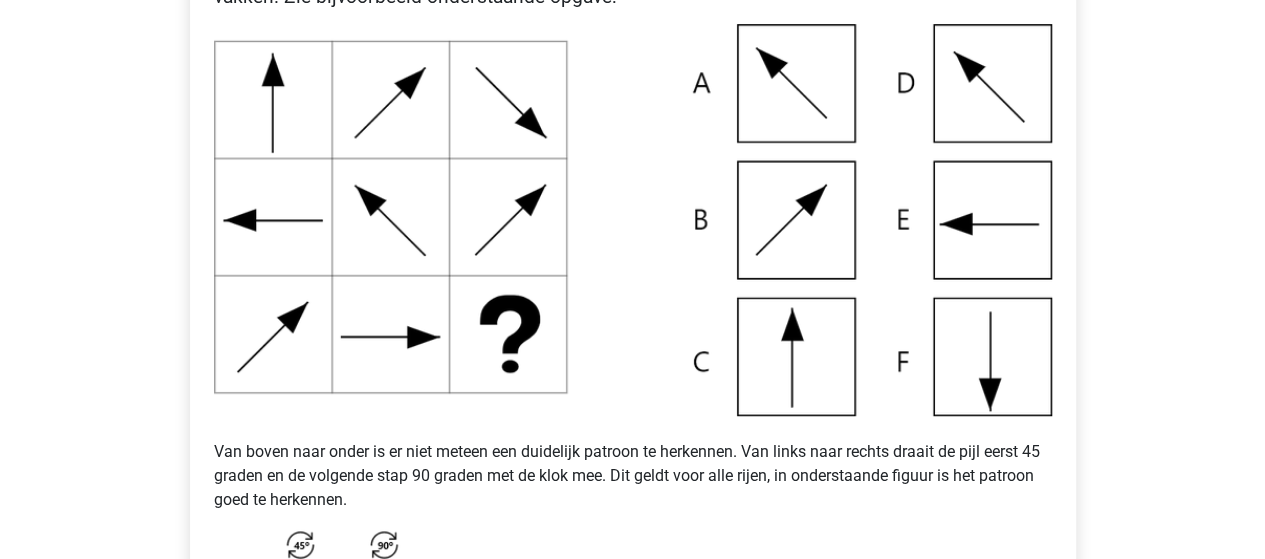 scroll, scrollTop: 400, scrollLeft: 0, axis: vertical 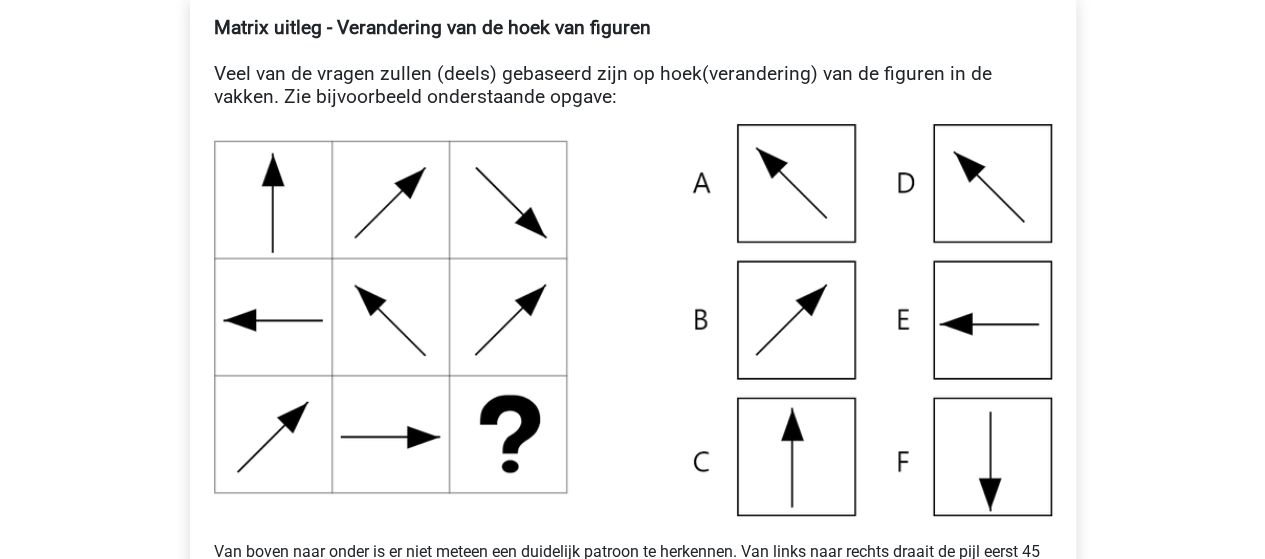click at bounding box center [633, 320] 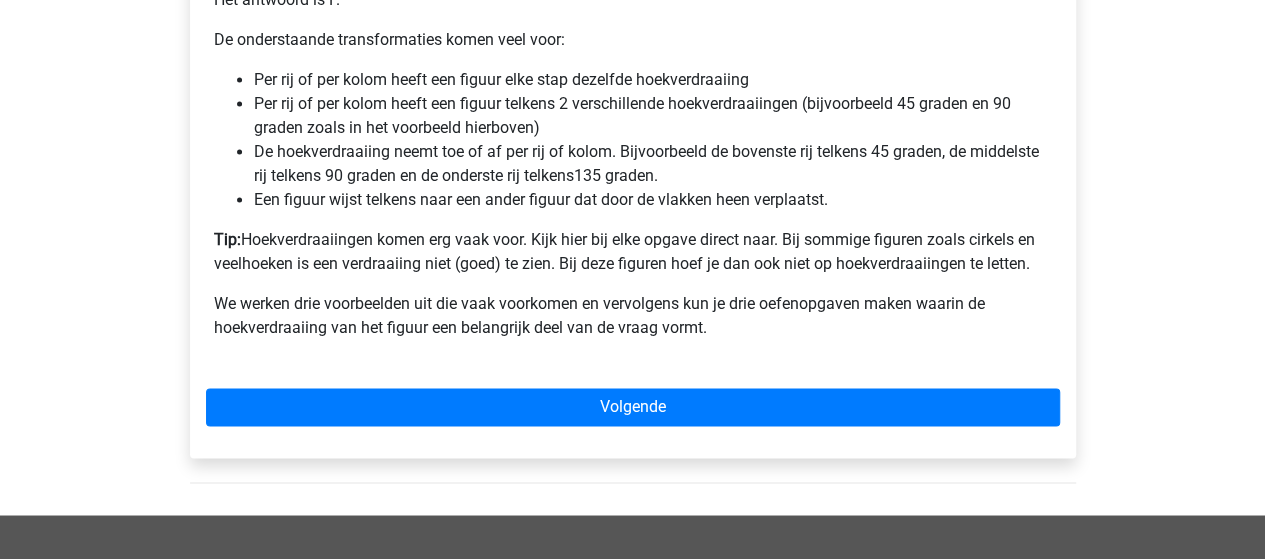 scroll, scrollTop: 1500, scrollLeft: 0, axis: vertical 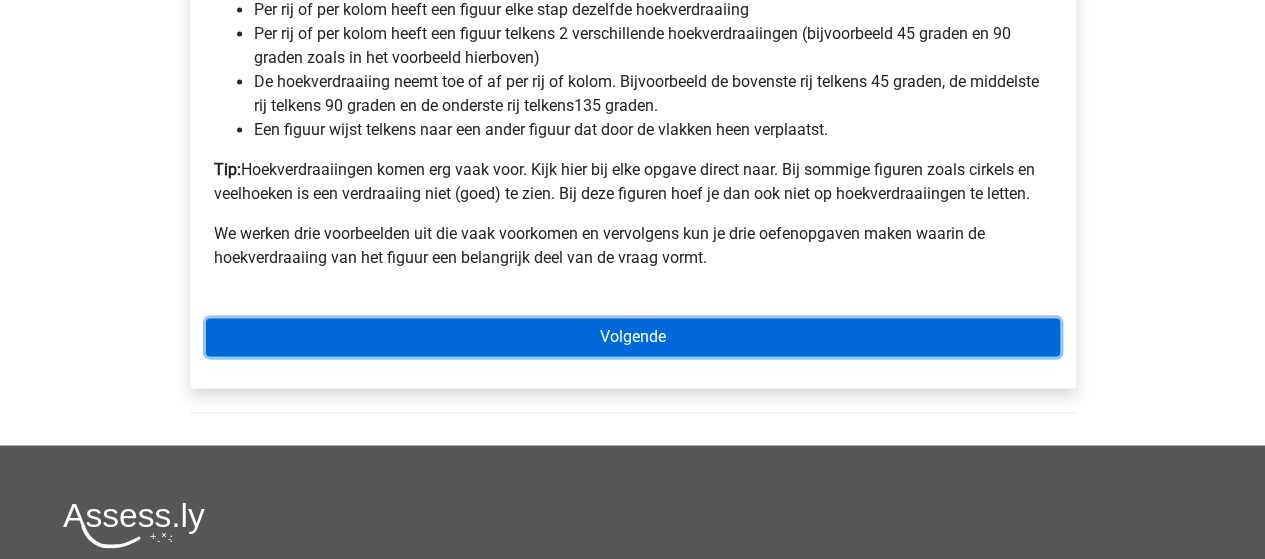 click on "Volgende" at bounding box center (633, 337) 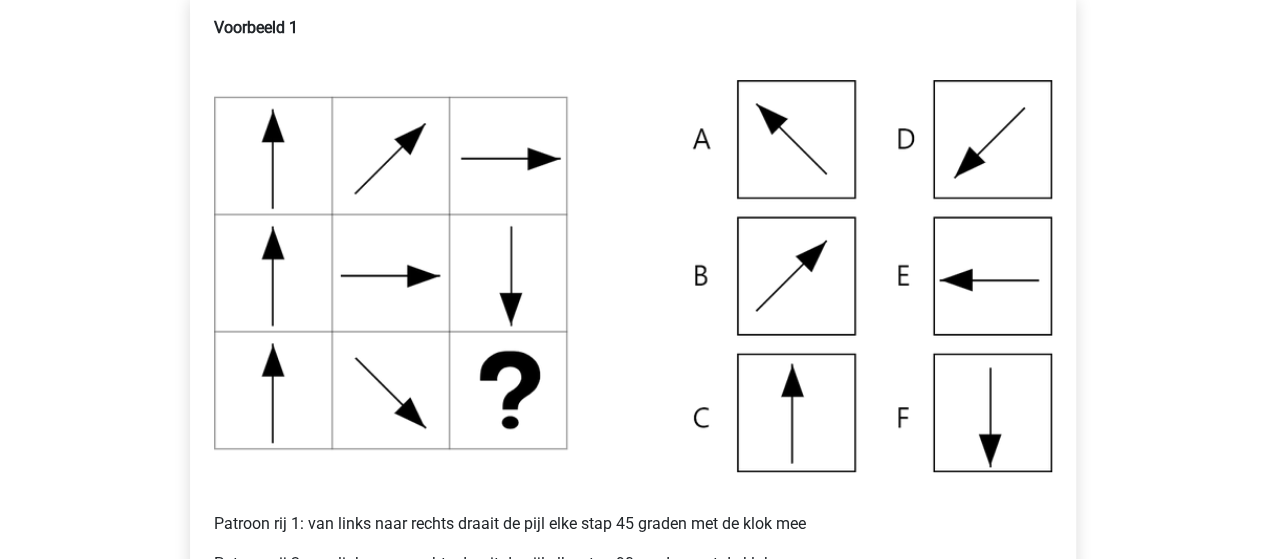 scroll, scrollTop: 300, scrollLeft: 0, axis: vertical 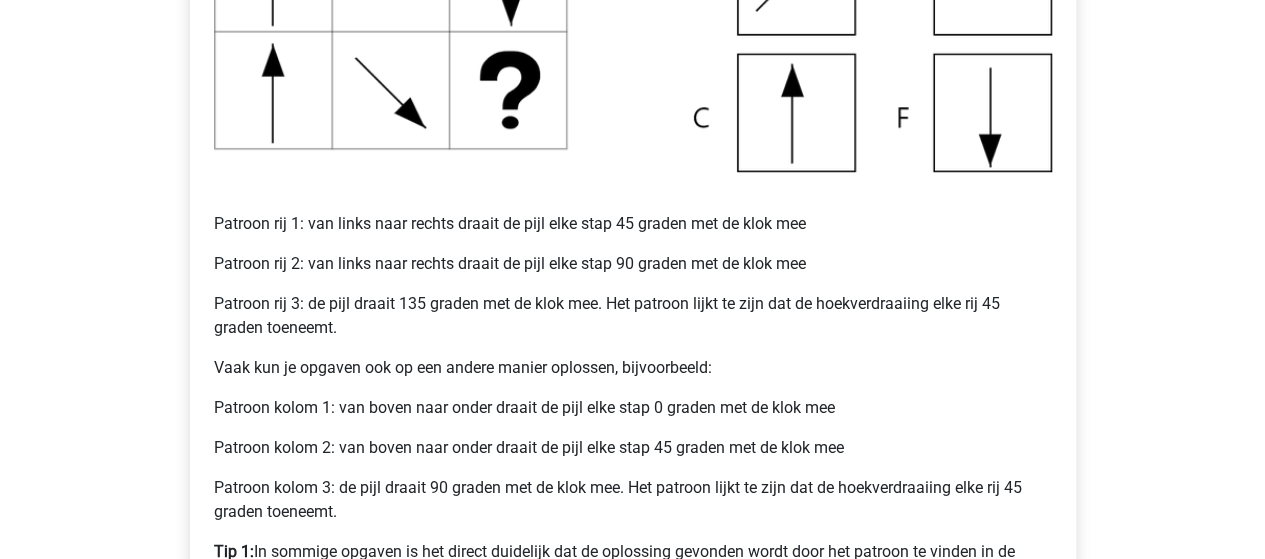 click on "Patroon rij 3: de pijl draait 135 graden met de klok mee. Het patroon lijkt te zijn dat de hoekverdraaiing elke rij 45 graden toeneemt." at bounding box center (633, 316) 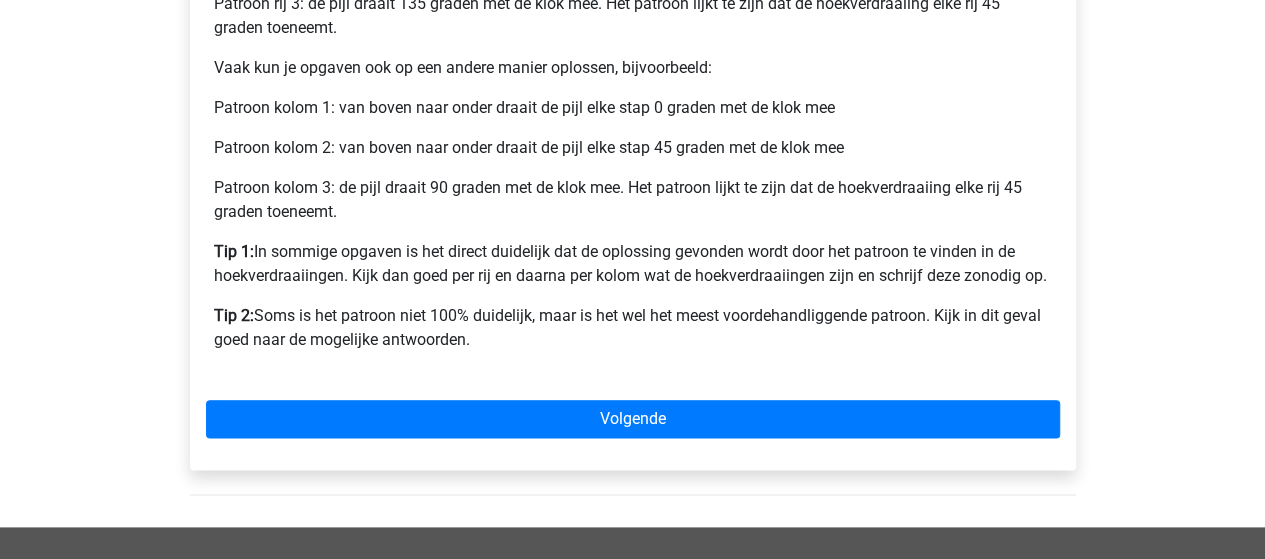 click on "Voorbeeld 1 Patroon rij 1: van links naar rechts draait de pijl elke stap 45 graden met de klok mee Patroon rij 2: van links naar rechts draait de pijl elke stap 90 graden met de klok mee Patroon rij 3: de pijl draait 135 graden met de klok mee. Het patroon lijkt te zijn dat de hoekverdraaiing elke rij 45 graden toeneemt. Vaak kun je opgaven ook op een andere manier oplossen, bijvoorbeeld: Patroon kolom 1: van boven naar onder draait de pijl elke stap 0 graden met de klok mee Patroon kolom 2: van boven naar onder draait de pijl elke stap 45 graden met de klok mee Patroon kolom 3: de pijl draait 90 graden met de klok mee. Het patroon lijkt te zijn dat de hoekverdraaiing elke rij 45 graden toeneemt. Tip 1:  In sommige opgaven is het direct duidelijk dat de oplossing gevonden wordt door het patroon te vinden in de hoekverdraaiingen. Kijk dan goed per rij en daarna per kolom wat de hoekverdraaiingen zijn en schrijf deze zonodig op. Tip 2:" at bounding box center (633, -108) 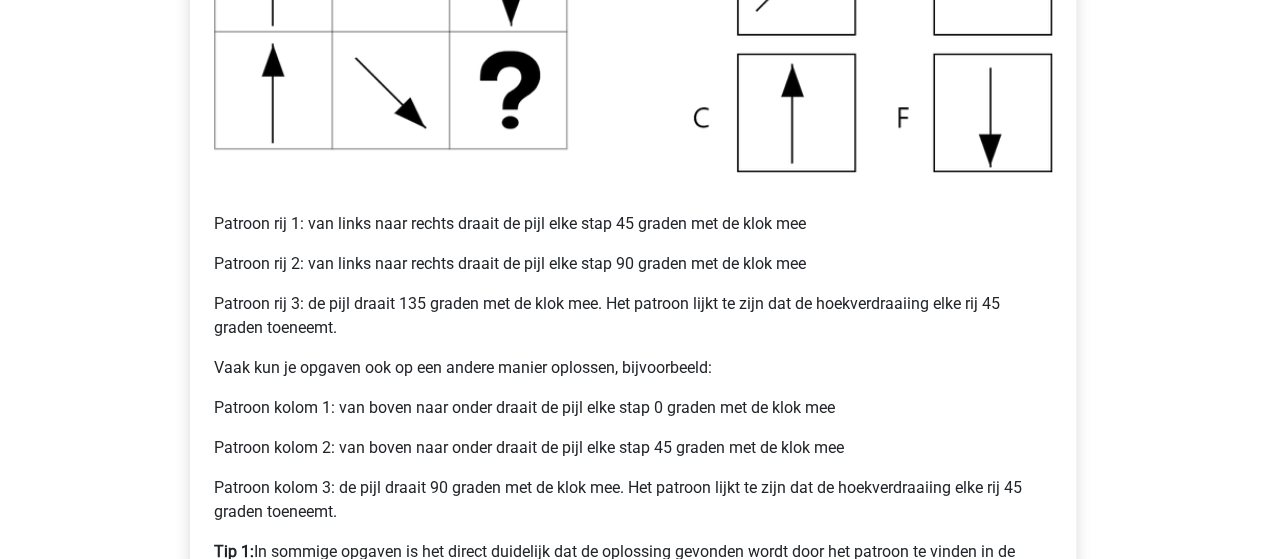 click on "Voorbeeld 1 Patroon rij 1: van links naar rechts draait de pijl elke stap 45 graden met de klok mee Patroon rij 2: van links naar rechts draait de pijl elke stap 90 graden met de klok mee Patroon rij 3: de pijl draait 135 graden met de klok mee. Het patroon lijkt te zijn dat de hoekverdraaiing elke rij 45 graden toeneemt. Vaak kun je opgaven ook op een andere manier oplossen, bijvoorbeeld: Patroon kolom 1: van boven naar onder draait de pijl elke stap 0 graden met de klok mee Patroon kolom 2: van boven naar onder draait de pijl elke stap 45 graden met de klok mee Patroon kolom 3: de pijl draait 90 graden met de klok mee. Het patroon lijkt te zijn dat de hoekverdraaiing elke rij 45 graden toeneemt. Tip 1:  In sommige opgaven is het direct duidelijk dat de oplossing gevonden wordt door het patroon te vinden in de hoekverdraaiingen. Kijk dan goed per rij en daarna per kolom wat de hoekverdraaiingen zijn en schrijf deze zonodig op. Tip 2:" at bounding box center (633, 192) 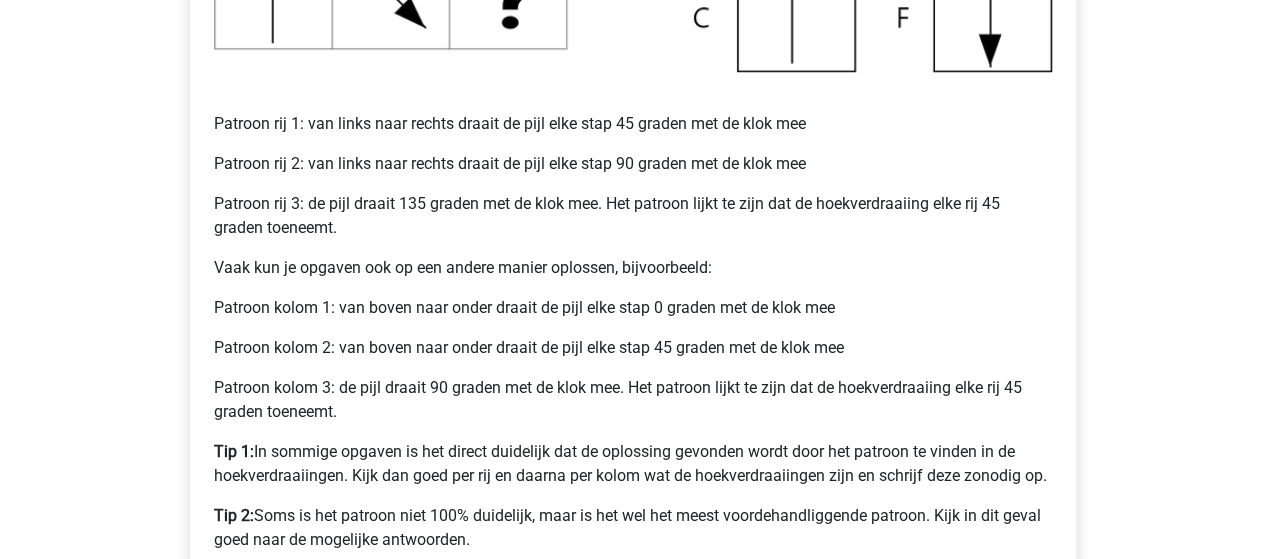 scroll, scrollTop: 900, scrollLeft: 0, axis: vertical 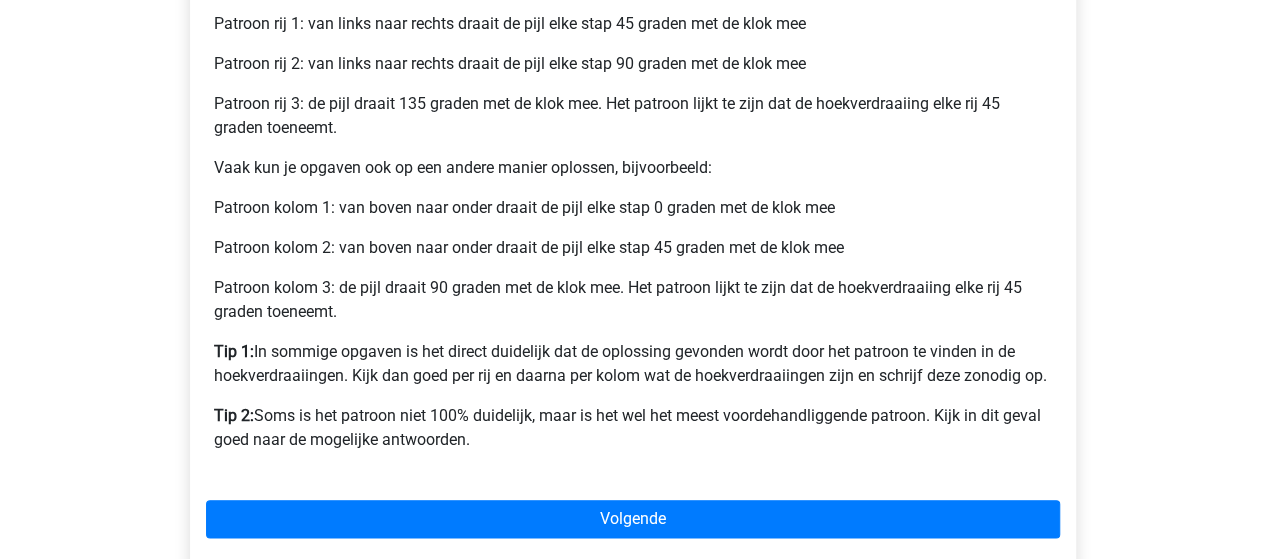 drag, startPoint x: 732, startPoint y: 456, endPoint x: 730, endPoint y: 401, distance: 55.03635 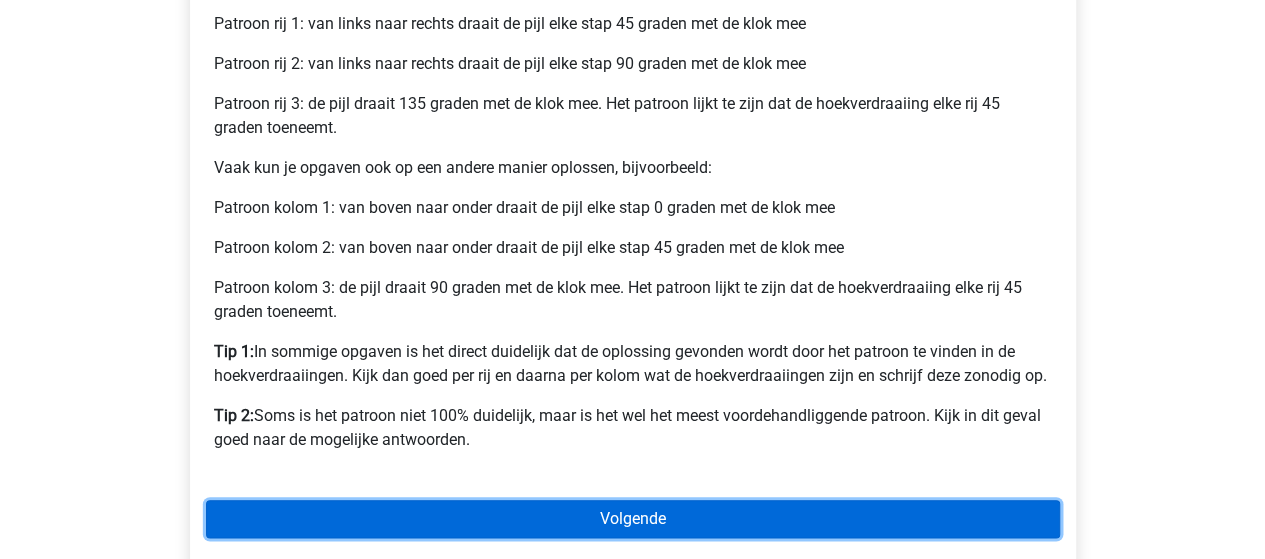 click on "Volgende" at bounding box center [633, 519] 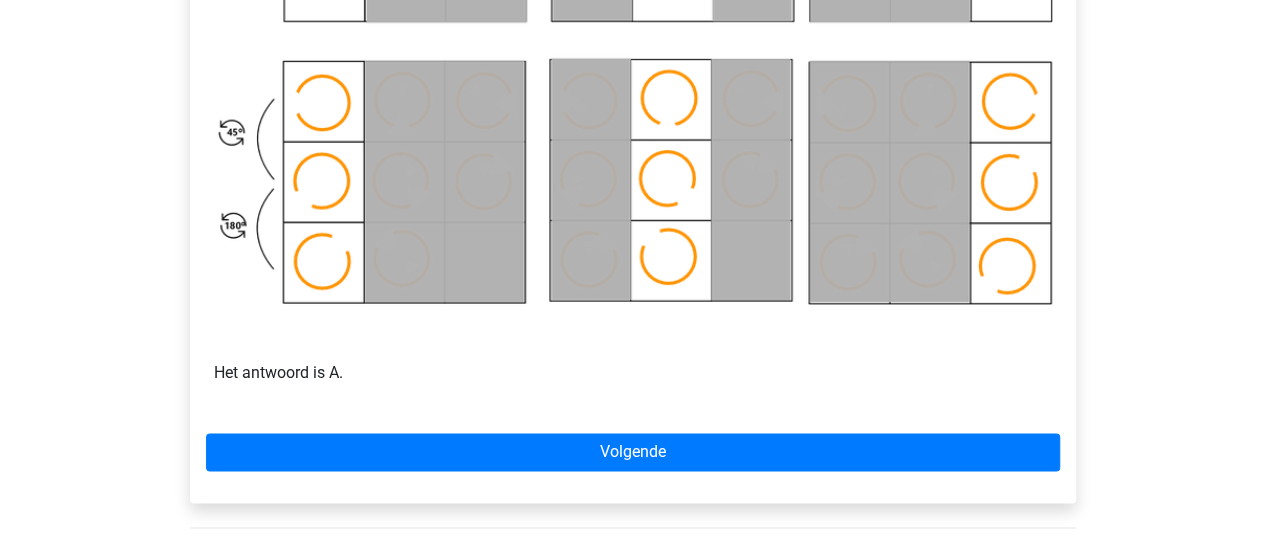 scroll, scrollTop: 1300, scrollLeft: 0, axis: vertical 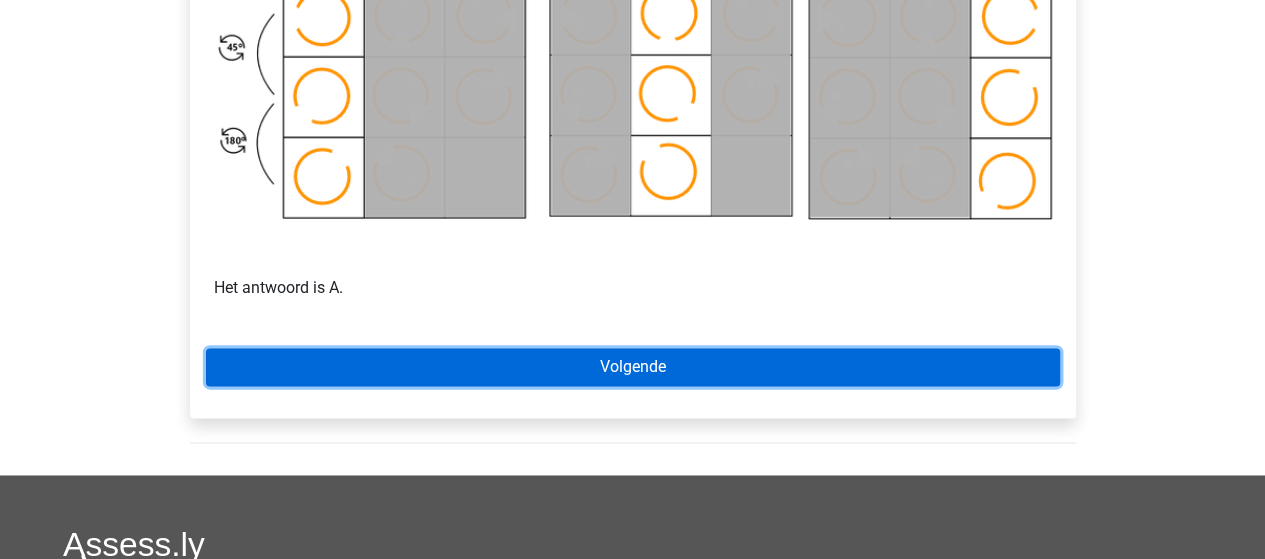 click on "Volgende" at bounding box center [633, 367] 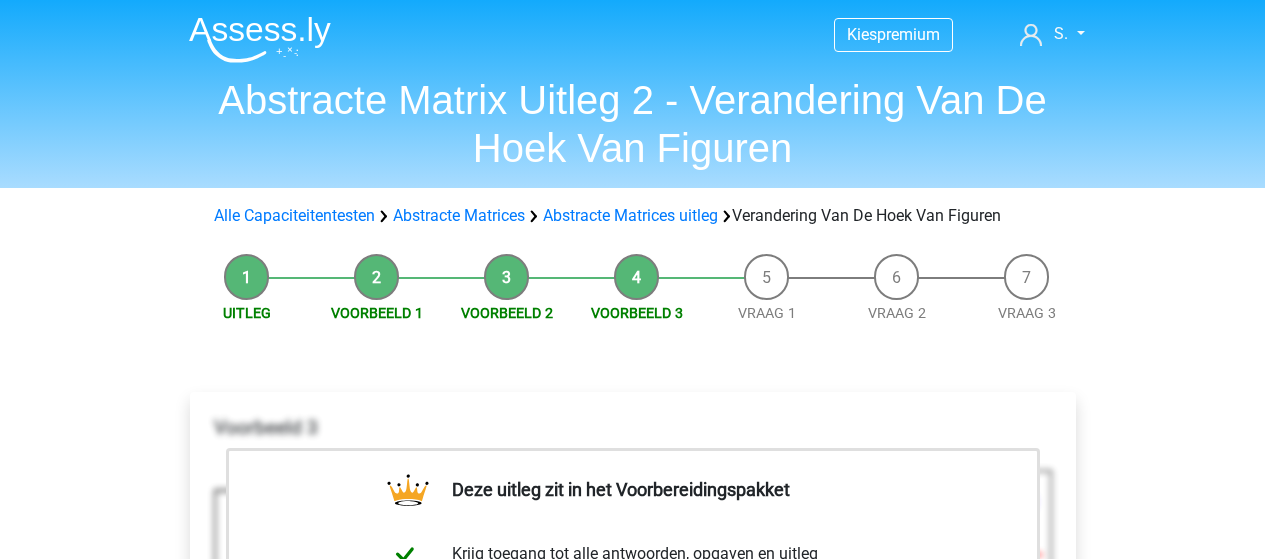 scroll, scrollTop: 0, scrollLeft: 0, axis: both 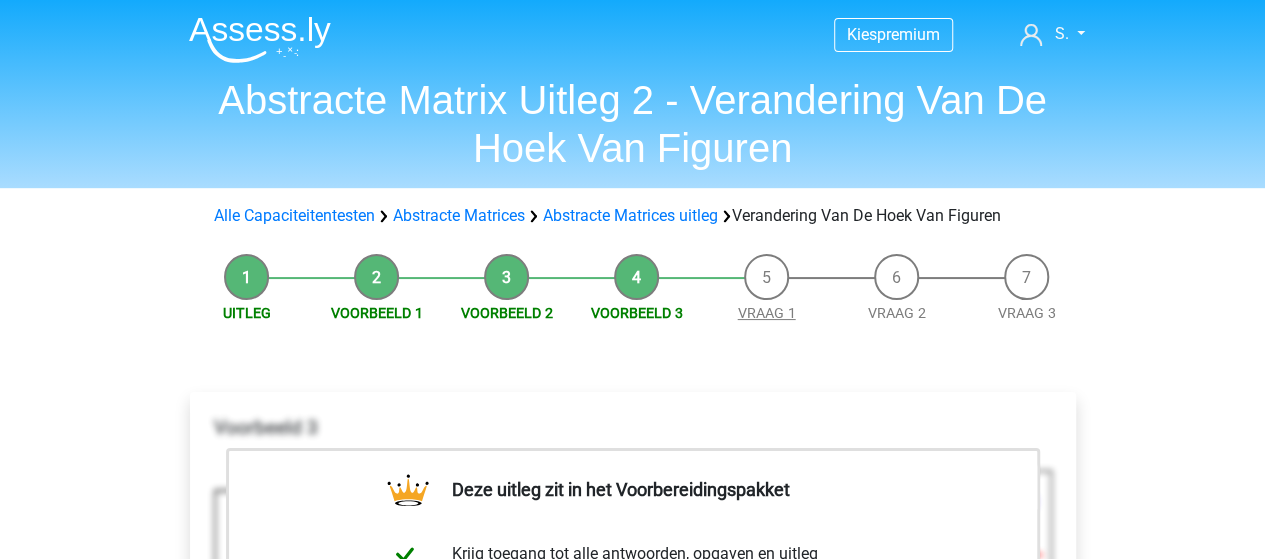 click on "Vraag 1" at bounding box center (767, 313) 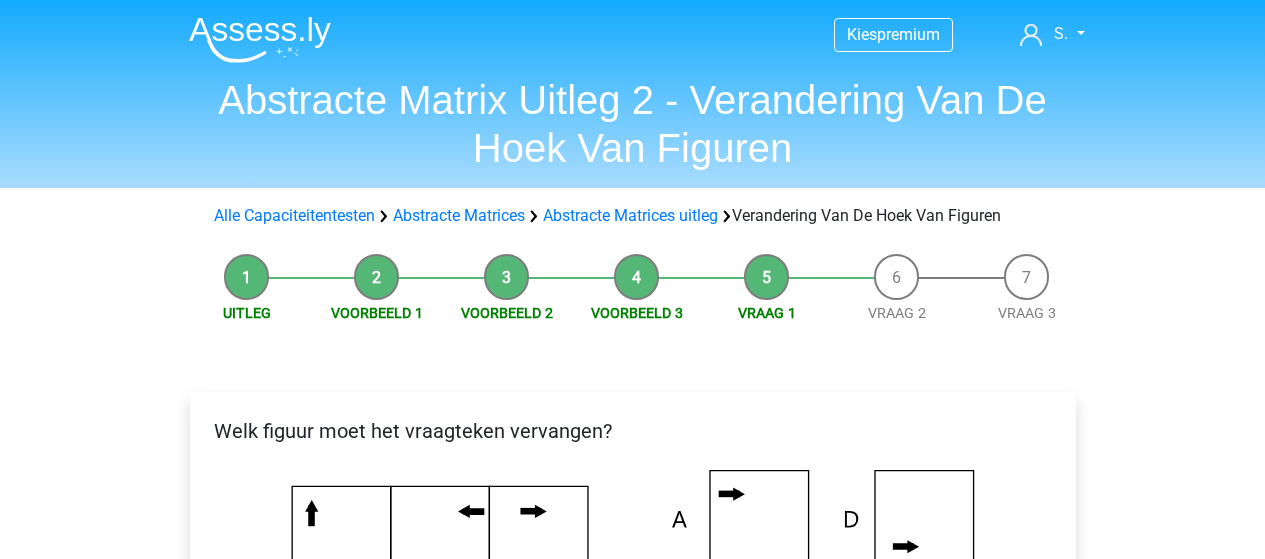 scroll, scrollTop: 0, scrollLeft: 0, axis: both 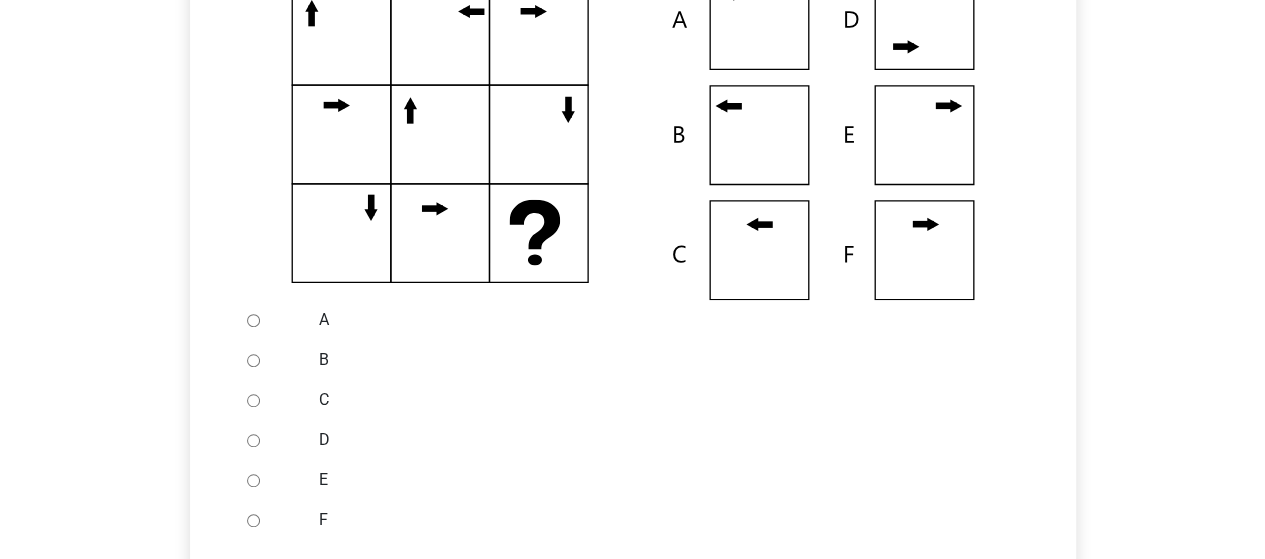click on "B" at bounding box center [665, 360] 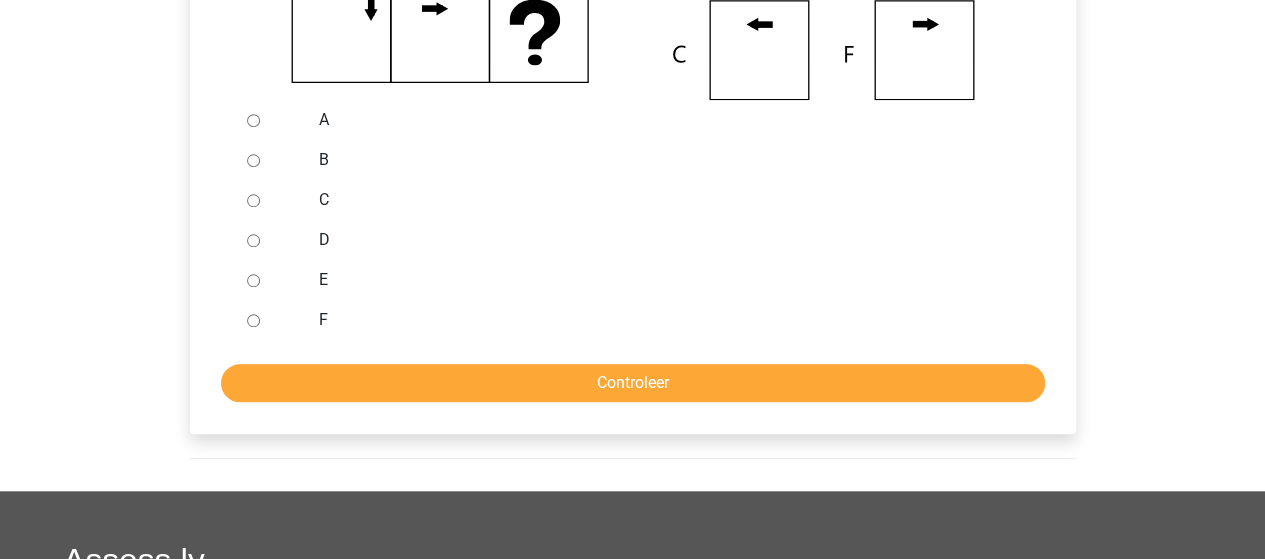 click on "B" at bounding box center [253, 160] 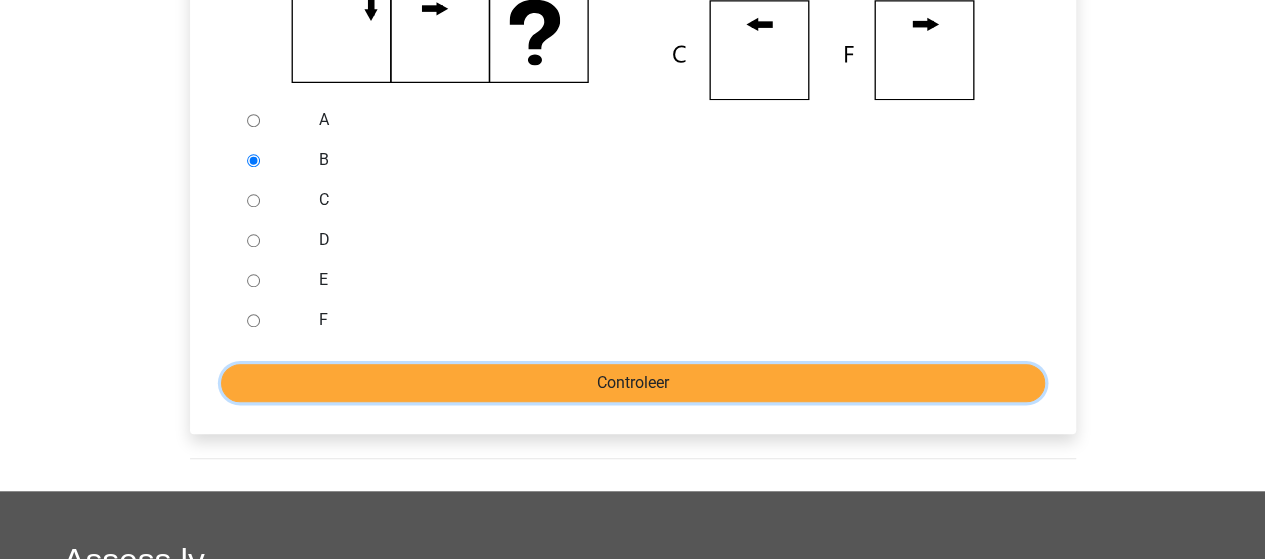 click on "Controleer" at bounding box center (633, 383) 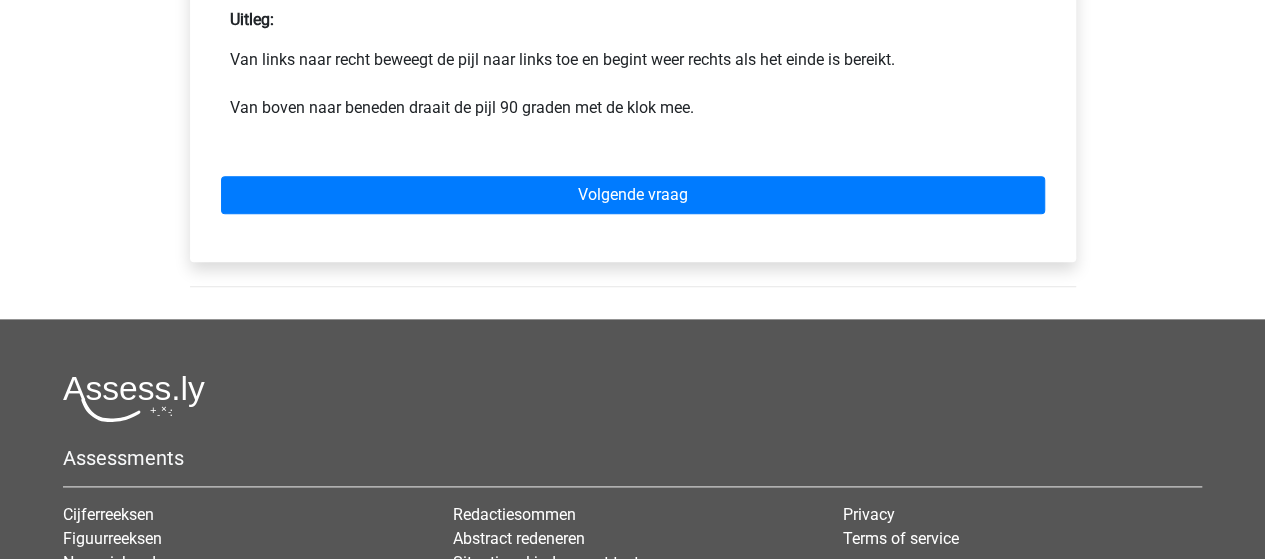 scroll, scrollTop: 1100, scrollLeft: 0, axis: vertical 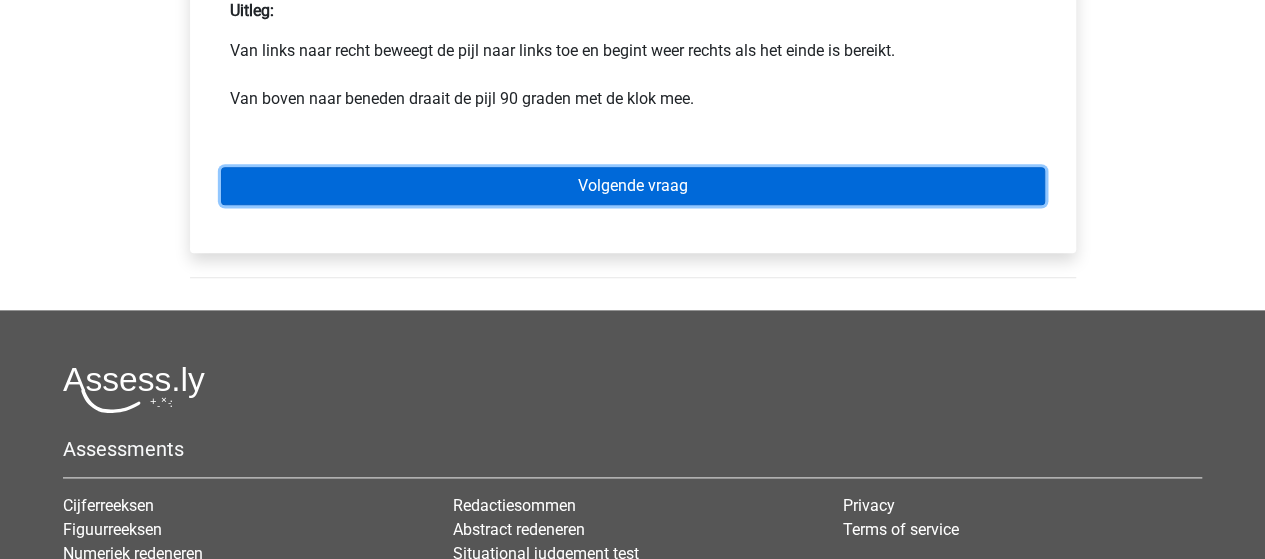 click on "Volgende vraag" at bounding box center (633, 186) 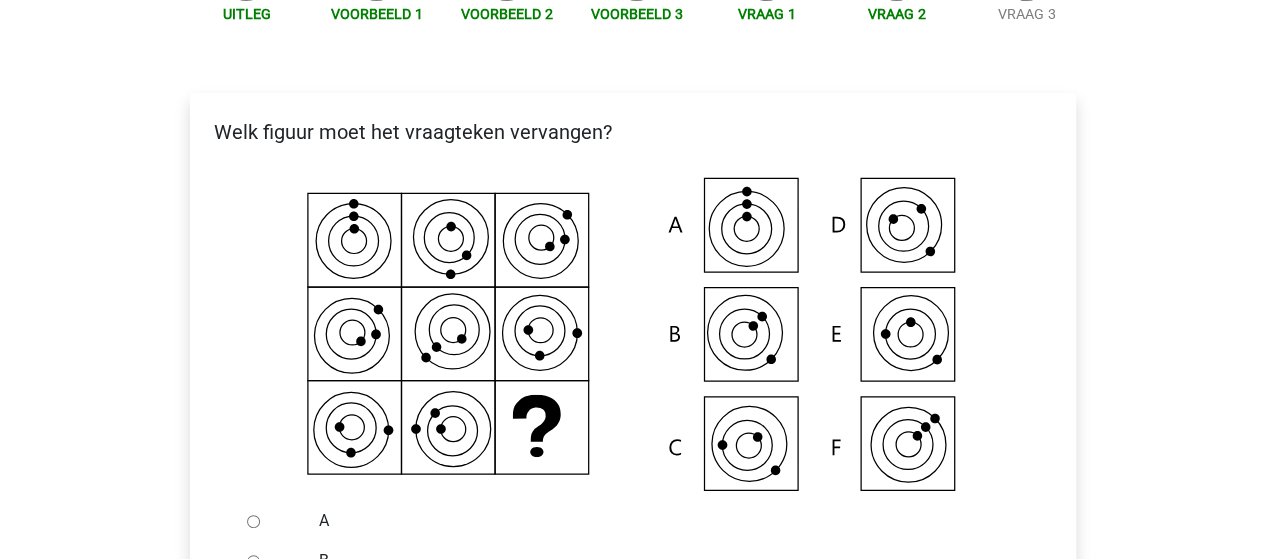 scroll, scrollTop: 300, scrollLeft: 0, axis: vertical 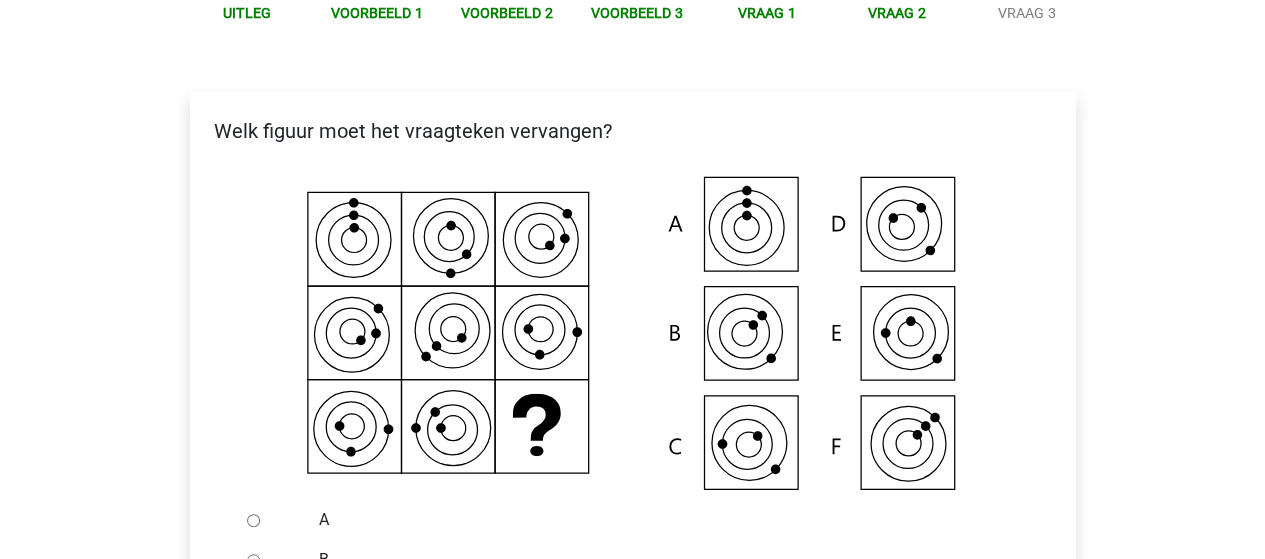 click at bounding box center (633, 335) 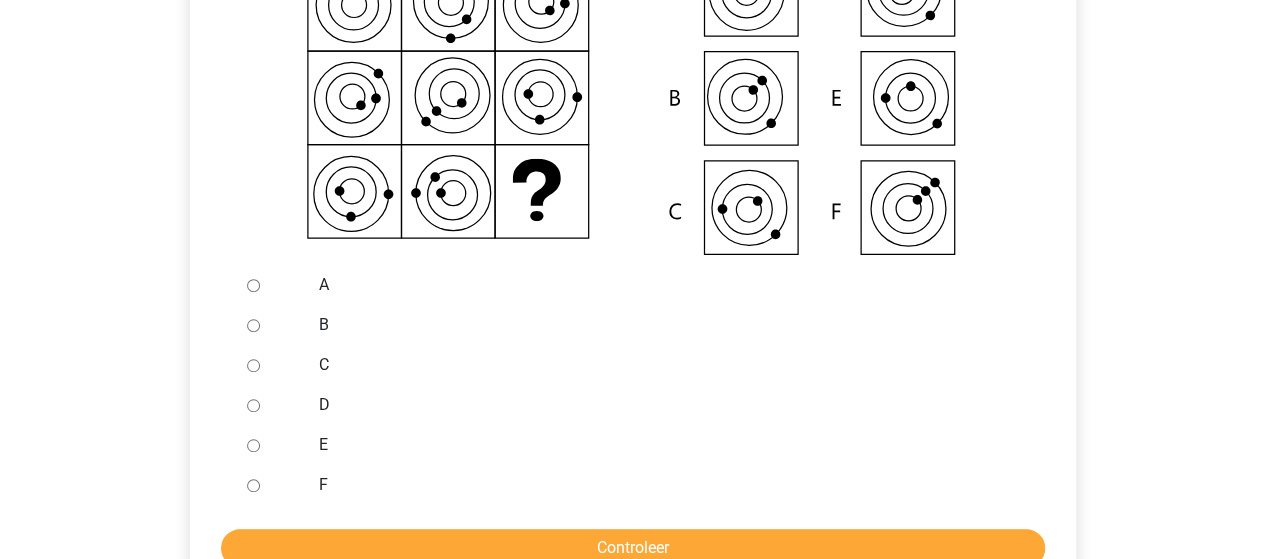 scroll, scrollTop: 700, scrollLeft: 0, axis: vertical 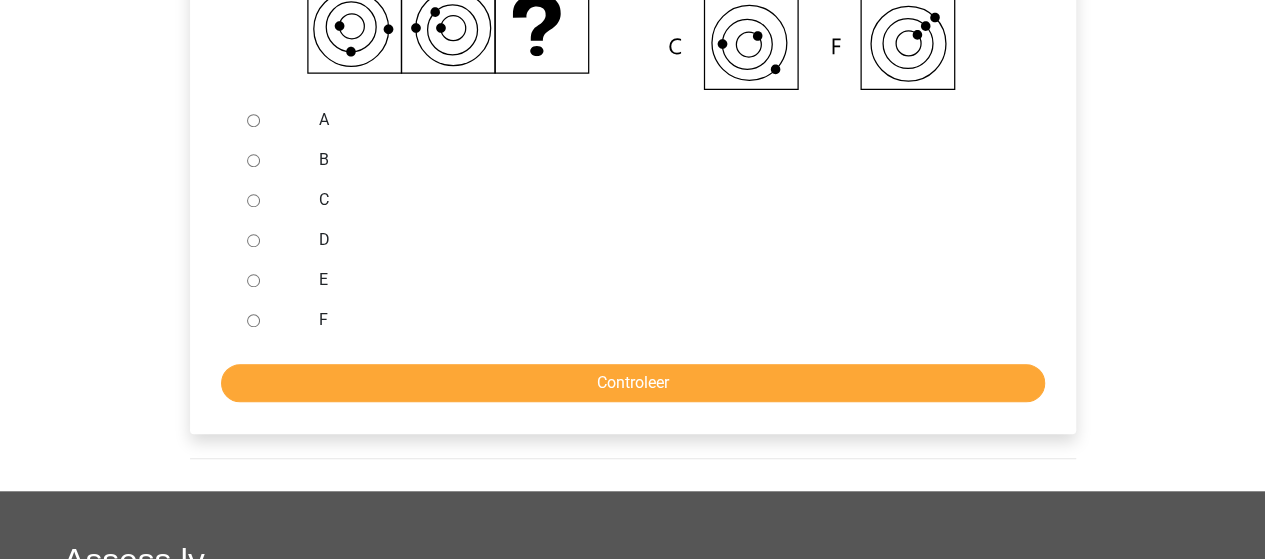 click on "B" at bounding box center (253, 160) 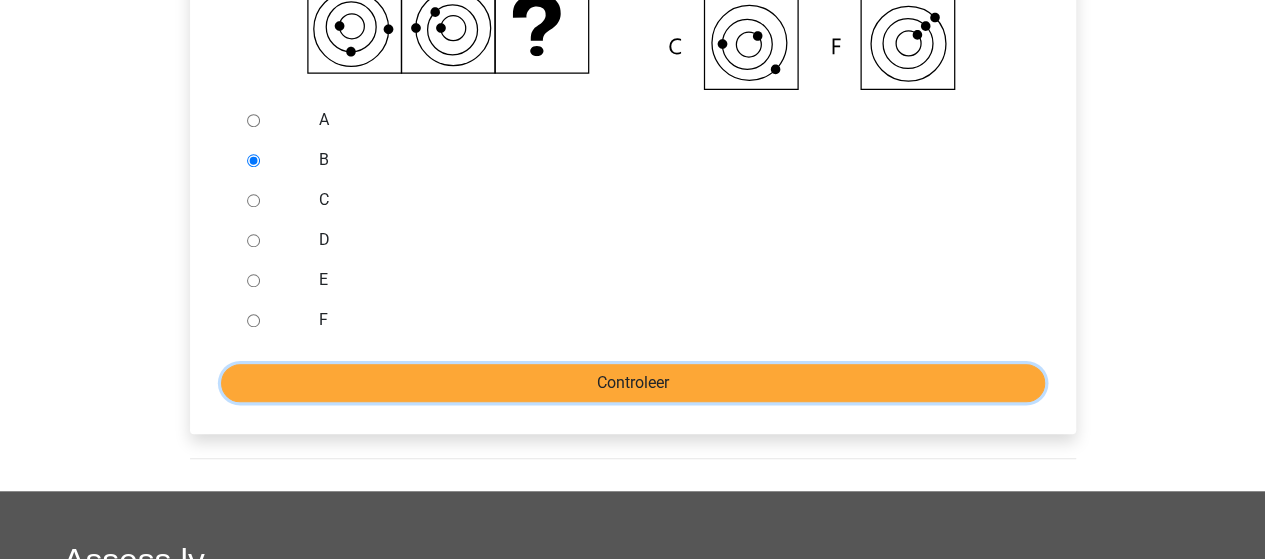 click on "Controleer" at bounding box center [633, 383] 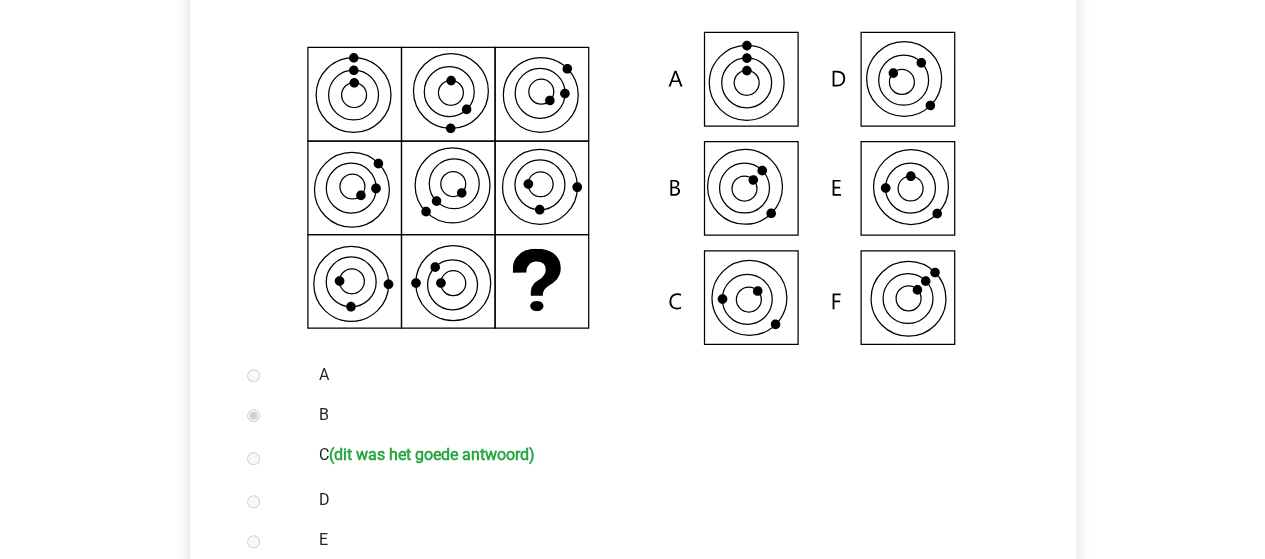 scroll, scrollTop: 400, scrollLeft: 0, axis: vertical 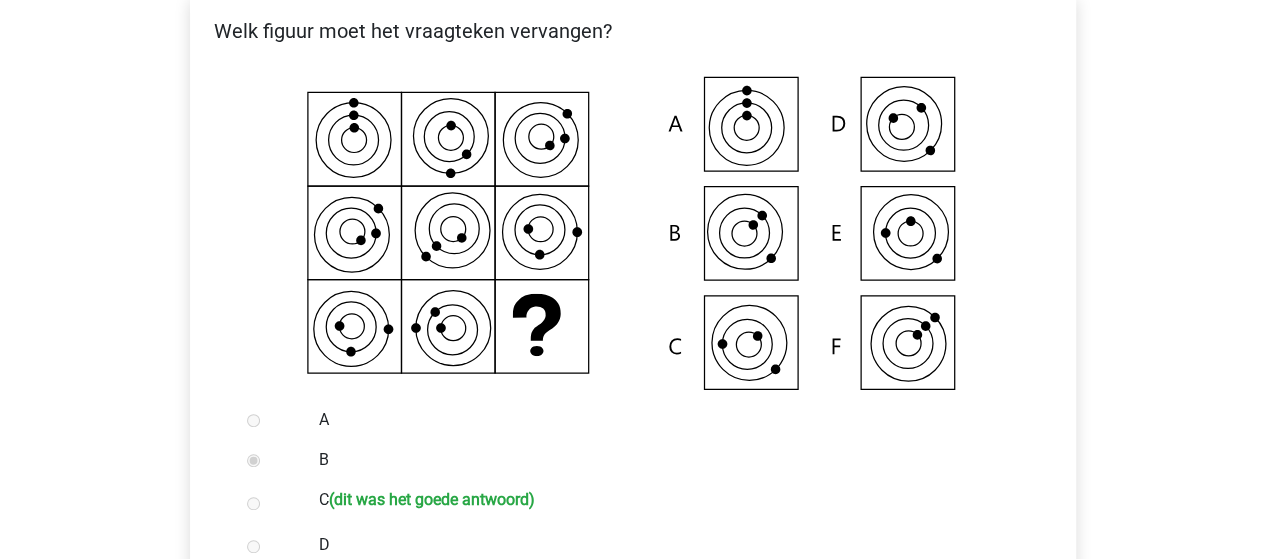 click at bounding box center [749, 343] 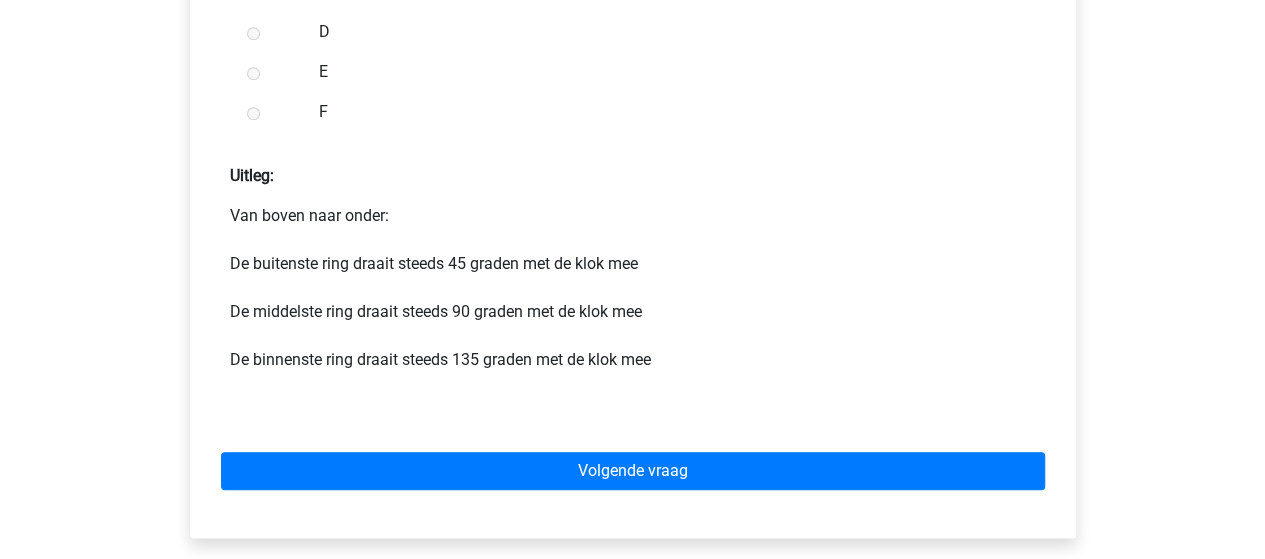 scroll, scrollTop: 1100, scrollLeft: 0, axis: vertical 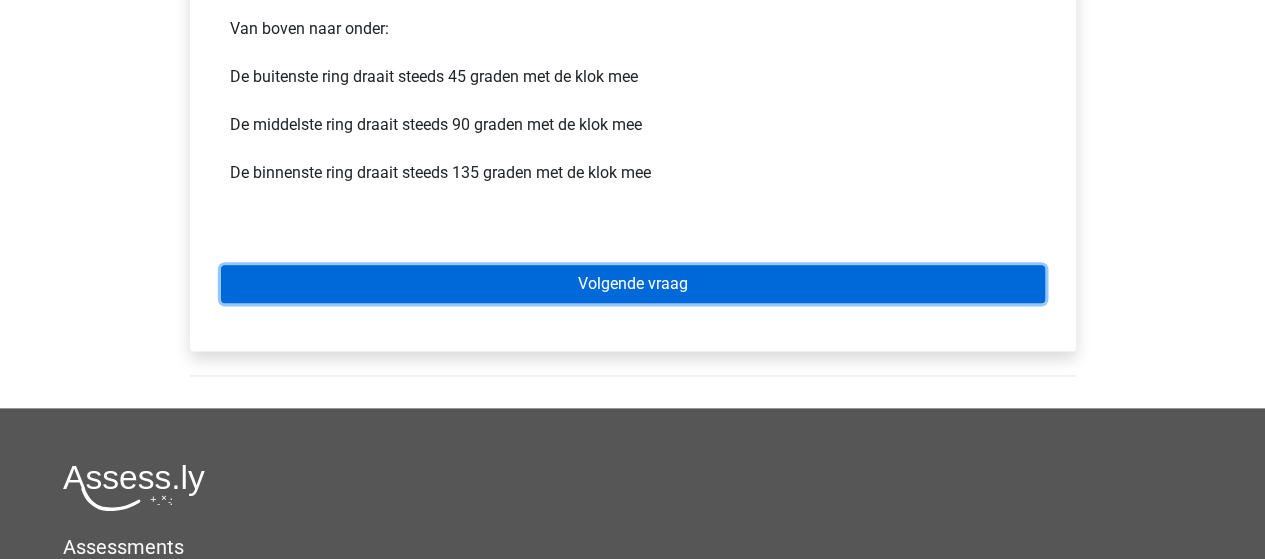 click on "Volgende vraag" at bounding box center (633, 284) 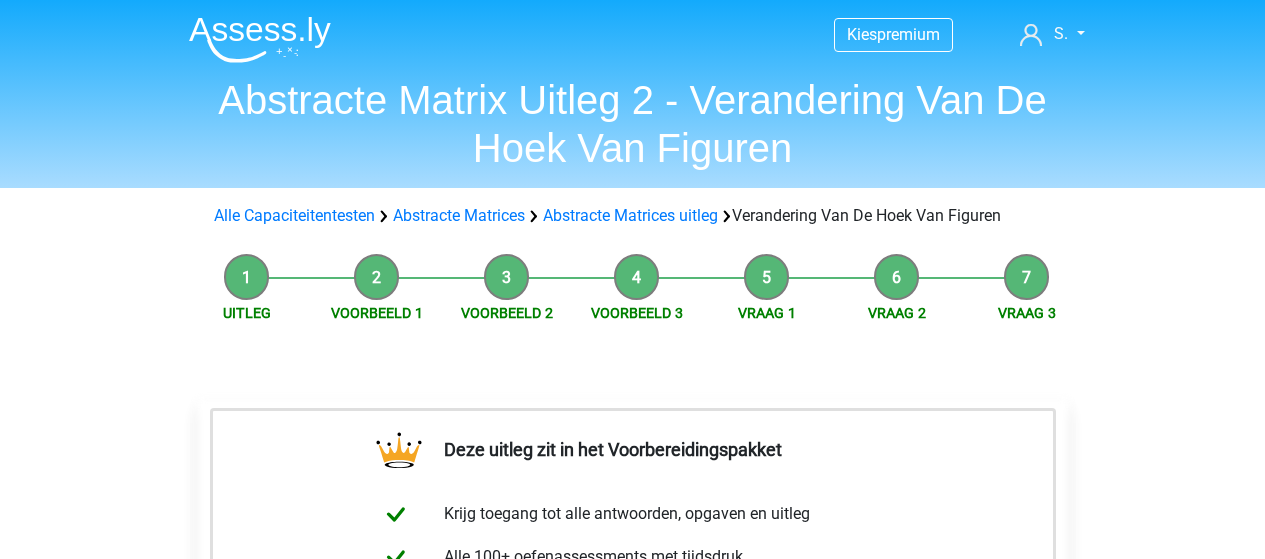 scroll, scrollTop: 0, scrollLeft: 0, axis: both 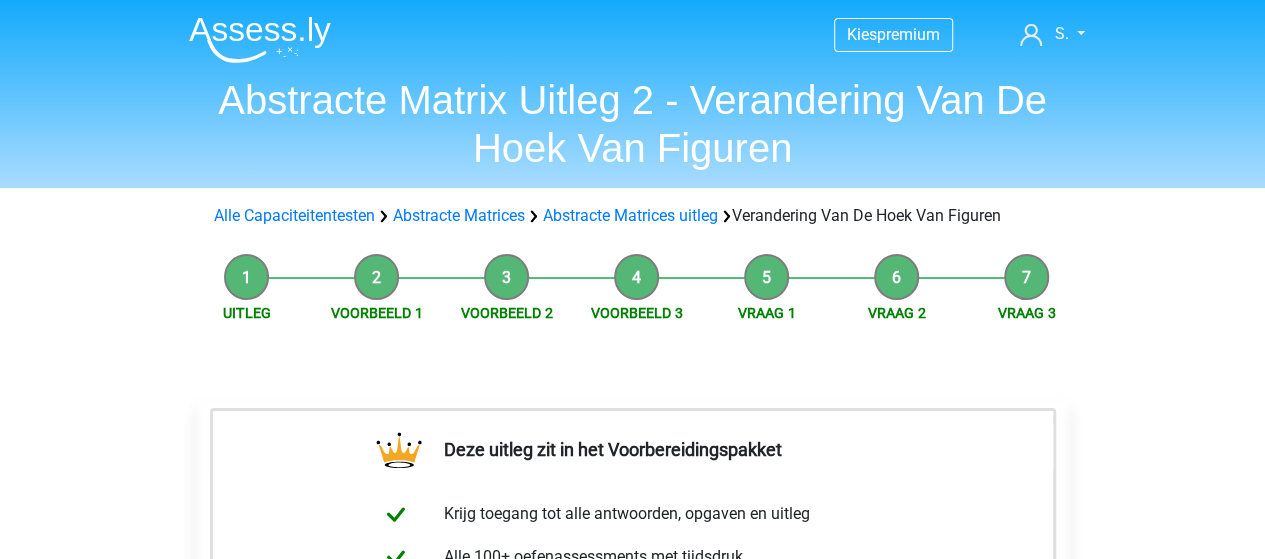 click on "Alle Capaciteitentesten
Abstracte Matrices
Abstracte Matrices uitleg
Verandering Van De Hoek Van Figuren" at bounding box center (633, 216) 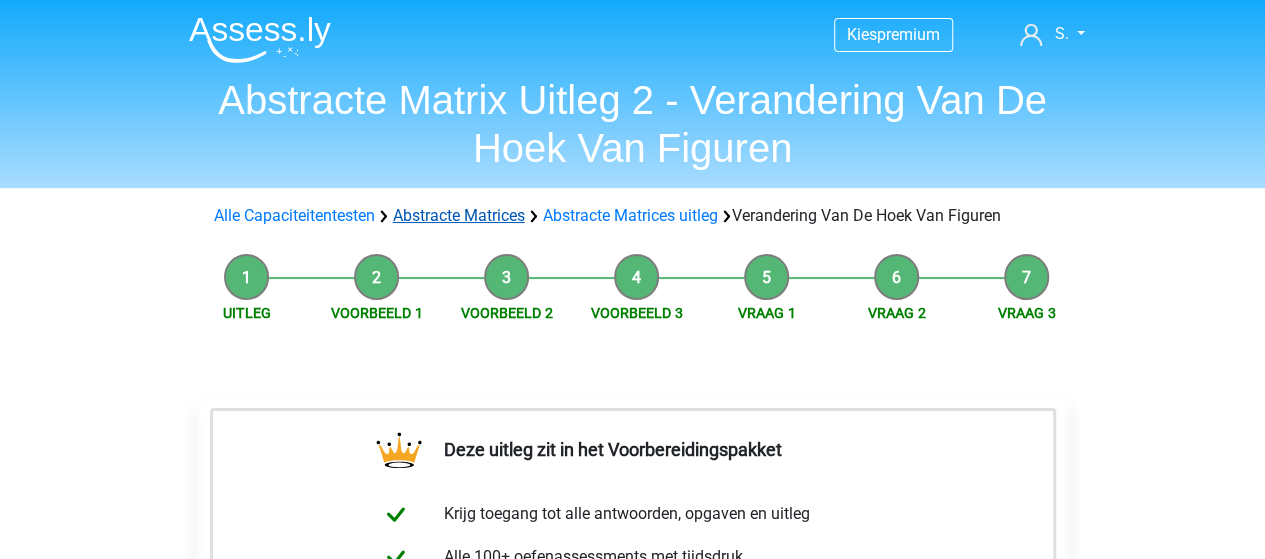 click on "Abstracte Matrices" at bounding box center [459, 215] 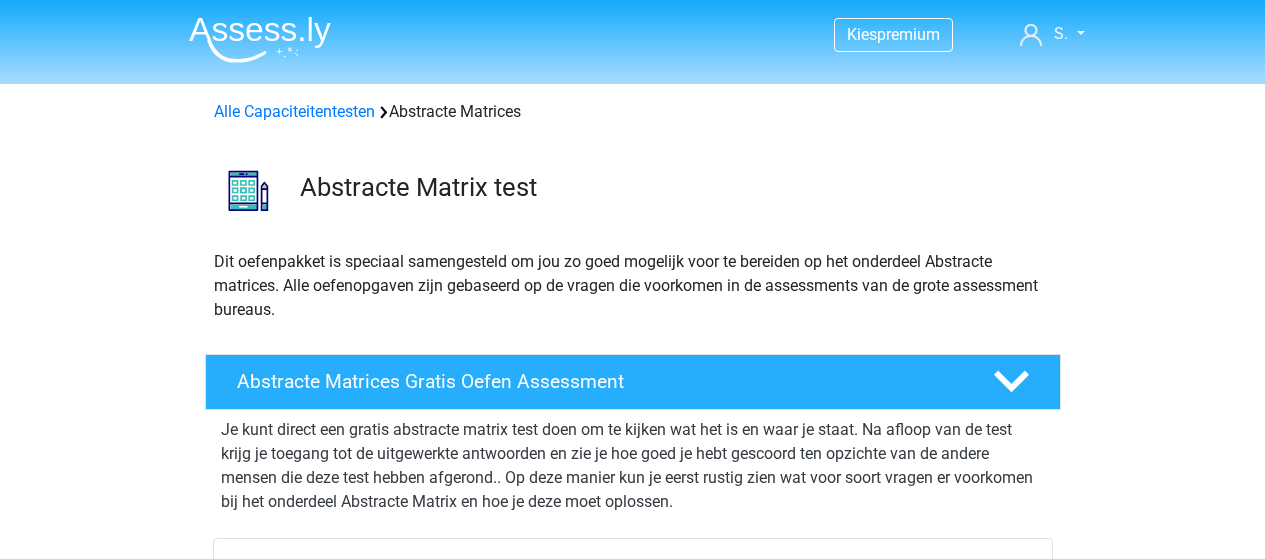 scroll, scrollTop: 0, scrollLeft: 0, axis: both 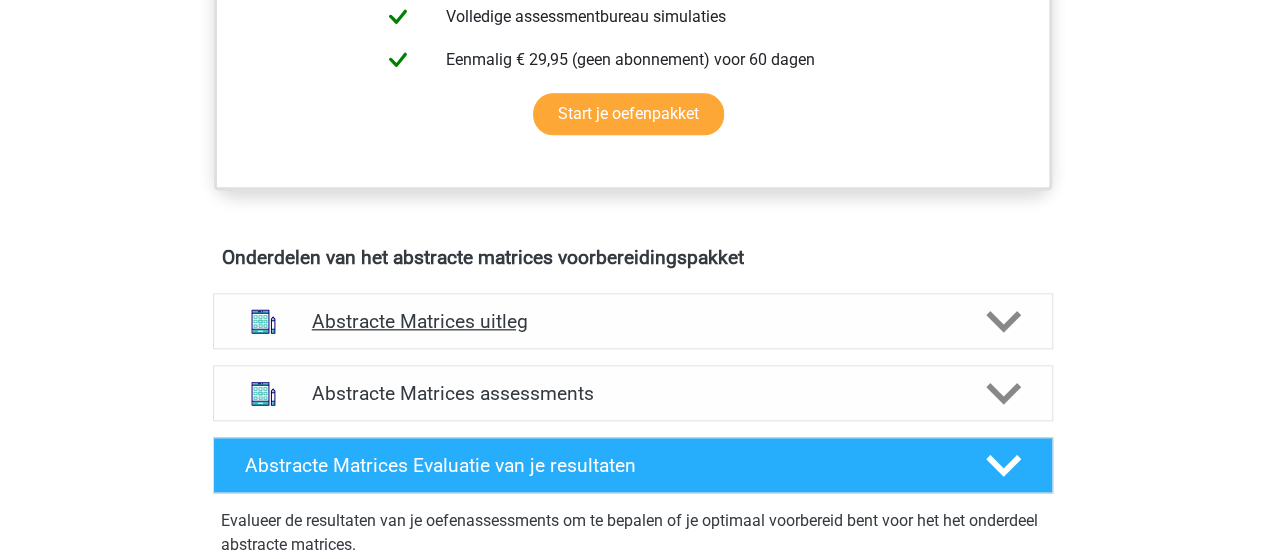 click on "Abstracte Matrices uitleg" at bounding box center [633, 321] 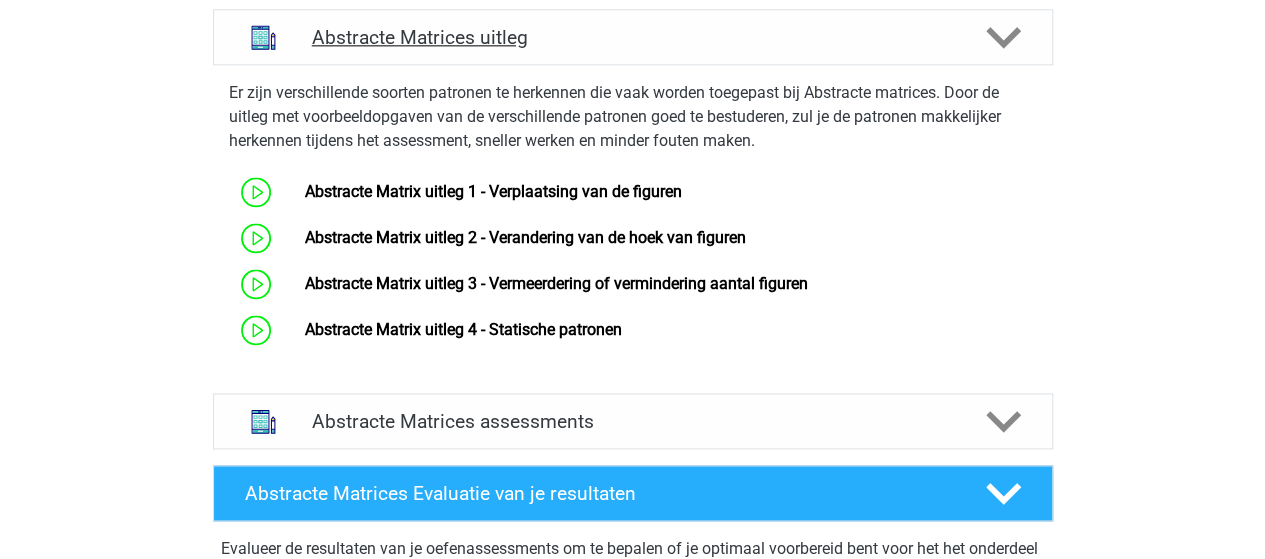 scroll, scrollTop: 1300, scrollLeft: 0, axis: vertical 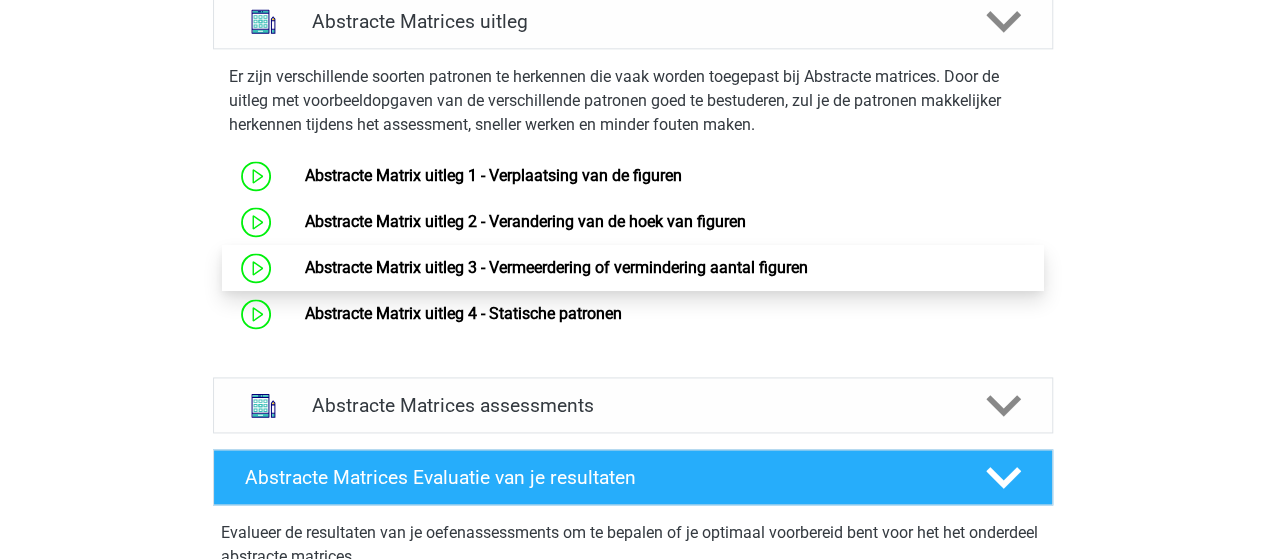 click on "Abstracte Matrix uitleg 3 - Vermeerdering of vermindering aantal figuren" at bounding box center [556, 267] 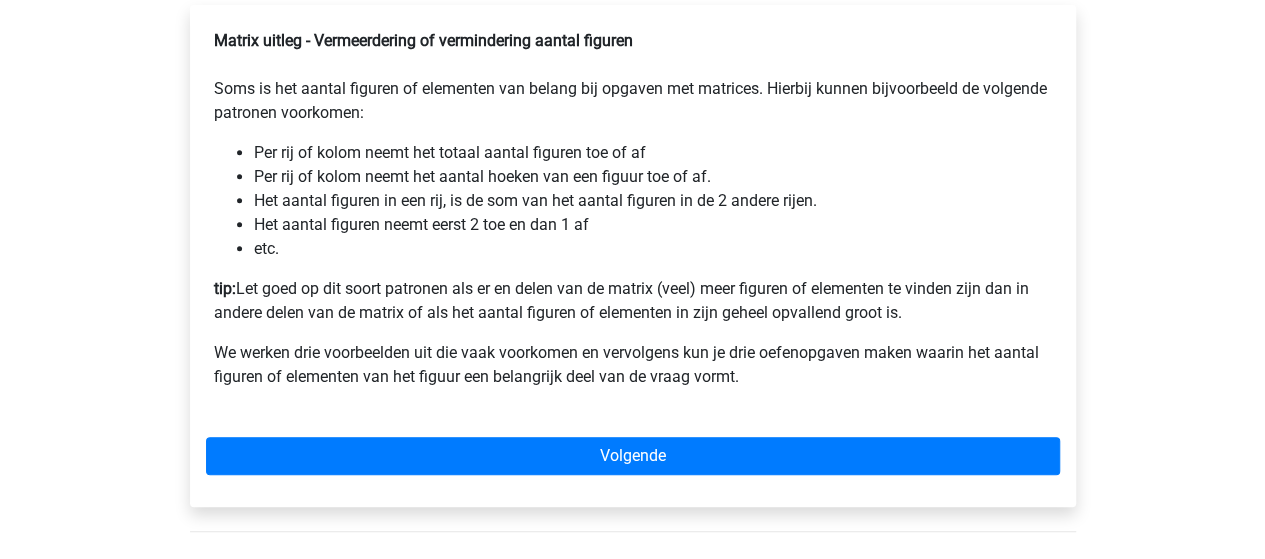 scroll, scrollTop: 400, scrollLeft: 0, axis: vertical 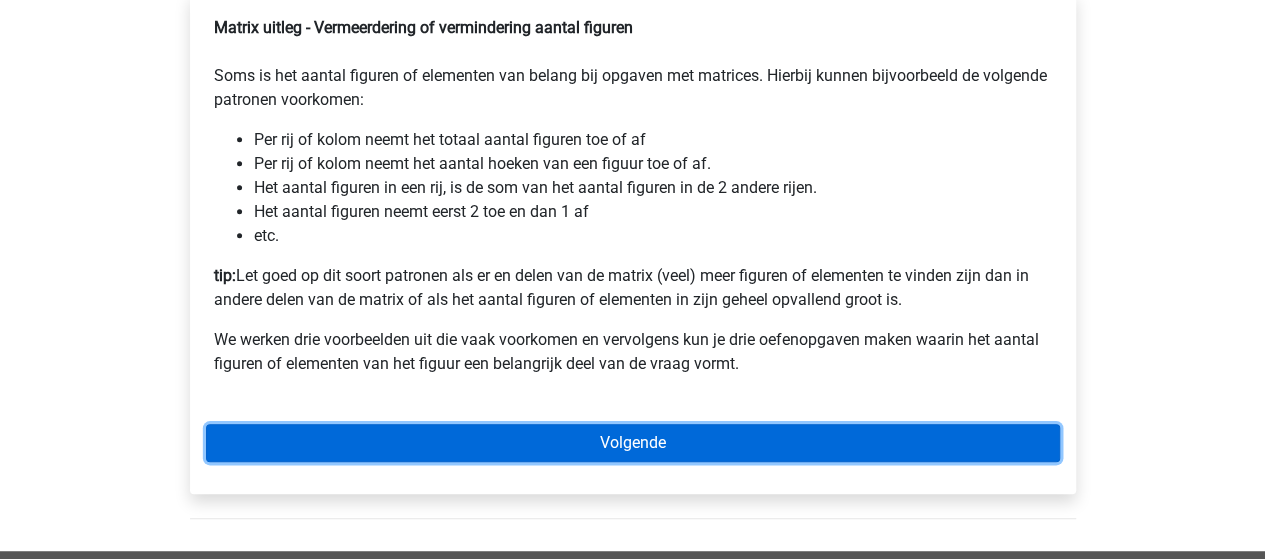 click on "Volgende" at bounding box center [633, 443] 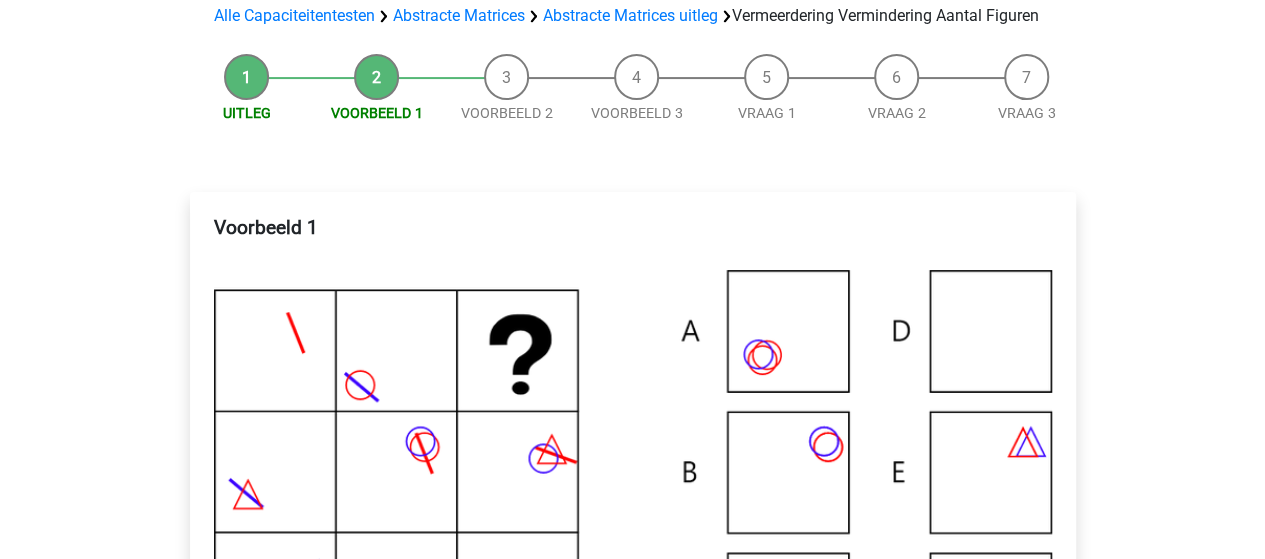 scroll, scrollTop: 400, scrollLeft: 0, axis: vertical 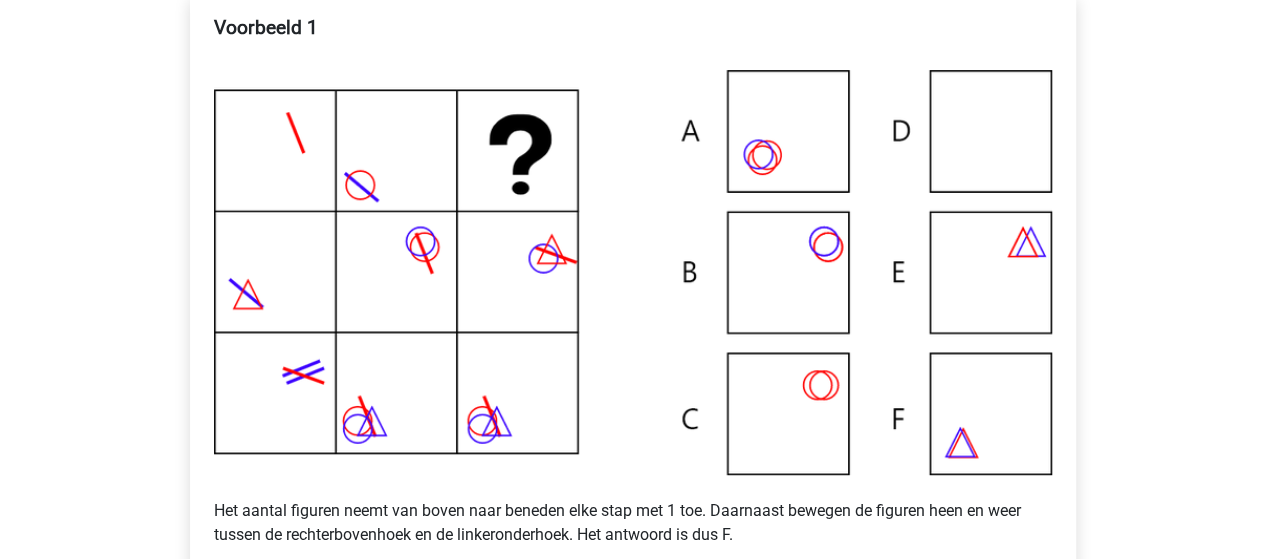click at bounding box center [633, 272] 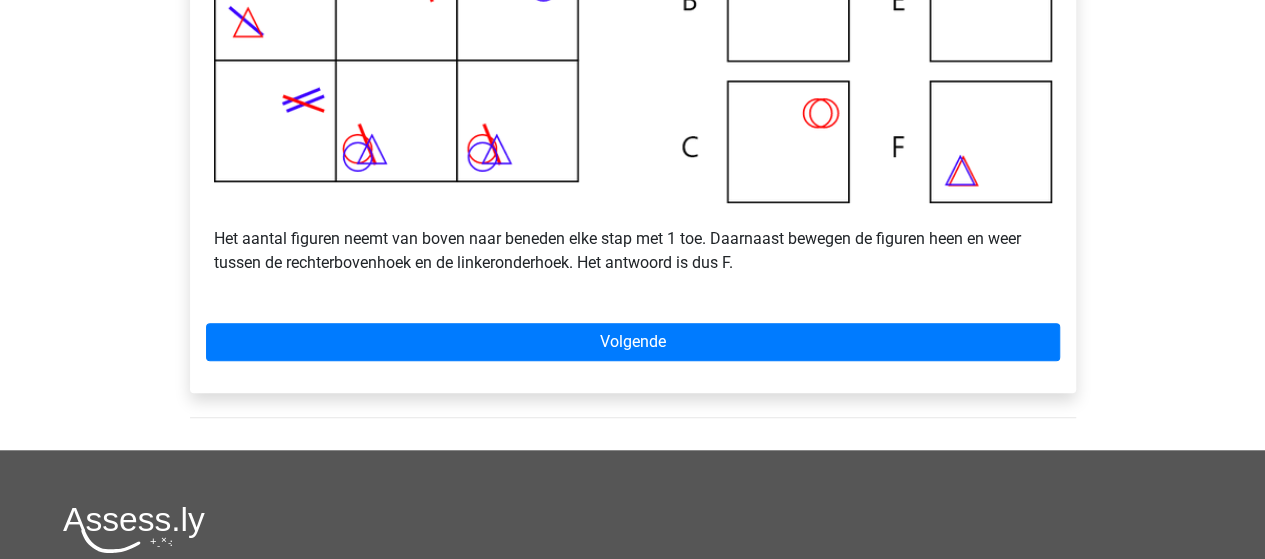scroll, scrollTop: 700, scrollLeft: 0, axis: vertical 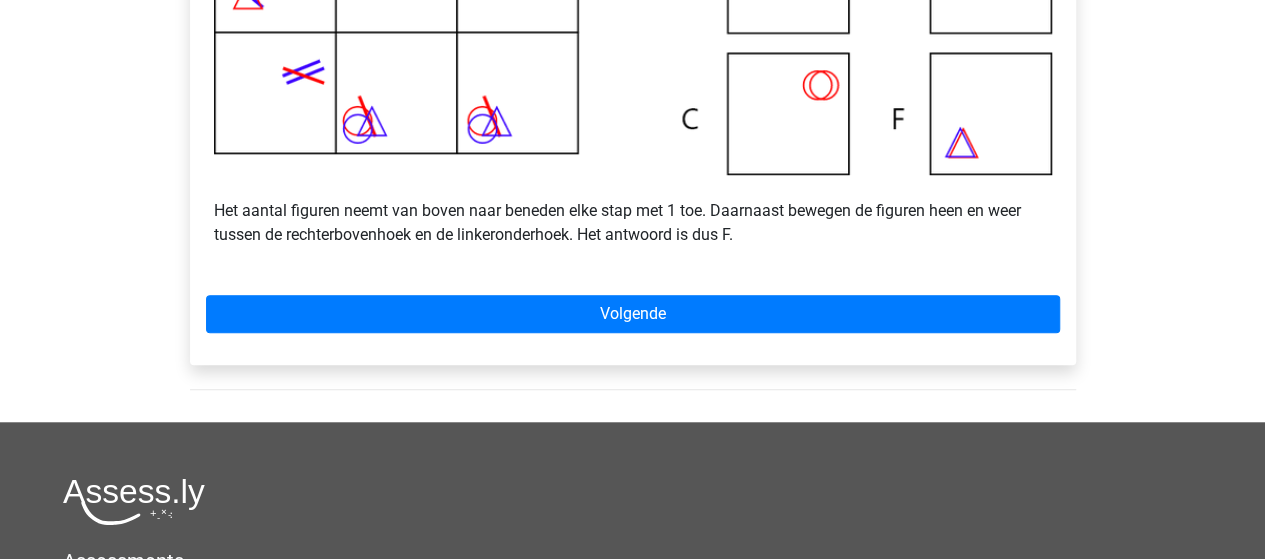 click on "Voorbeeld 1 Het aantal figuren neemt van boven naar beneden elke stap met 1 toe. Daarnaast bewegen de figuren heen en weer tussen de rechterbovenhoek en de linkeronderhoek. Het antwoord is dus F." at bounding box center (633, -11) 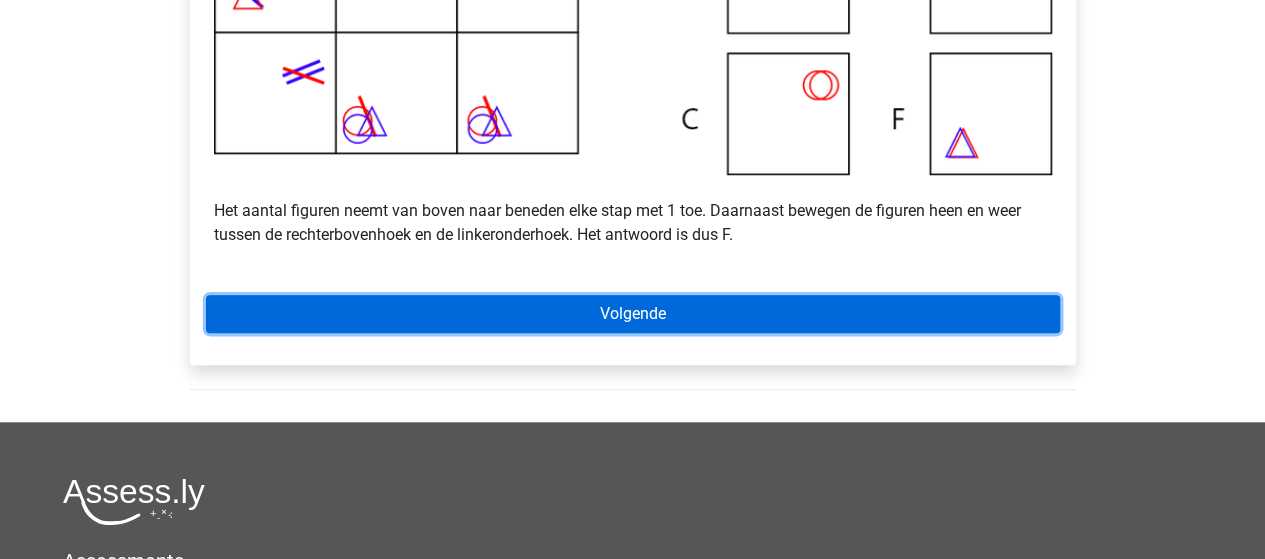 click on "Volgende" at bounding box center (633, 314) 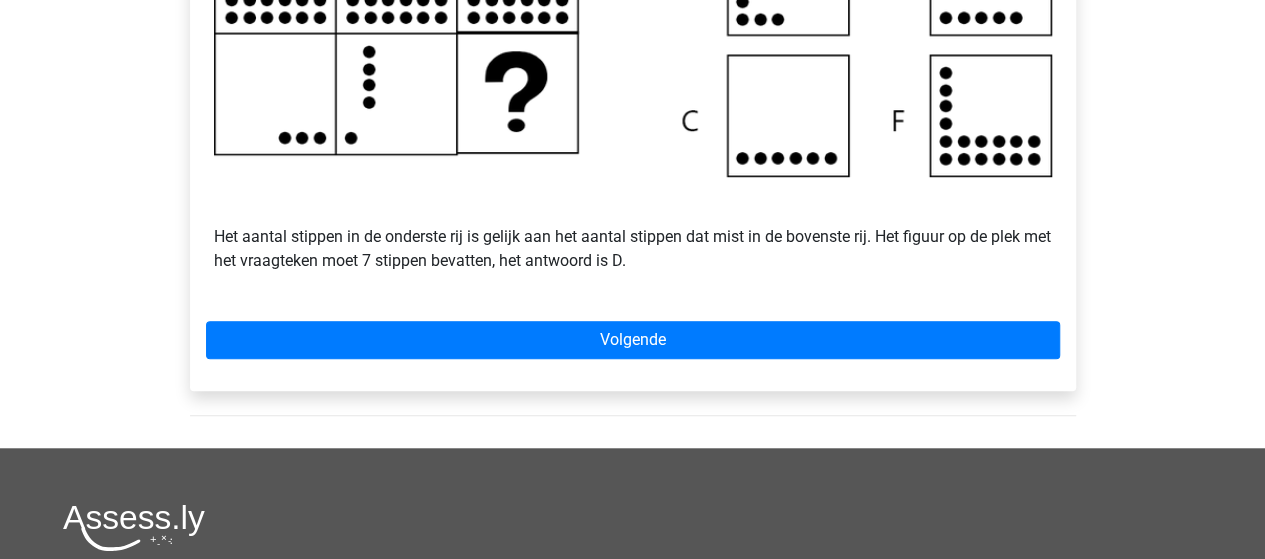 scroll, scrollTop: 800, scrollLeft: 0, axis: vertical 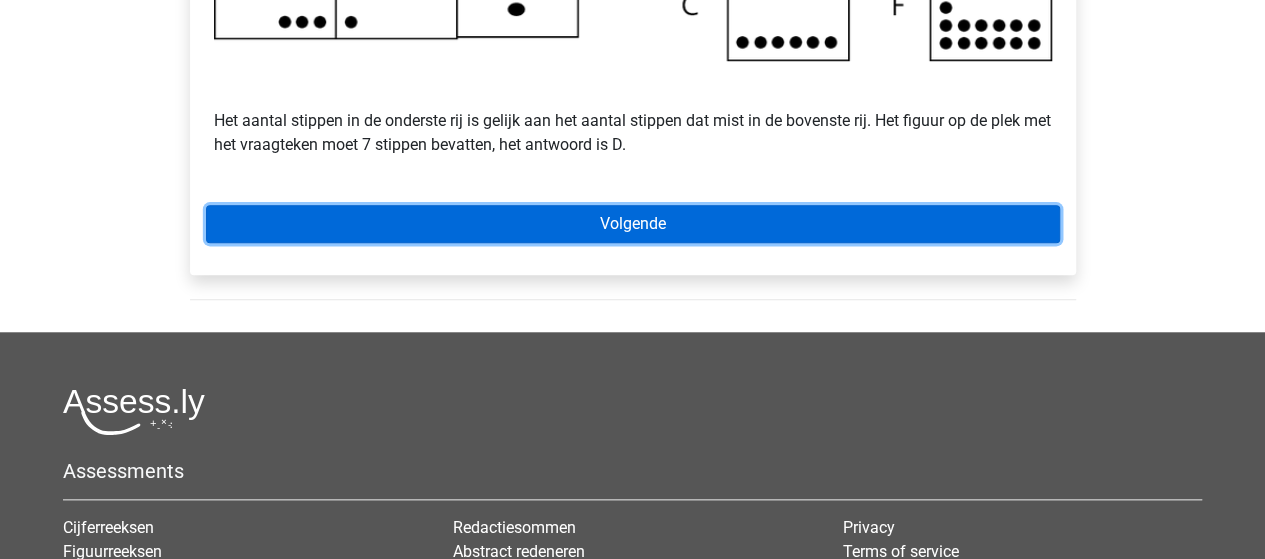 click on "Volgende" at bounding box center [633, 224] 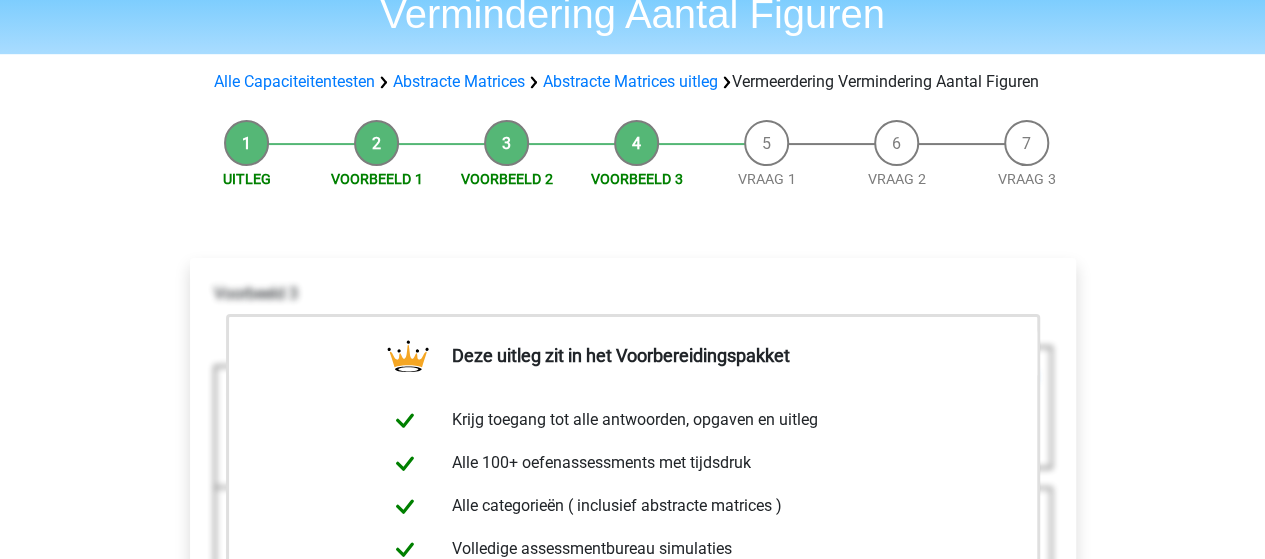 scroll, scrollTop: 200, scrollLeft: 0, axis: vertical 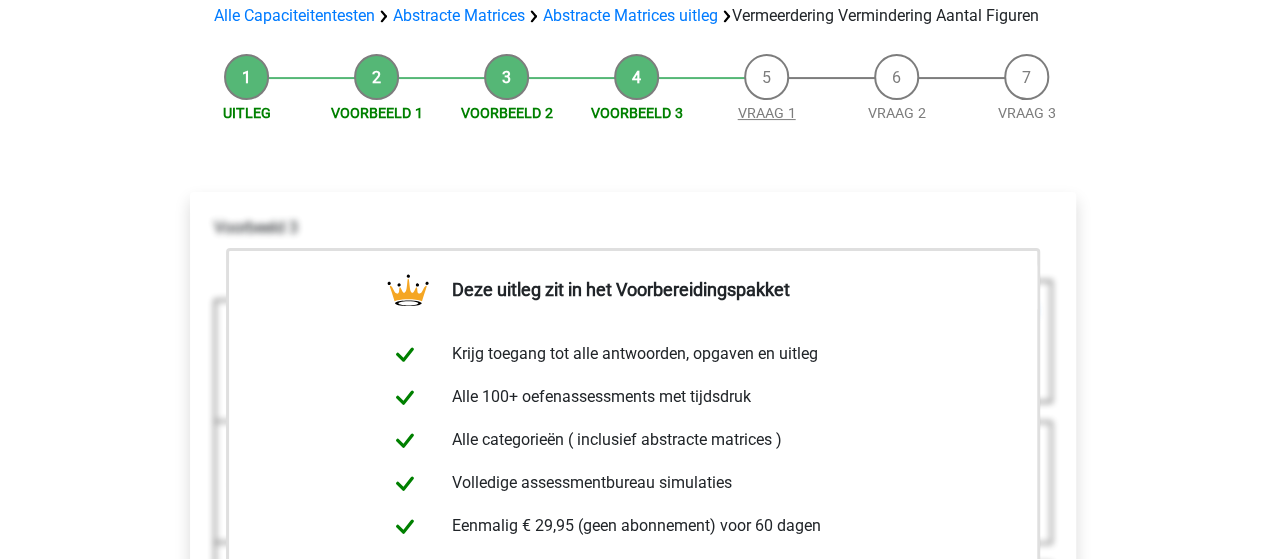 click on "Vraag 1" at bounding box center (767, 113) 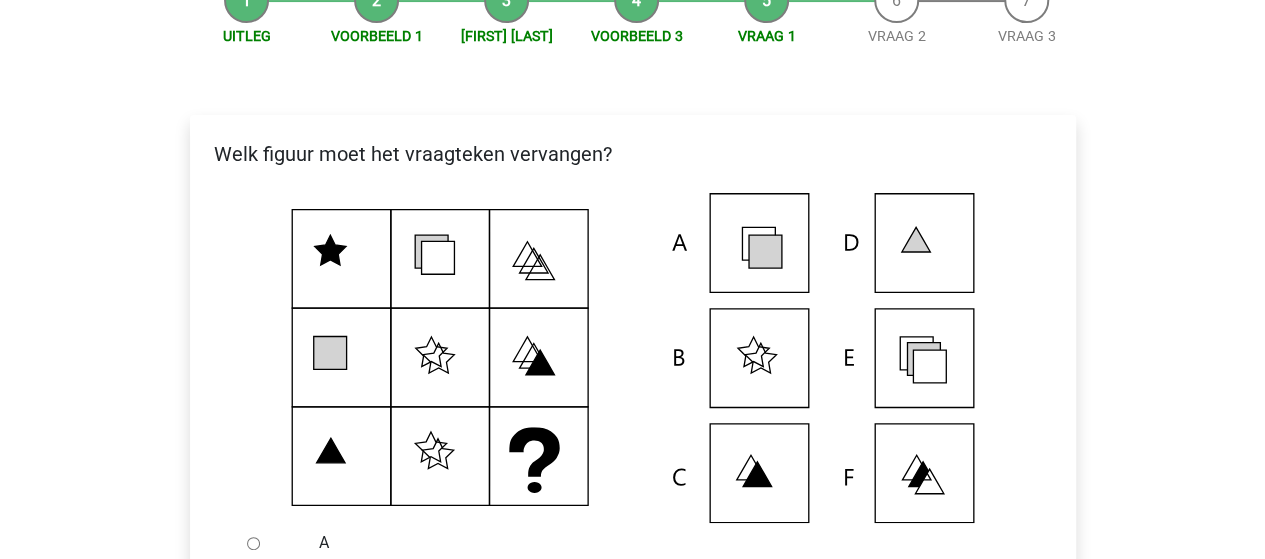 scroll, scrollTop: 300, scrollLeft: 0, axis: vertical 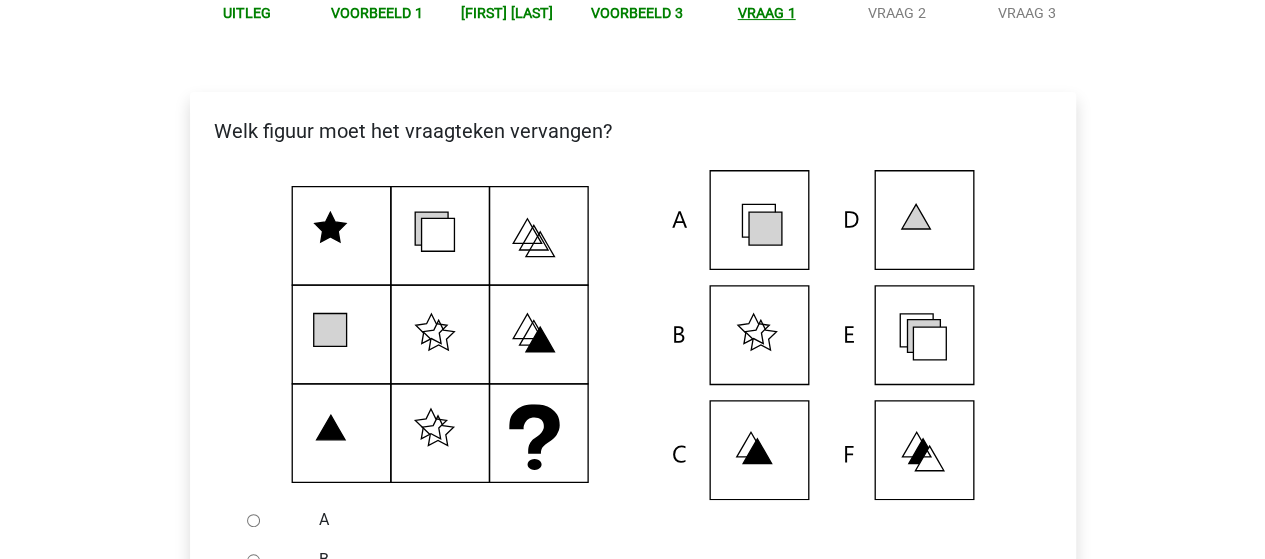 click on "Vraag 1" at bounding box center (767, 13) 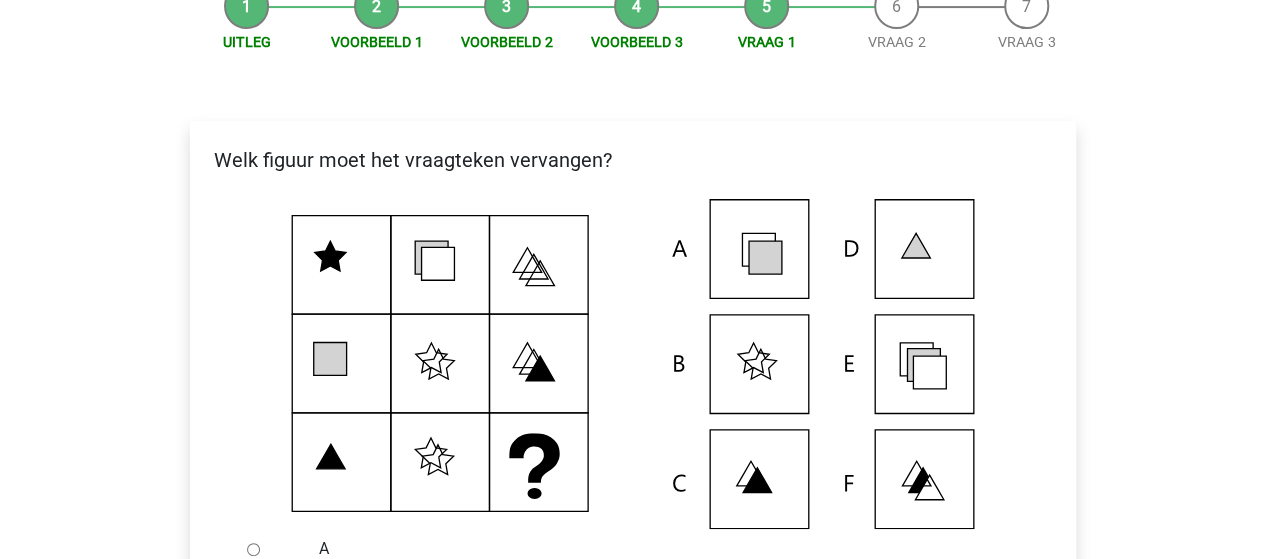 scroll, scrollTop: 300, scrollLeft: 0, axis: vertical 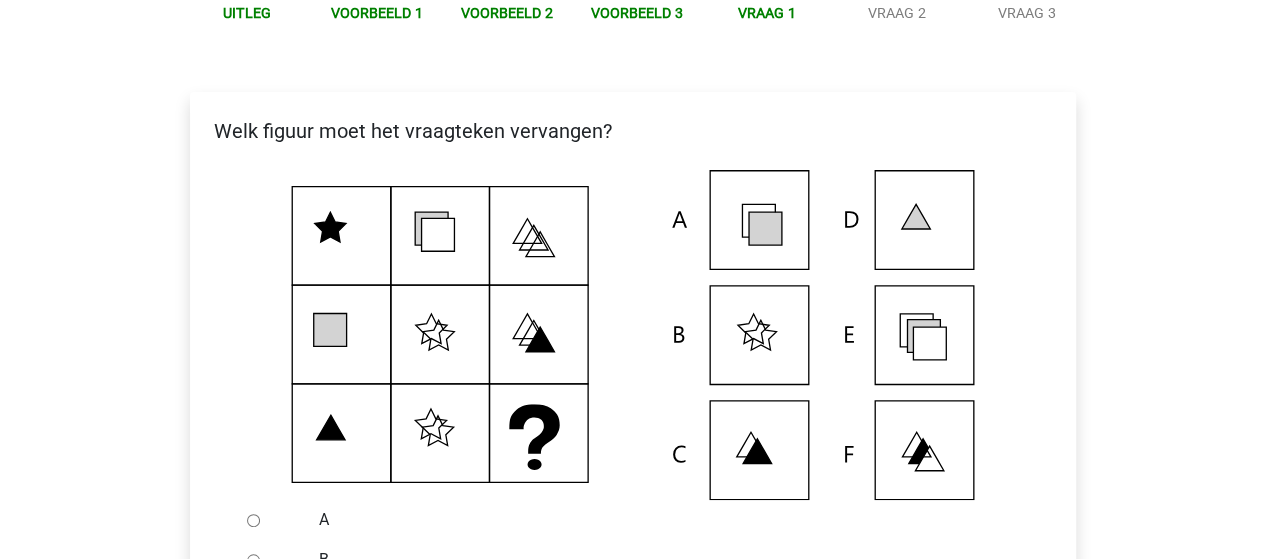 click on "Welk figuur moet het vraagteken vervangen?" at bounding box center [633, 131] 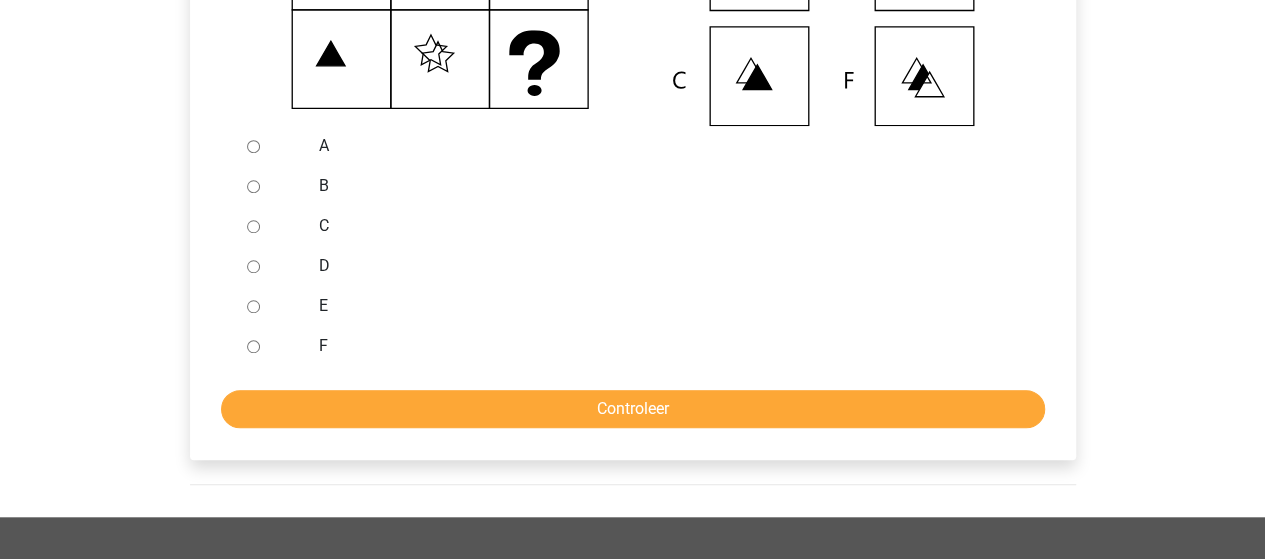 scroll, scrollTop: 700, scrollLeft: 0, axis: vertical 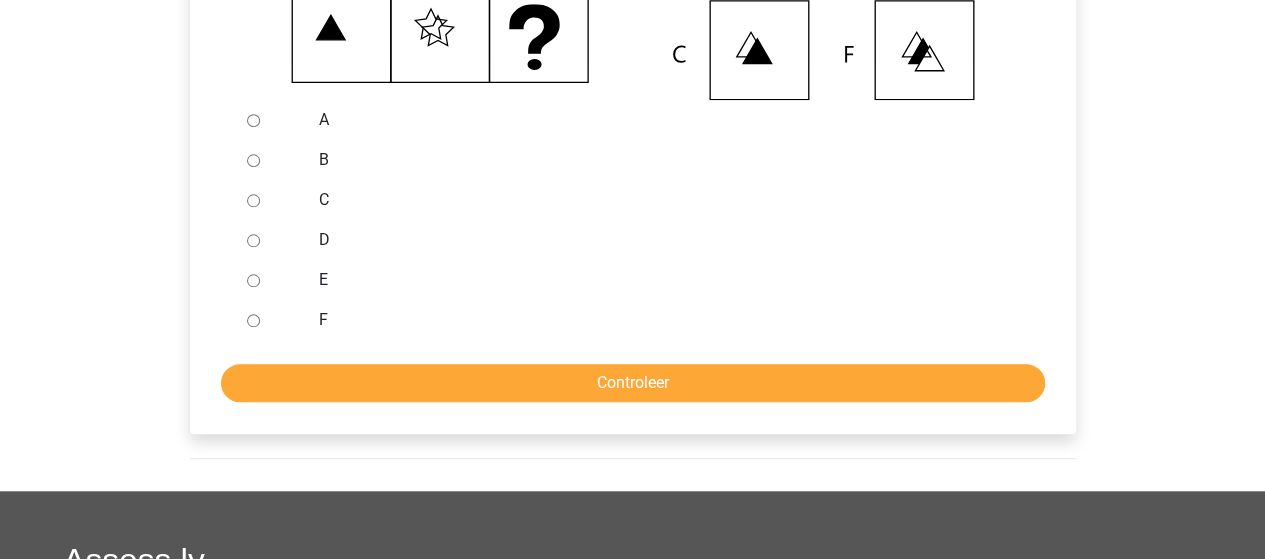 click on "A" at bounding box center [665, 120] 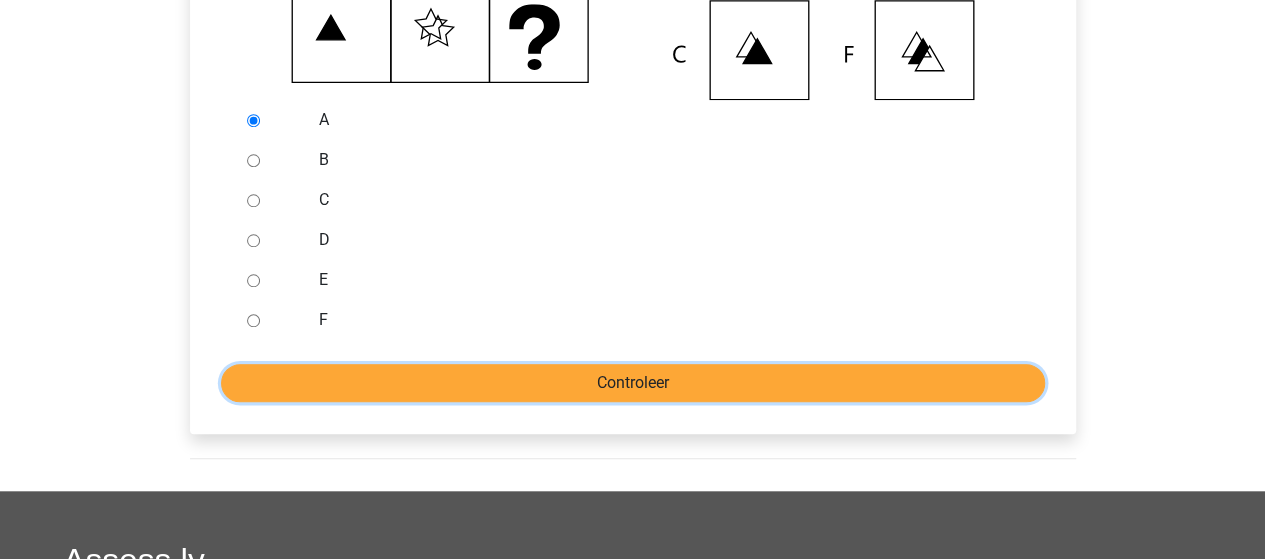 click on "Controleer" at bounding box center (633, 383) 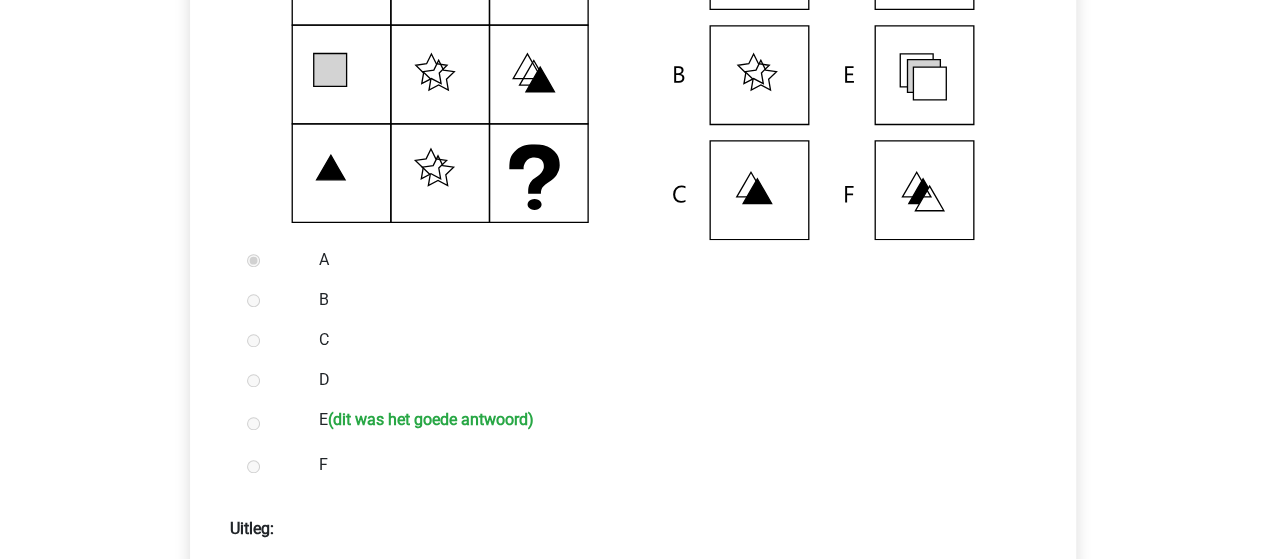 scroll, scrollTop: 500, scrollLeft: 0, axis: vertical 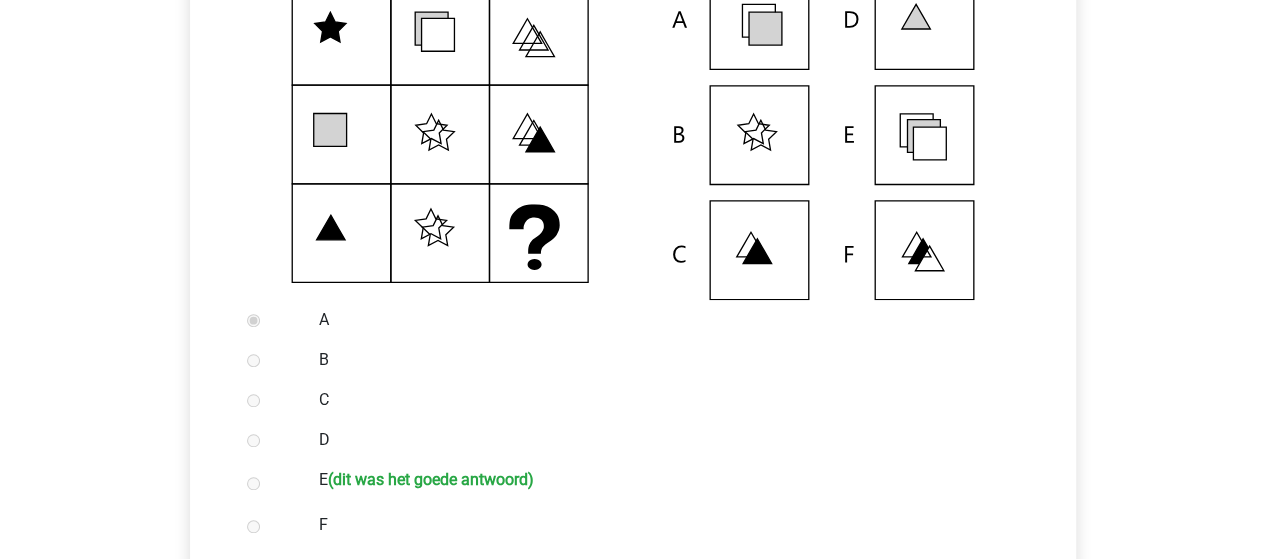 click at bounding box center (633, 135) 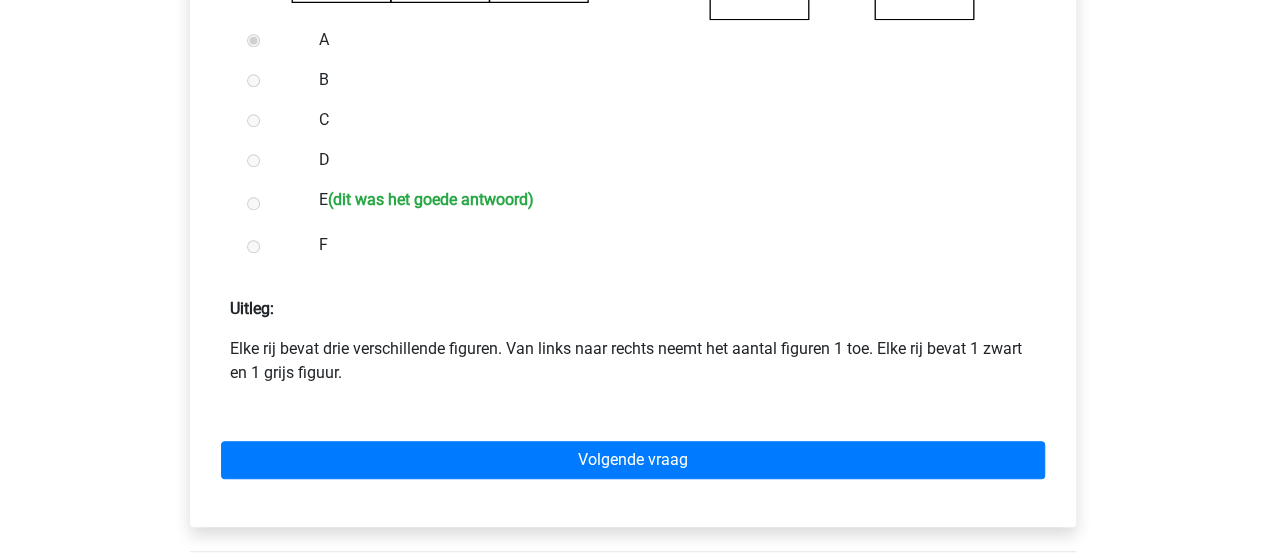 scroll, scrollTop: 900, scrollLeft: 0, axis: vertical 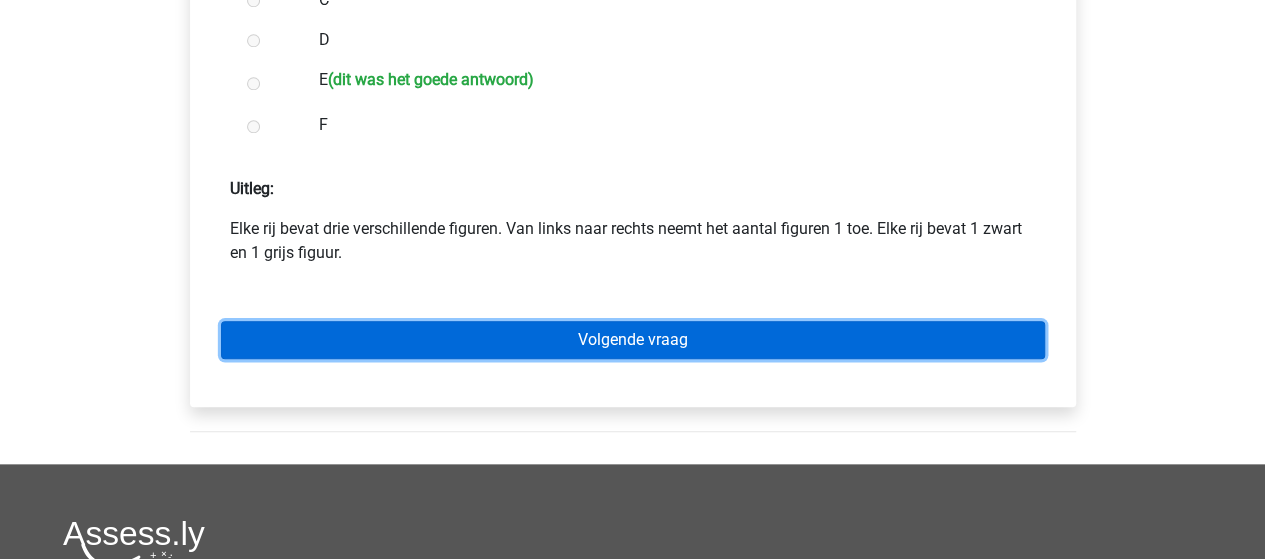 click on "Volgende vraag" at bounding box center [633, 340] 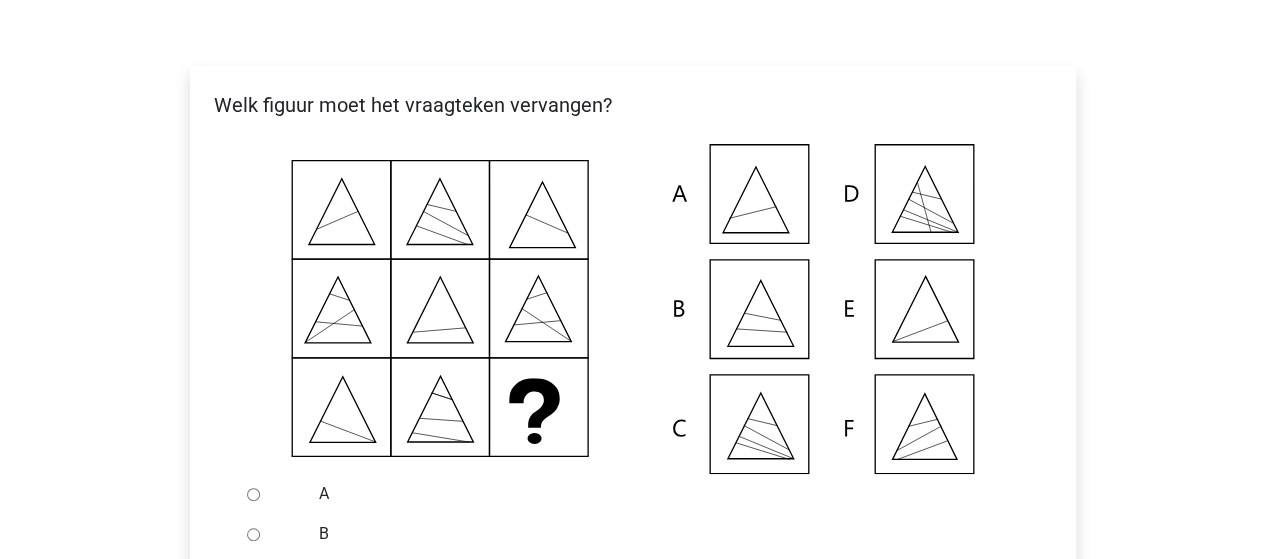 scroll, scrollTop: 400, scrollLeft: 0, axis: vertical 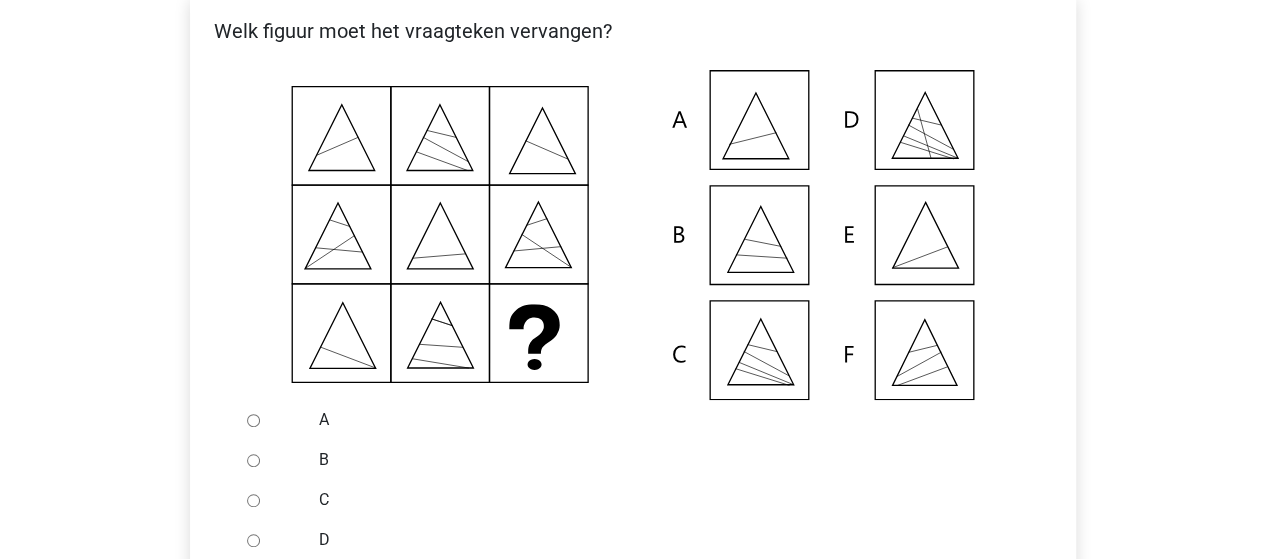 click on "Welk figuur moet het vraagteken vervangen?" at bounding box center [633, 31] 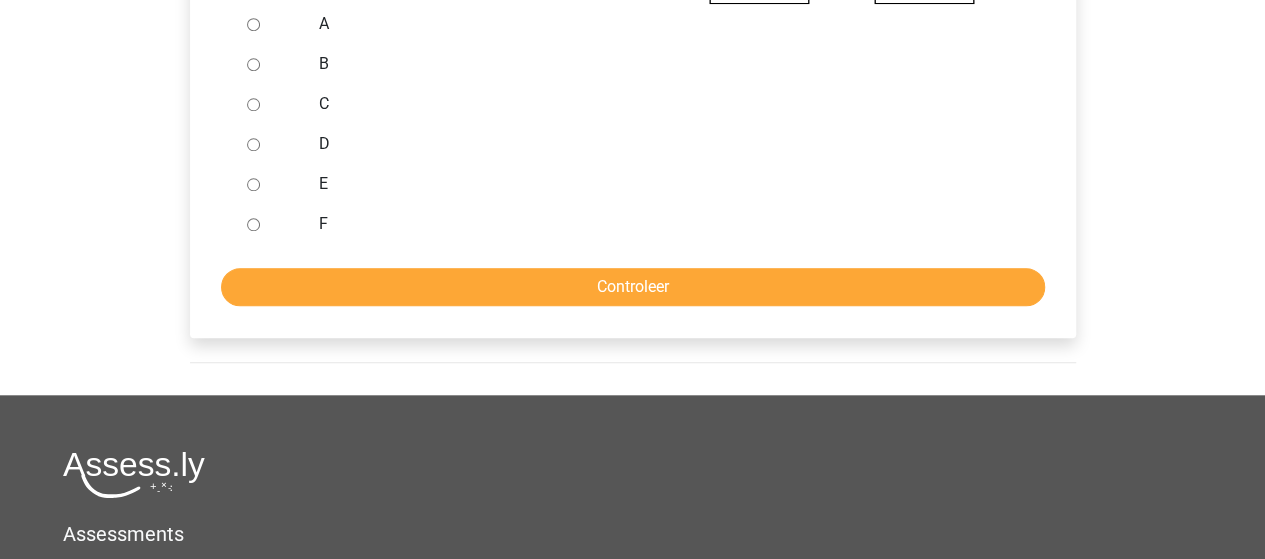 scroll, scrollTop: 800, scrollLeft: 0, axis: vertical 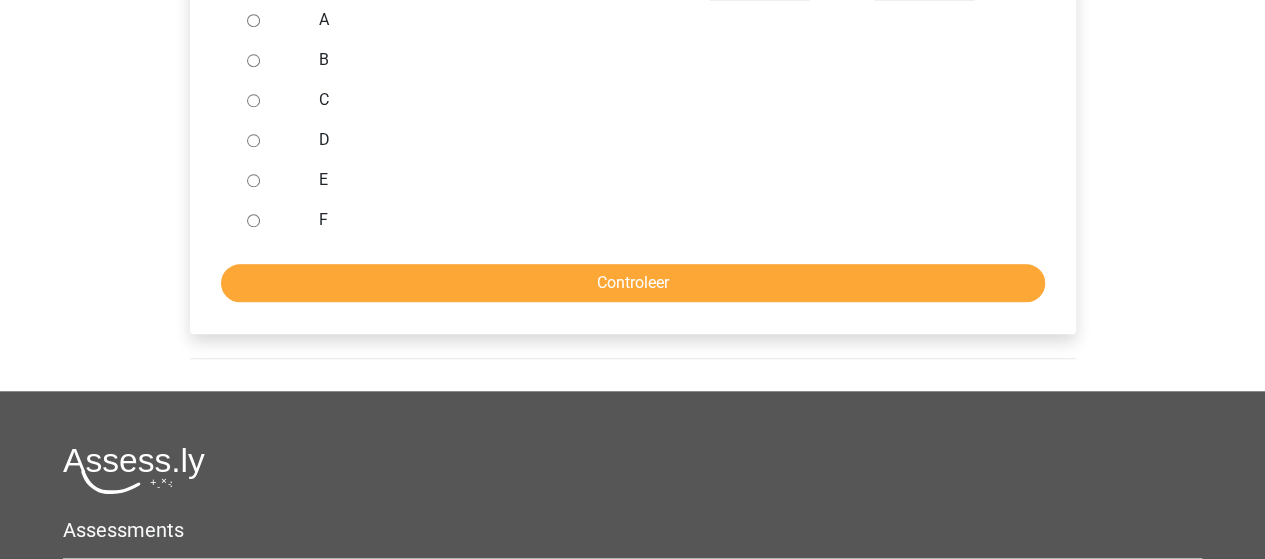 click on "E" at bounding box center (665, 180) 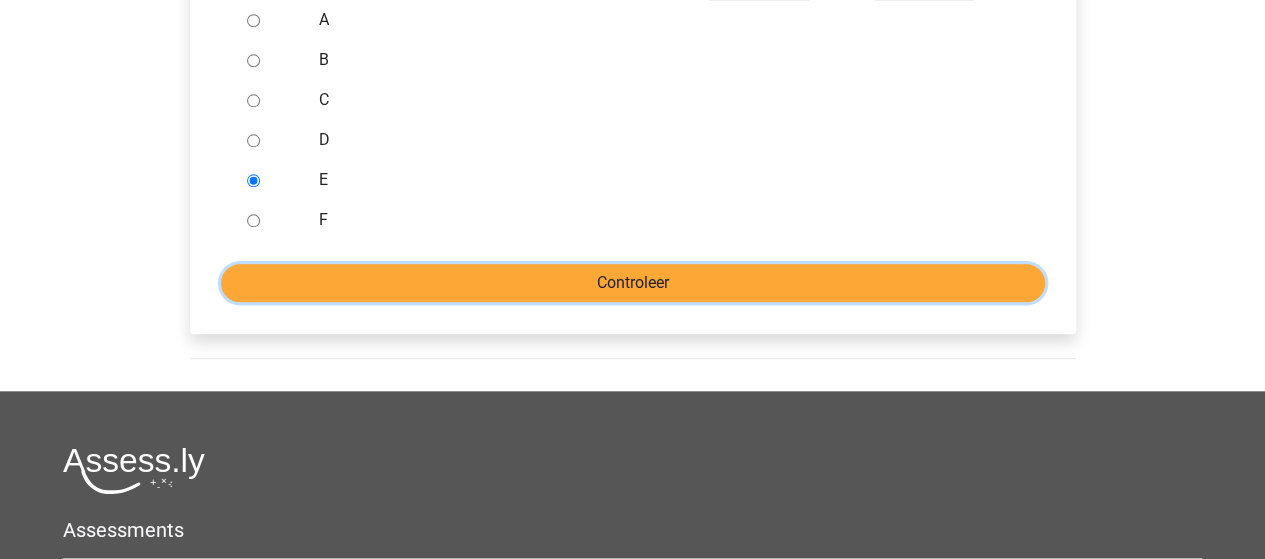 click on "Controleer" at bounding box center (633, 283) 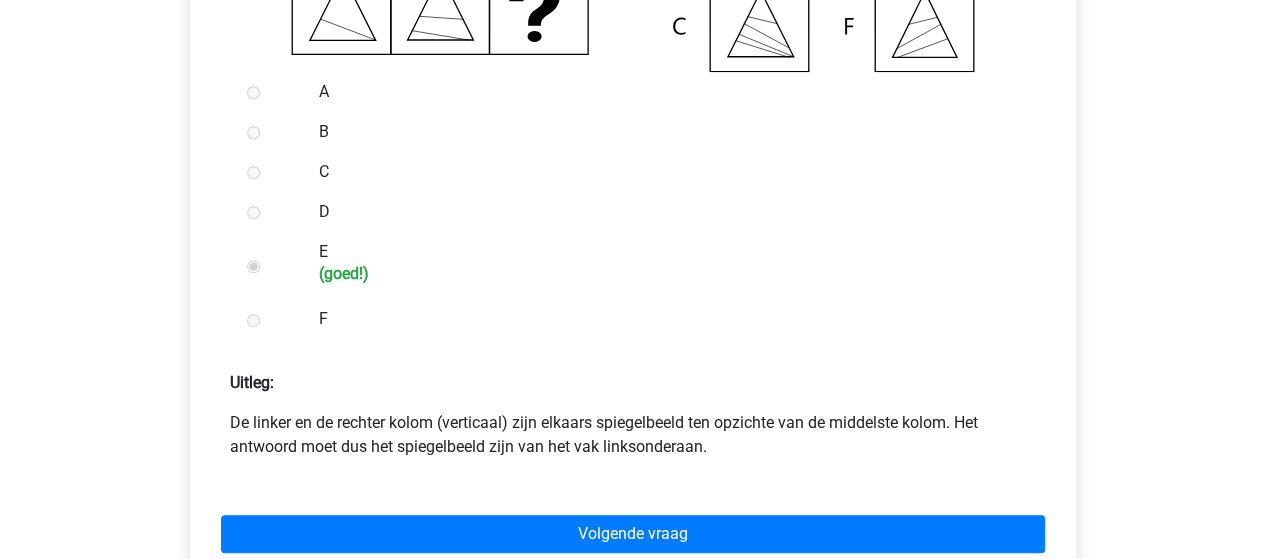 scroll, scrollTop: 800, scrollLeft: 0, axis: vertical 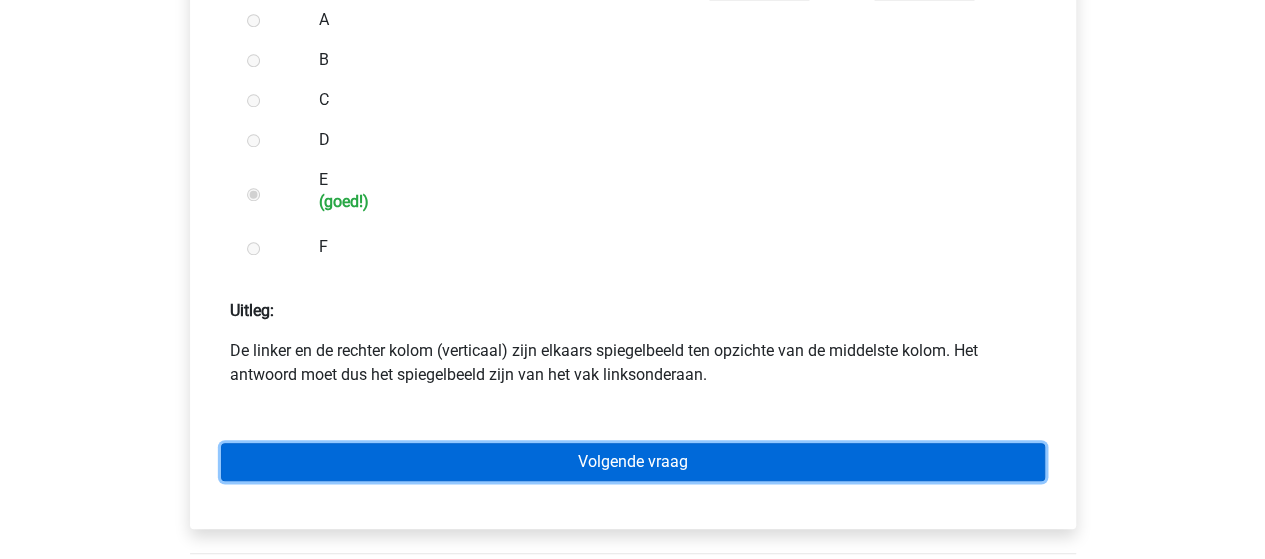 click on "Volgende vraag" at bounding box center (633, 462) 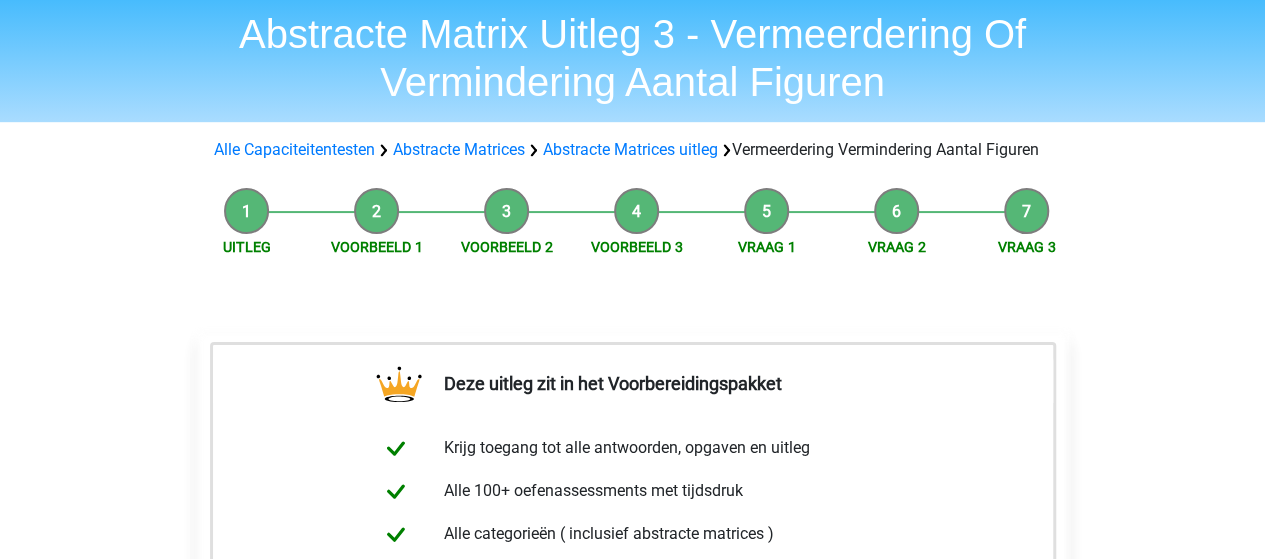 scroll, scrollTop: 0, scrollLeft: 0, axis: both 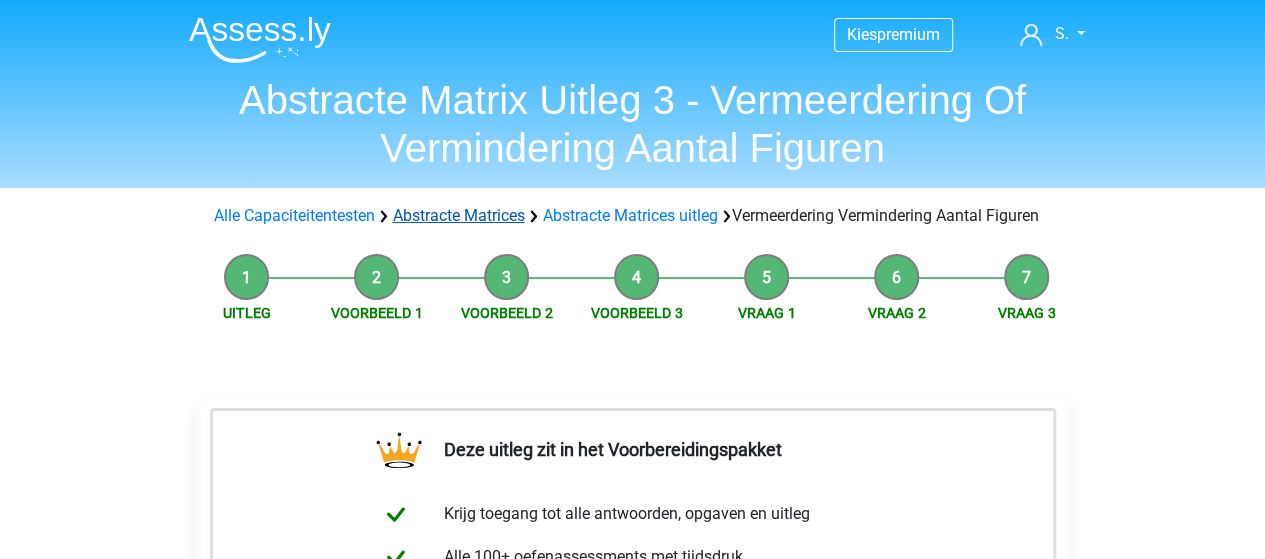 click on "Abstracte Matrices" at bounding box center (459, 215) 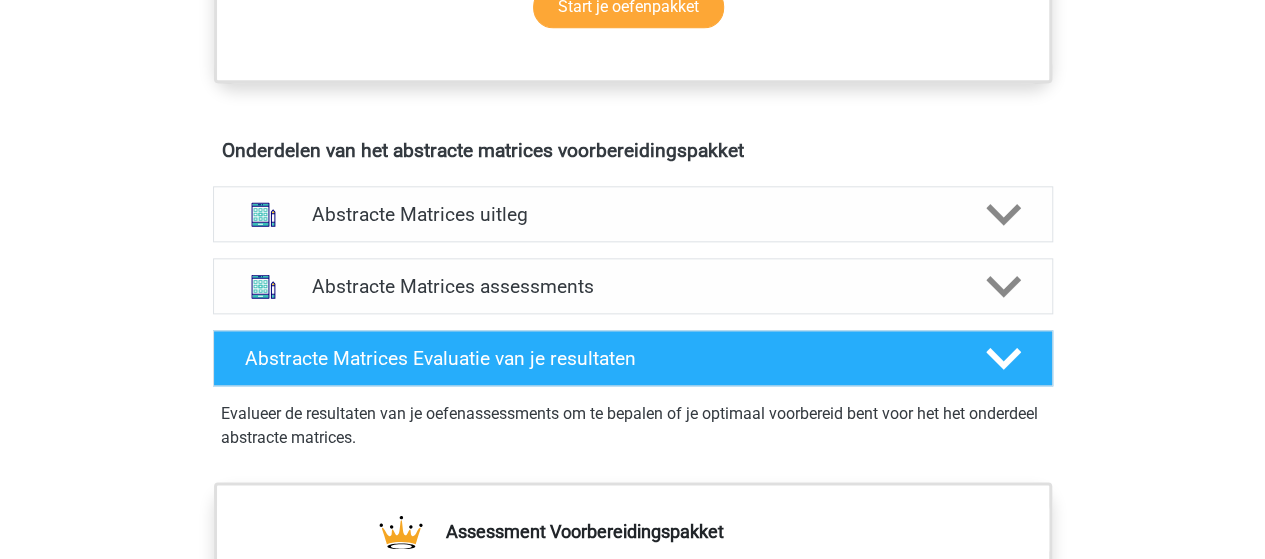 scroll, scrollTop: 1100, scrollLeft: 0, axis: vertical 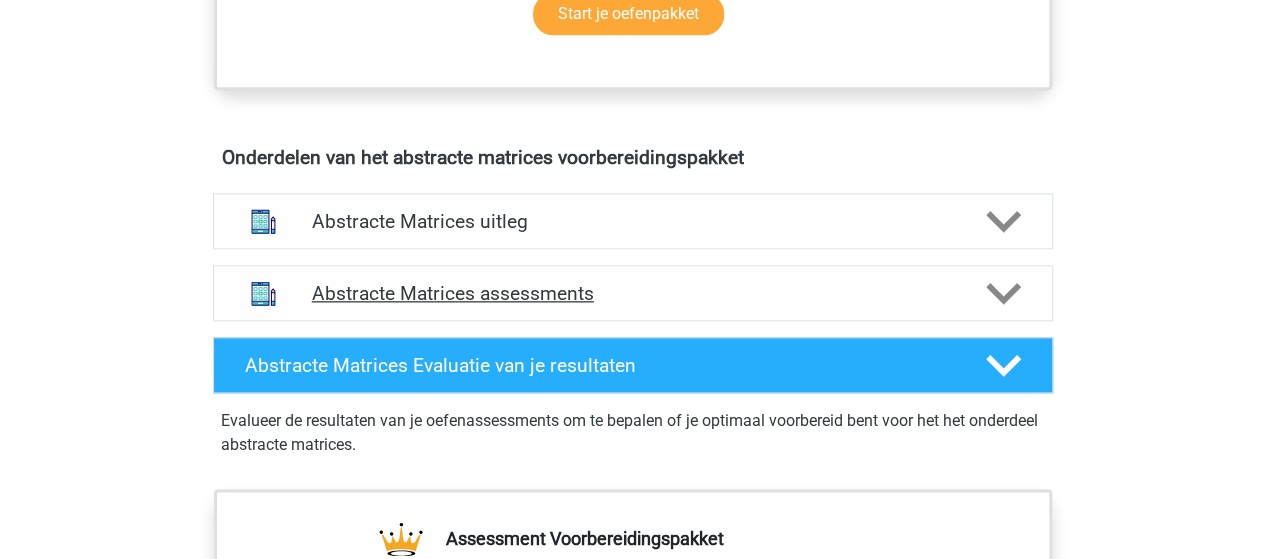 click on "Abstracte Matrices assessments" at bounding box center (633, 293) 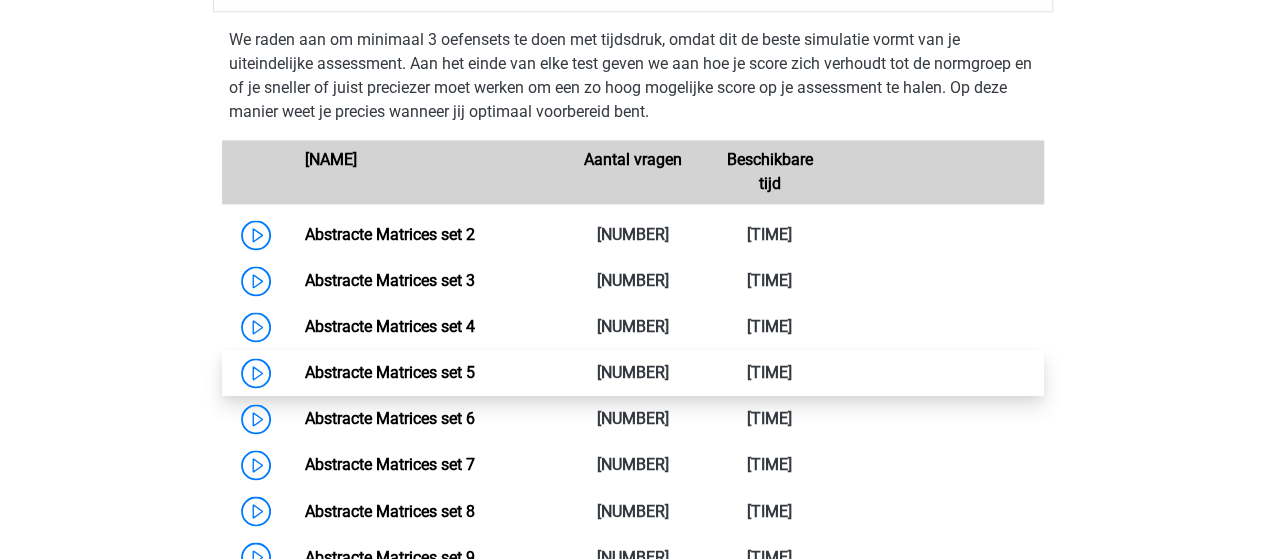 scroll, scrollTop: 1500, scrollLeft: 0, axis: vertical 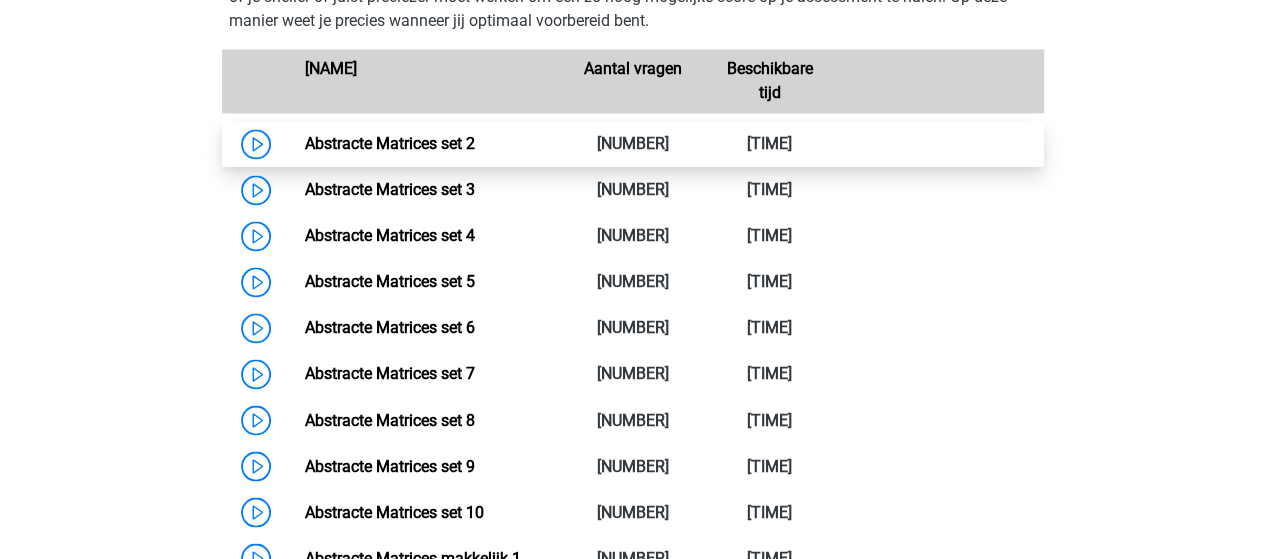 click on "Abstracte Matrices
set 2" at bounding box center (390, 143) 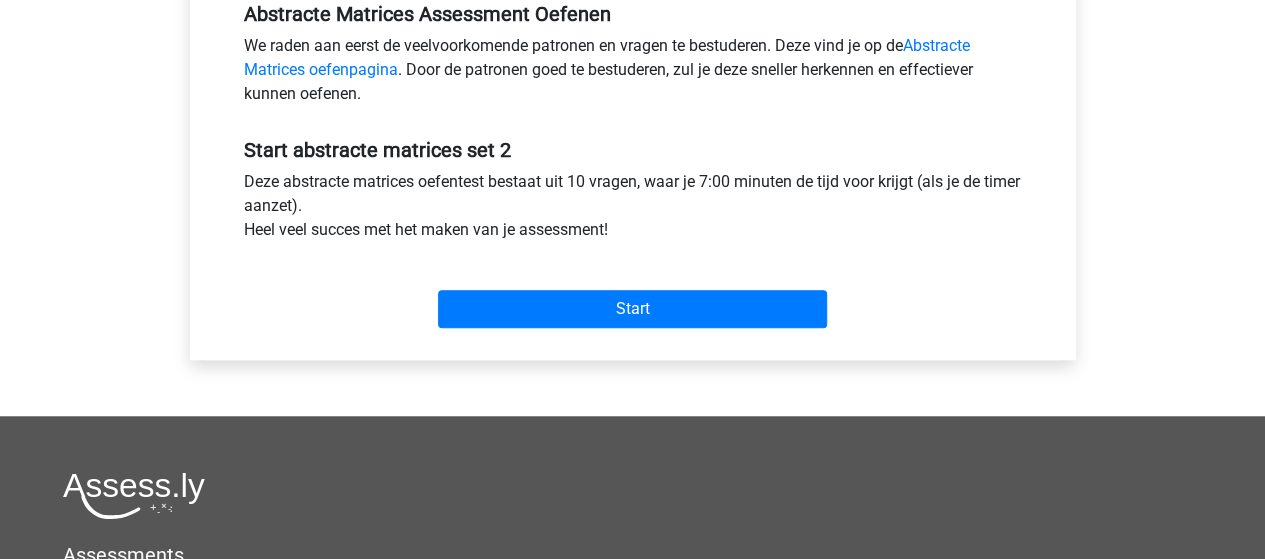 scroll, scrollTop: 700, scrollLeft: 0, axis: vertical 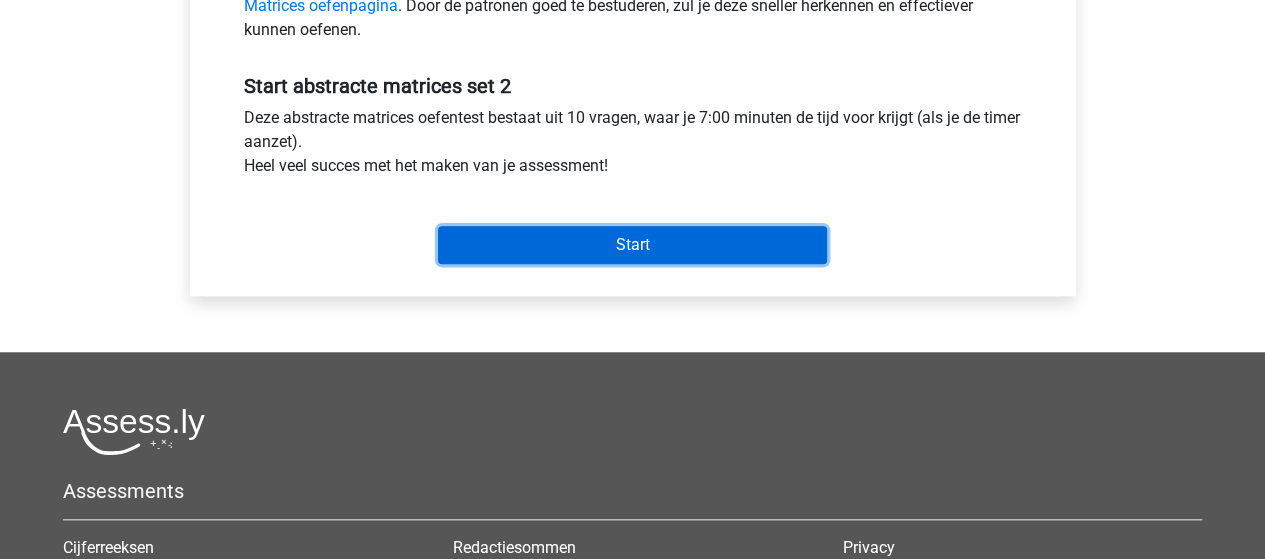 click on "Start" at bounding box center [632, 245] 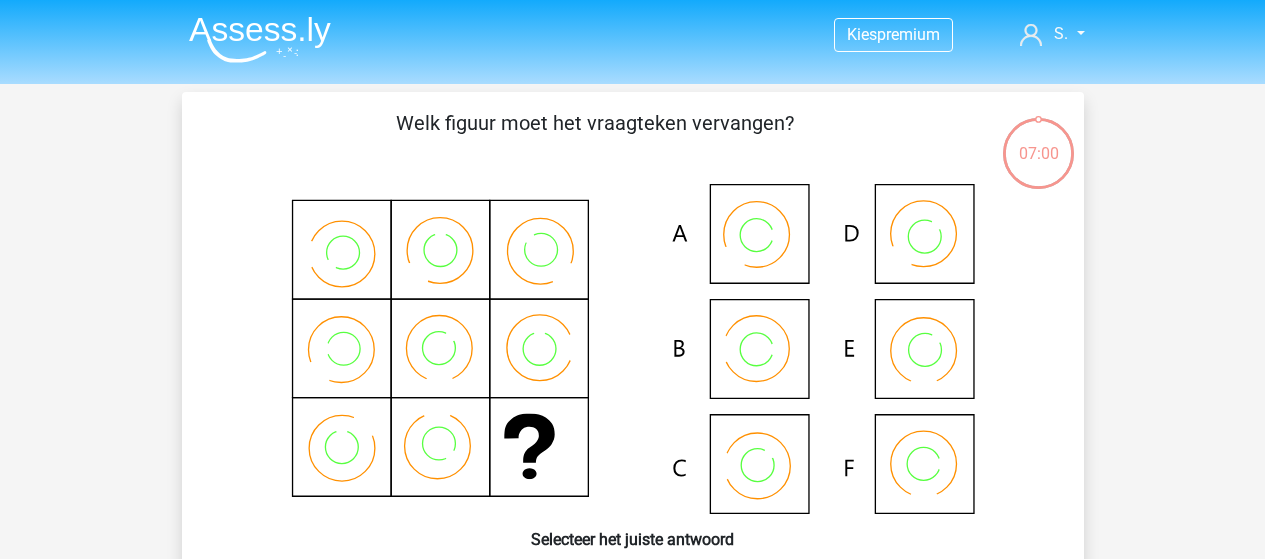 scroll, scrollTop: 0, scrollLeft: 0, axis: both 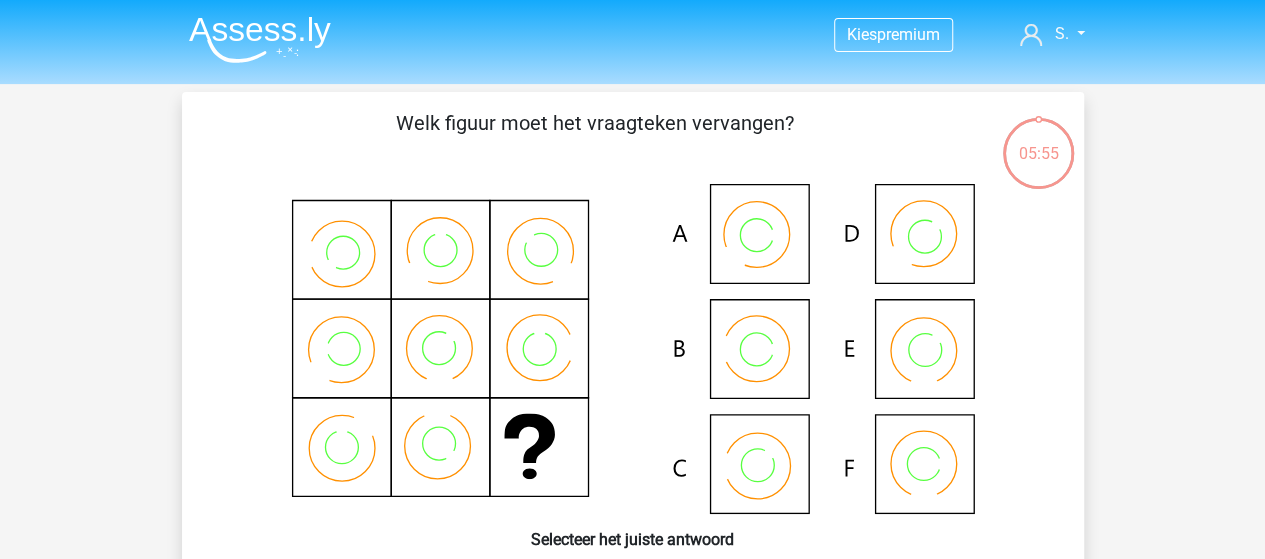 click at bounding box center [633, 349] 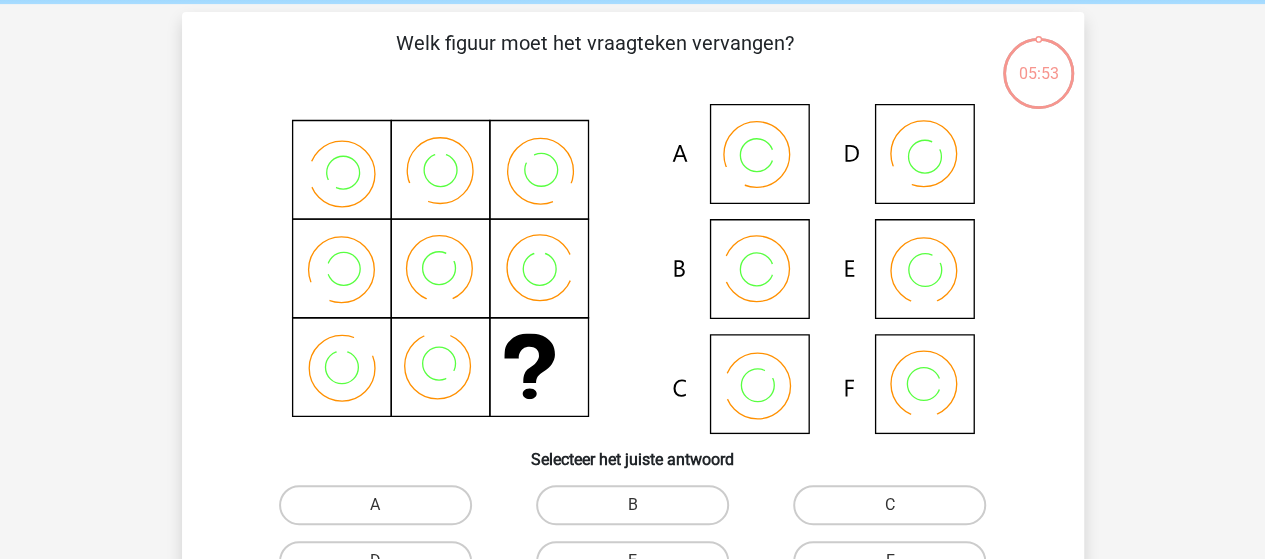 scroll, scrollTop: 200, scrollLeft: 0, axis: vertical 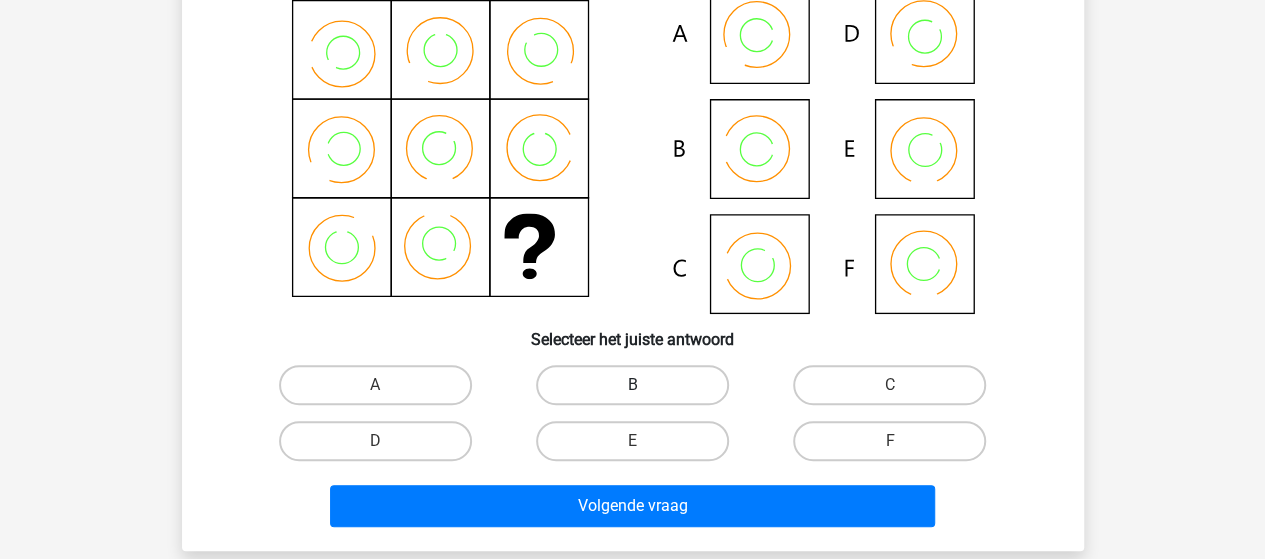 click on "B" at bounding box center (632, 385) 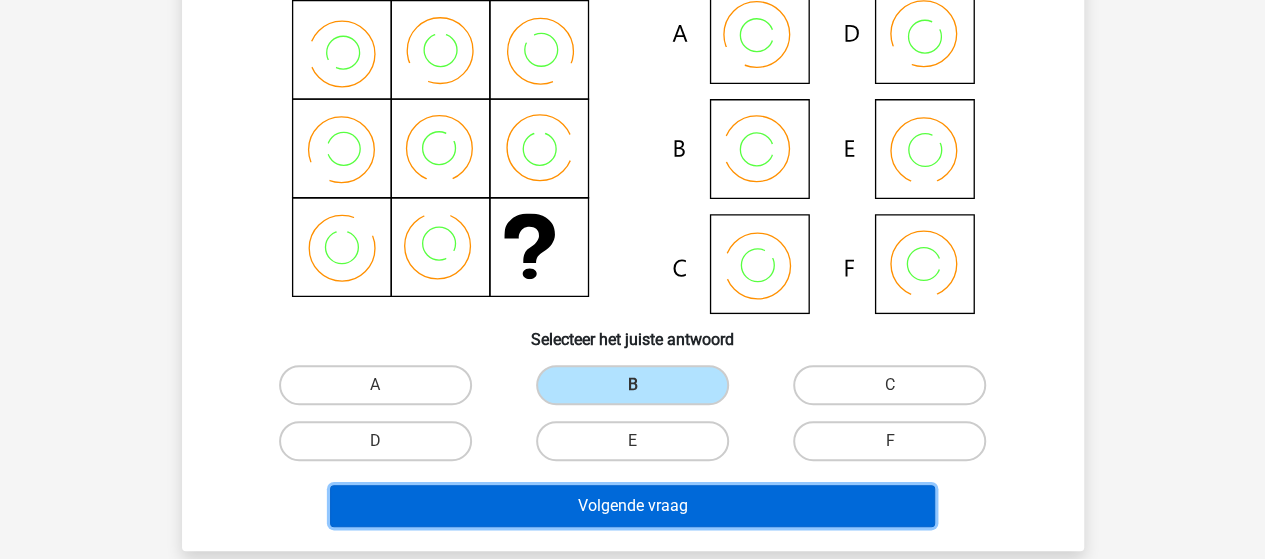 click on "Volgende vraag" at bounding box center (632, 506) 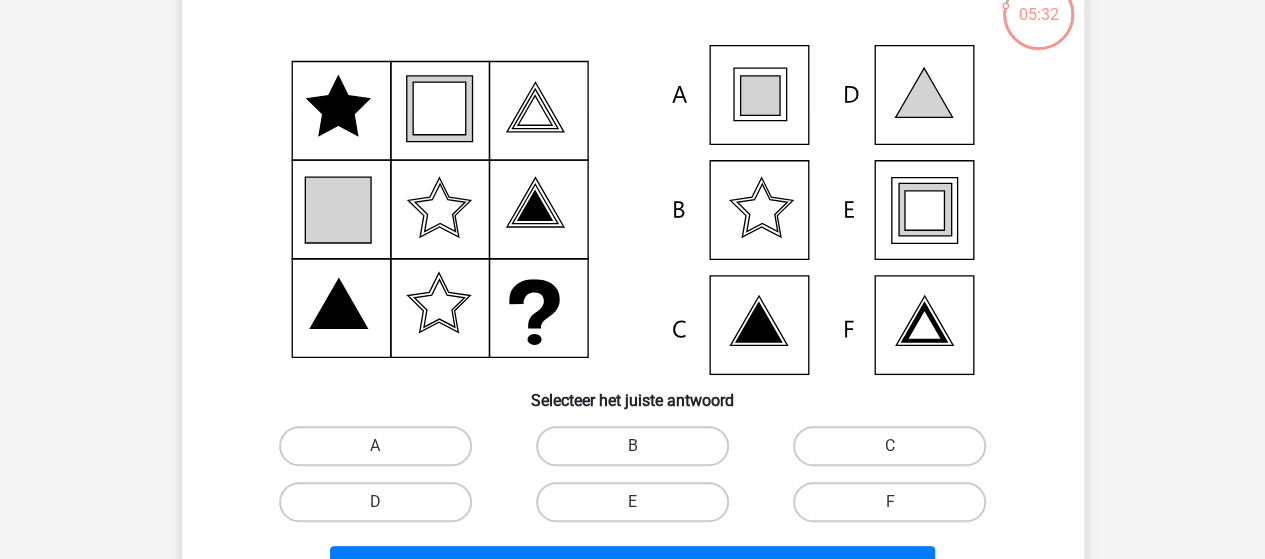 scroll, scrollTop: 292, scrollLeft: 0, axis: vertical 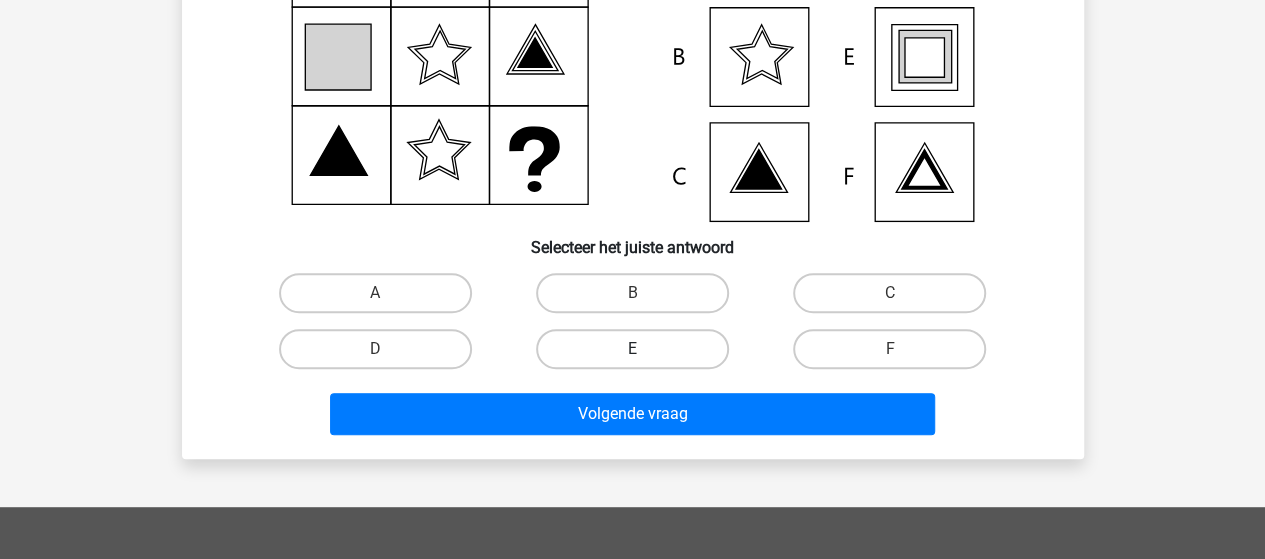 drag, startPoint x: 586, startPoint y: 346, endPoint x: 590, endPoint y: 359, distance: 13.601471 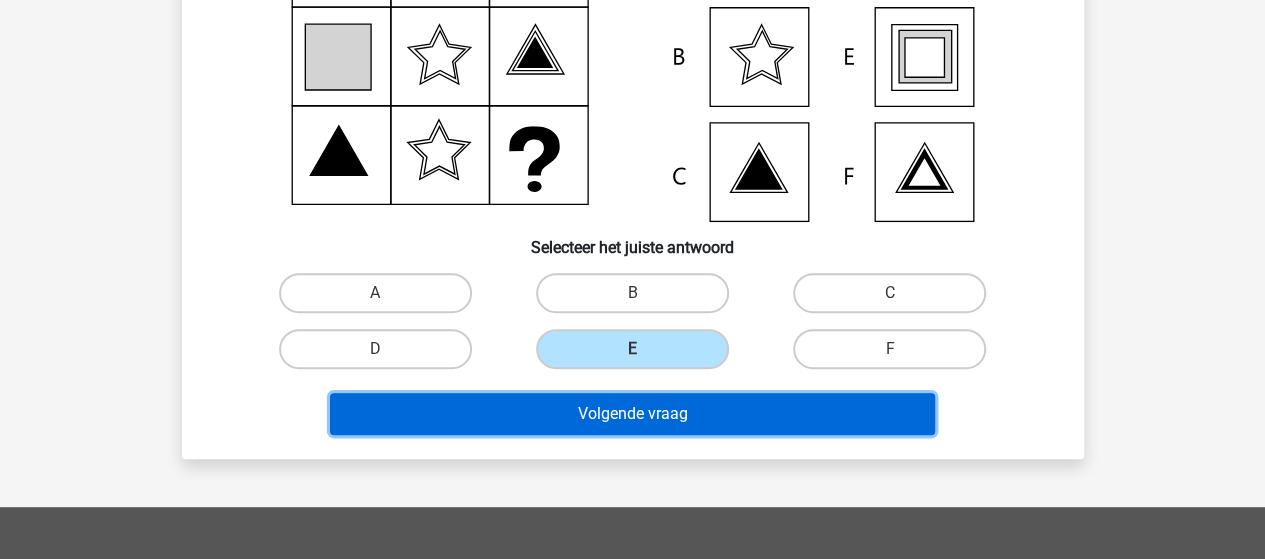 click on "Volgende vraag" at bounding box center (632, 414) 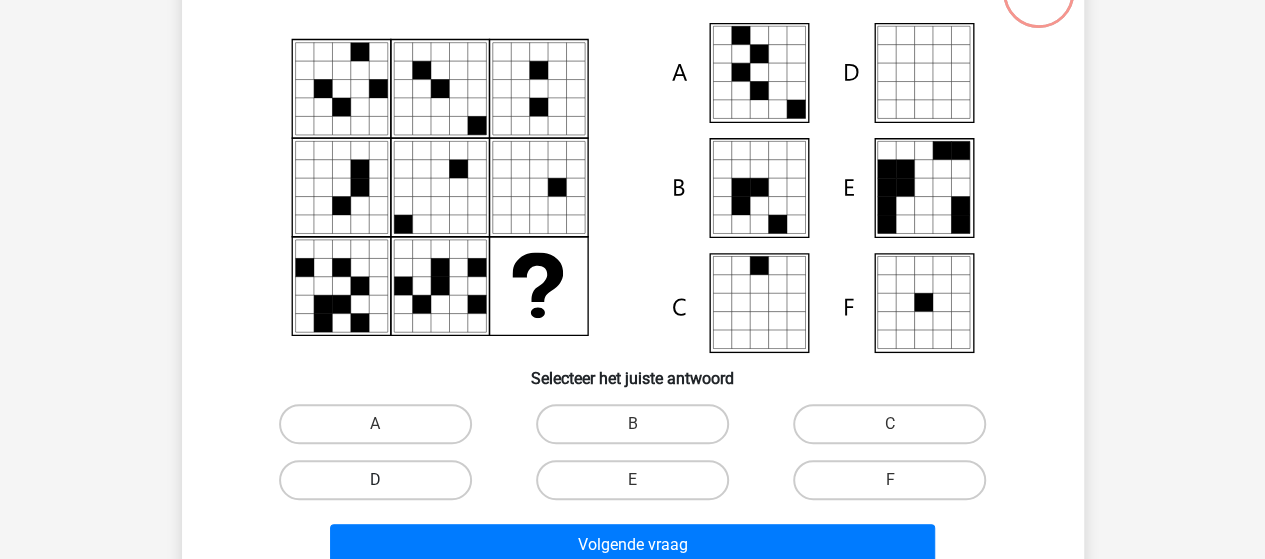 scroll, scrollTop: 192, scrollLeft: 0, axis: vertical 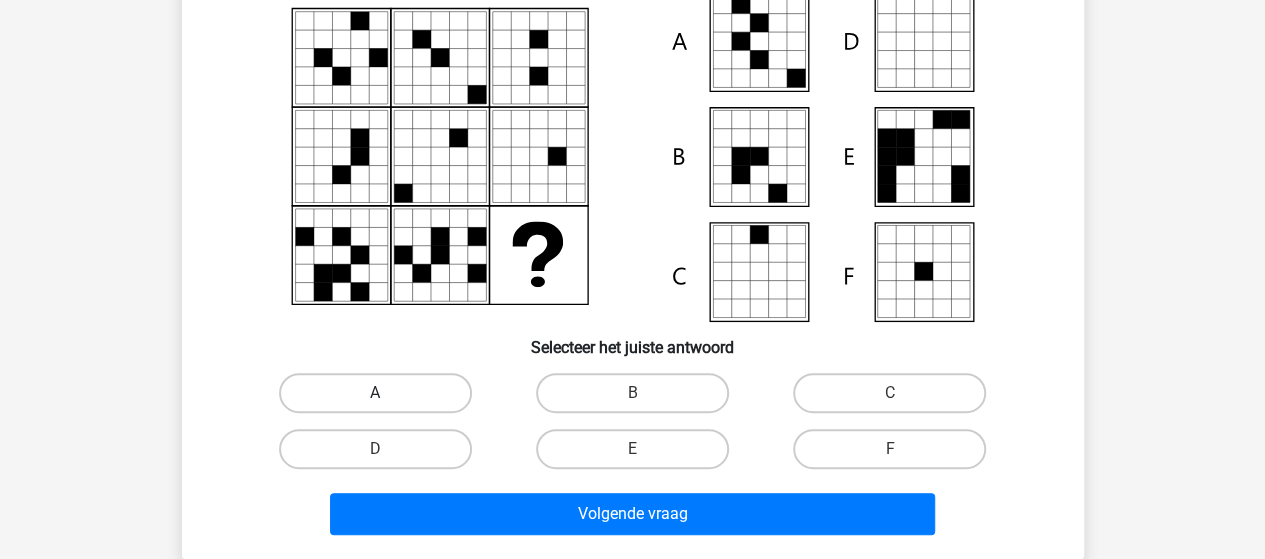 click on "A" at bounding box center [375, 393] 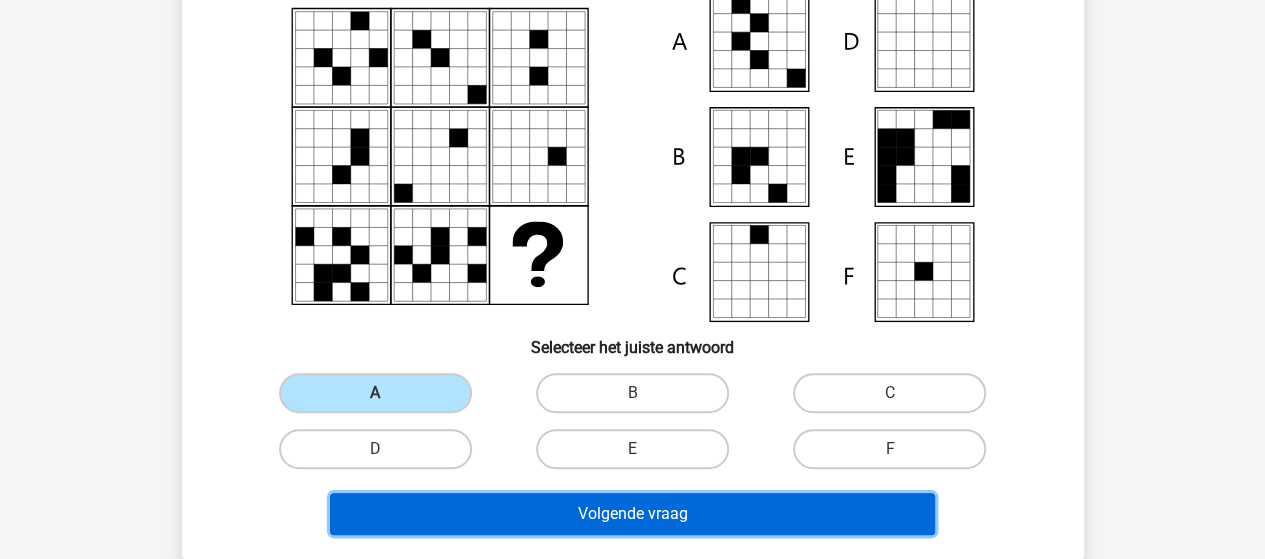 click on "Volgende vraag" at bounding box center (632, 514) 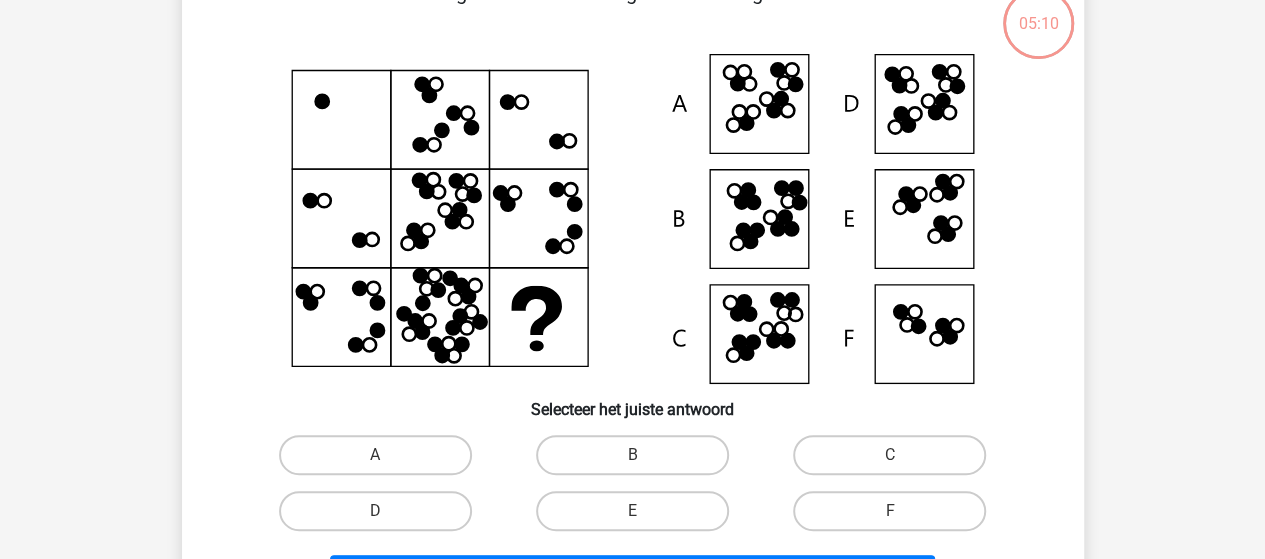 scroll, scrollTop: 92, scrollLeft: 0, axis: vertical 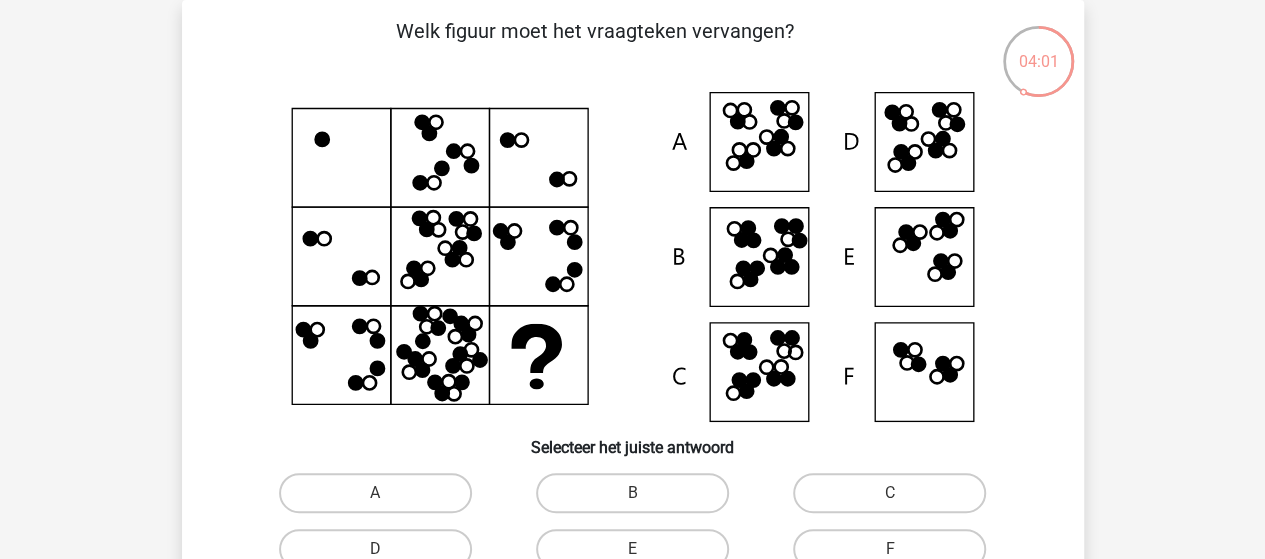 click at bounding box center (520, 140) 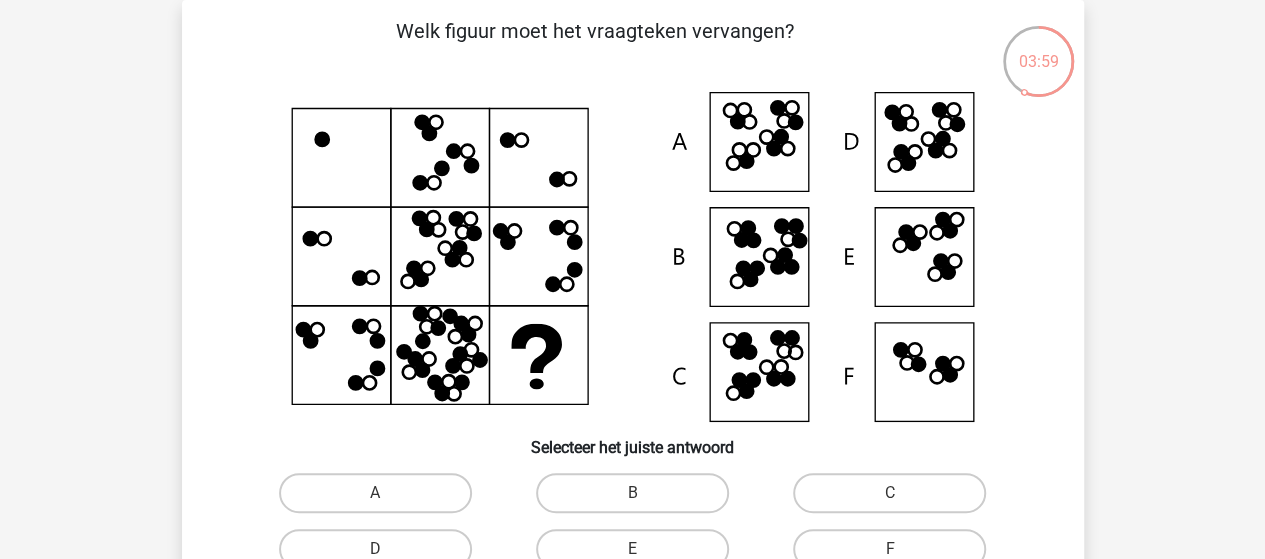 click at bounding box center [437, 229] 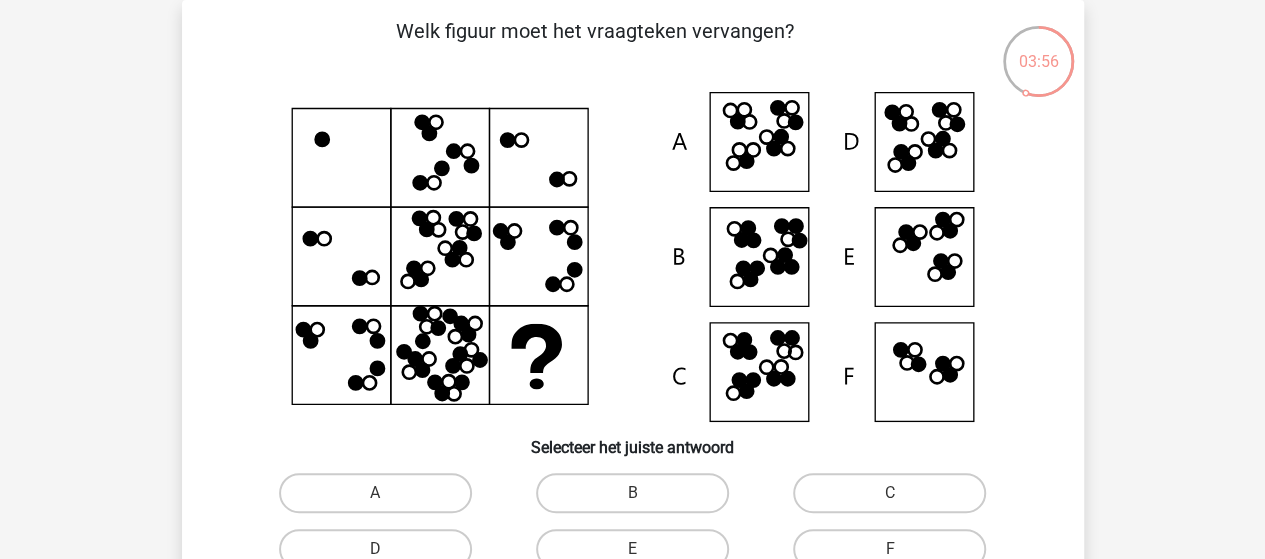 click at bounding box center (633, 257) 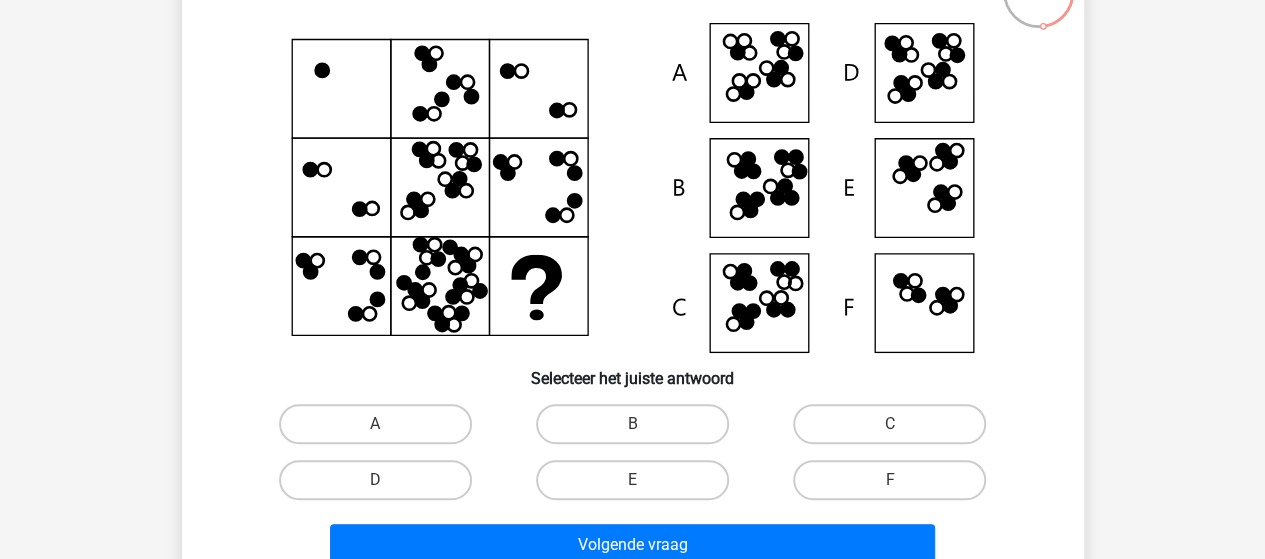 scroll, scrollTop: 192, scrollLeft: 0, axis: vertical 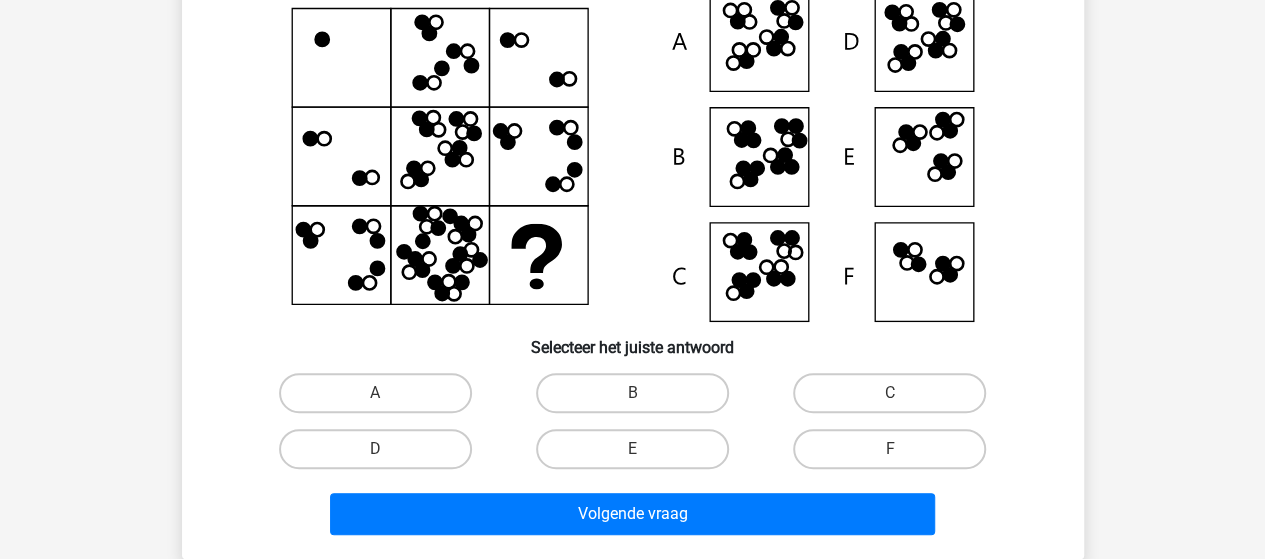 click at bounding box center [777, 166] 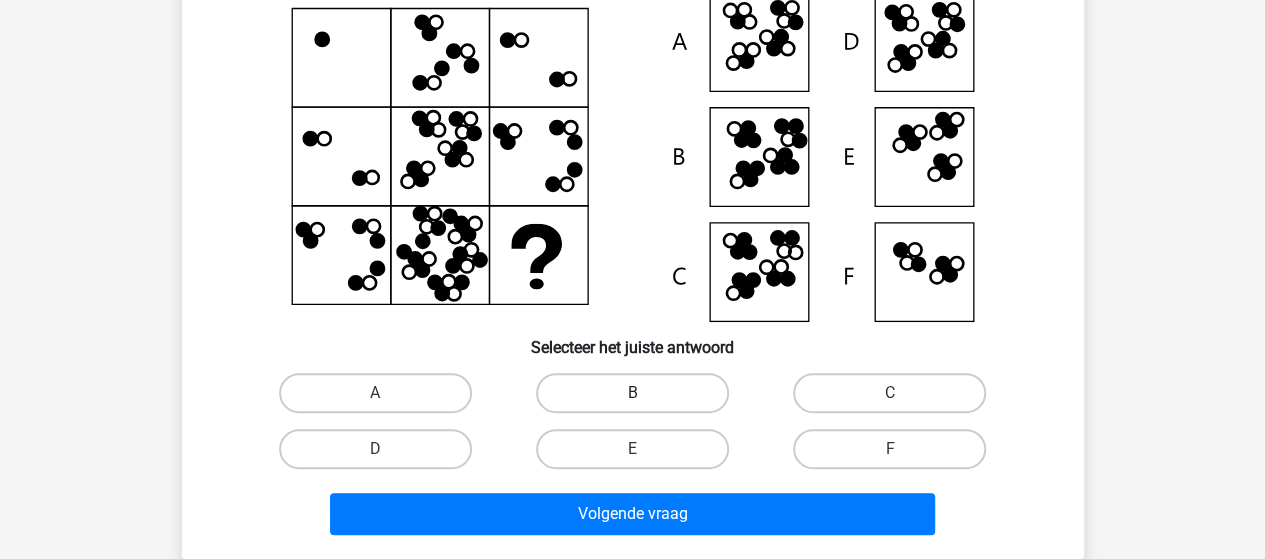 click on "B" at bounding box center [632, 393] 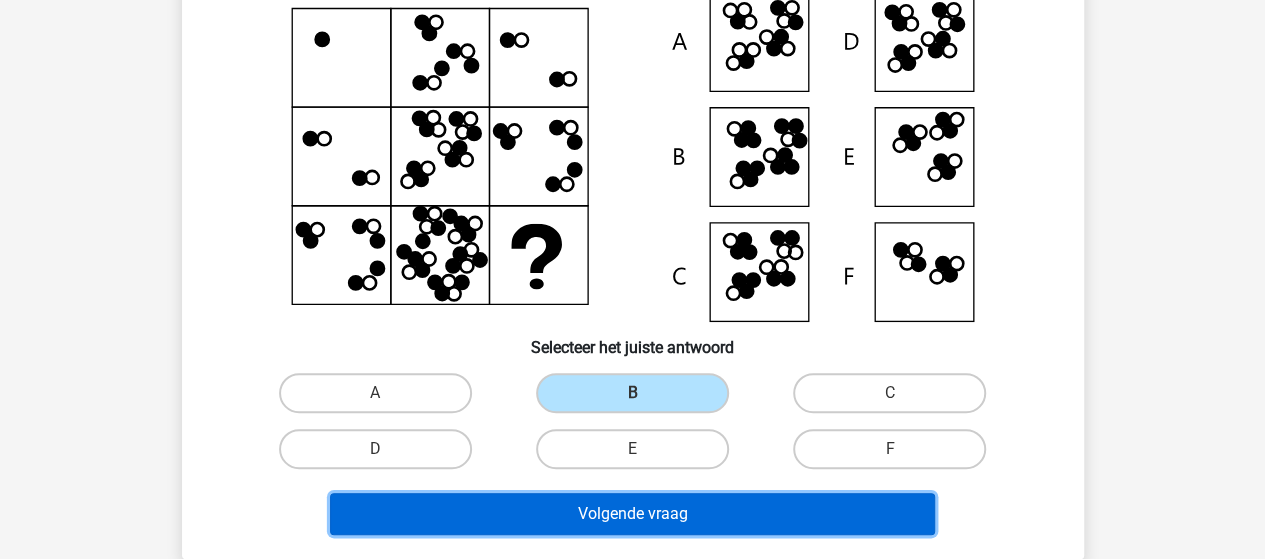click on "Volgende vraag" at bounding box center (632, 514) 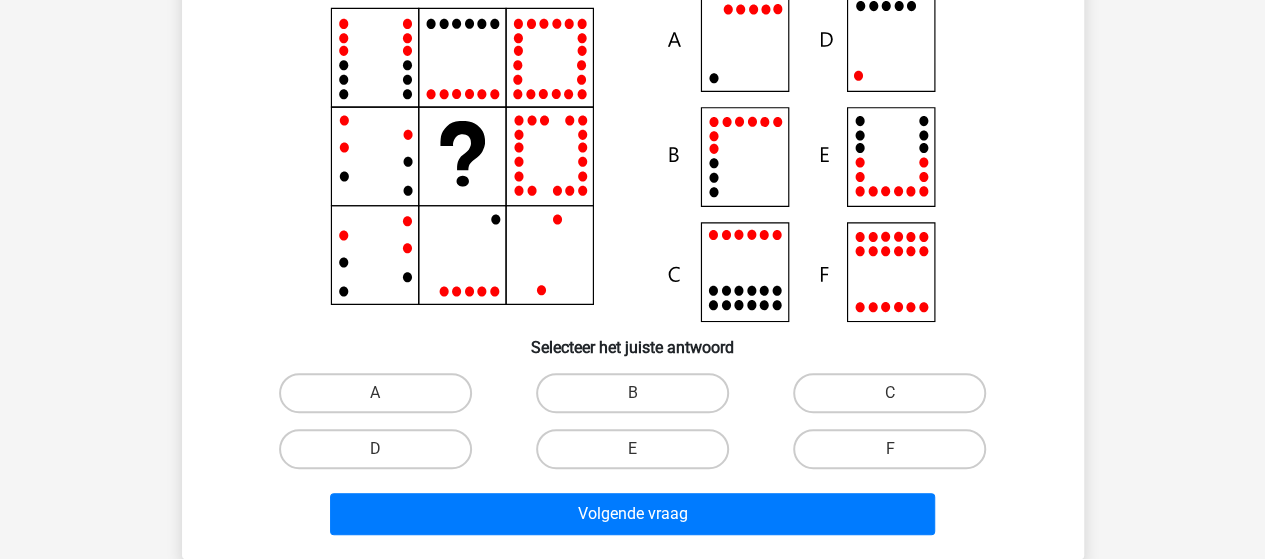 scroll, scrollTop: 92, scrollLeft: 0, axis: vertical 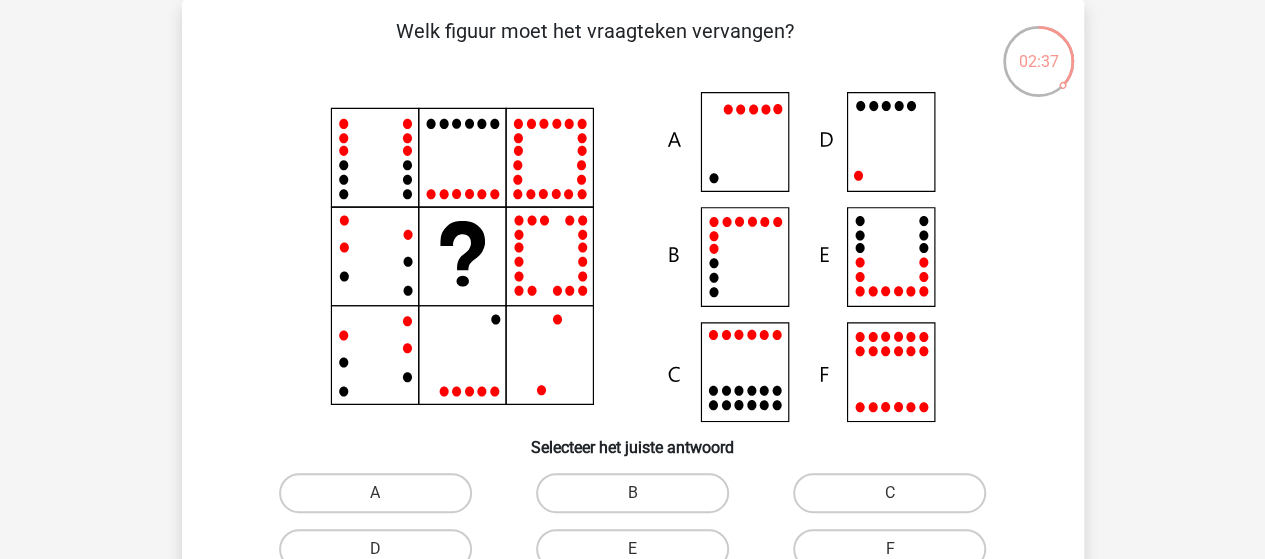 click at bounding box center (633, 257) 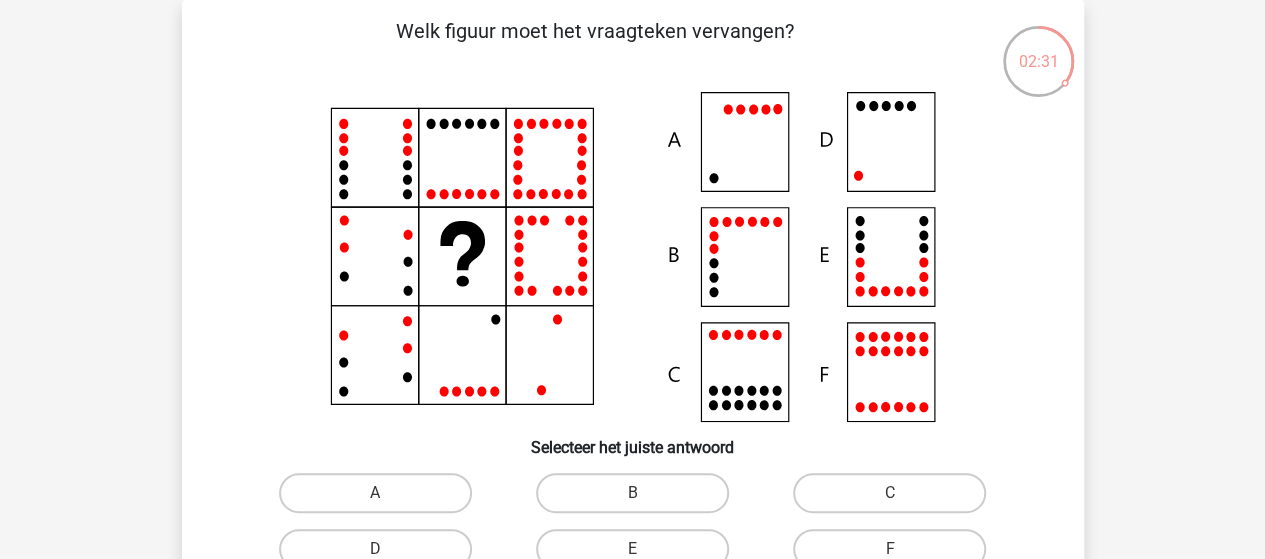 click at bounding box center (633, 257) 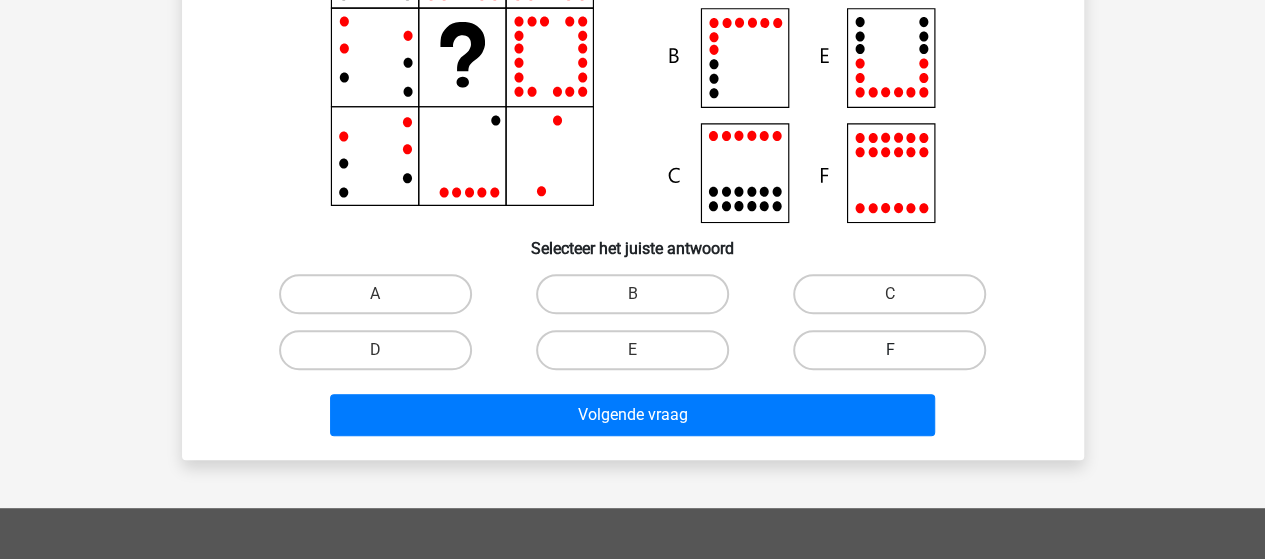 scroll, scrollTop: 292, scrollLeft: 0, axis: vertical 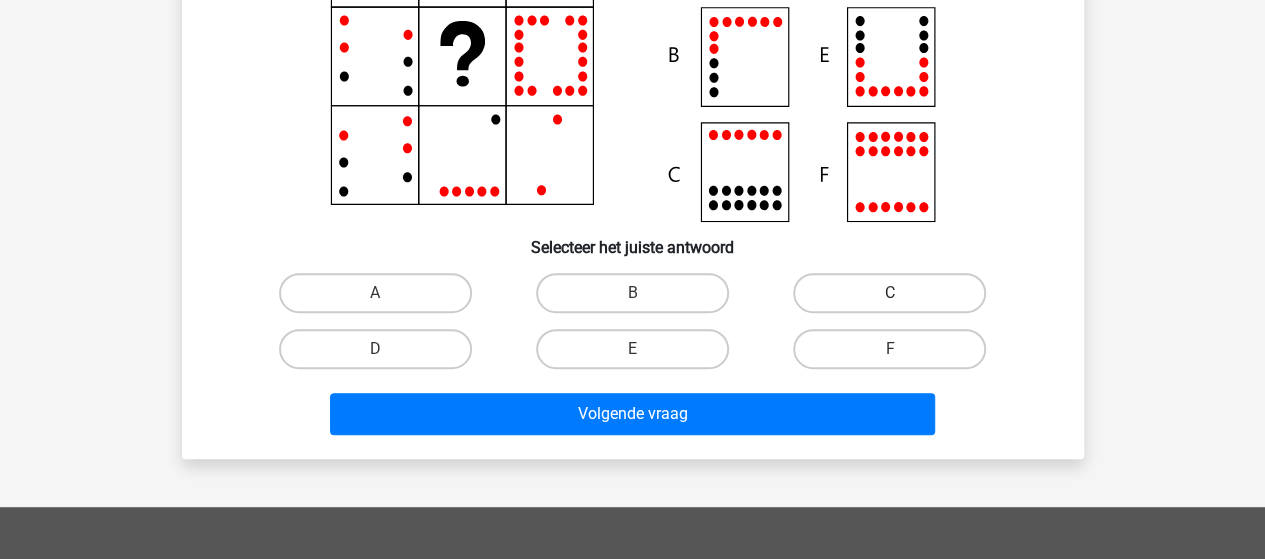 click on "C" at bounding box center (889, 293) 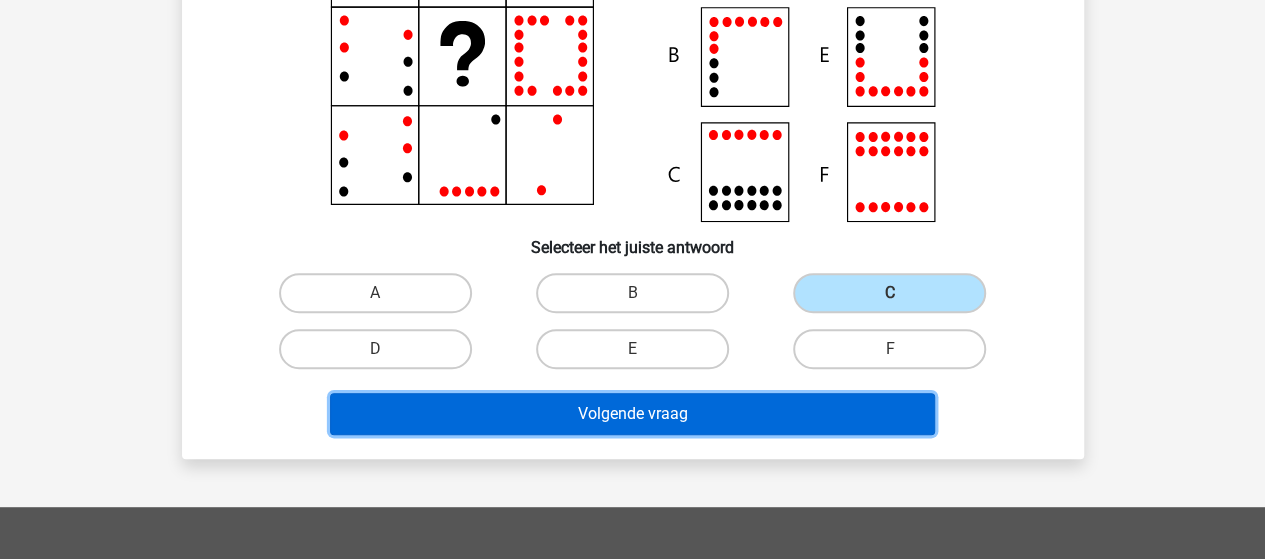 drag, startPoint x: 754, startPoint y: 422, endPoint x: 259, endPoint y: 352, distance: 499.925 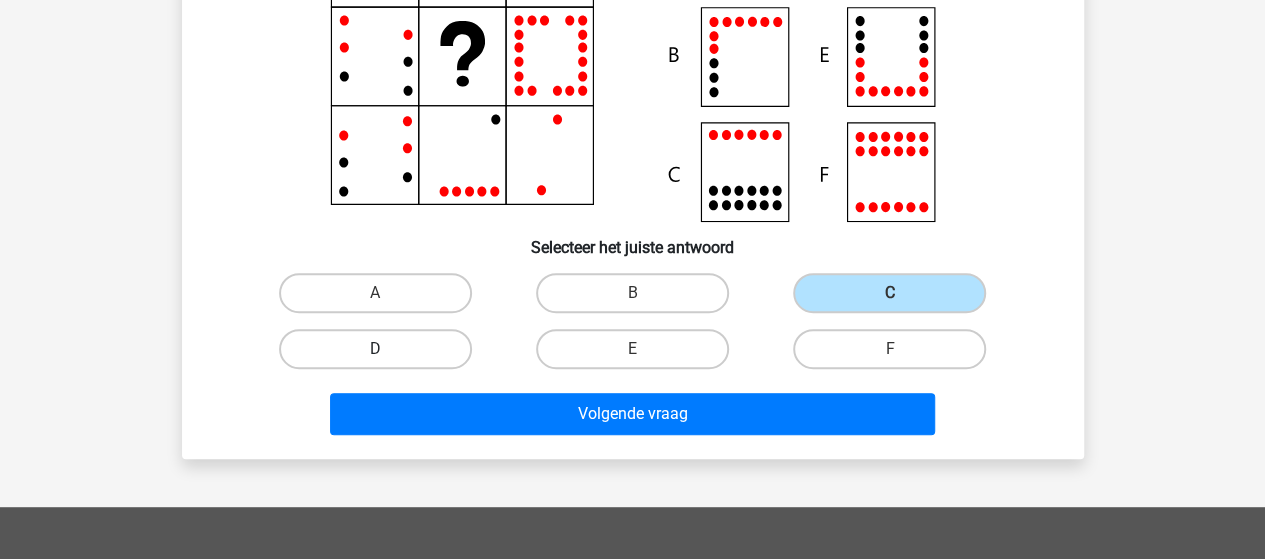 click on "D" at bounding box center (375, 349) 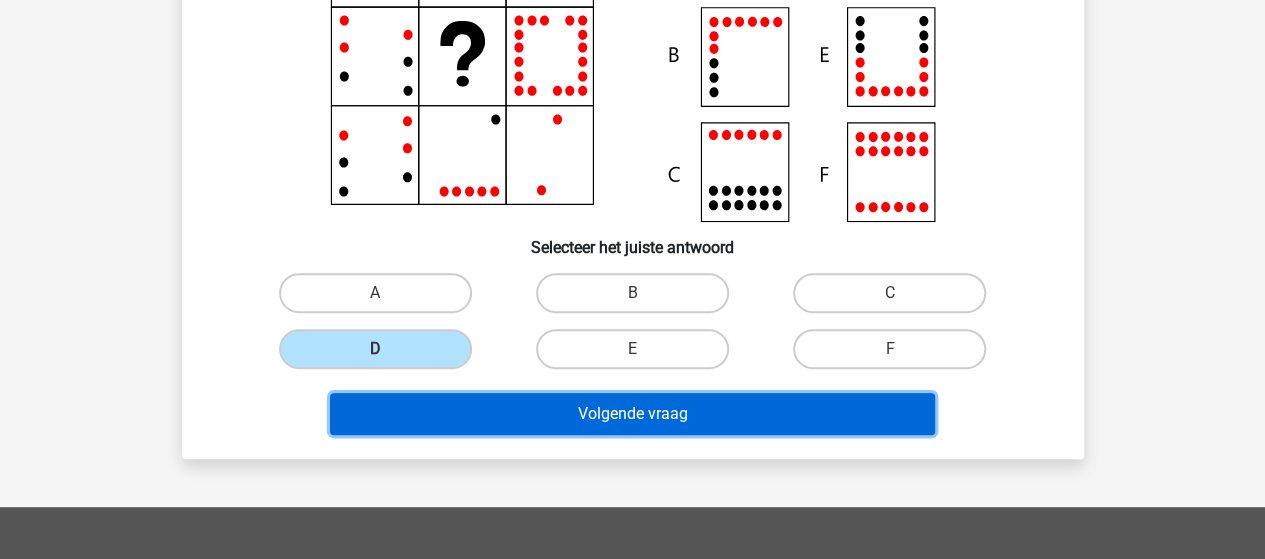 click on "Volgende vraag" at bounding box center [632, 414] 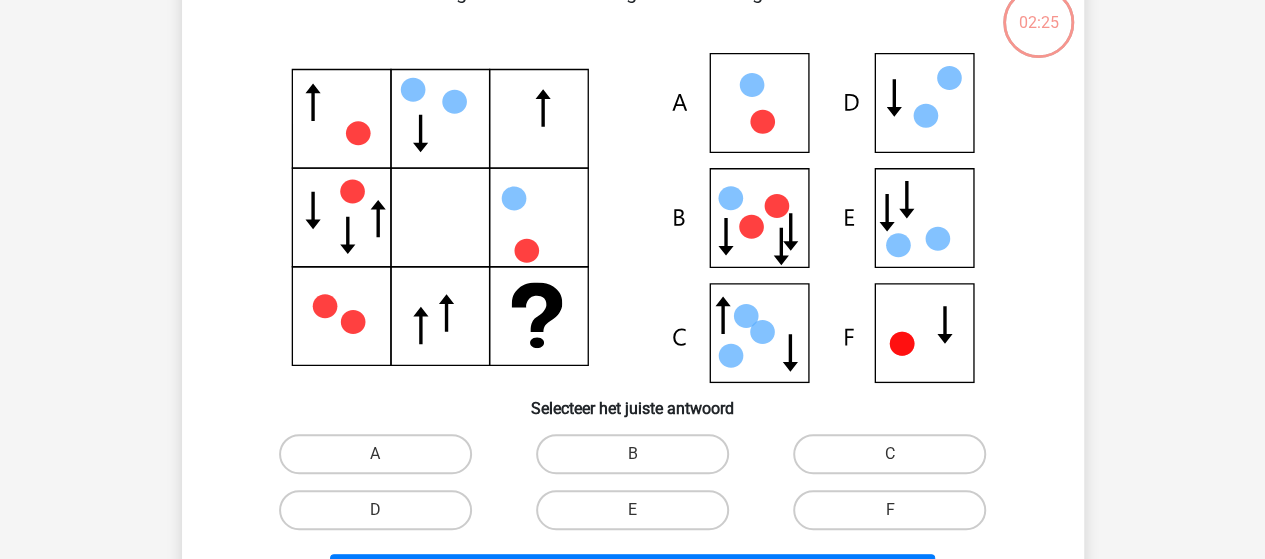 scroll, scrollTop: 92, scrollLeft: 0, axis: vertical 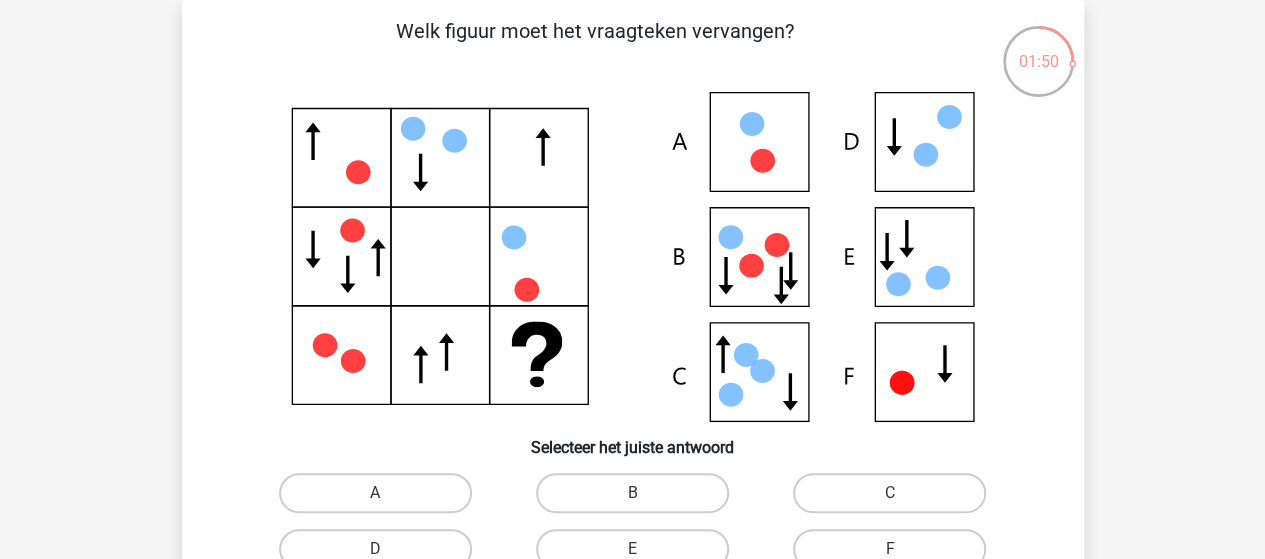 click at bounding box center (633, 257) 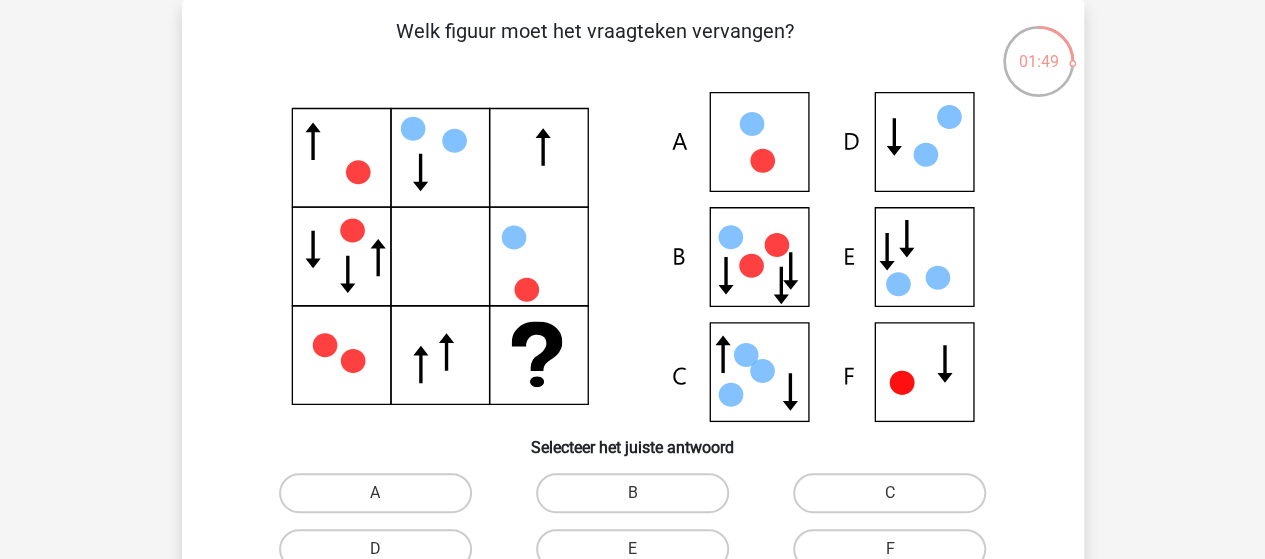 click at bounding box center [633, 257] 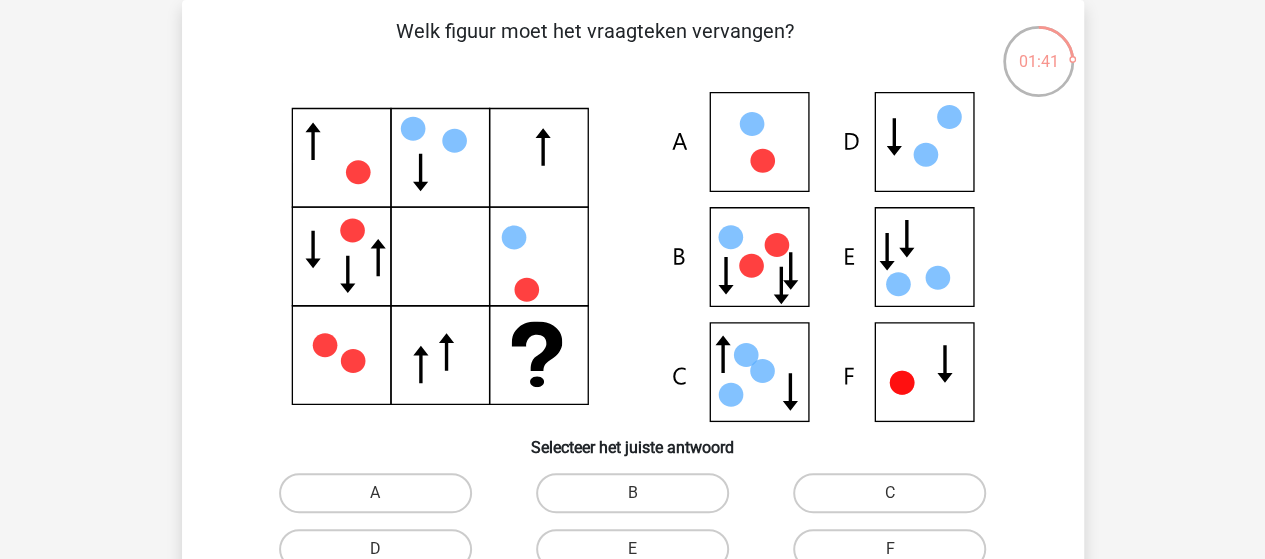 click at bounding box center [633, 257] 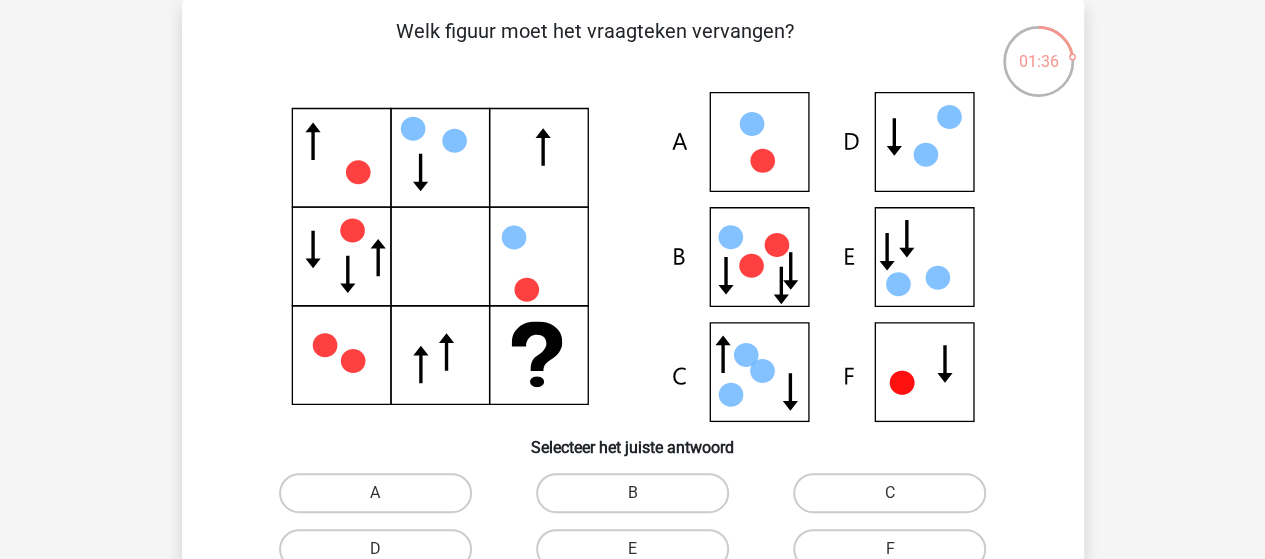 scroll, scrollTop: 192, scrollLeft: 0, axis: vertical 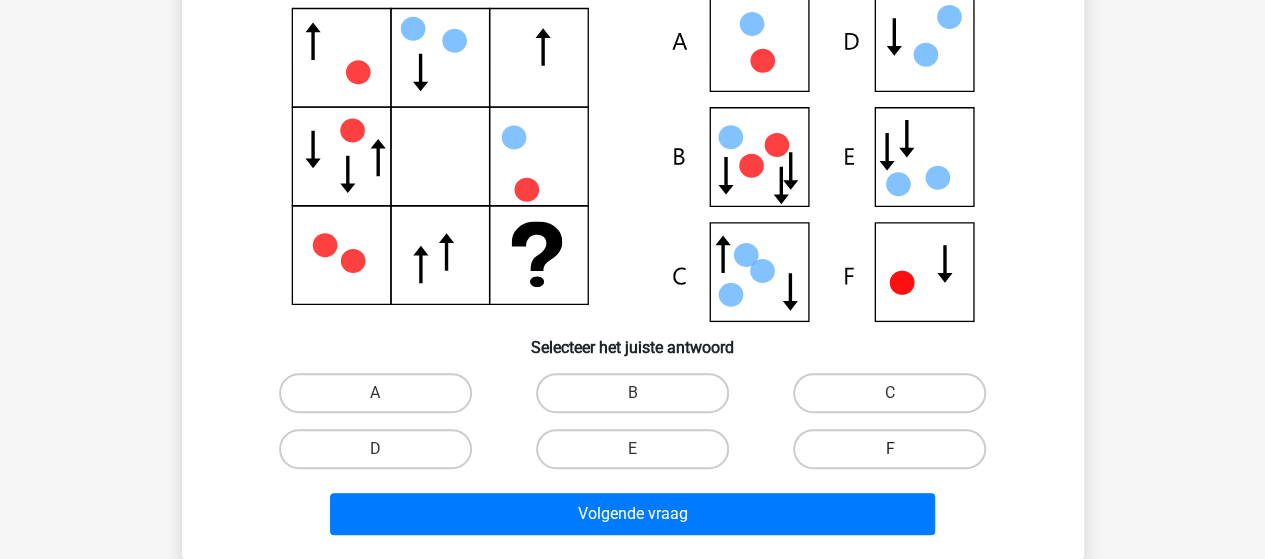 click on "F" at bounding box center [889, 449] 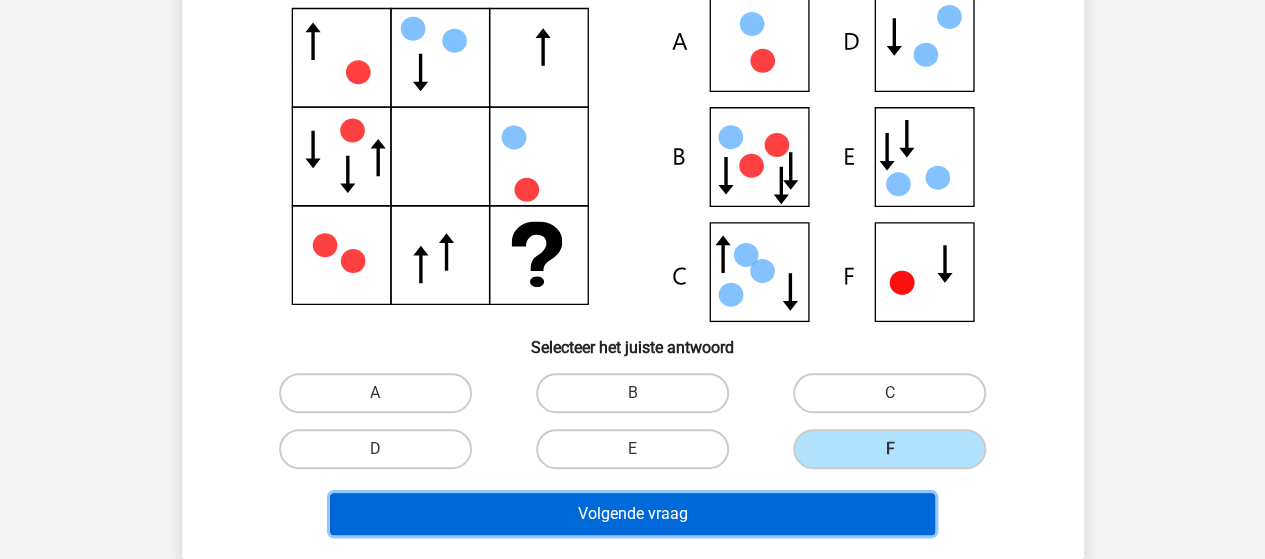 click on "Volgende vraag" at bounding box center (632, 514) 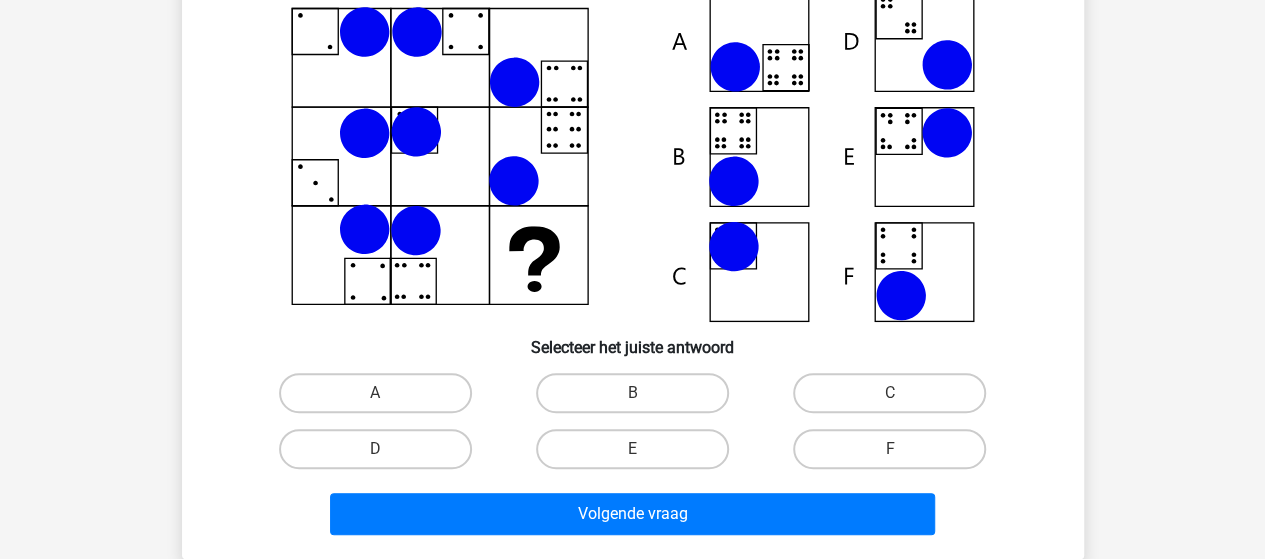 scroll, scrollTop: 92, scrollLeft: 0, axis: vertical 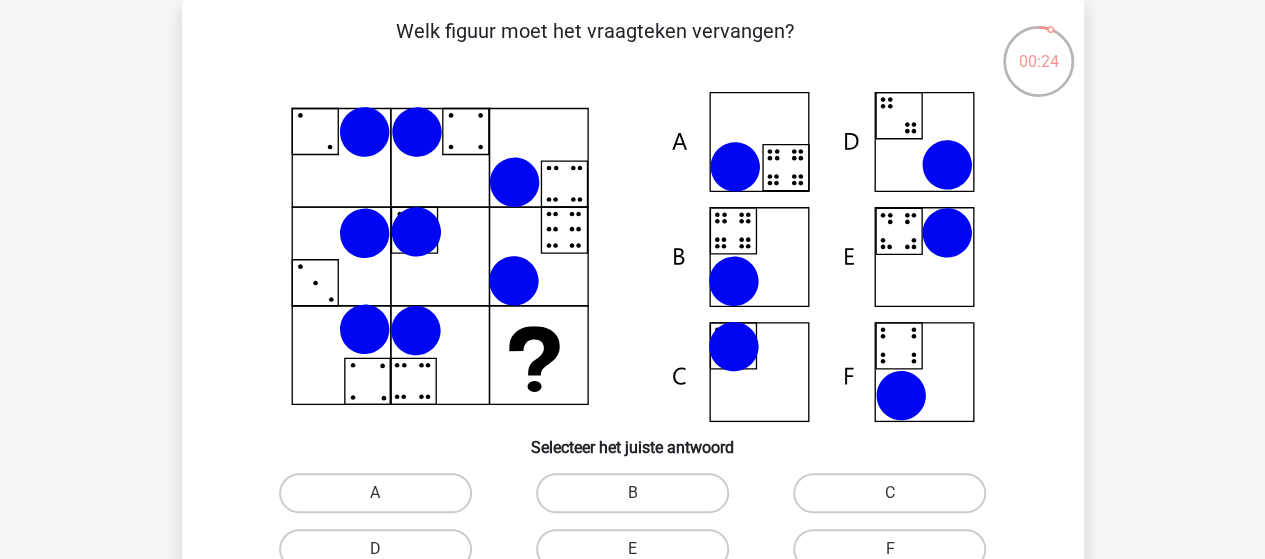 click at bounding box center [733, 281] 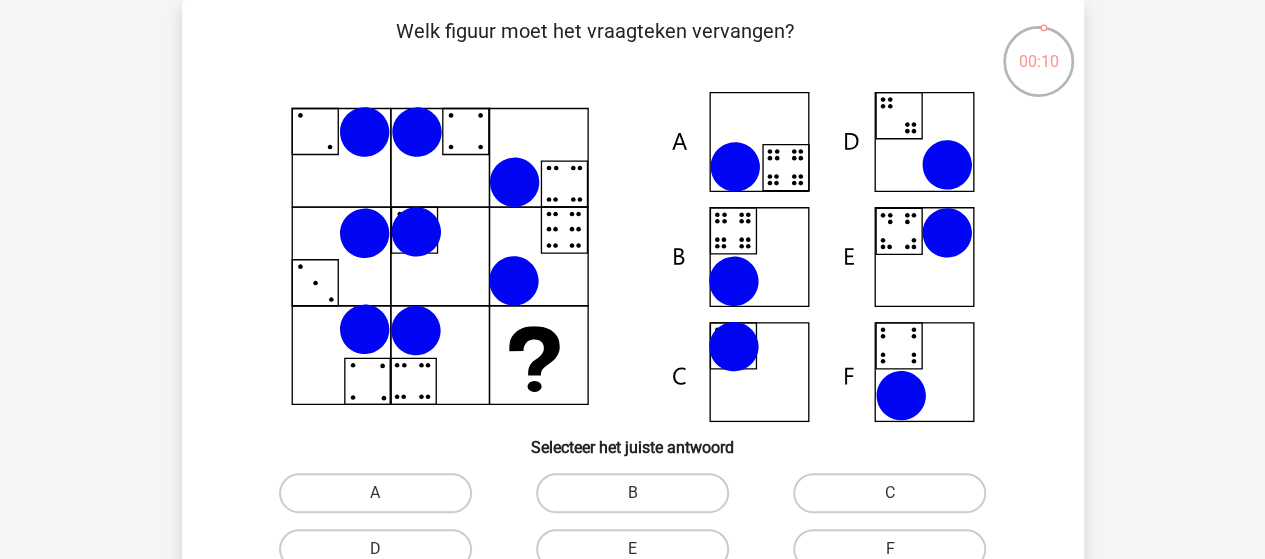 click at bounding box center [633, 257] 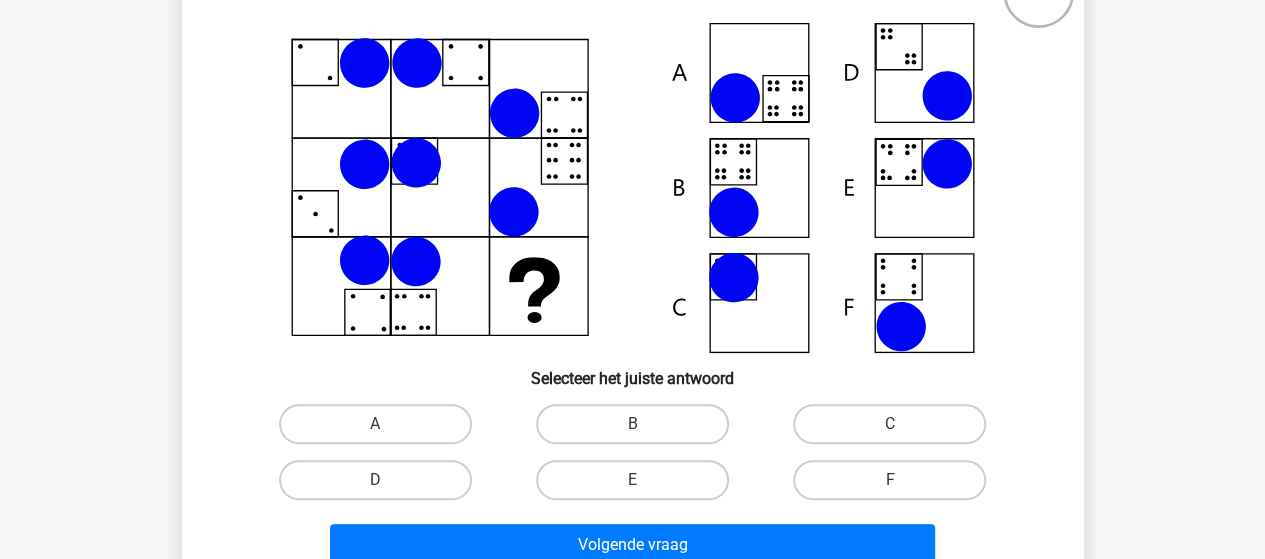 scroll, scrollTop: 192, scrollLeft: 0, axis: vertical 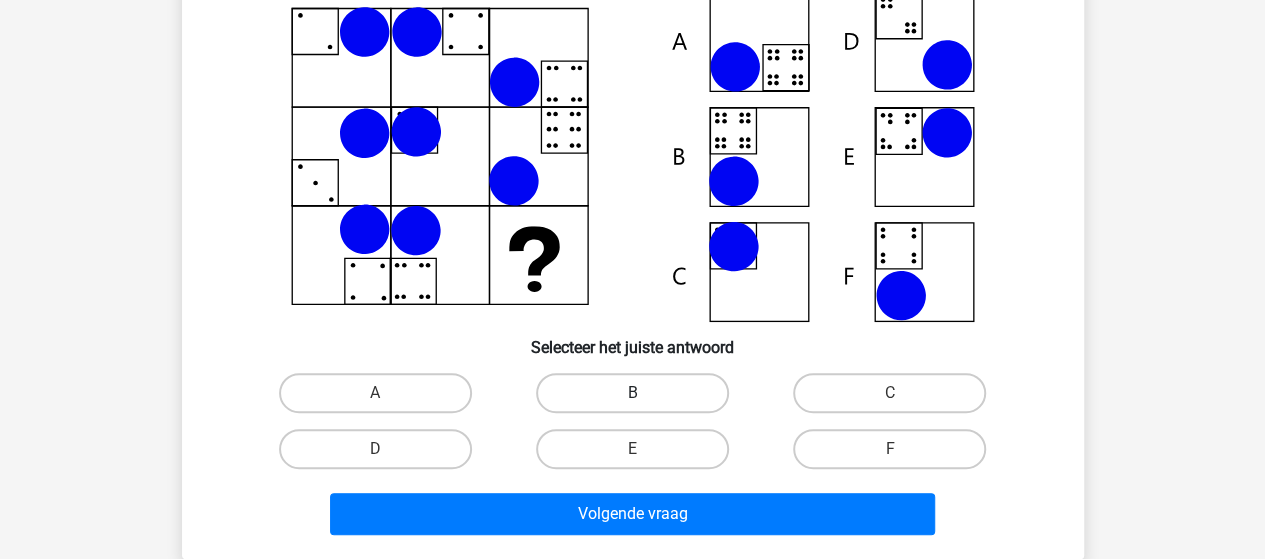 click on "B" at bounding box center [632, 393] 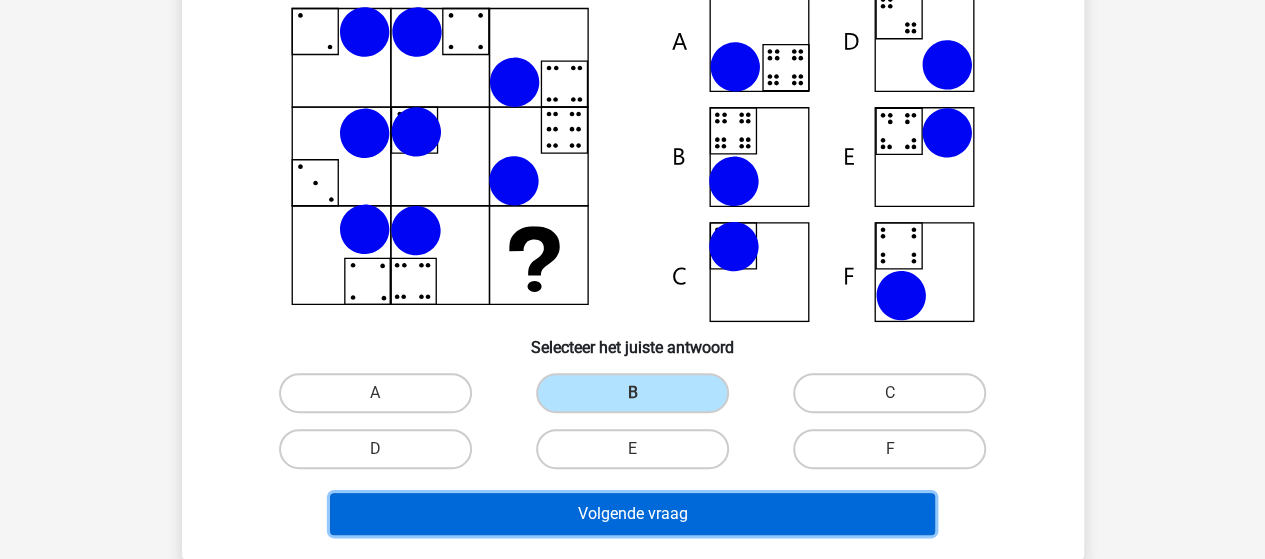 click on "Volgende vraag" at bounding box center (632, 514) 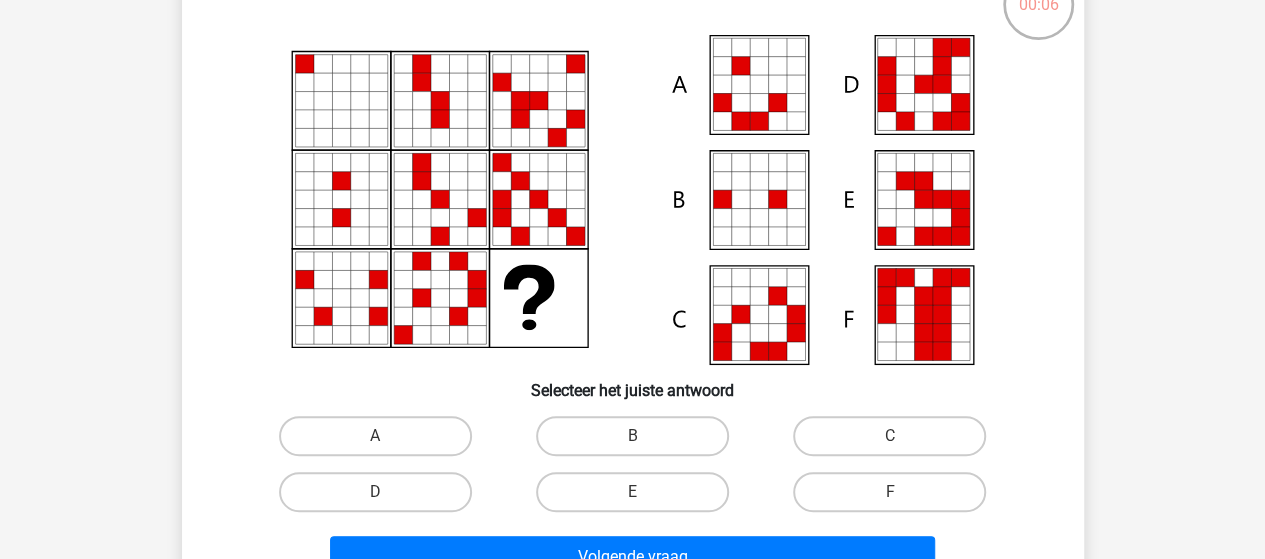 scroll, scrollTop: 192, scrollLeft: 0, axis: vertical 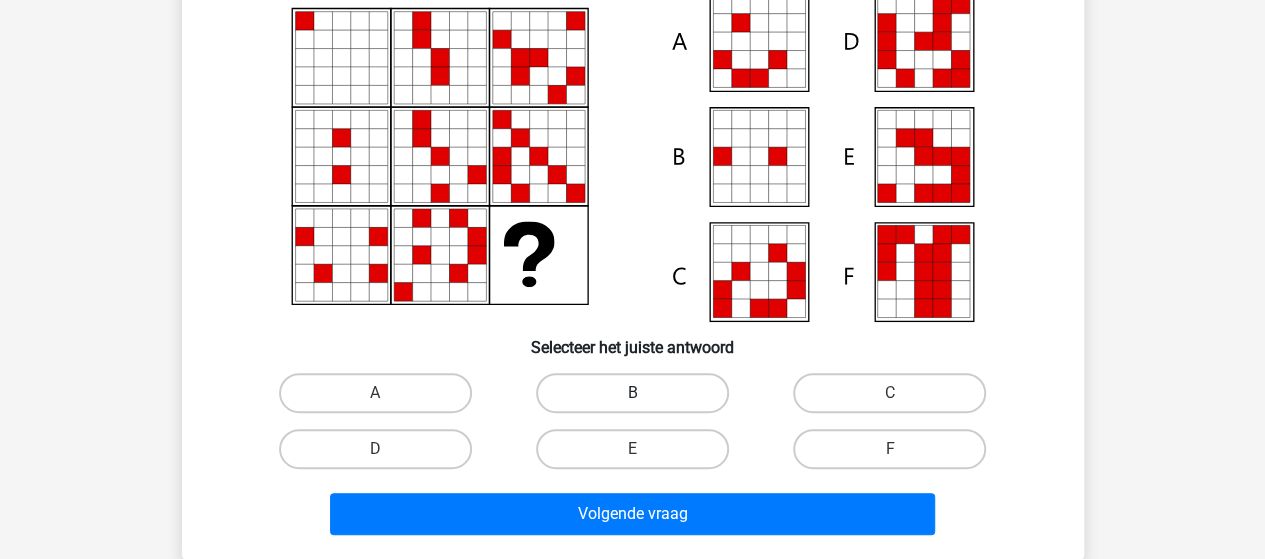 click on "B" at bounding box center (632, 393) 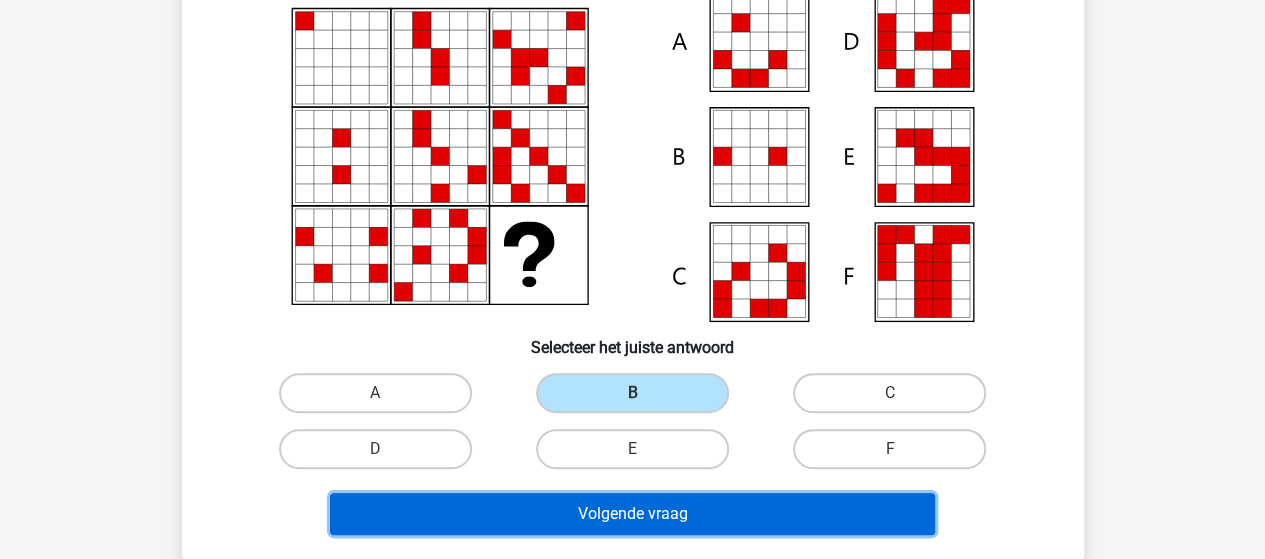 click on "Volgende vraag" at bounding box center (632, 514) 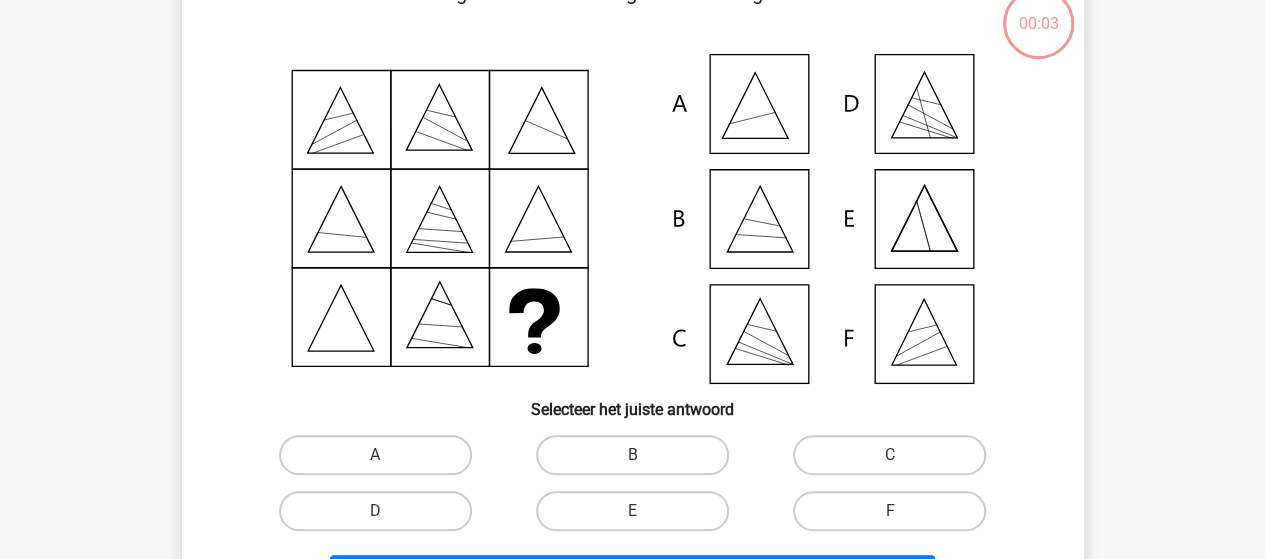scroll, scrollTop: 92, scrollLeft: 0, axis: vertical 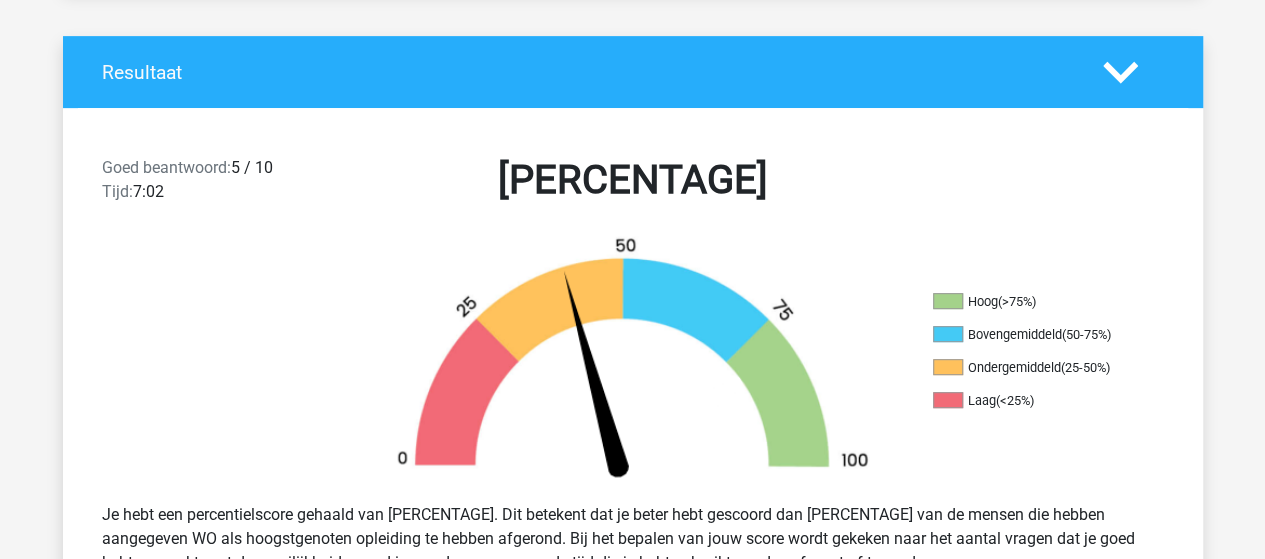 drag, startPoint x: 1122, startPoint y: 372, endPoint x: 906, endPoint y: 292, distance: 230.33888 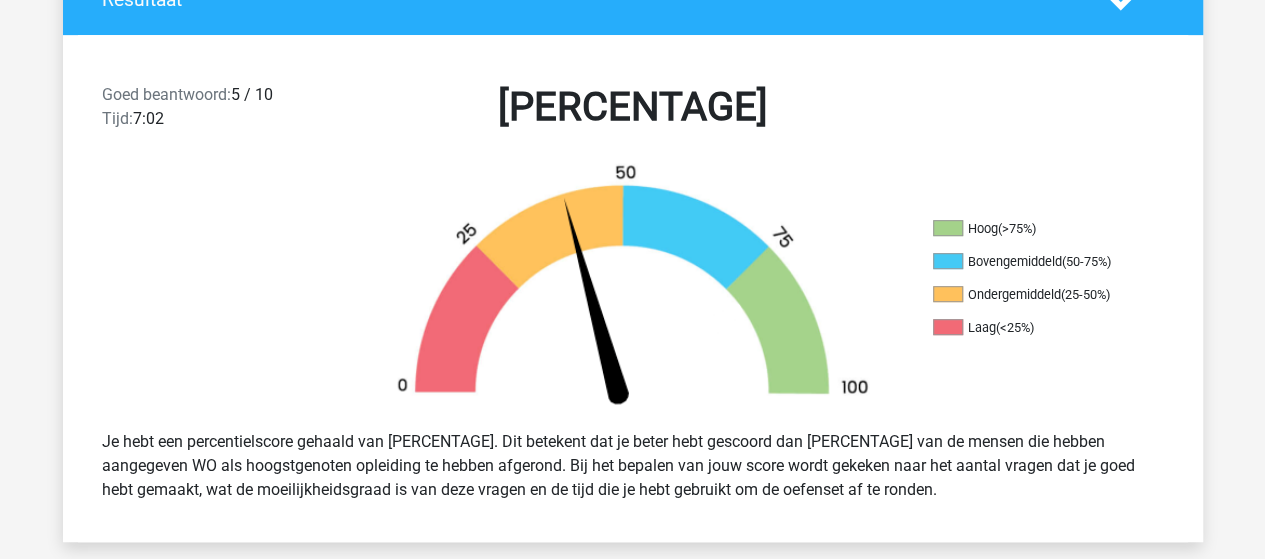 scroll, scrollTop: 500, scrollLeft: 0, axis: vertical 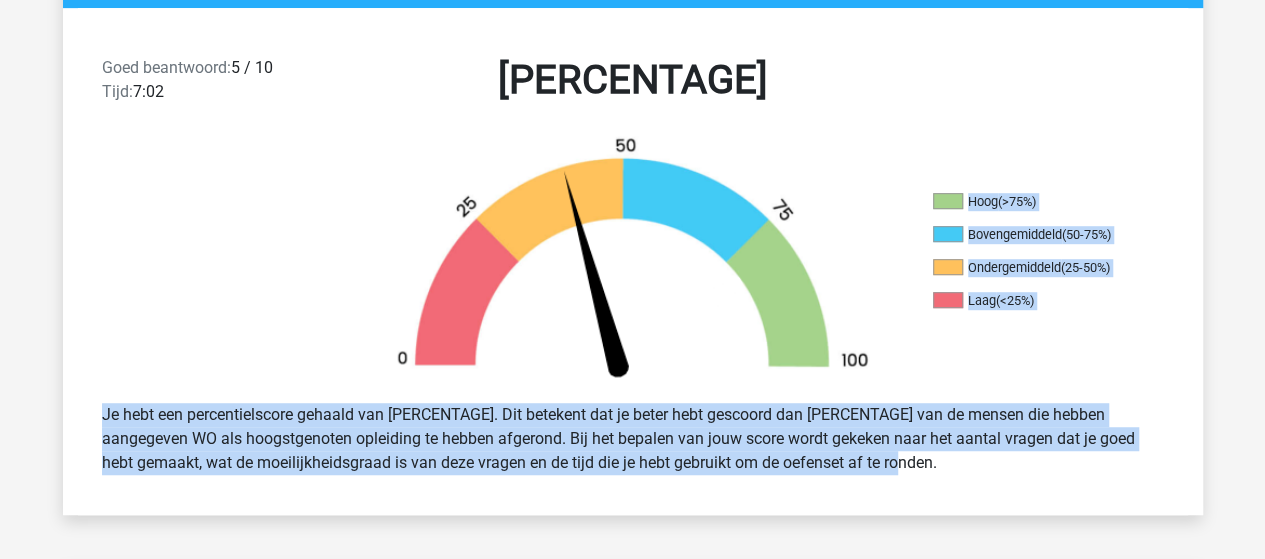drag, startPoint x: 854, startPoint y: 465, endPoint x: 852, endPoint y: 378, distance: 87.02299 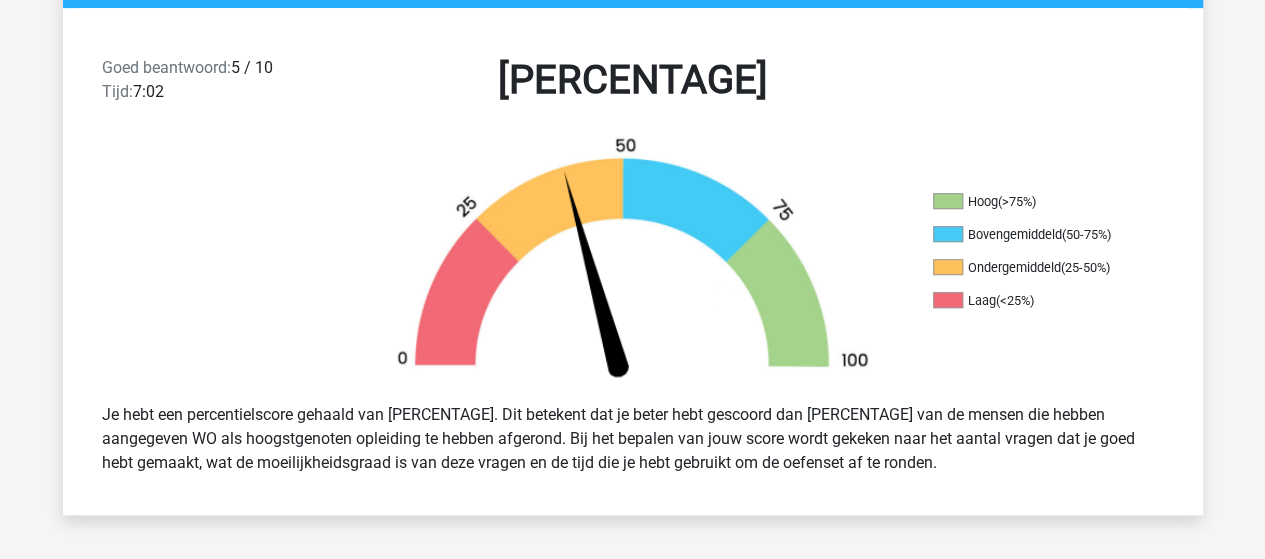 click on "Je hebt een percentielscore gehaald van 40.4%.
Dit betekent dat je beter hebt gescoord dan 40.4%
van de mensen die hebben aangegeven  WO  als hoogstgenoten opleiding te hebben afgerond.
Bij het bepalen van jouw score wordt gekeken naar het aantal vragen dat je goed hebt gemaakt, wat de moeilijkheidsgraad is van deze vragen en de tijd die je hebt gebruikt om de oefenset af te ronden." at bounding box center (633, 439) 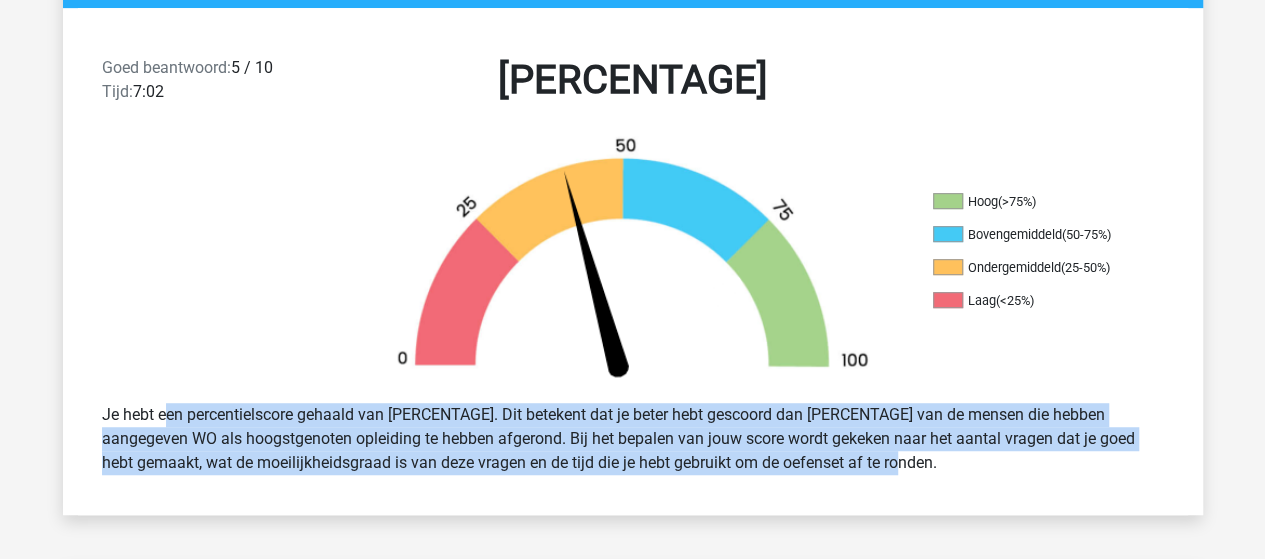 drag, startPoint x: 748, startPoint y: 429, endPoint x: 98, endPoint y: 421, distance: 650.04926 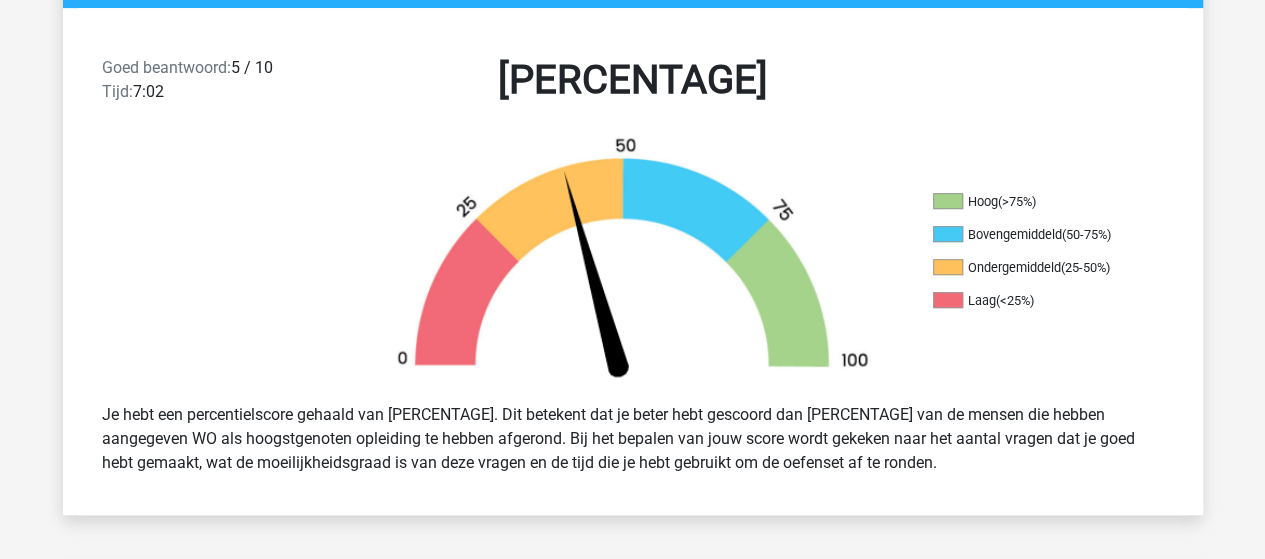 click on "Je hebt een percentielscore gehaald van 40.4%.
Dit betekent dat je beter hebt gescoord dan 40.4%
van de mensen die hebben aangegeven  WO  als hoogstgenoten opleiding te hebben afgerond.
Bij het bepalen van jouw score wordt gekeken naar het aantal vragen dat je goed hebt gemaakt, wat de moeilijkheidsgraad is van deze vragen en de tijd die je hebt gebruikt om de oefenset af te ronden." at bounding box center (633, 439) 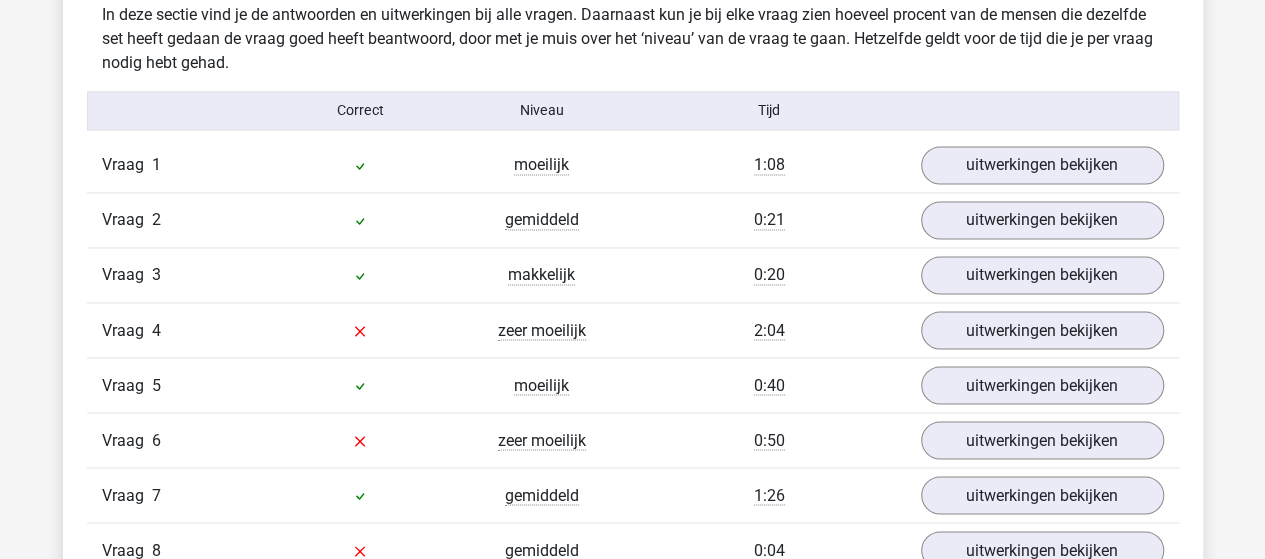 scroll, scrollTop: 1600, scrollLeft: 0, axis: vertical 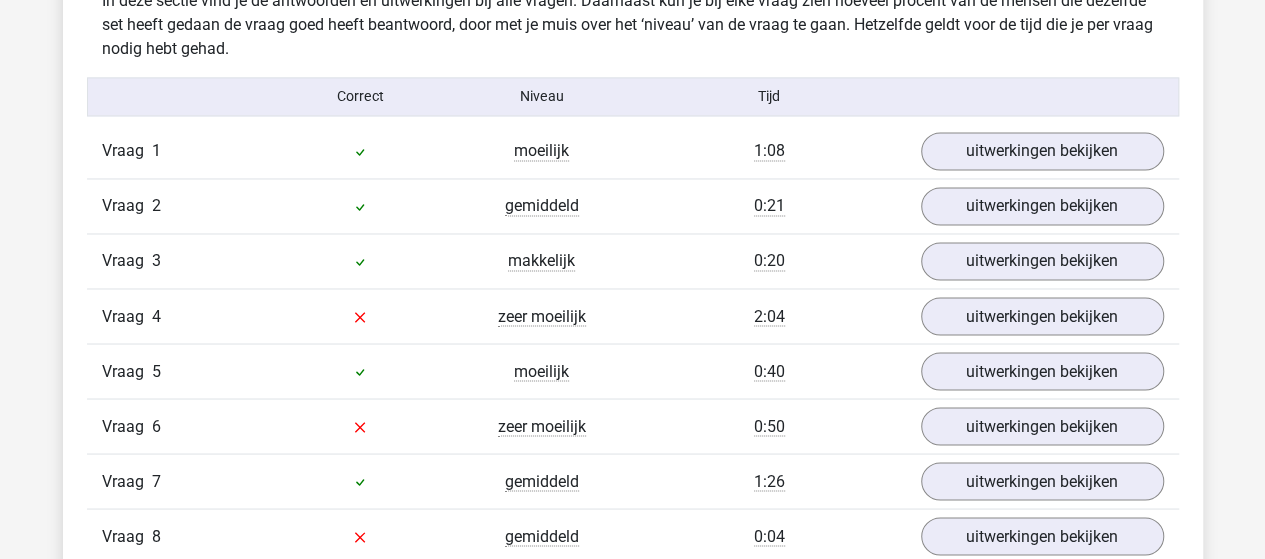 click on "0:21" at bounding box center [769, 206] 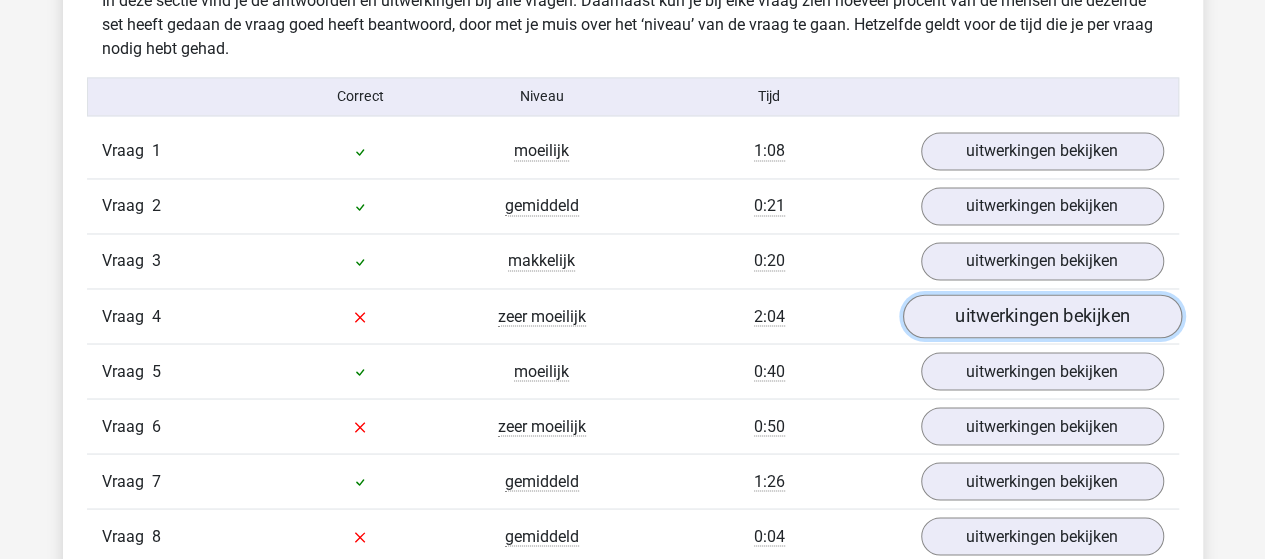 click on "uitwerkingen bekijken" at bounding box center (1041, 316) 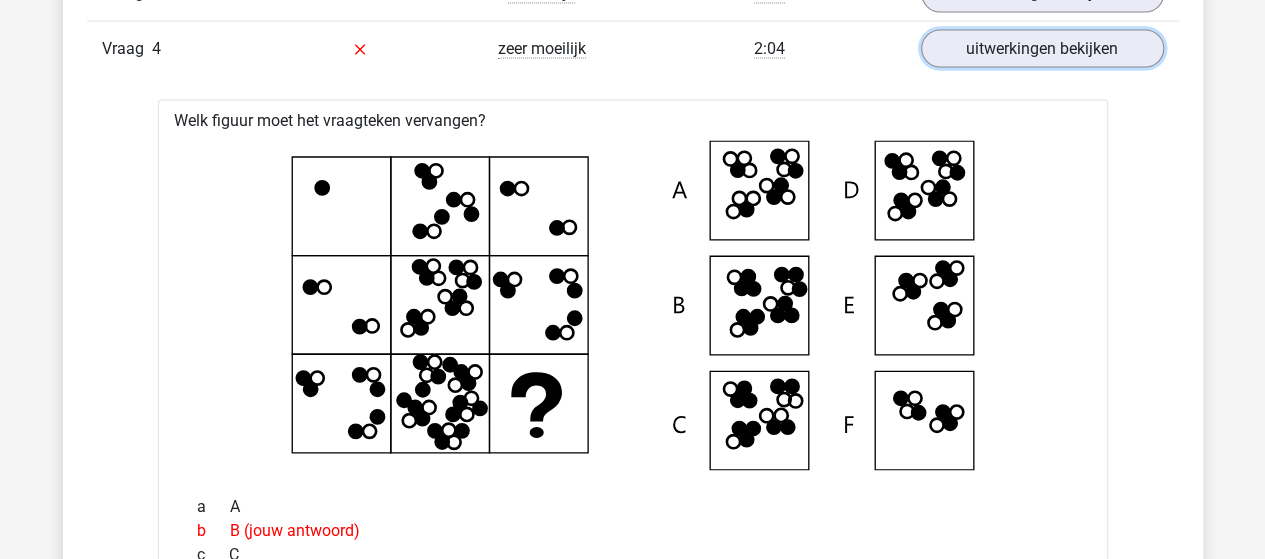 scroll, scrollTop: 1900, scrollLeft: 0, axis: vertical 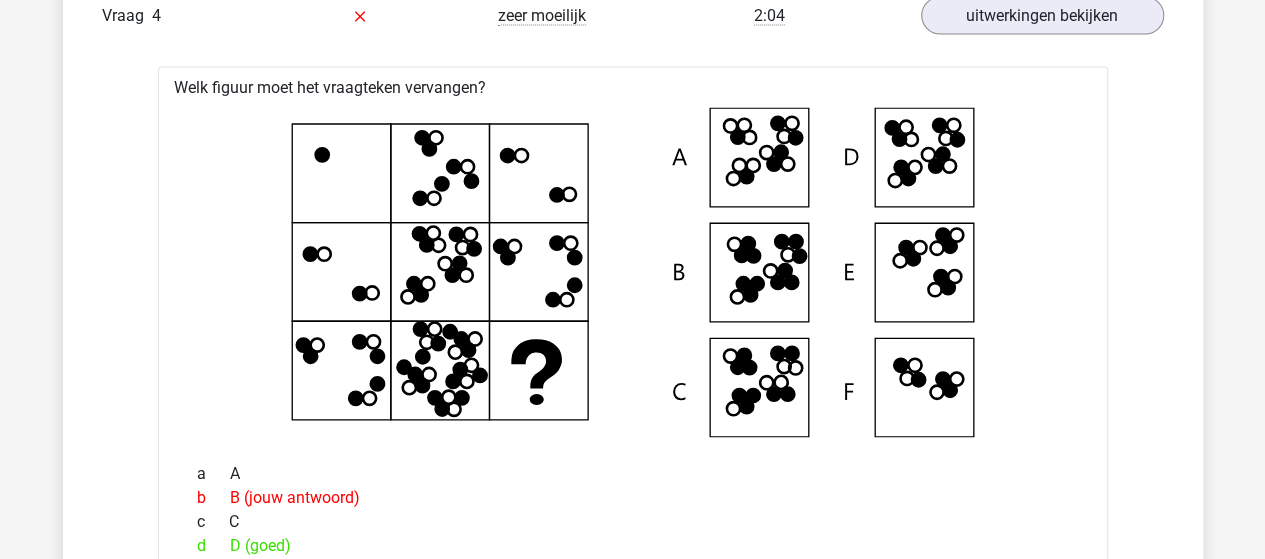 click at bounding box center (756, 284) 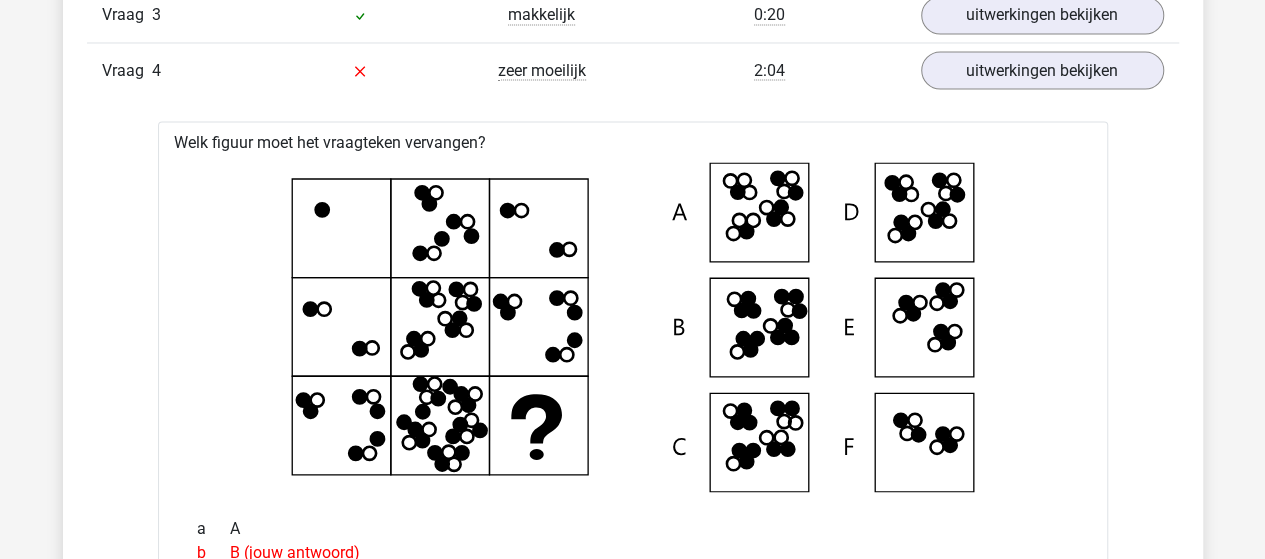 scroll, scrollTop: 1800, scrollLeft: 0, axis: vertical 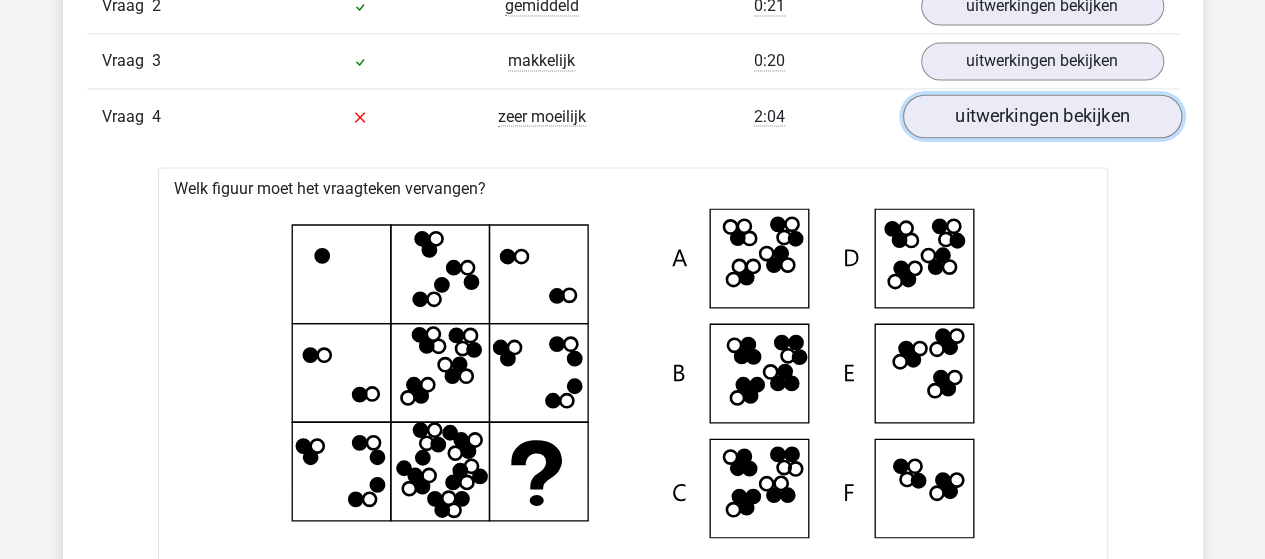 click on "uitwerkingen bekijken" at bounding box center [1041, 116] 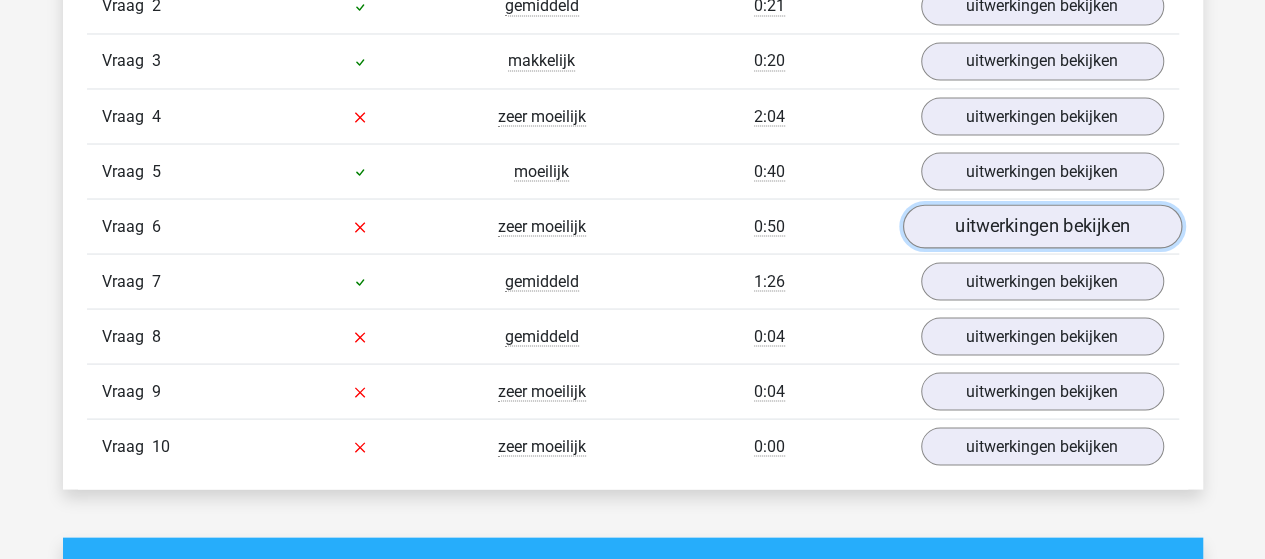 click on "uitwerkingen bekijken" at bounding box center (1041, 226) 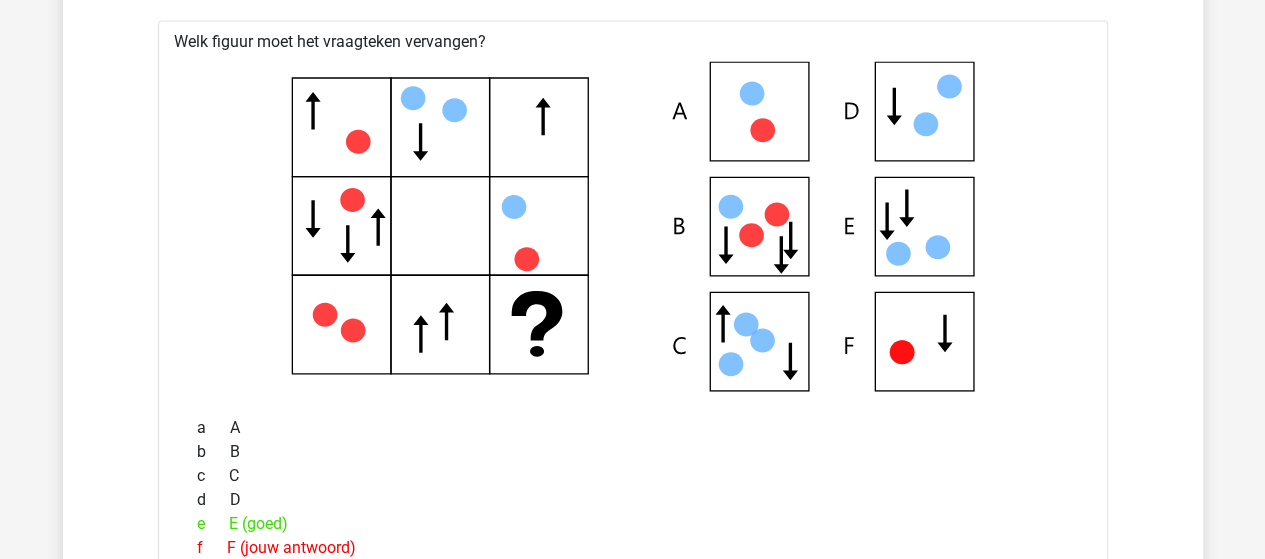 scroll, scrollTop: 2100, scrollLeft: 0, axis: vertical 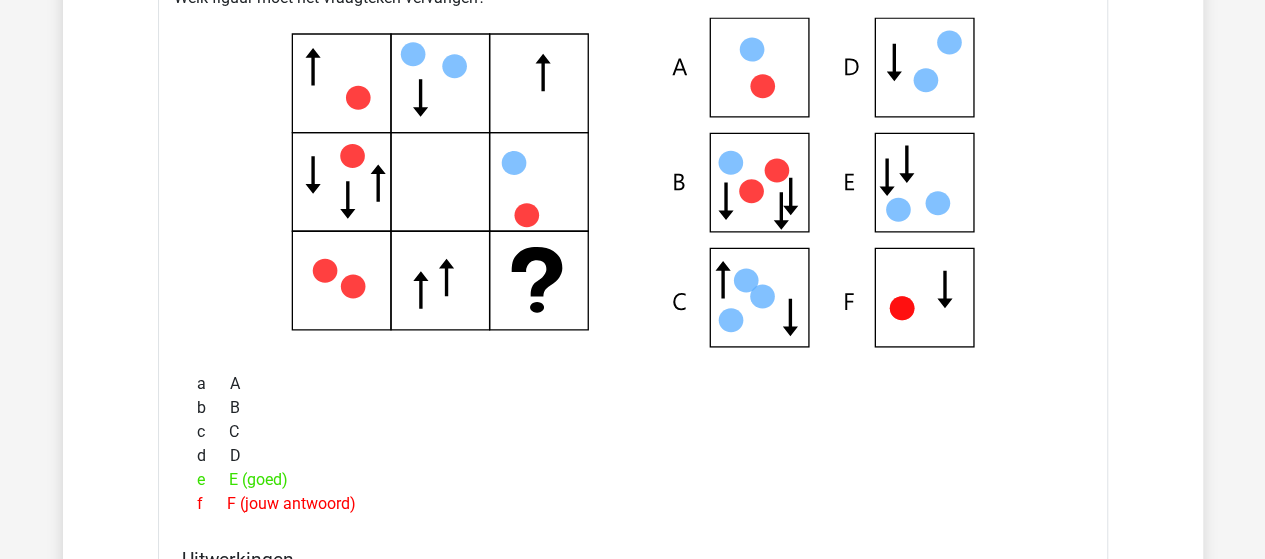 click at bounding box center [633, 183] 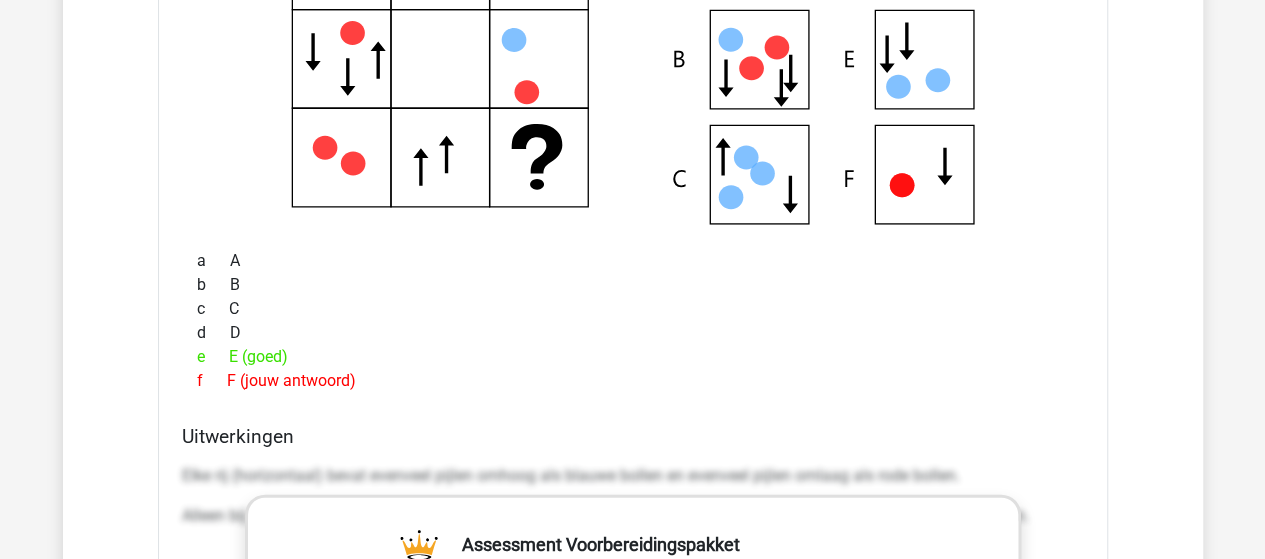 scroll, scrollTop: 2100, scrollLeft: 0, axis: vertical 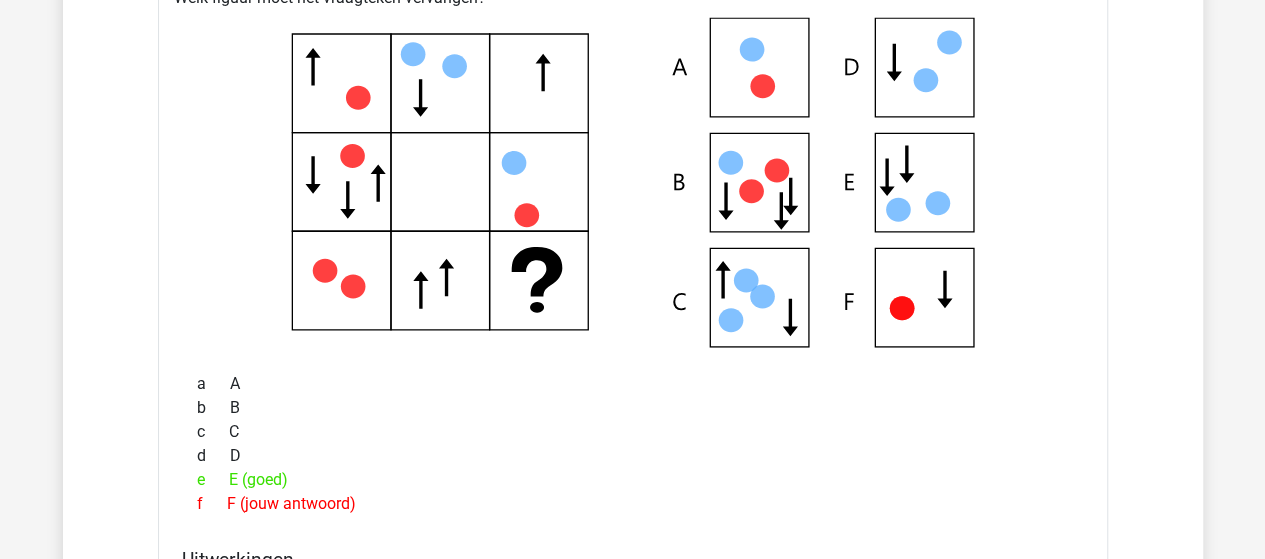 click at bounding box center (633, 183) 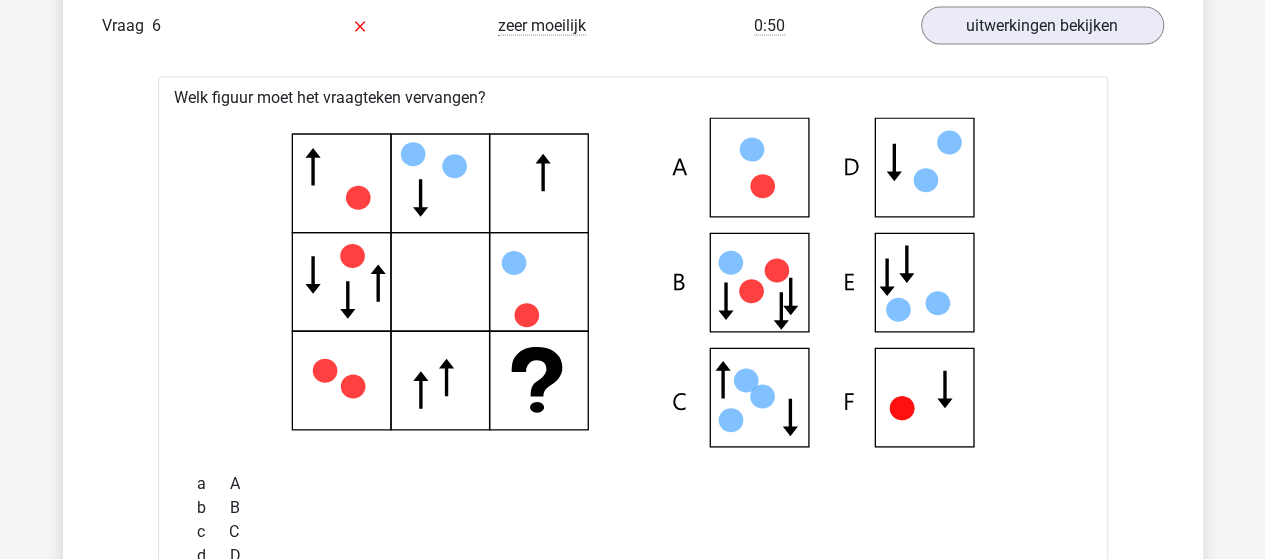scroll, scrollTop: 1700, scrollLeft: 0, axis: vertical 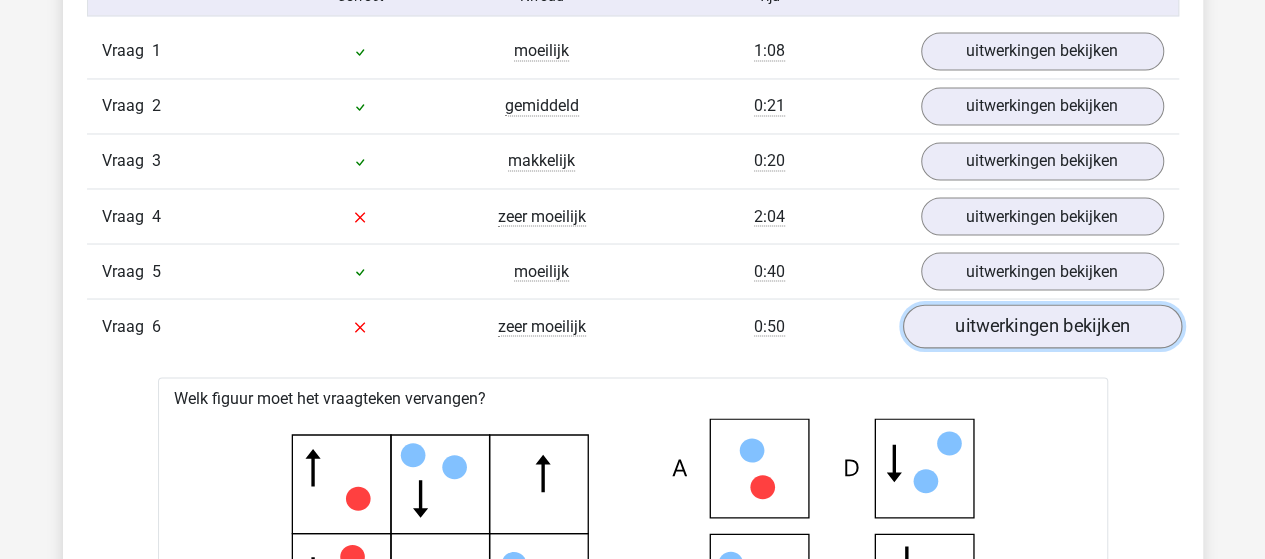 click on "uitwerkingen bekijken" at bounding box center [1041, 326] 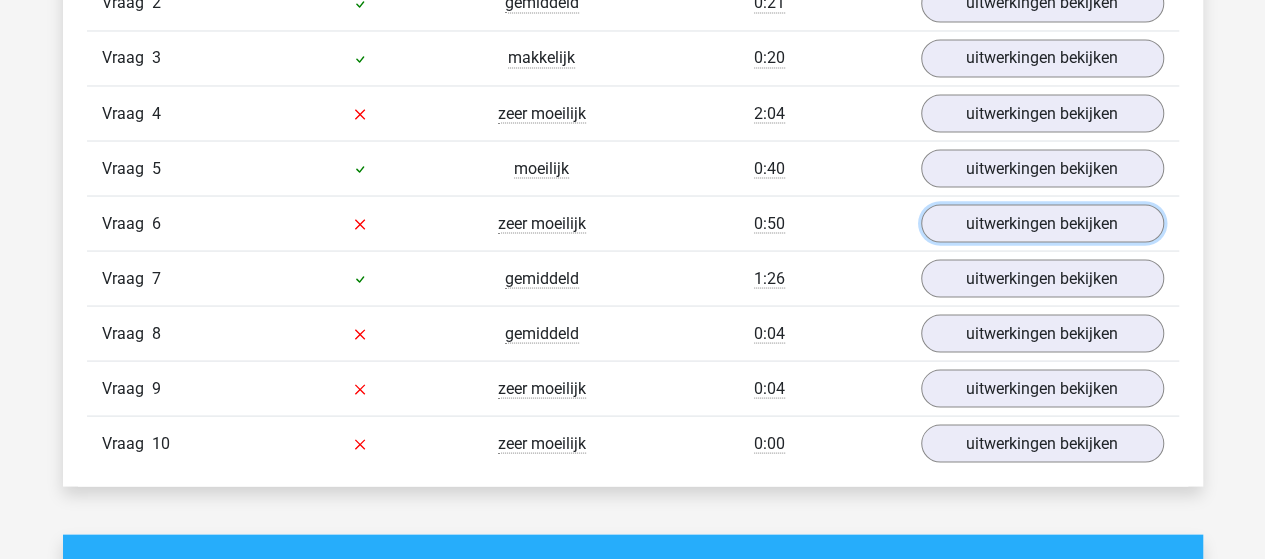 scroll, scrollTop: 1900, scrollLeft: 0, axis: vertical 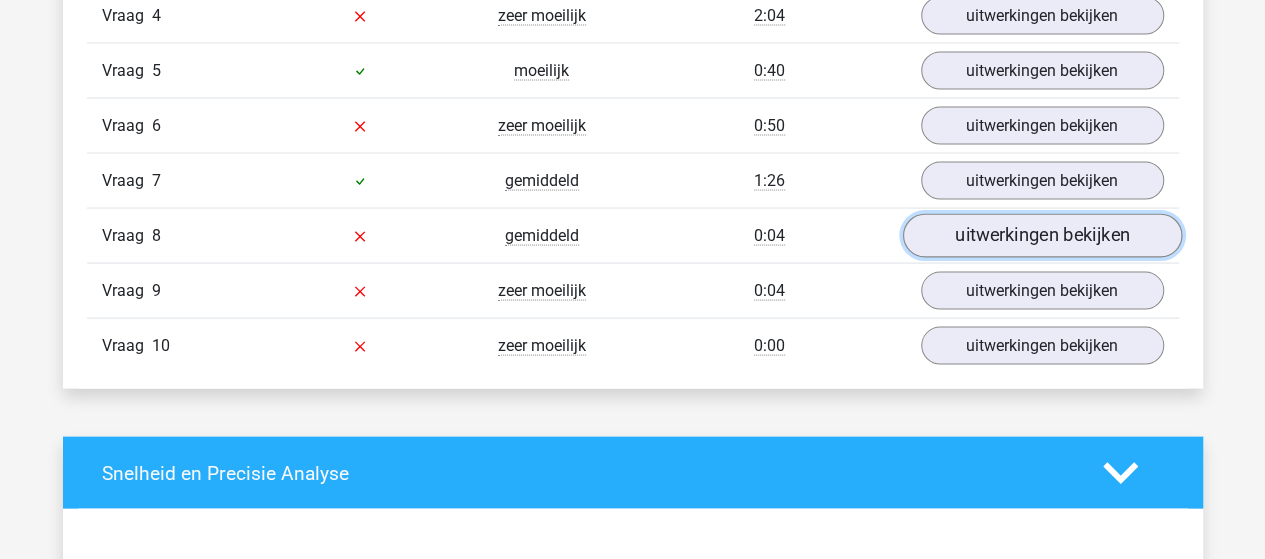 click on "uitwerkingen bekijken" at bounding box center (1041, 236) 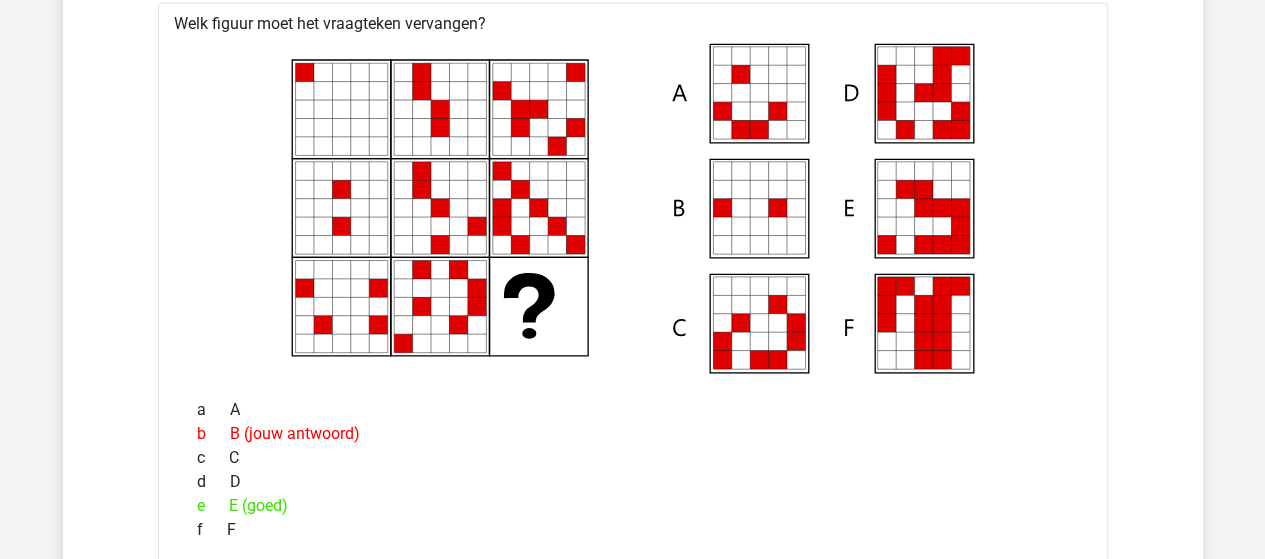 scroll, scrollTop: 2200, scrollLeft: 0, axis: vertical 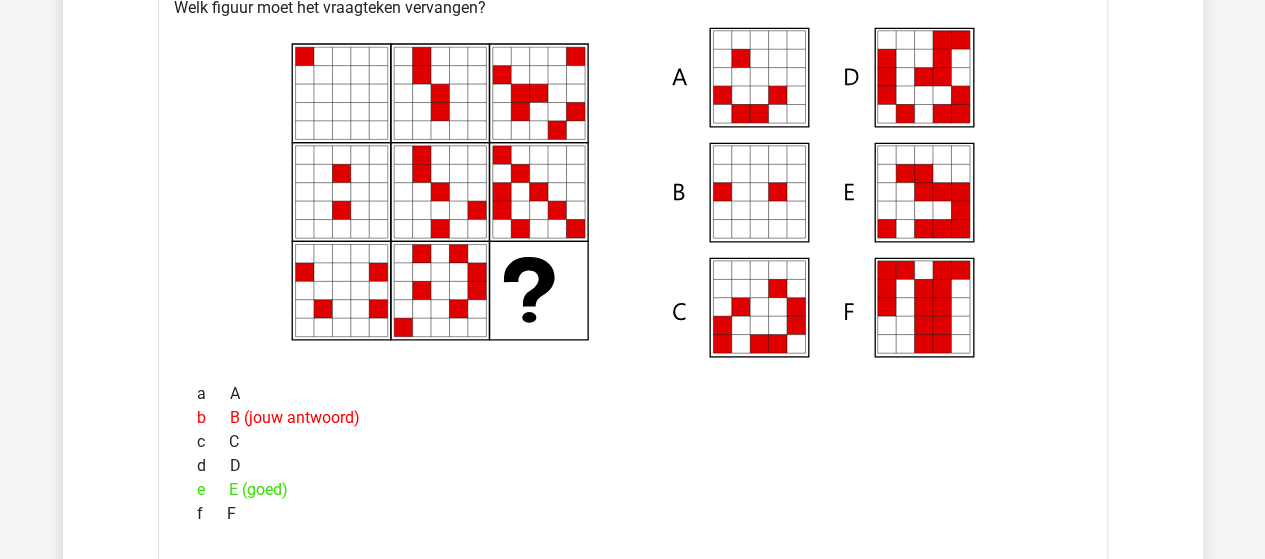 click at bounding box center (633, 193) 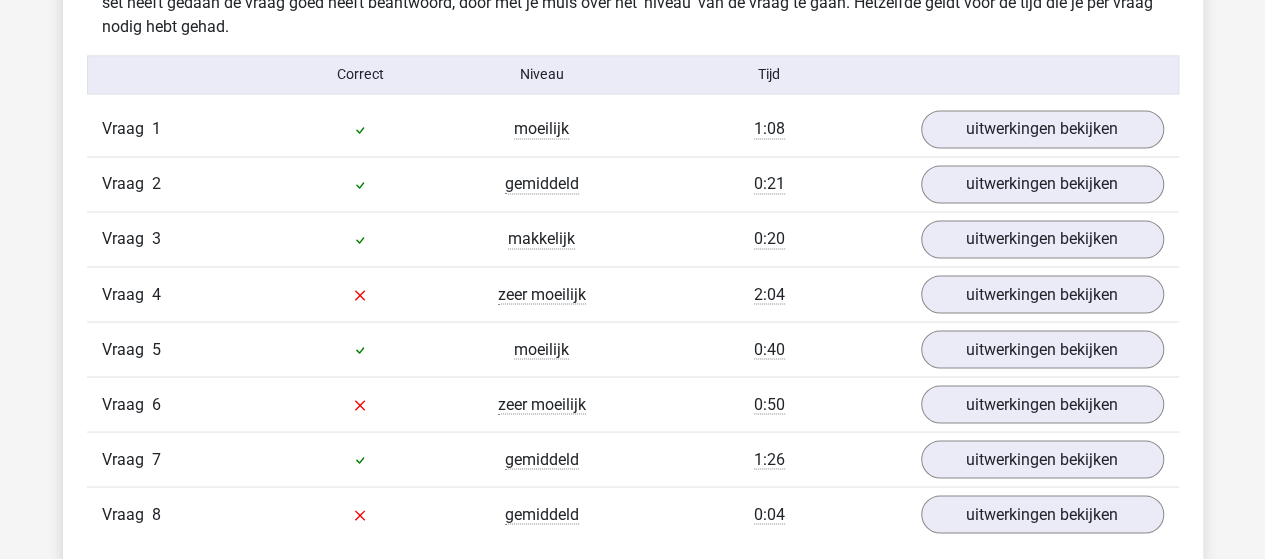 scroll, scrollTop: 1900, scrollLeft: 0, axis: vertical 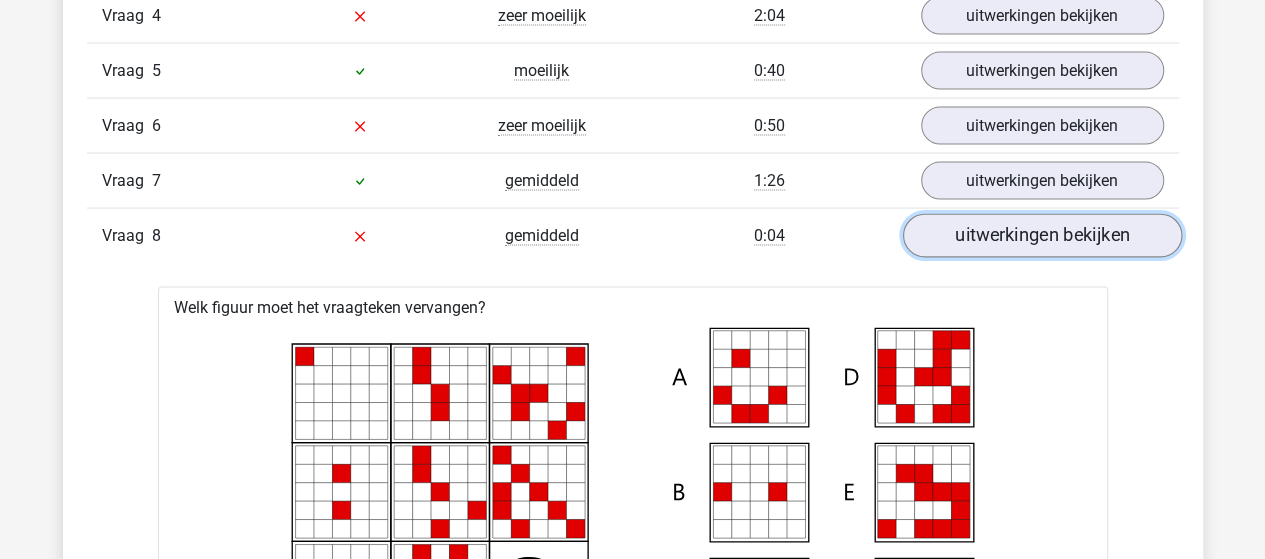 click on "uitwerkingen bekijken" at bounding box center [1041, 236] 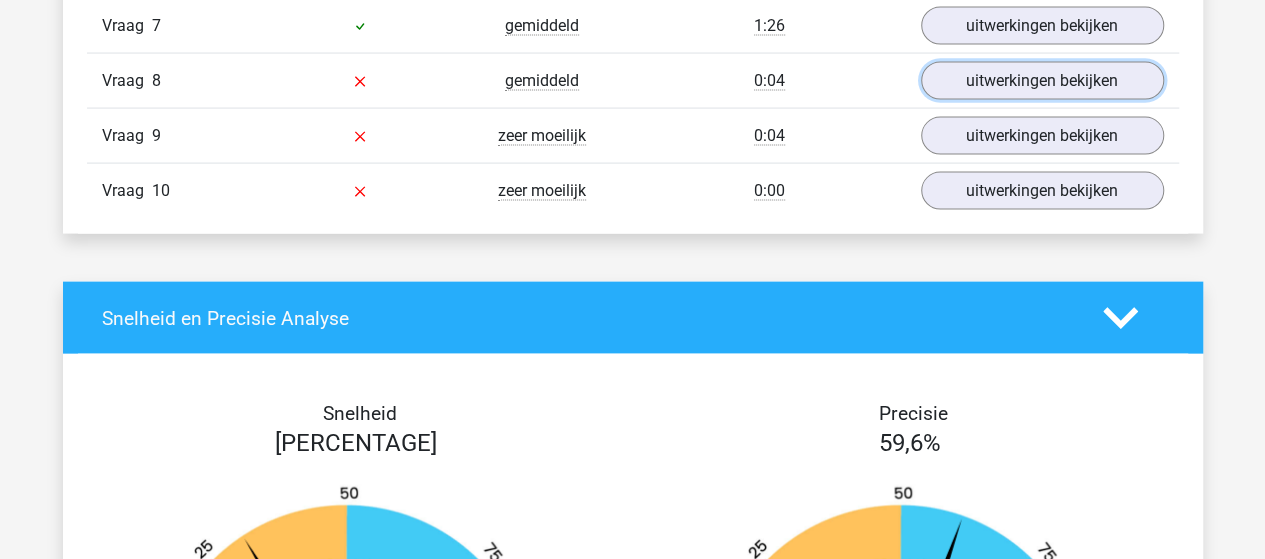 scroll, scrollTop: 2000, scrollLeft: 0, axis: vertical 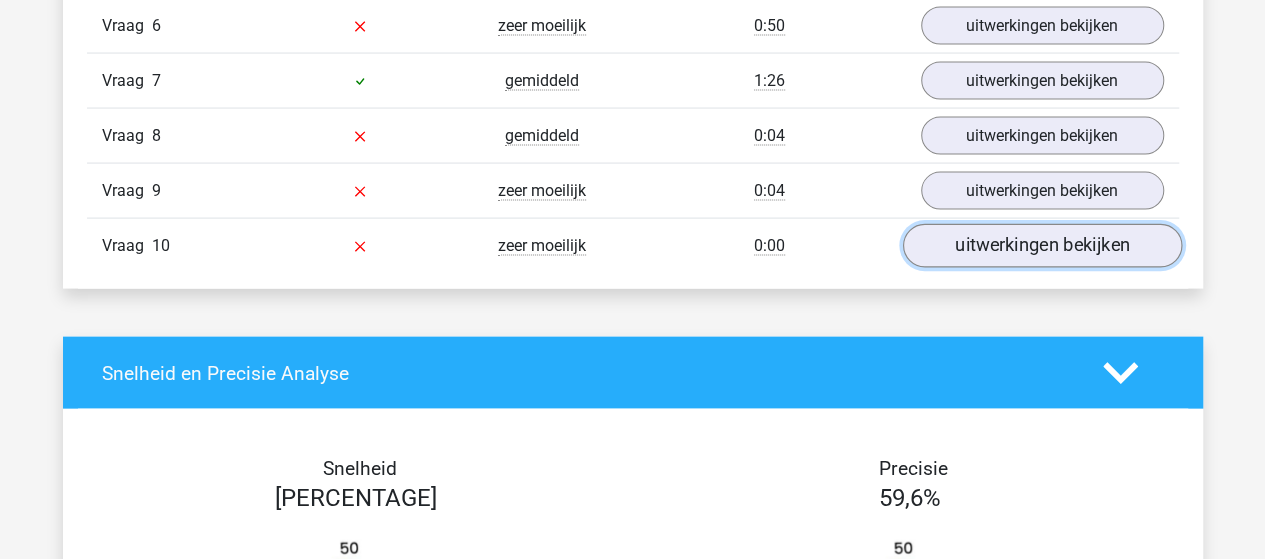 click on "uitwerkingen bekijken" at bounding box center (1041, 246) 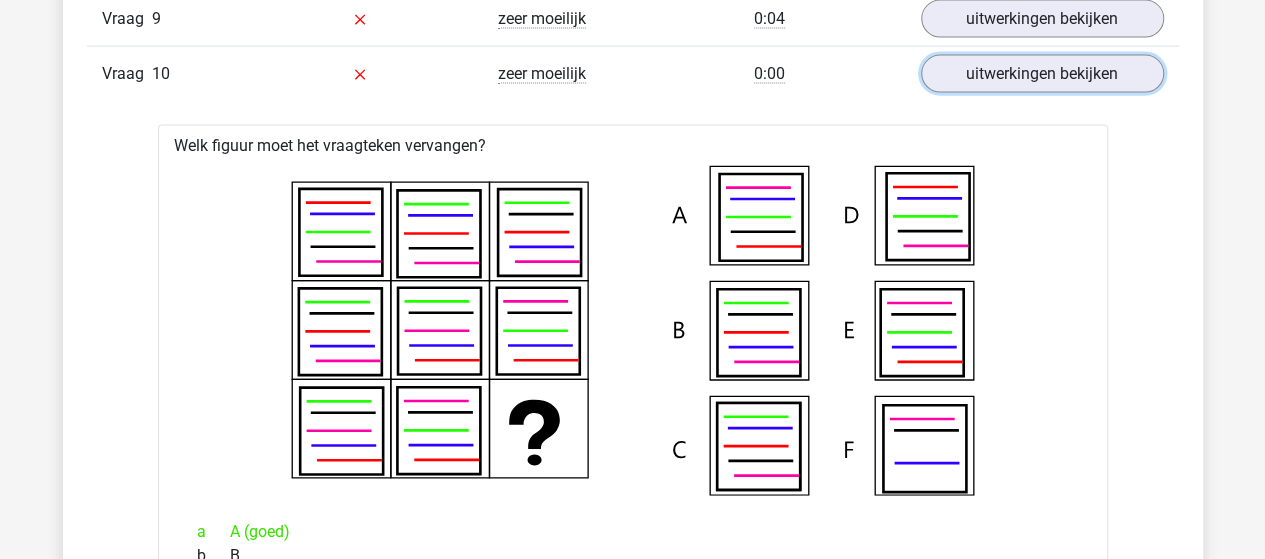 scroll, scrollTop: 2400, scrollLeft: 0, axis: vertical 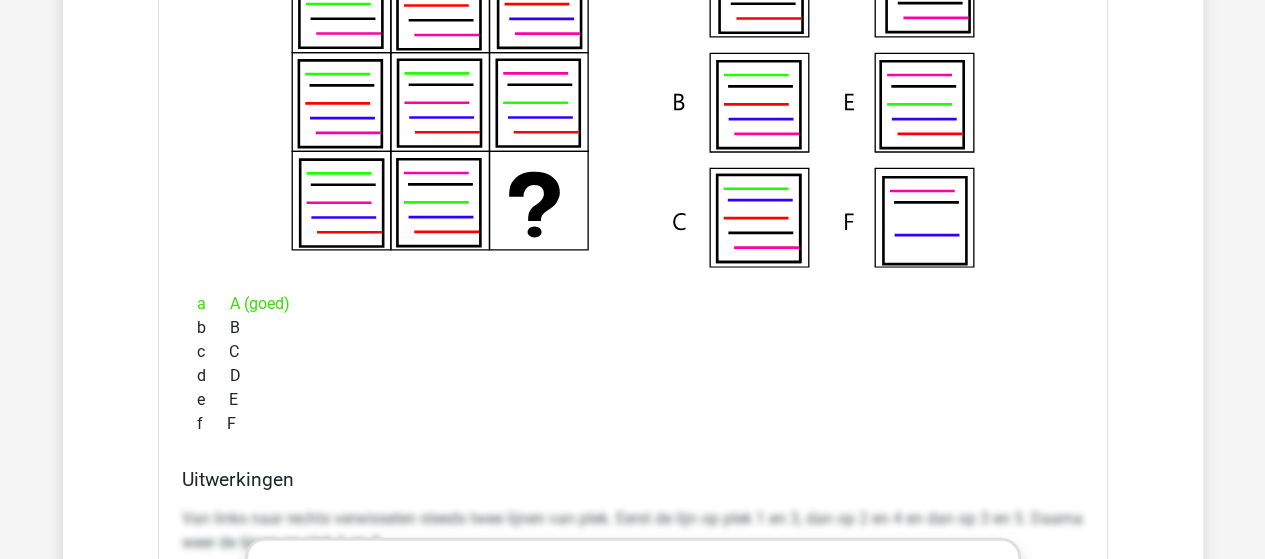 click on "d
D" at bounding box center (633, 376) 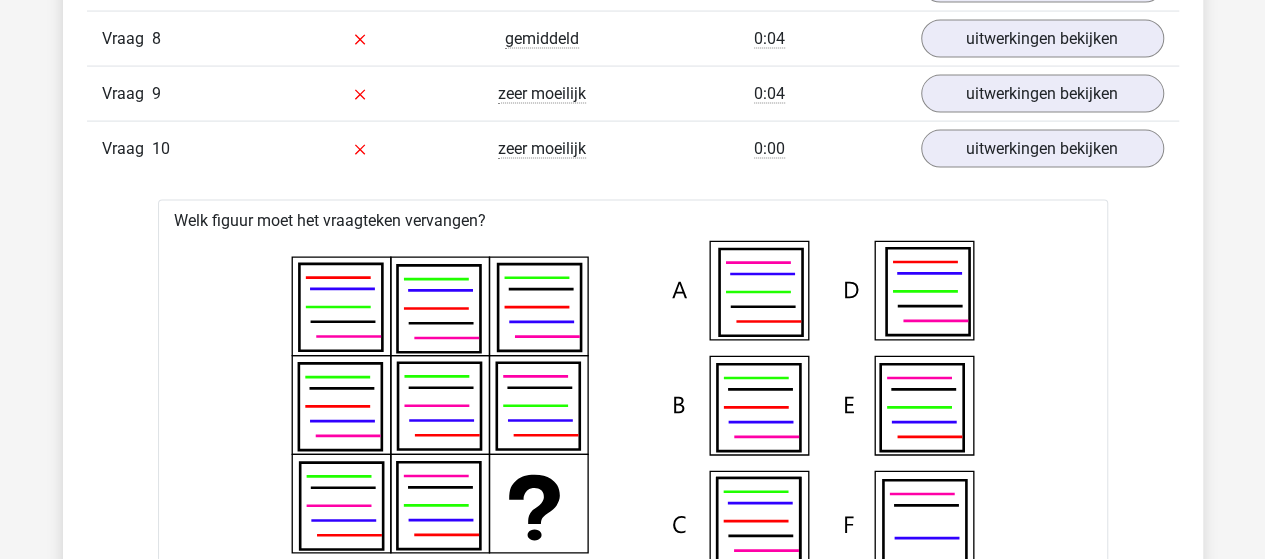 scroll, scrollTop: 2100, scrollLeft: 0, axis: vertical 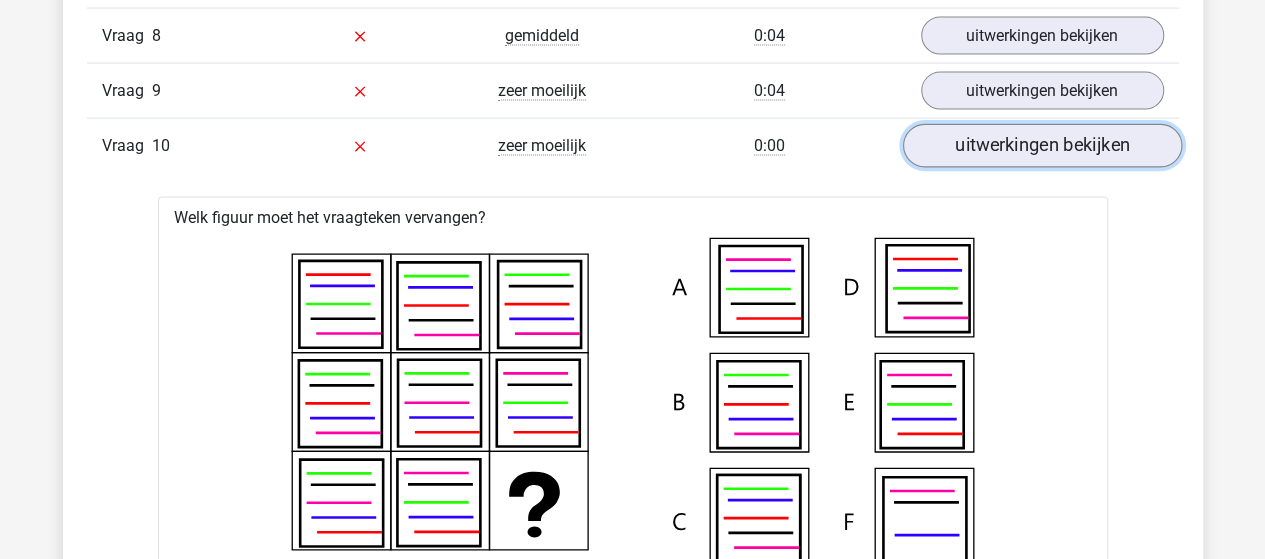 click on "uitwerkingen bekijken" at bounding box center [1041, 146] 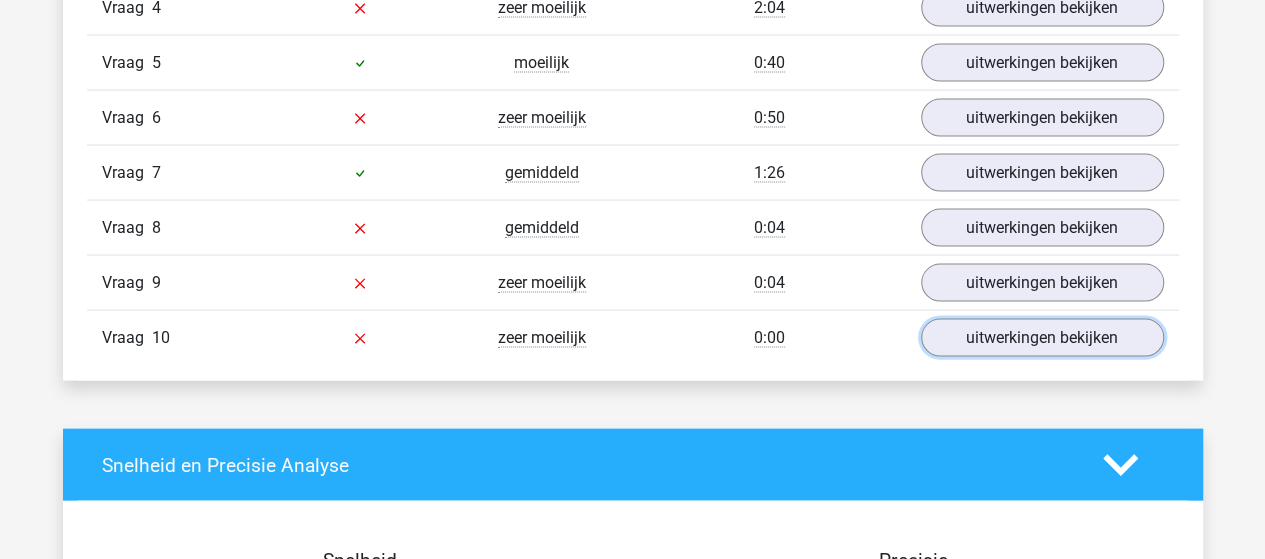 scroll, scrollTop: 1900, scrollLeft: 0, axis: vertical 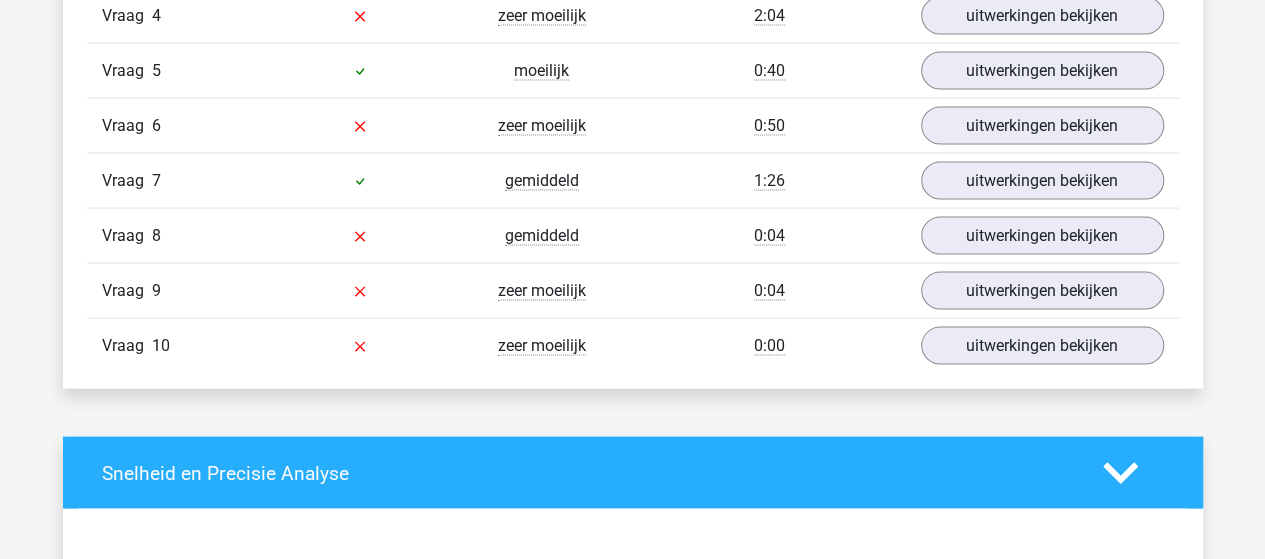click on "Vraag
10
zeer moeilijk
0:00
uitwerkingen bekijken" at bounding box center [633, 345] 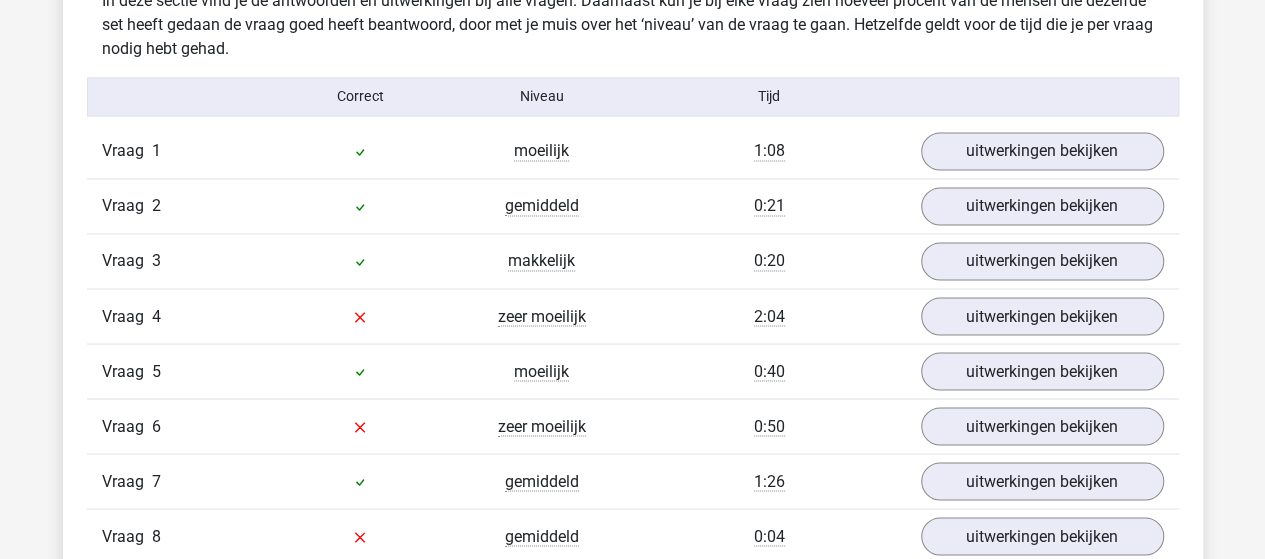 scroll, scrollTop: 1300, scrollLeft: 0, axis: vertical 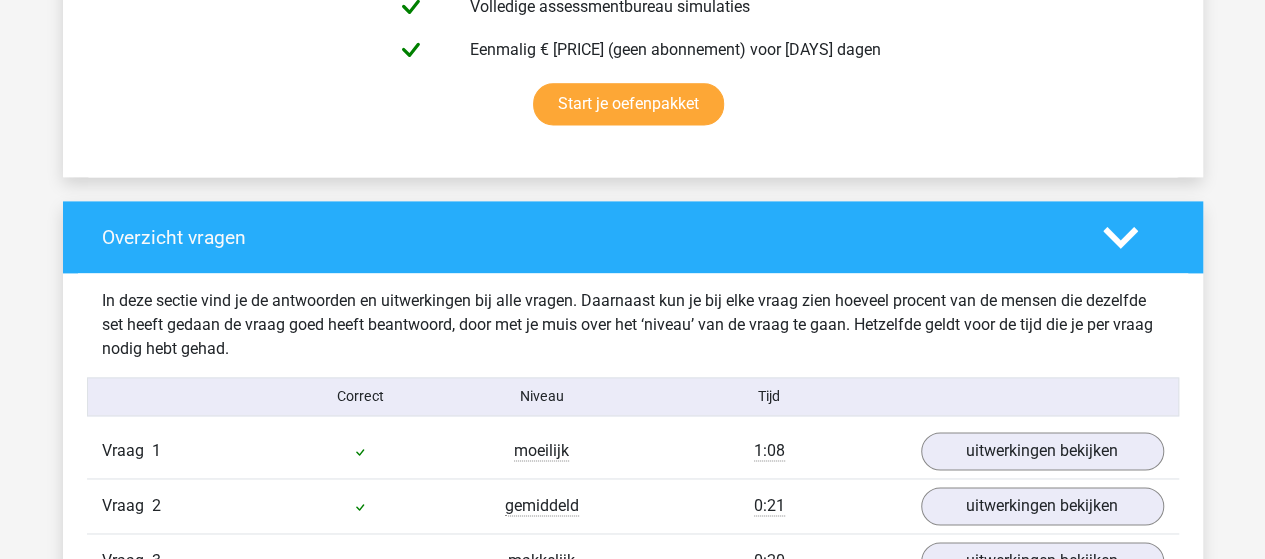 click at bounding box center (1120, 237) 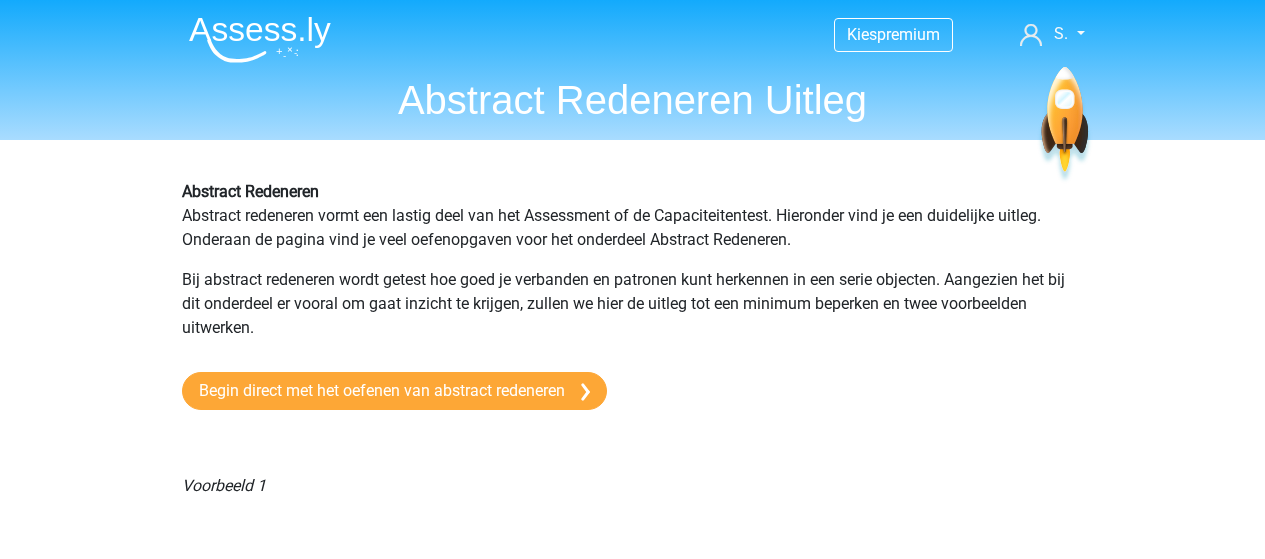 scroll, scrollTop: 3100, scrollLeft: 0, axis: vertical 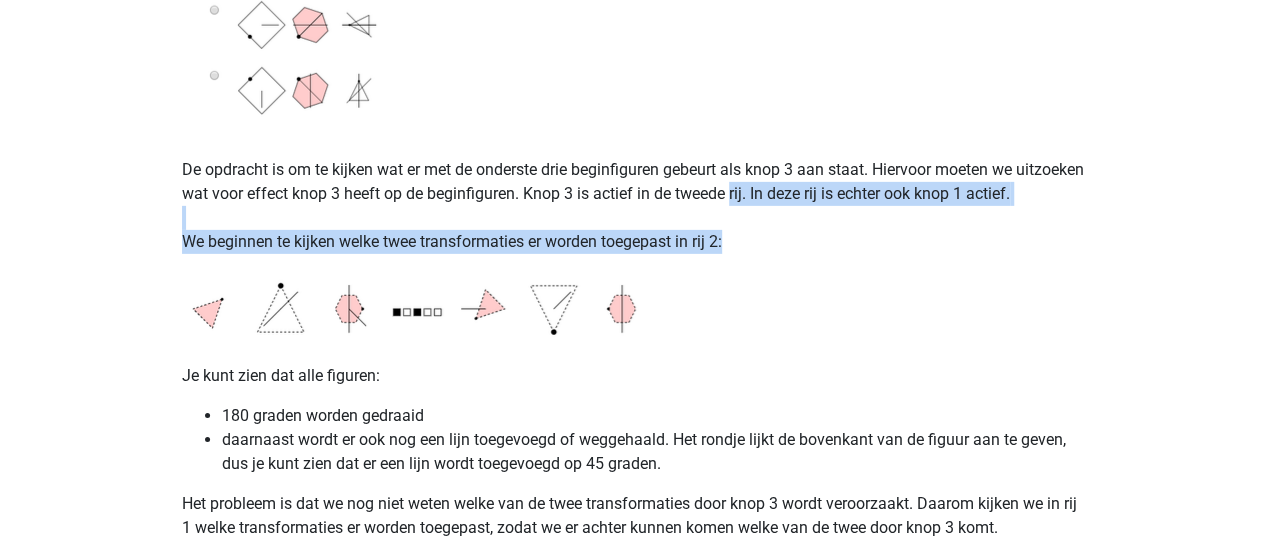 click on "Abstract Redeneren Abstract redeneren vormt een lastig deel van het Assessment of de Capaciteitentest. Hieronder vind je een duidelijke uitleg. Onderaan de pagina vind je veel oefenopgaven voor het onderdeel Abstract Redeneren. Bij abstract redeneren wordt getest hoe goed je verbanden en patronen kunt herkennen in een serie objecten. Aangezien het bij dit onderdeel er vooral om gaat inzicht te krijgen, zullen we hier de uitleg tot een minimum beperken en twee voorbeelden uitwerken.
Begin direct met het oefenen van abstract redeneren
Voorbeeld 1 In dit soort opgaven heb je aan de linkerzijde de beginfiguren, daar wordt een transformatie op toegepast en dan krijg je de eindfiguren aan de rechterkant. Het middelste gedeelte bestaat uit vijf knoppen die “aan” (zwart) of “uit” (wit) kunnen staan. Je ziet dat een driehoek verandert in een vierhoek, een vijfhoek in een zeshoek en een zeshoek in een zevenhoek. Dit betekent dat knop 2 een hoek toevoegt aan de figuren." at bounding box center [633, -975] 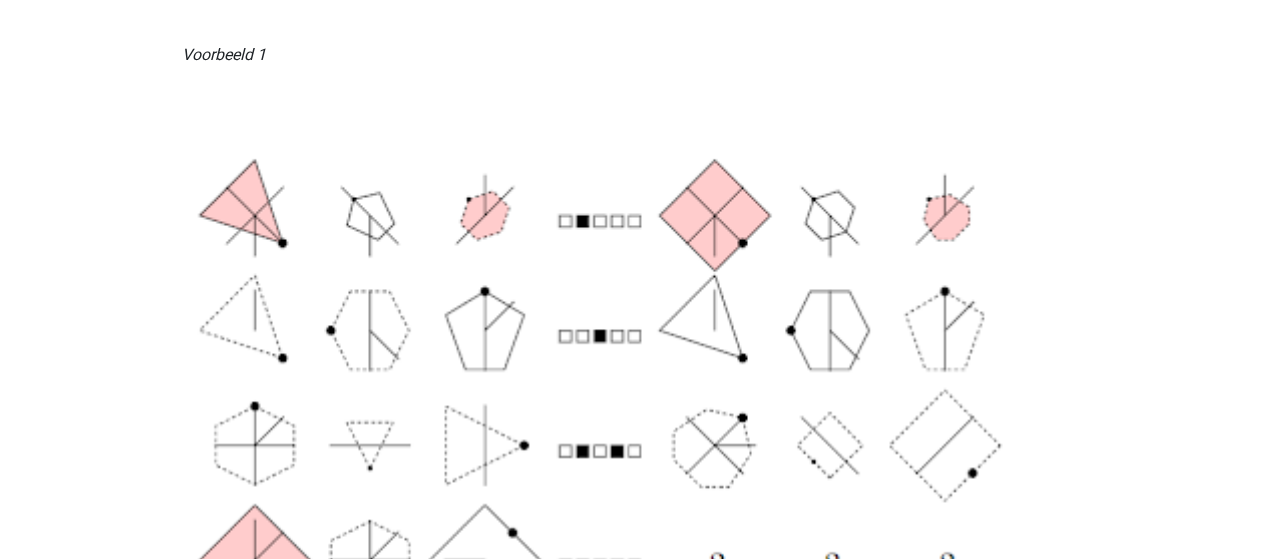 scroll, scrollTop: 400, scrollLeft: 0, axis: vertical 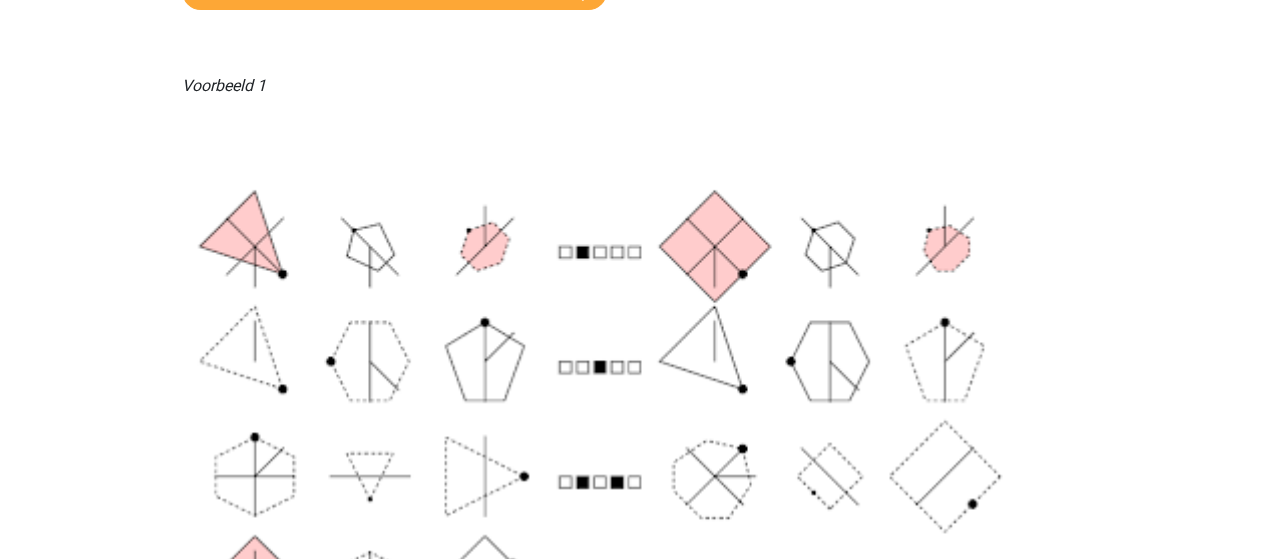 click at bounding box center (633, 627) 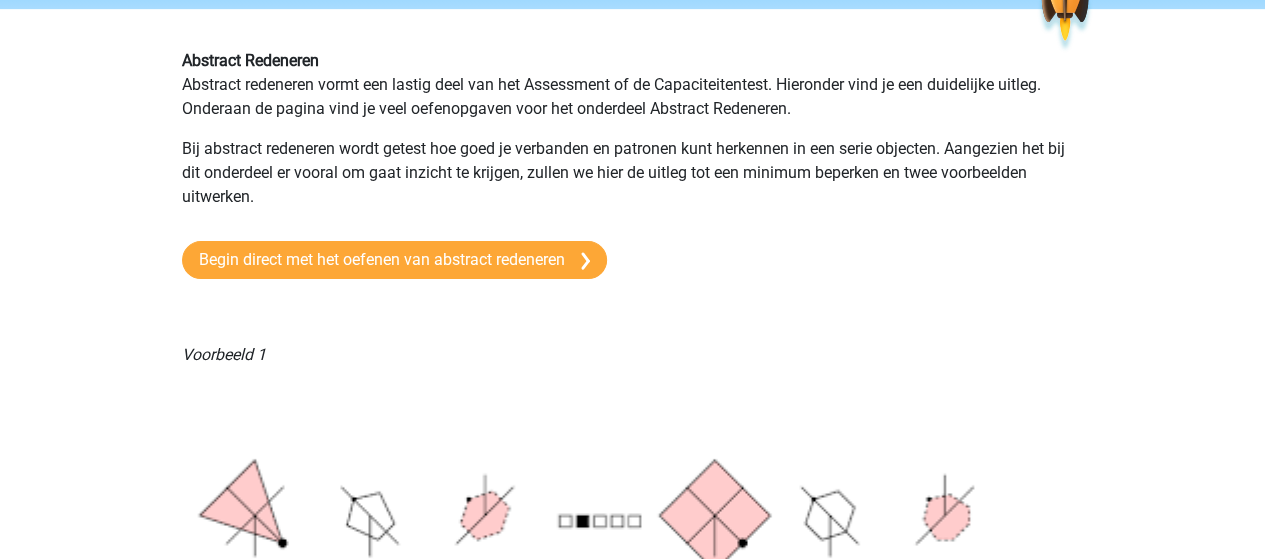 scroll, scrollTop: 100, scrollLeft: 0, axis: vertical 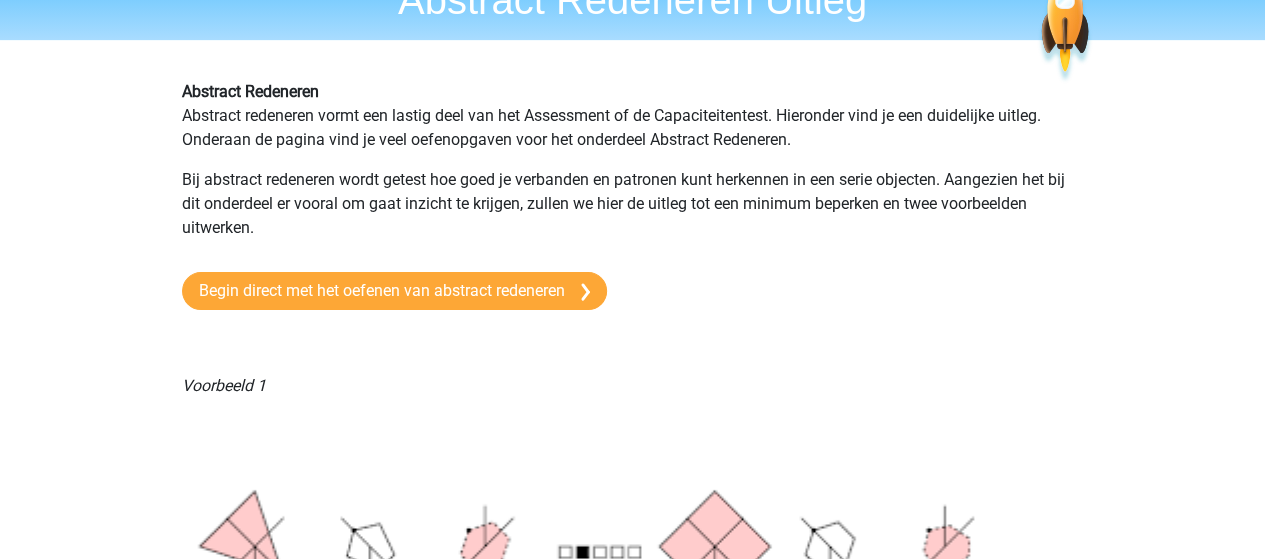click on "Bij abstract redeneren wordt getest hoe goed je verbanden en patronen kunt herkennen in een serie objecten. Aangezien het bij dit onderdeel er vooral om gaat inzicht te krijgen, zullen we hier de uitleg tot een minimum beperken en twee voorbeelden uitwerken." at bounding box center (633, 204) 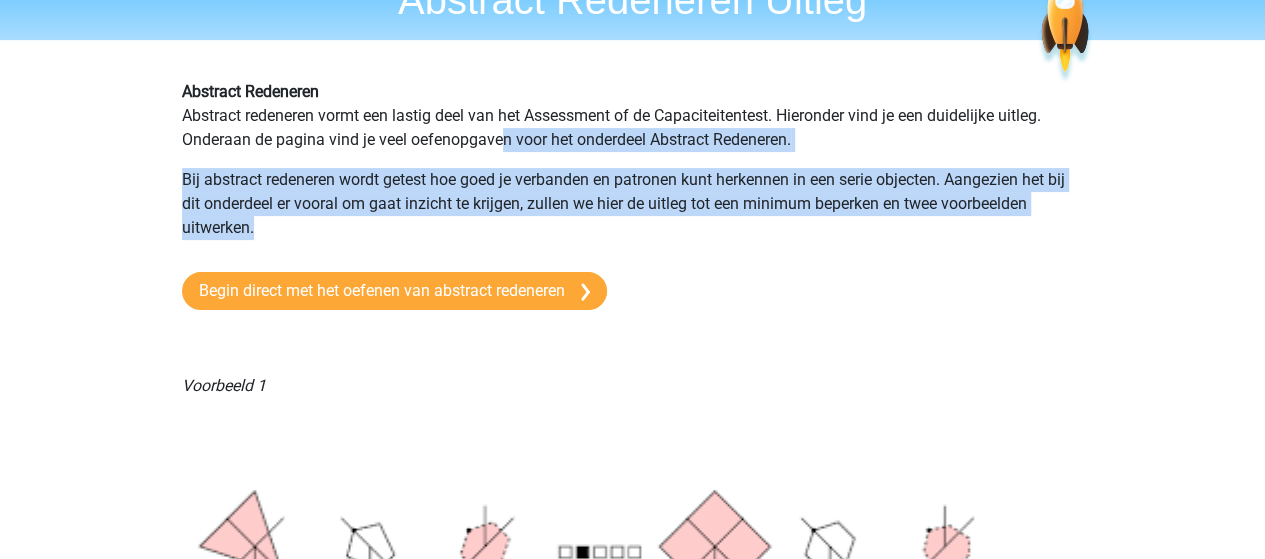 drag, startPoint x: 503, startPoint y: 227, endPoint x: 500, endPoint y: 132, distance: 95.047356 